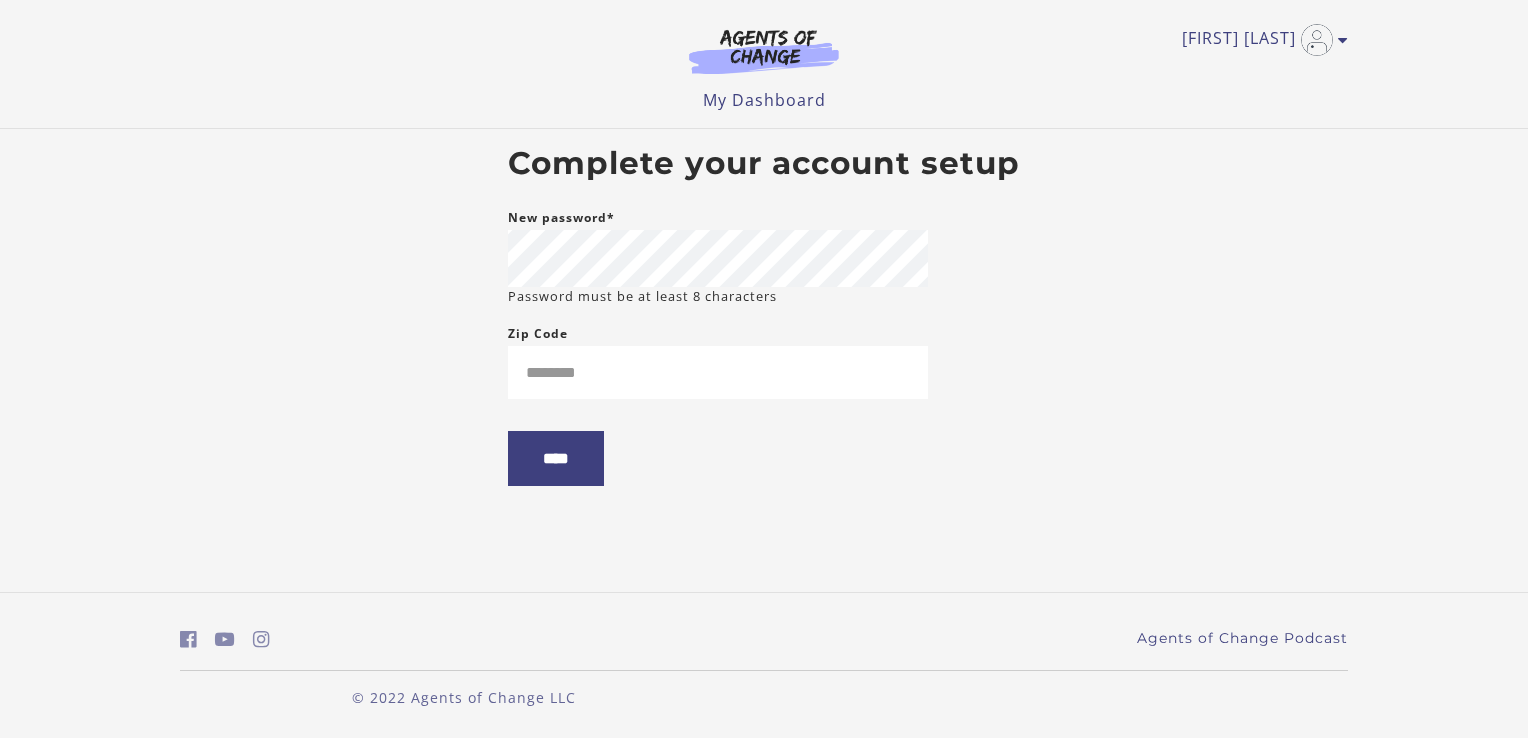 scroll, scrollTop: 0, scrollLeft: 0, axis: both 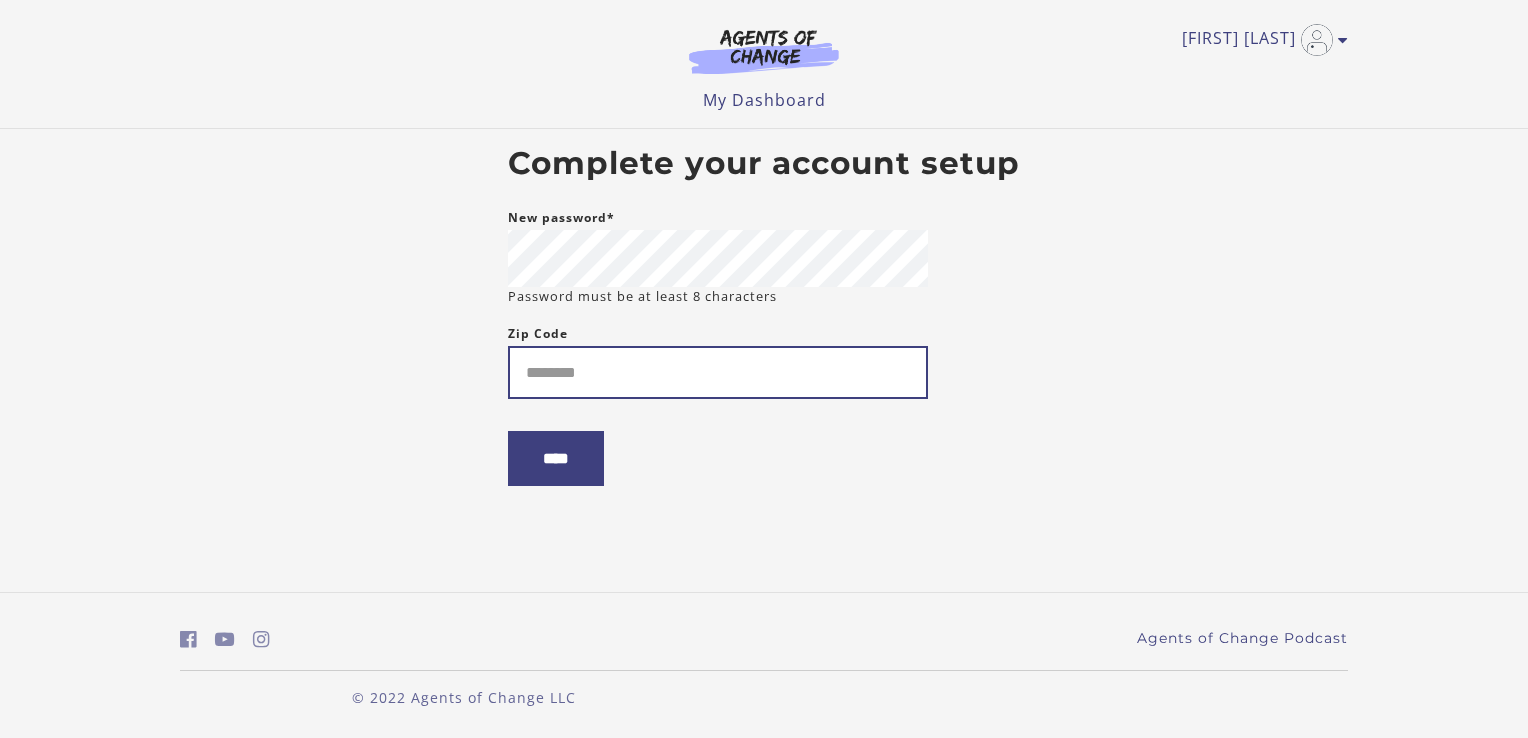 click on "Zip Code" at bounding box center (718, 372) 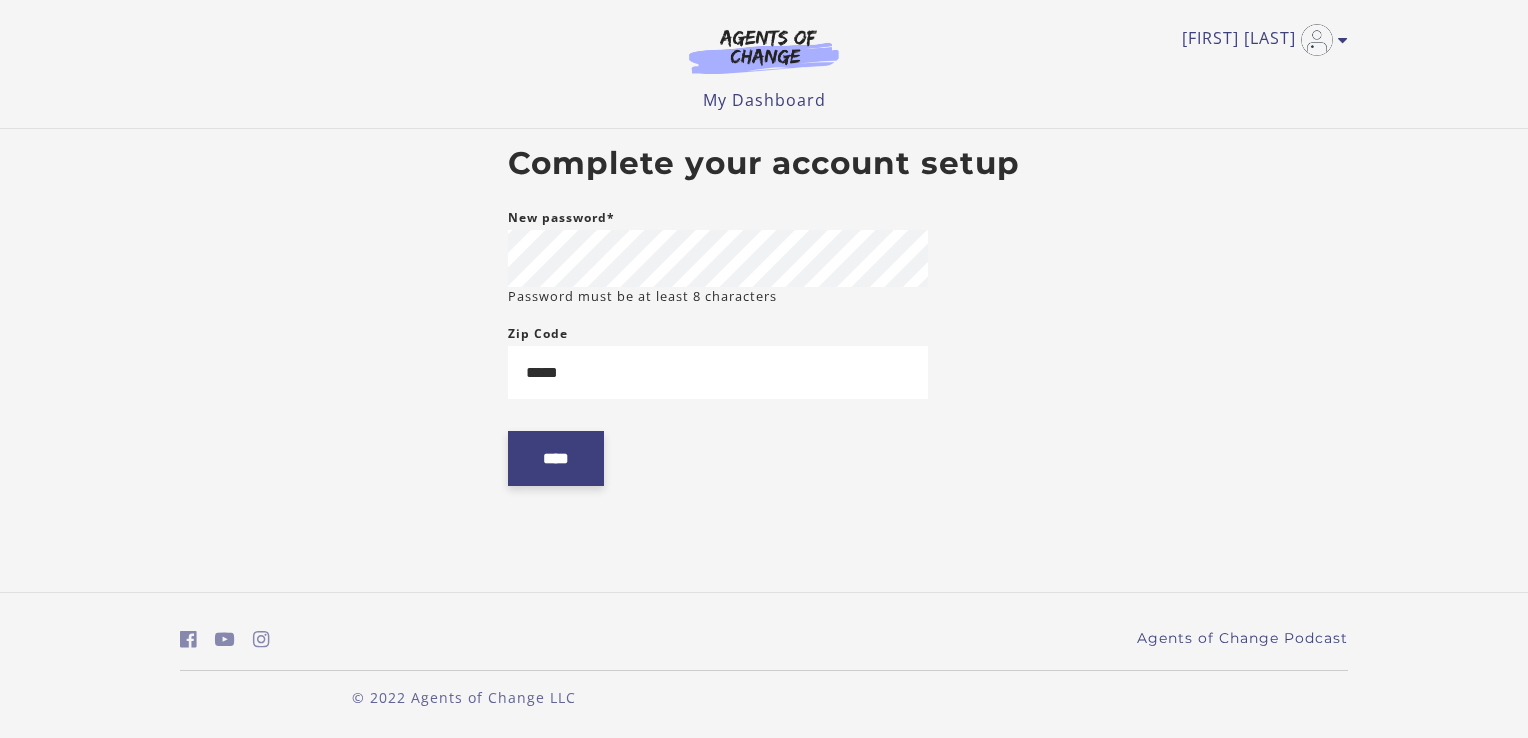 click on "****" at bounding box center (556, 458) 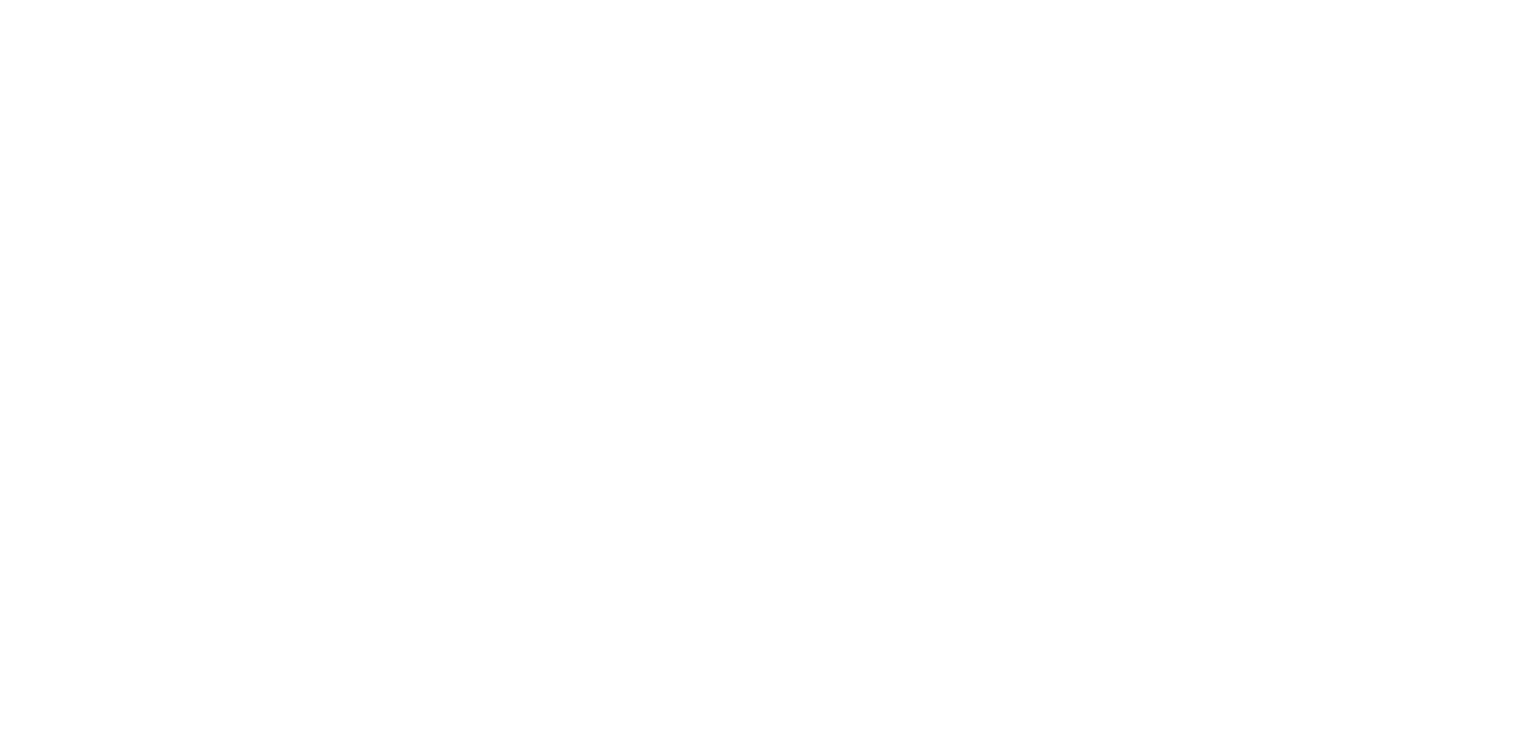 scroll, scrollTop: 0, scrollLeft: 0, axis: both 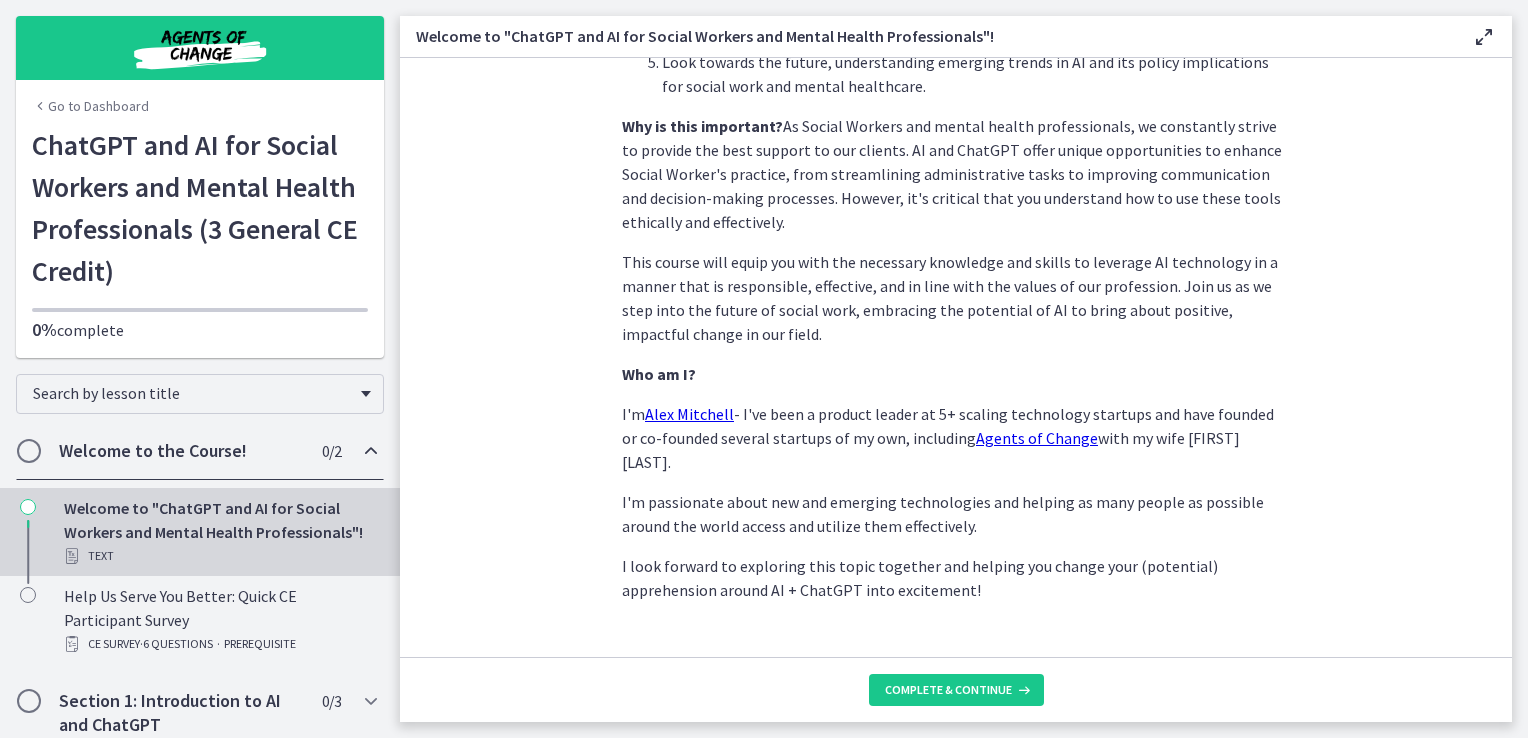click on "Complete & continue" at bounding box center [956, 689] 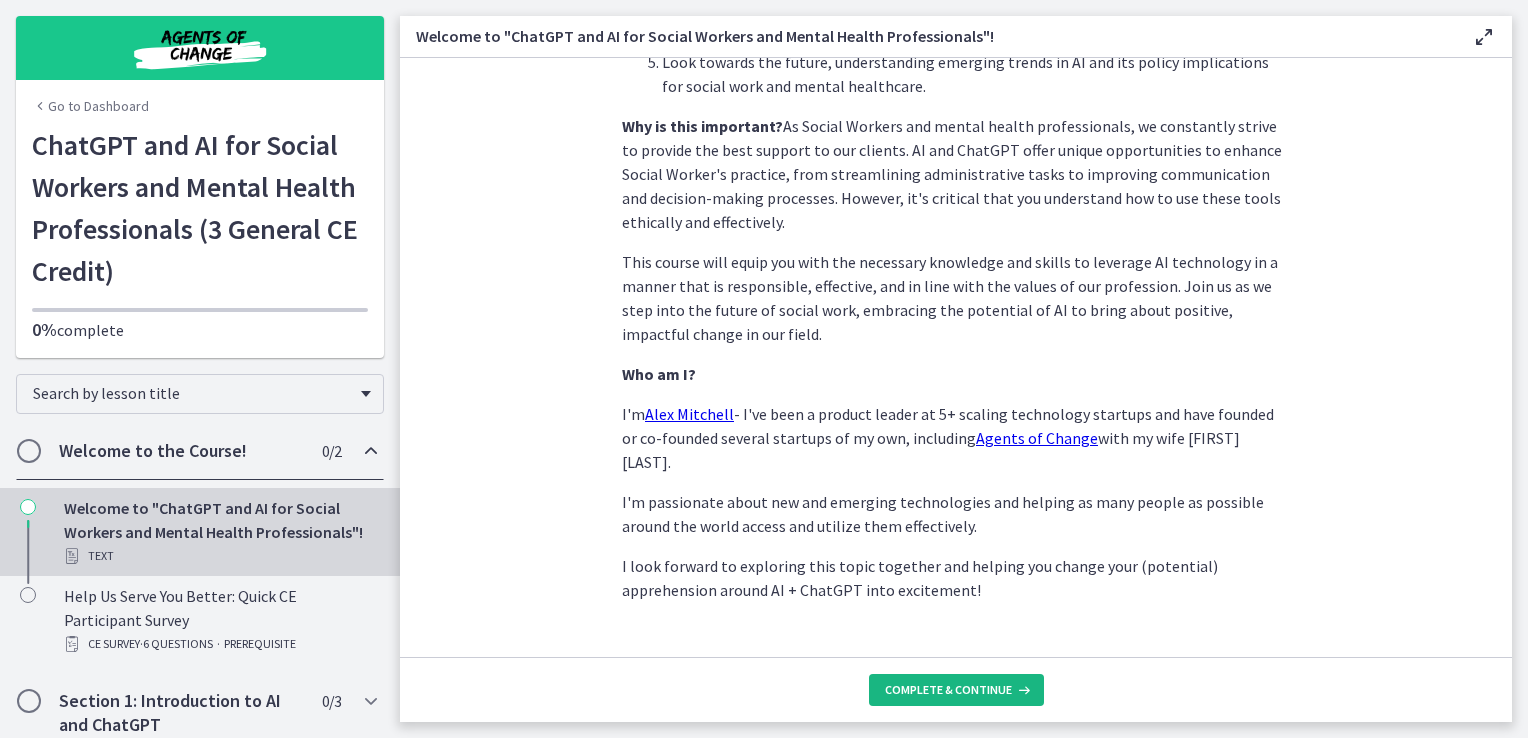 click at bounding box center (1022, 690) 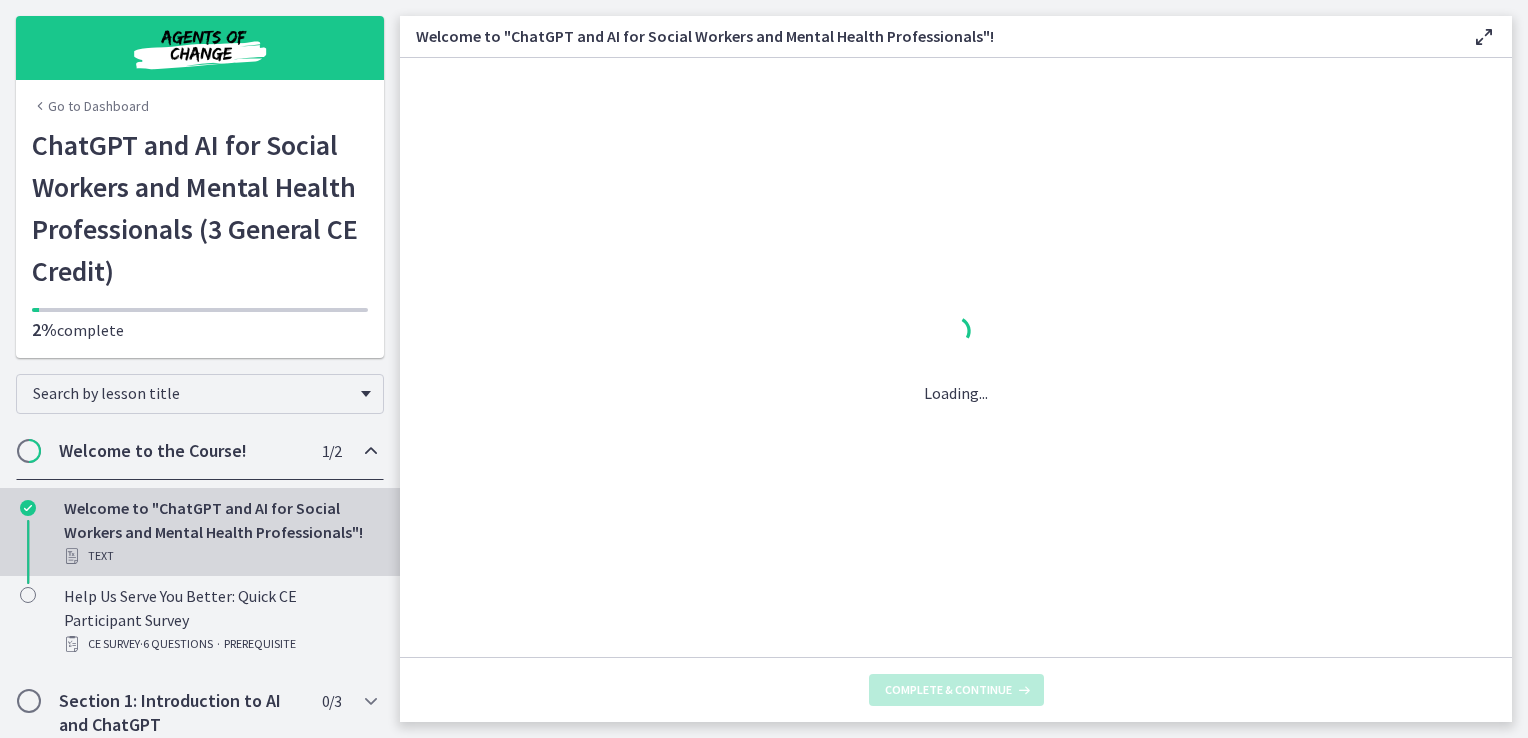 scroll, scrollTop: 0, scrollLeft: 0, axis: both 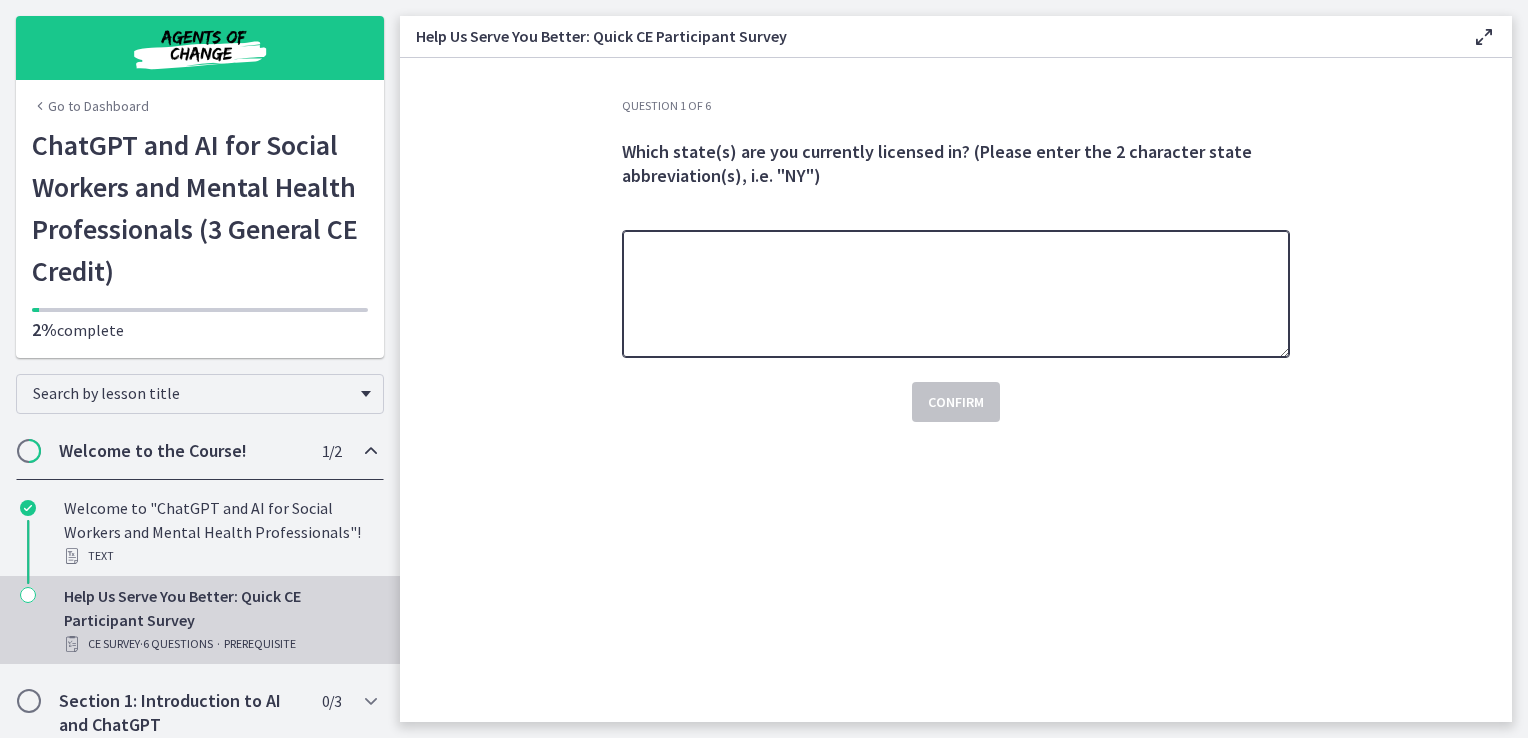 click at bounding box center (956, 294) 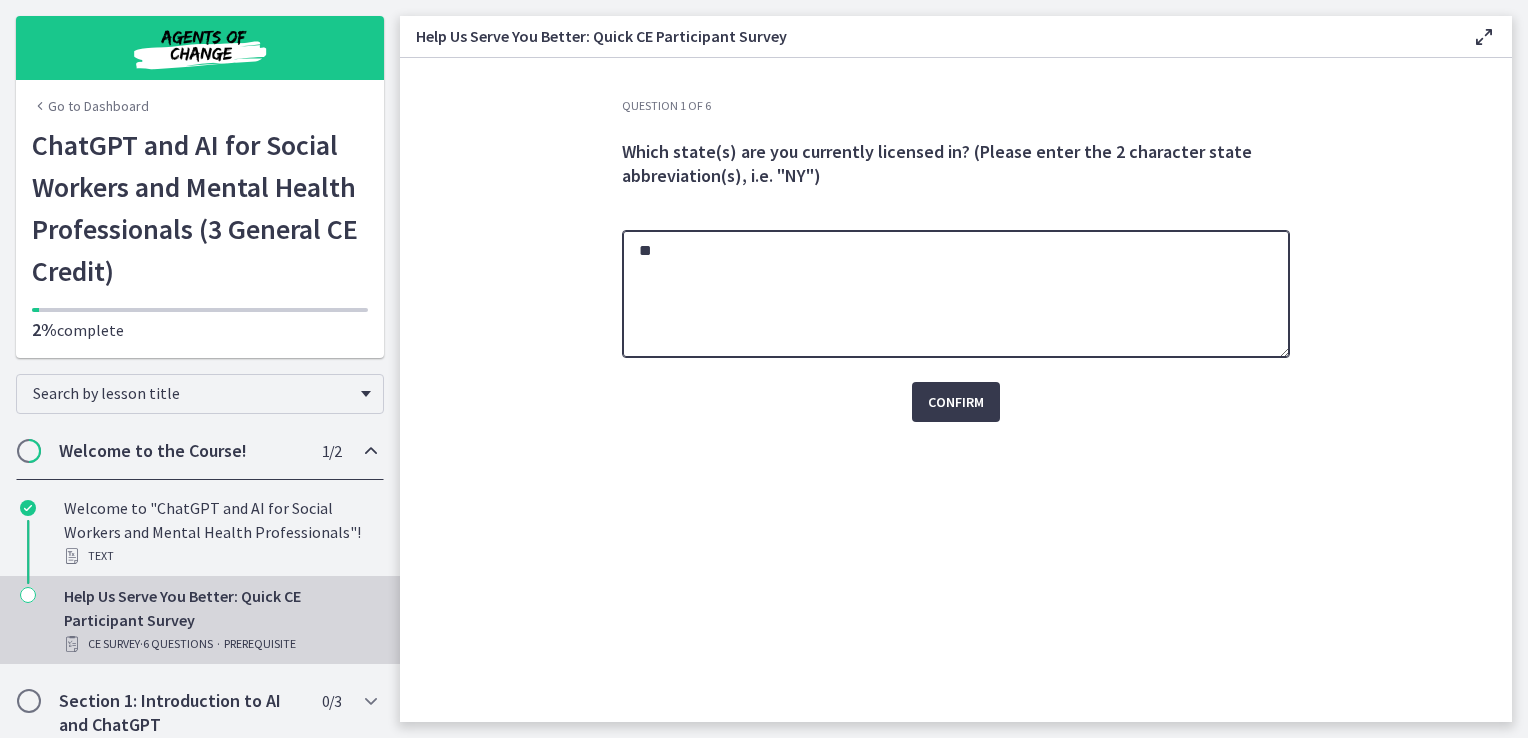 type on "**" 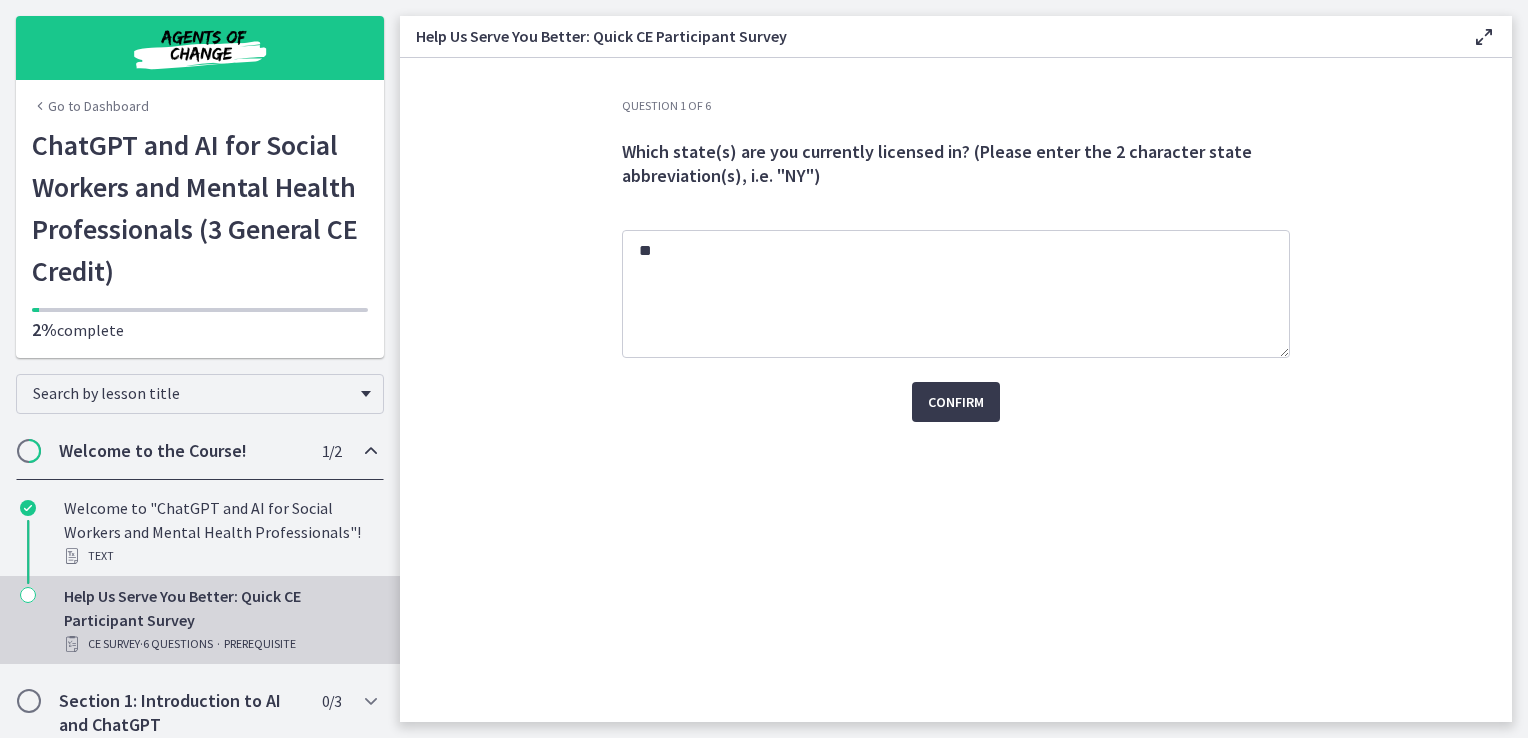 click on "Question   1   of   6
Which state(s) are you currently licensed in? (Please enter the 2 character state abbreviation(s), i.e. "NY")
**
Confirm" 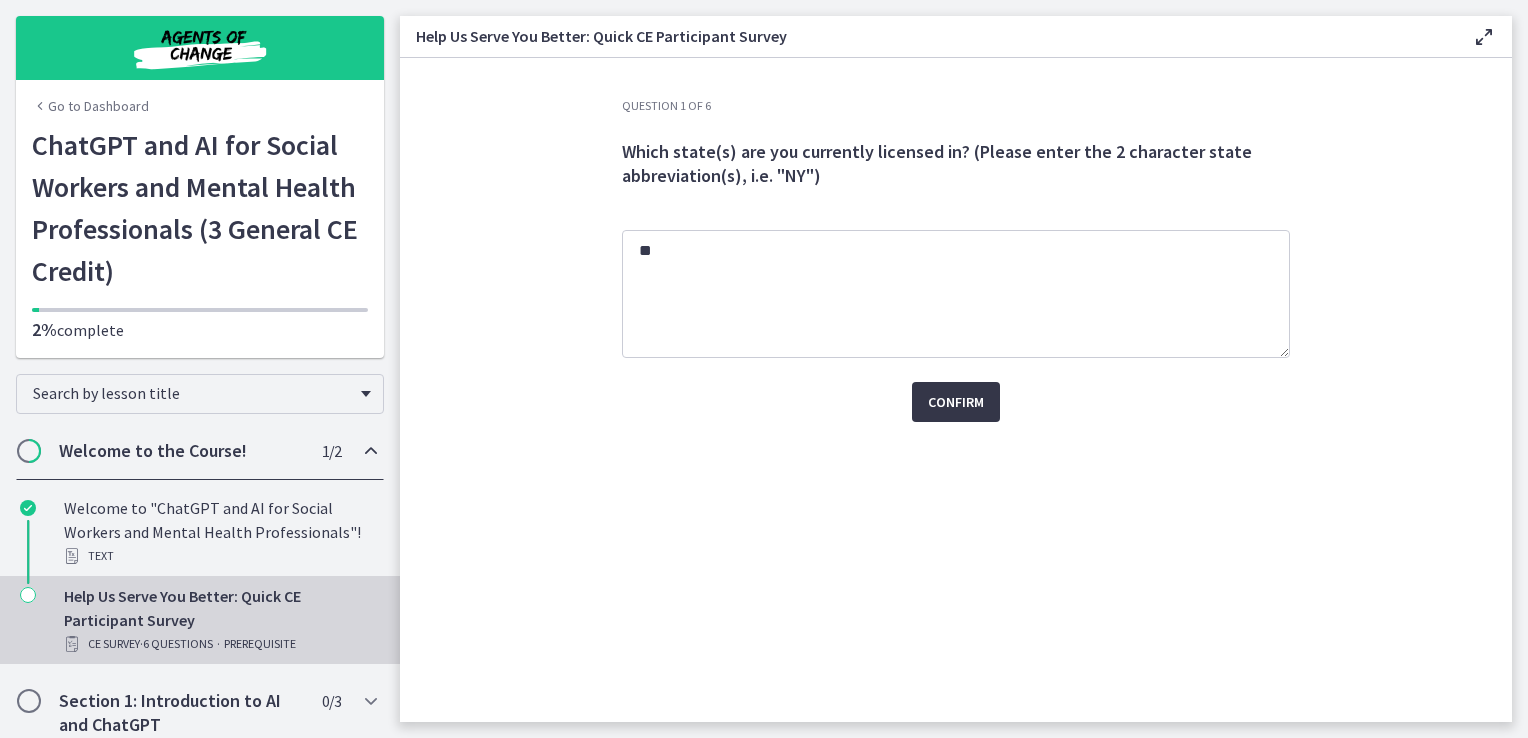 click on "Confirm" at bounding box center [956, 402] 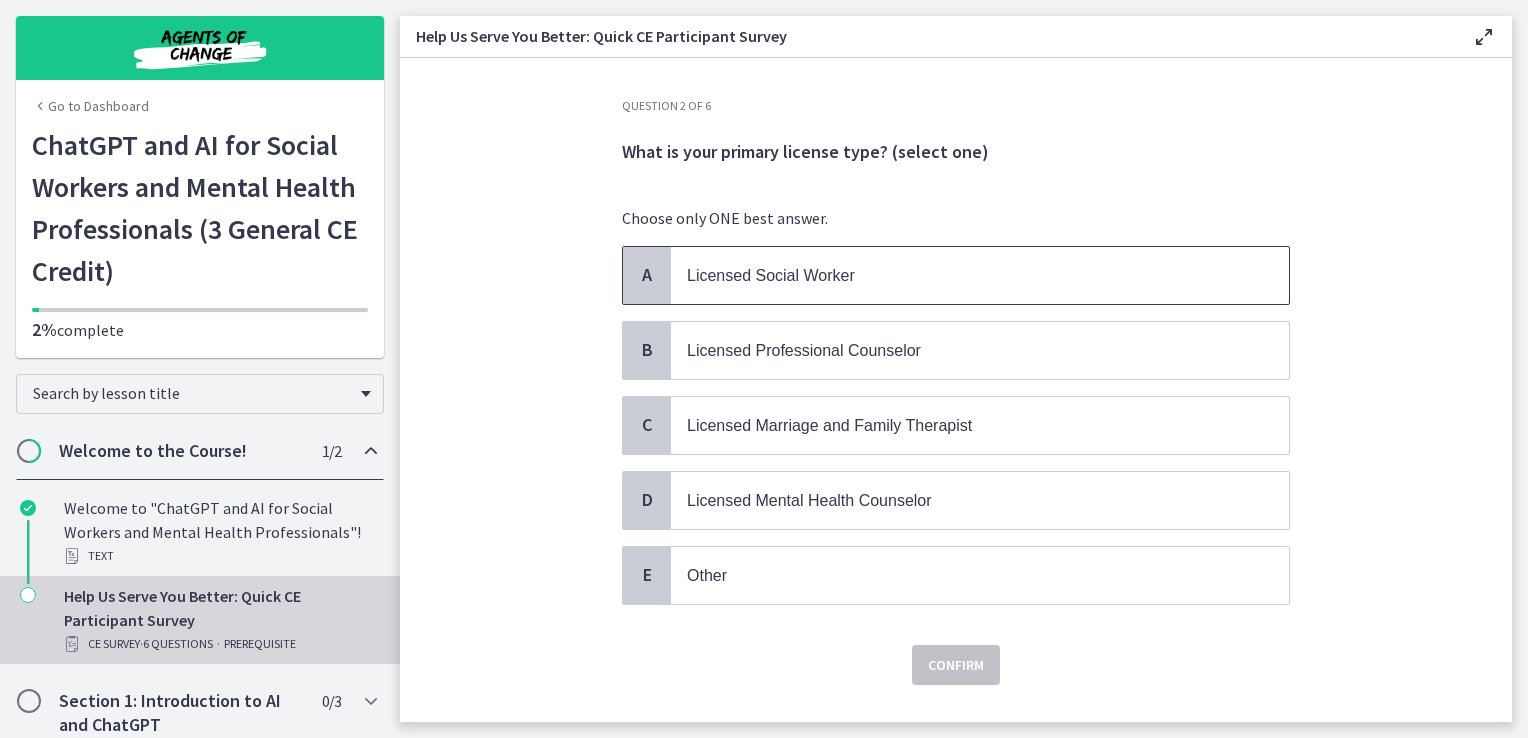click on "Licensed Social Worker" at bounding box center (960, 275) 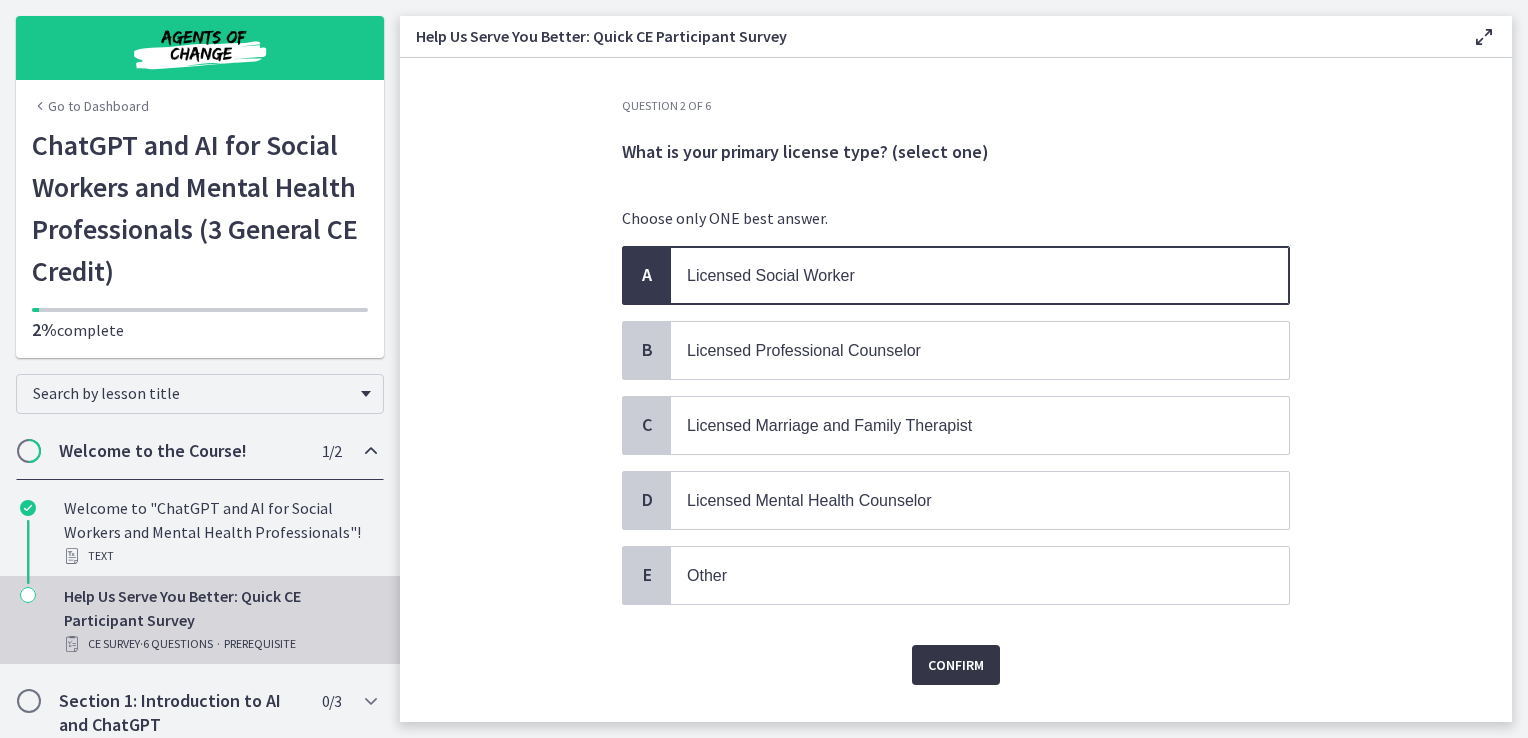 click on "Confirm" at bounding box center (956, 665) 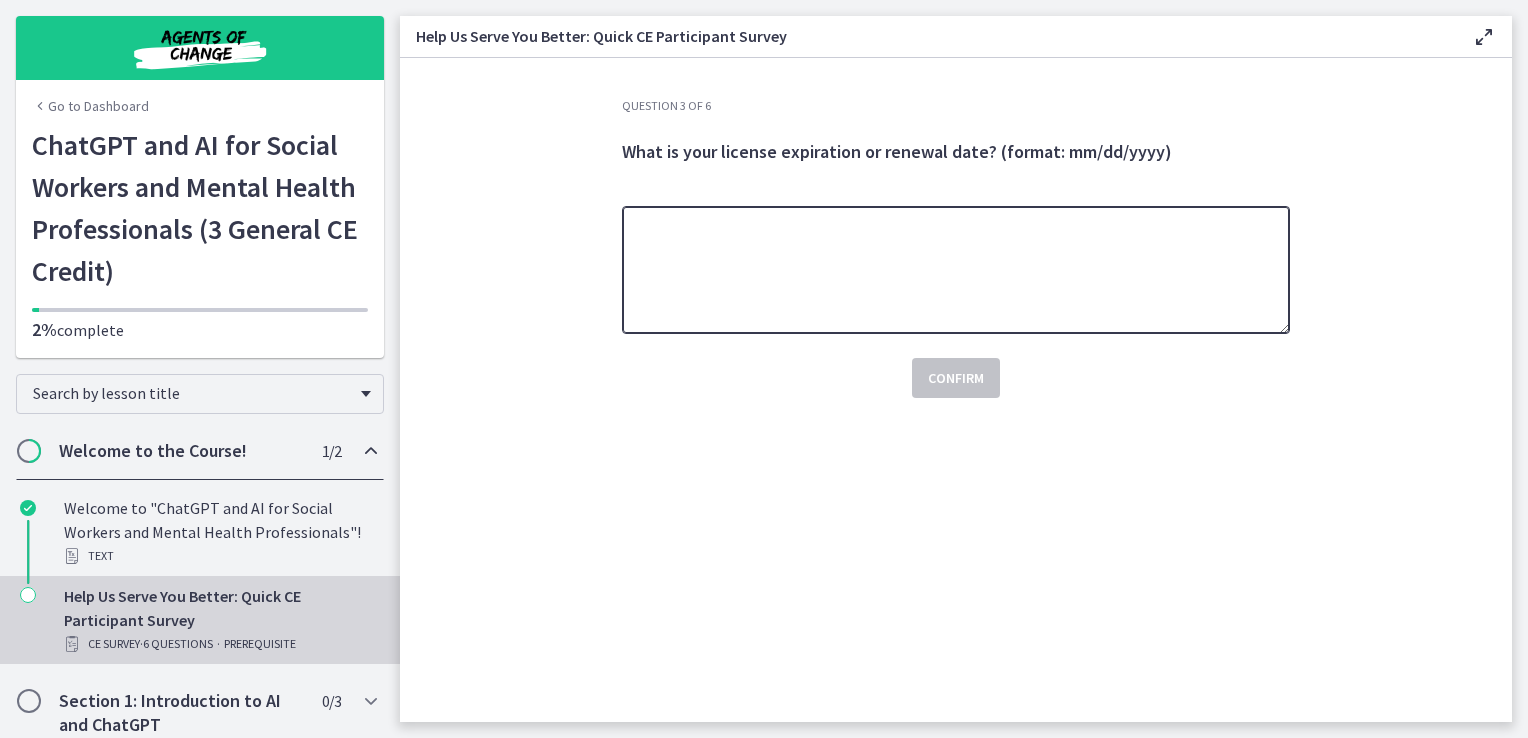click at bounding box center [956, 270] 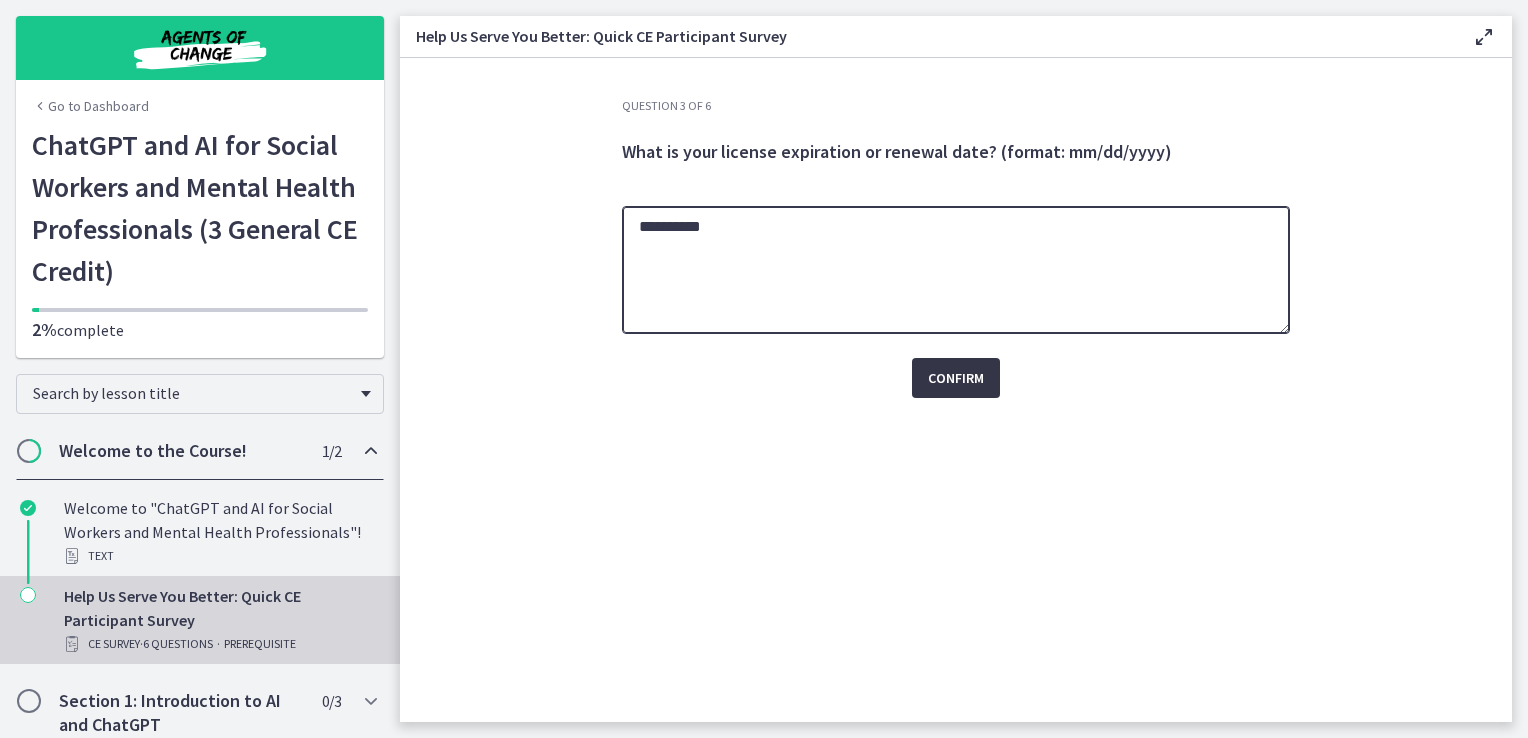 type on "**********" 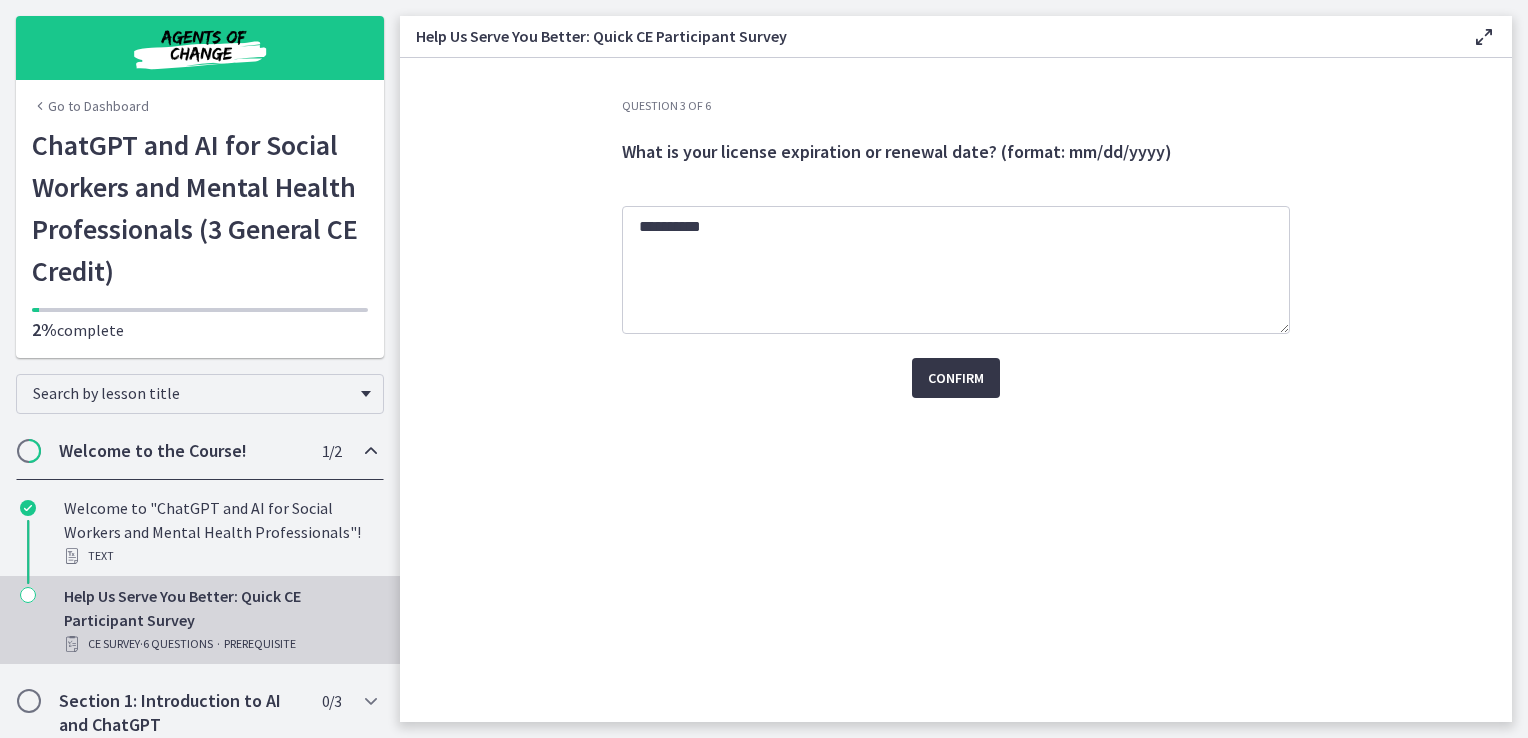click on "Confirm" at bounding box center (956, 378) 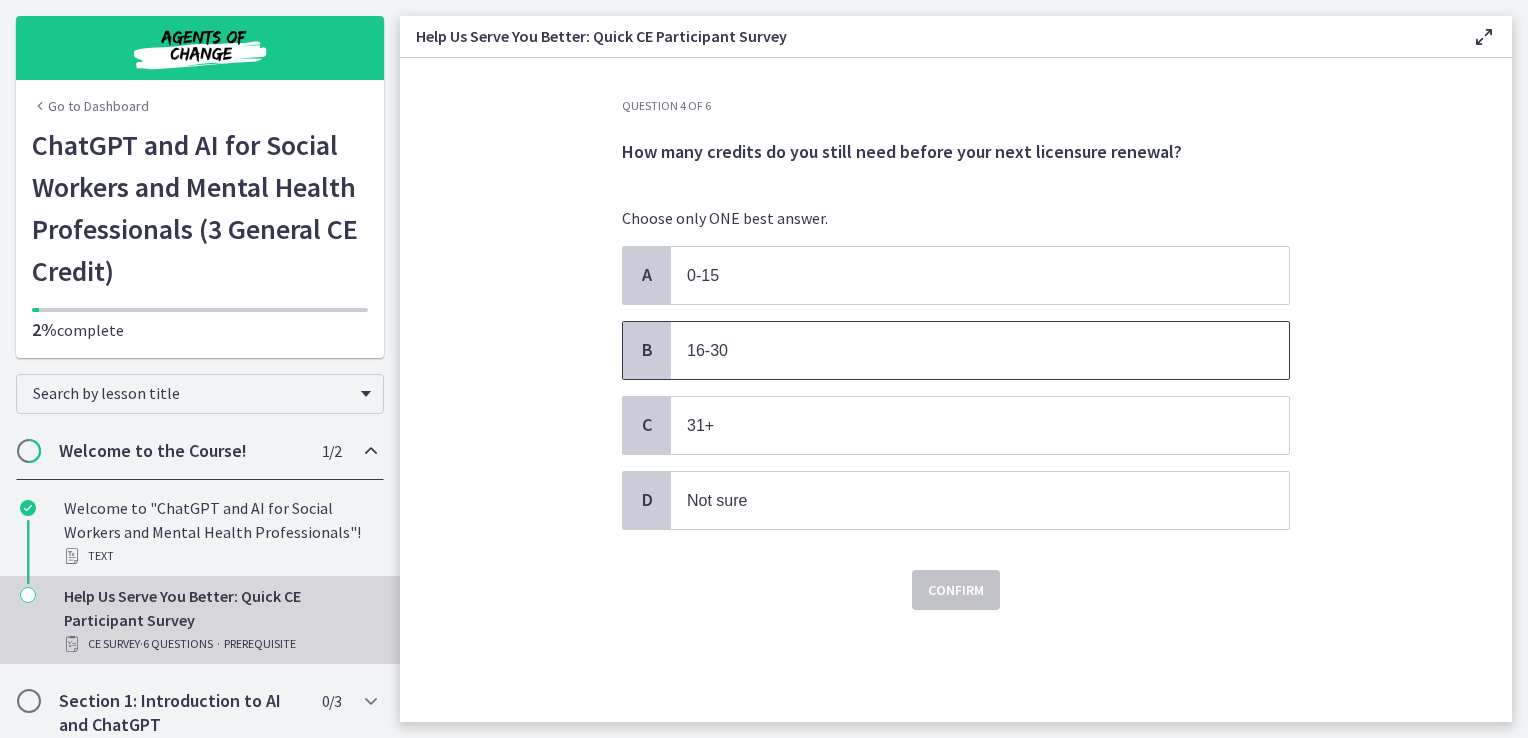 click on "16-30" at bounding box center (980, 350) 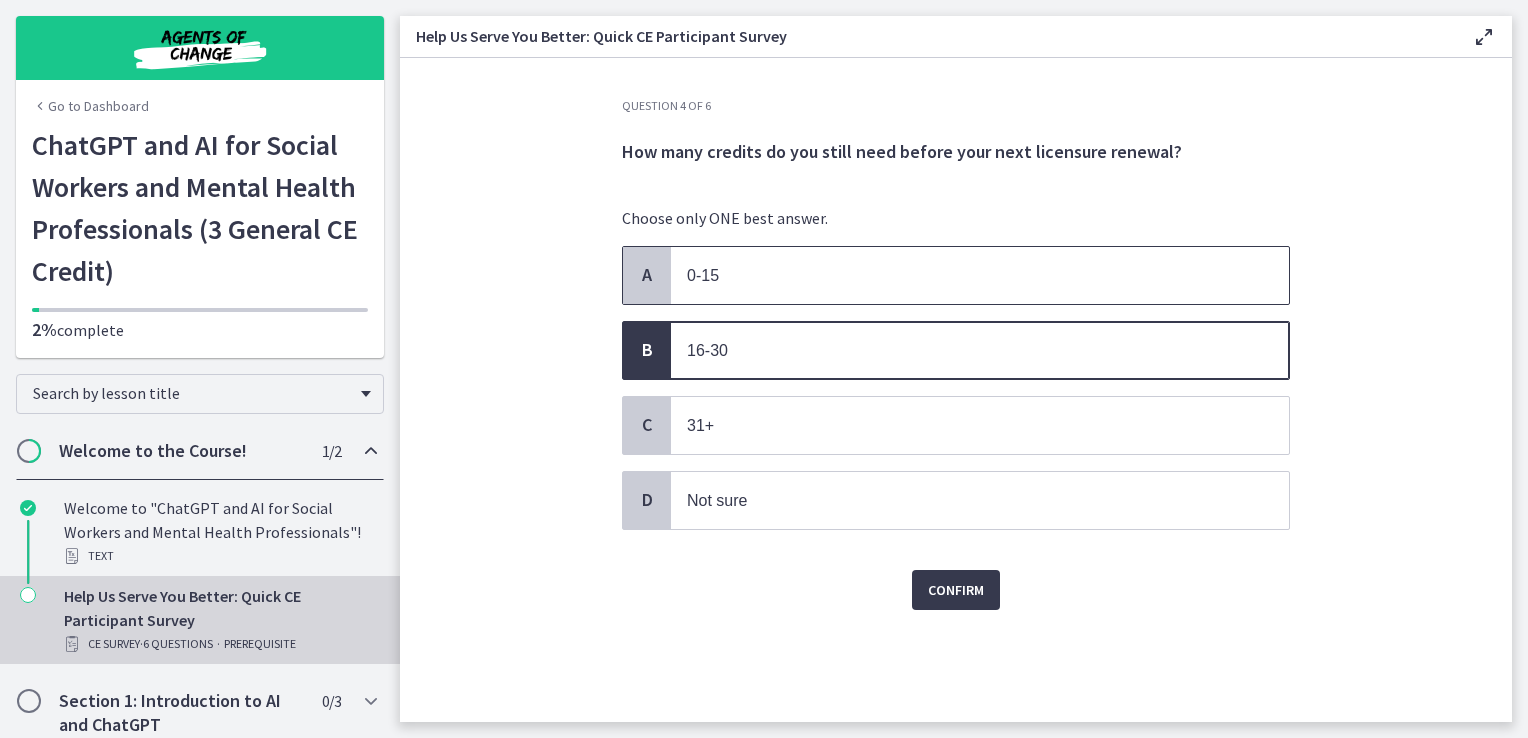 click on "0-15" at bounding box center [960, 275] 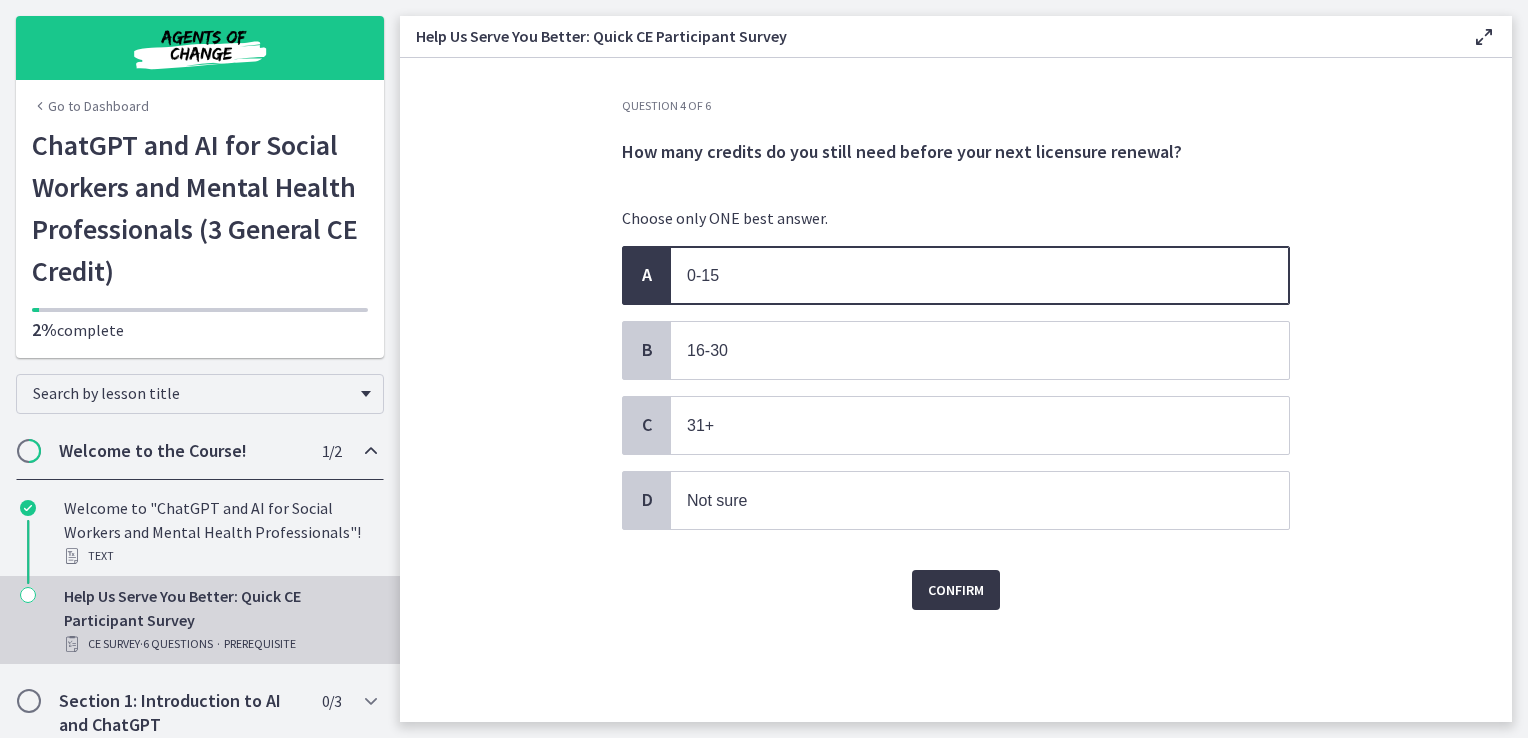 click on "Confirm" at bounding box center [956, 590] 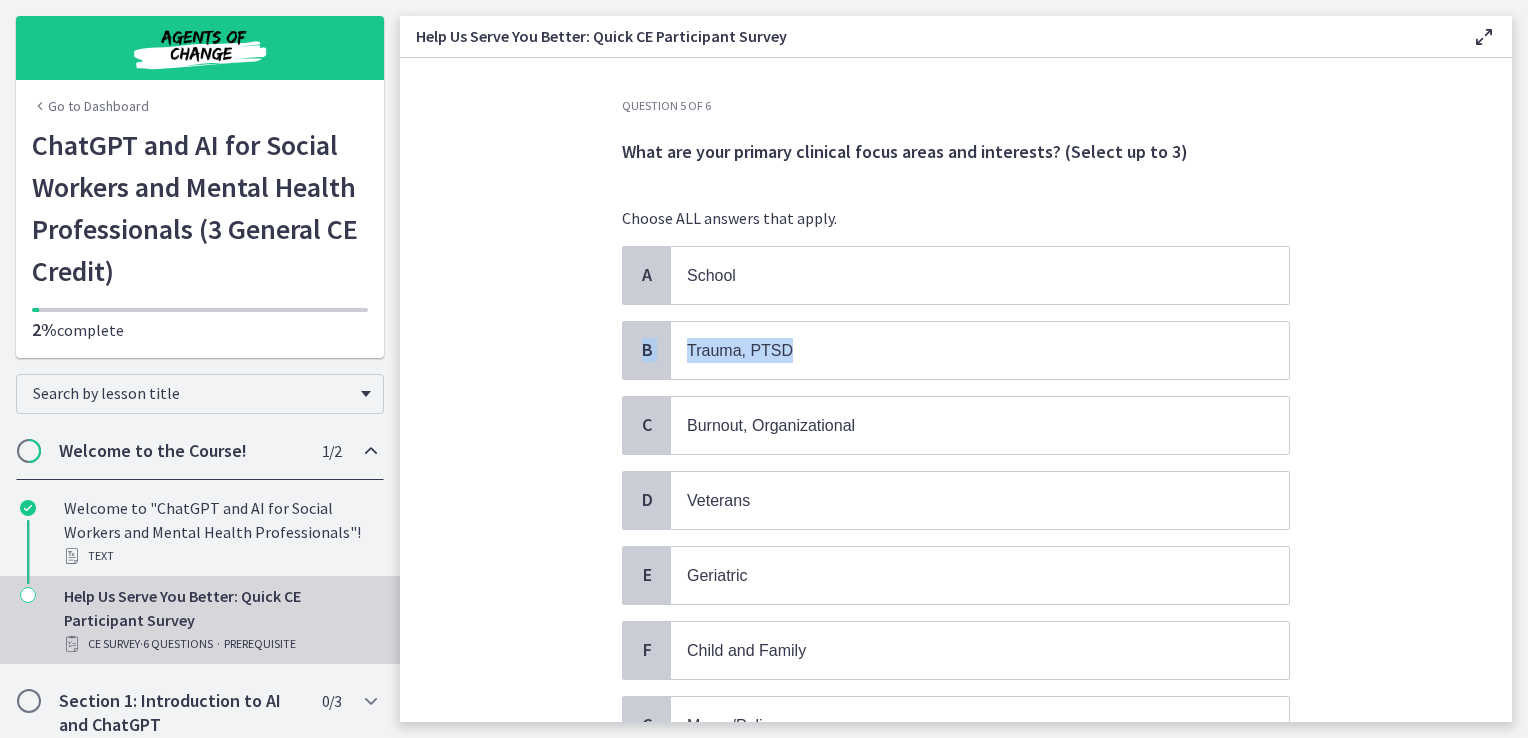 drag, startPoint x: 1494, startPoint y: 251, endPoint x: 1484, endPoint y: 346, distance: 95.524864 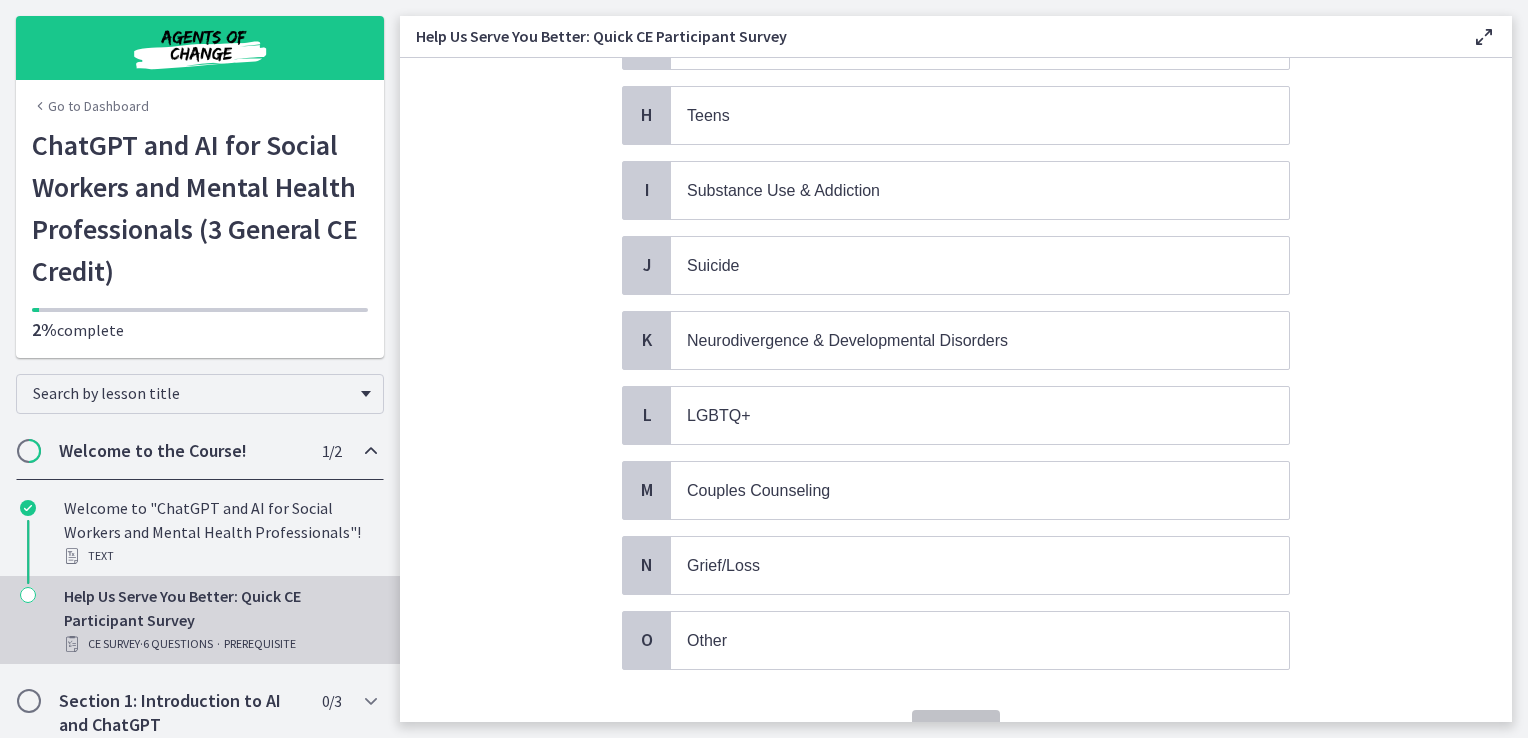 scroll, scrollTop: 771, scrollLeft: 0, axis: vertical 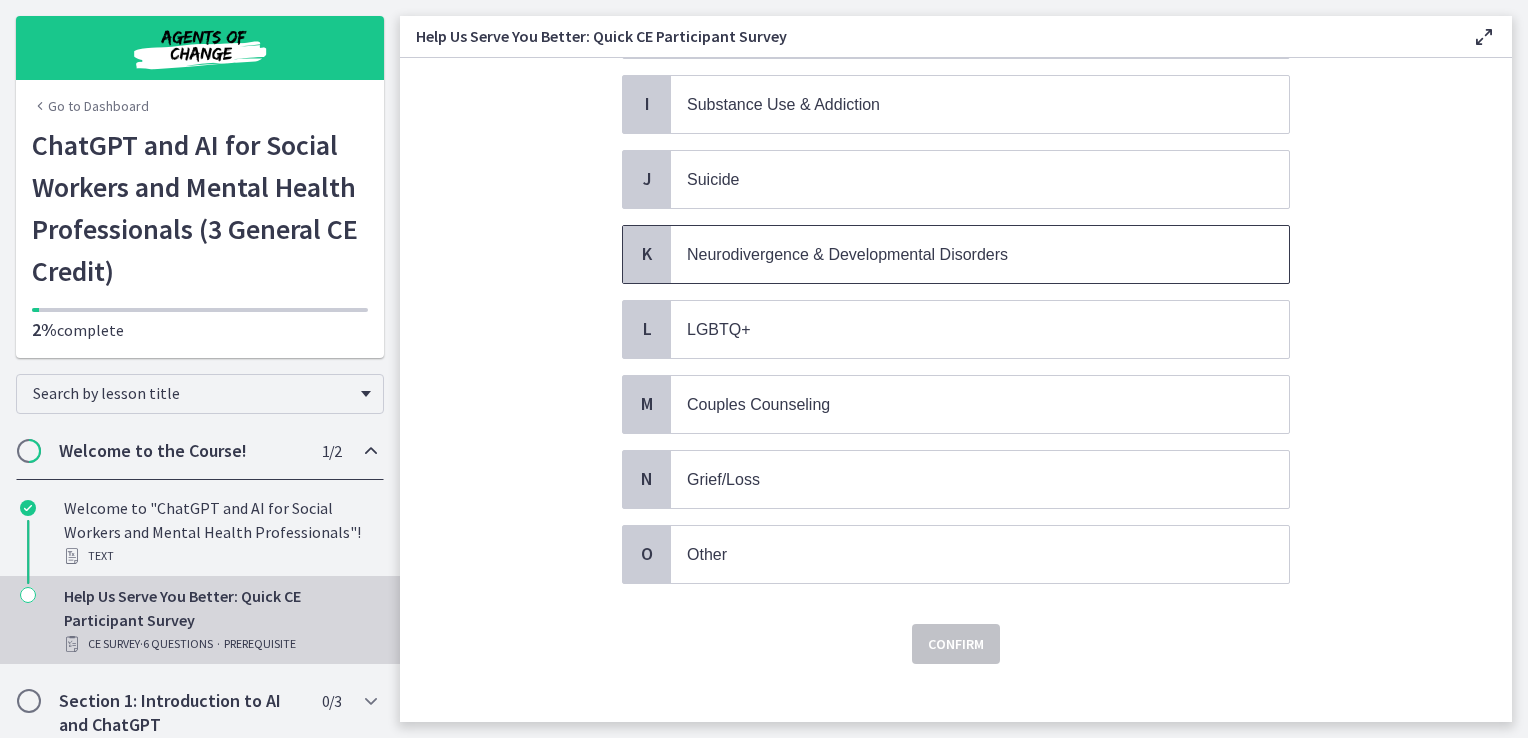 click on "Neurodivergence & Developmental Disorders" at bounding box center [847, 254] 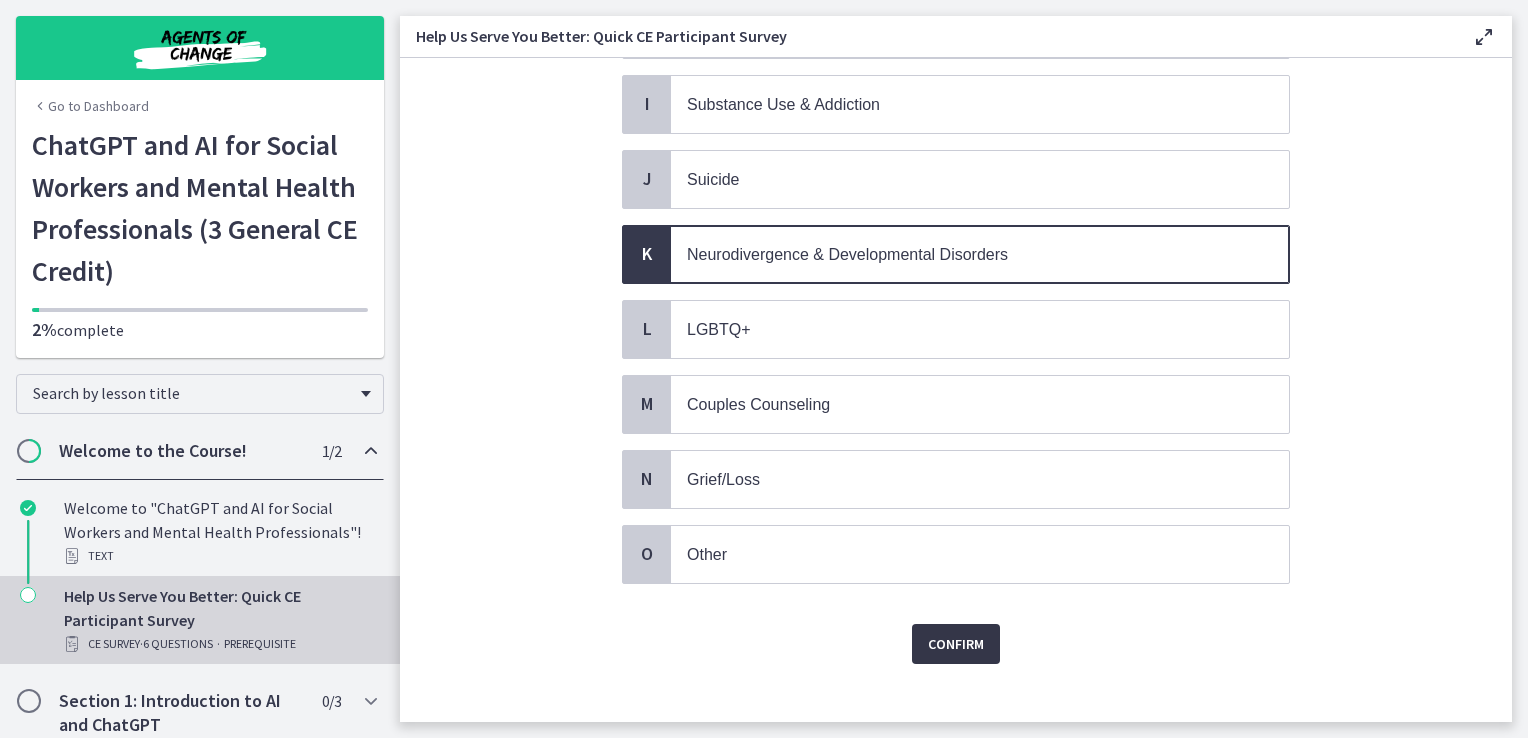 click on "Confirm" at bounding box center (956, 644) 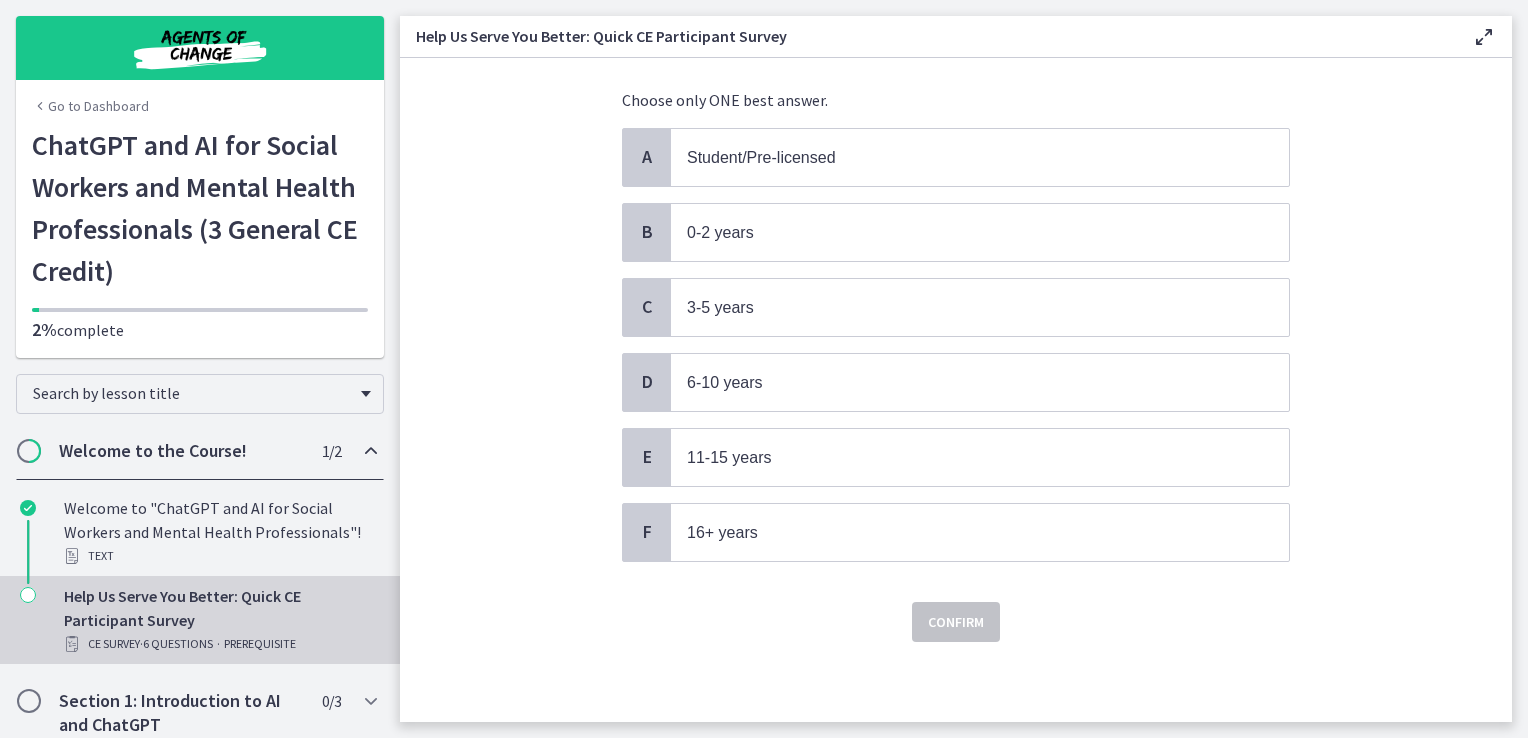 scroll, scrollTop: 0, scrollLeft: 0, axis: both 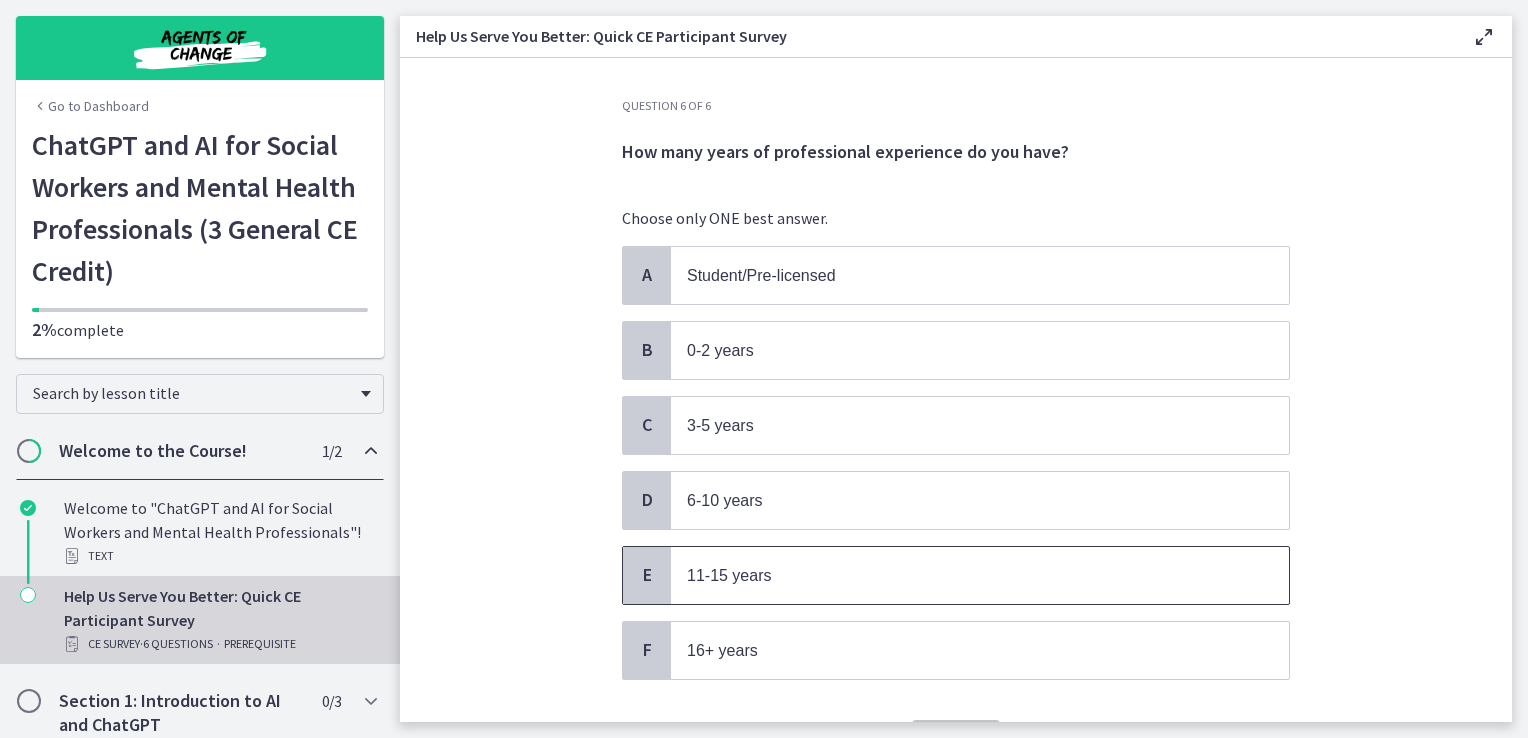 click on "11-15 years" at bounding box center (980, 575) 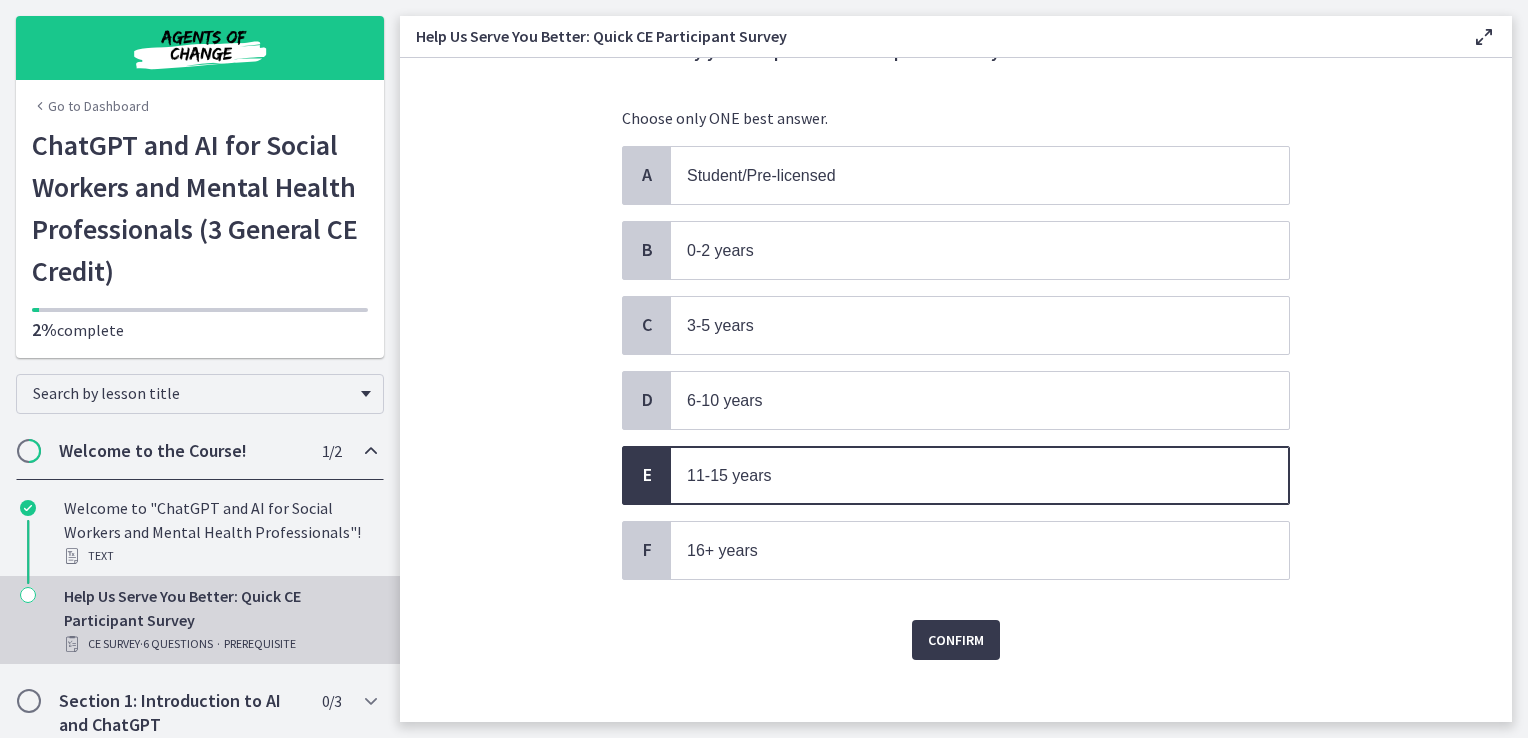 scroll, scrollTop: 108, scrollLeft: 0, axis: vertical 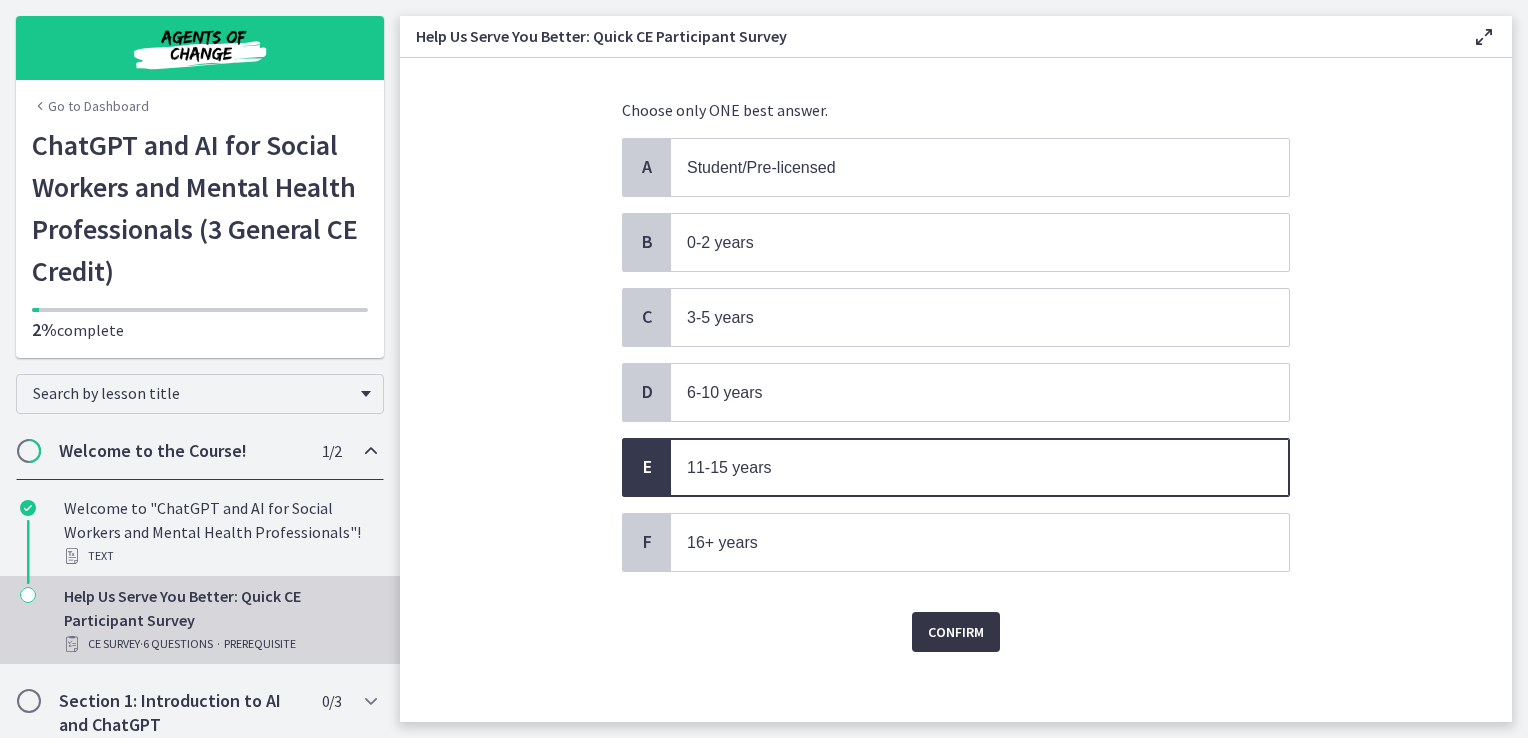 click on "Confirm" at bounding box center [956, 632] 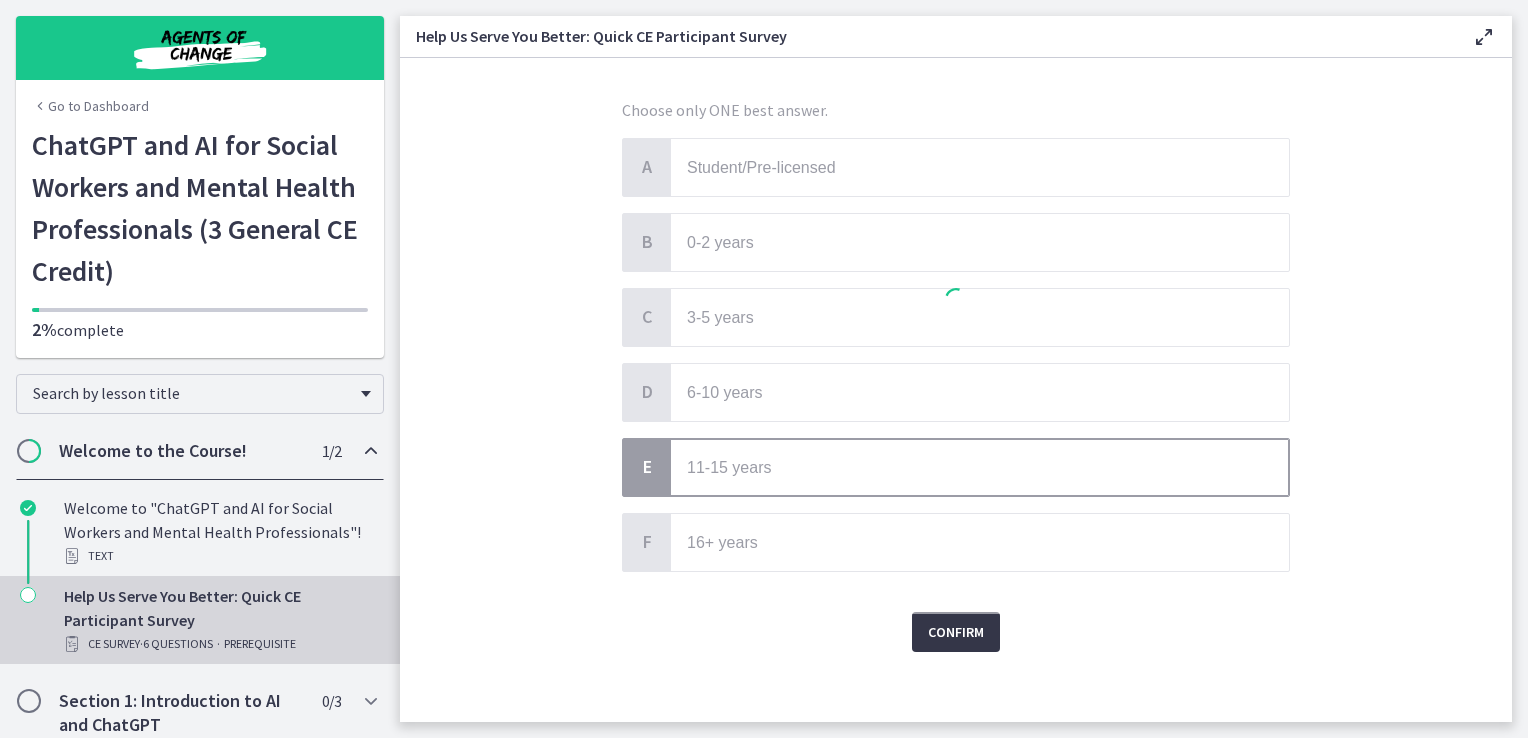 scroll, scrollTop: 0, scrollLeft: 0, axis: both 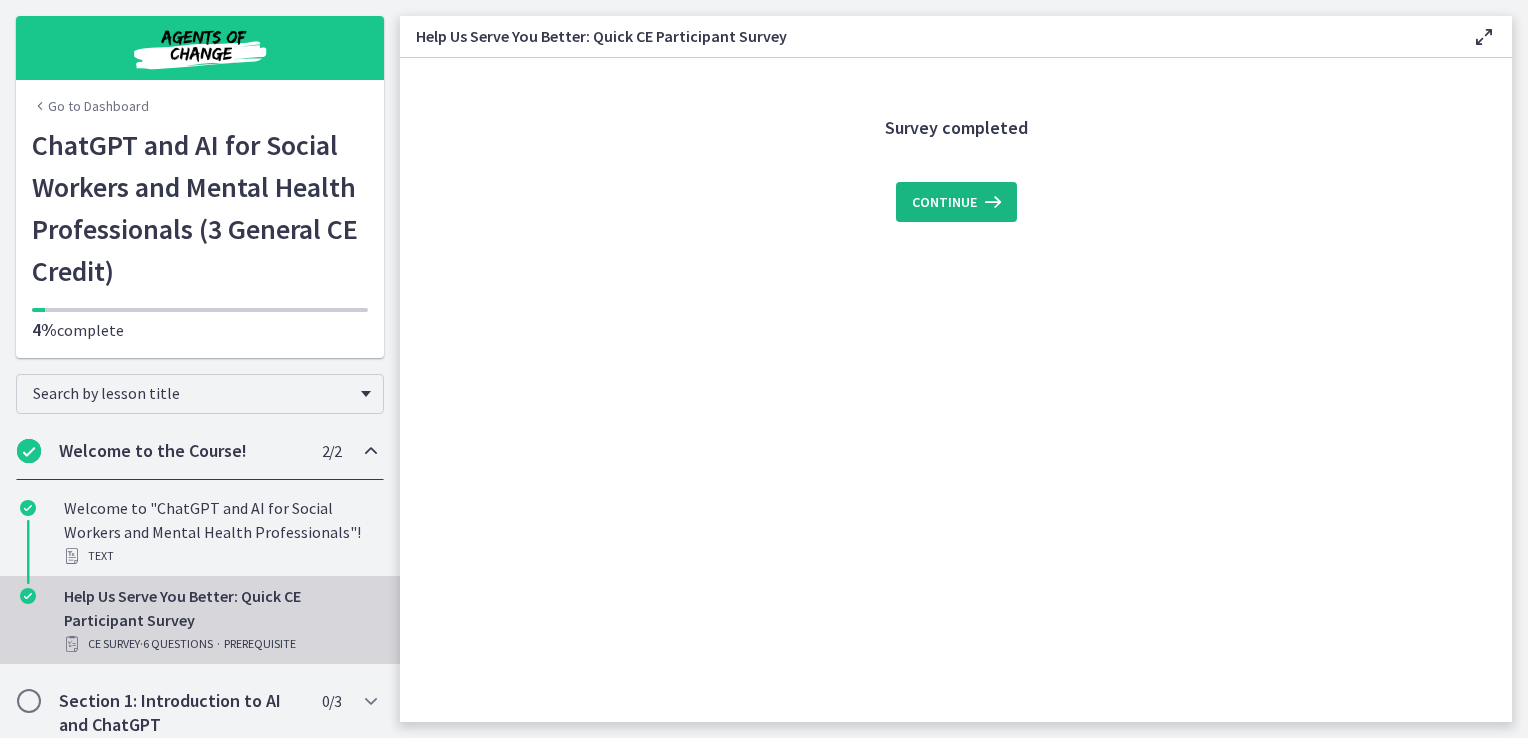 click at bounding box center (991, 202) 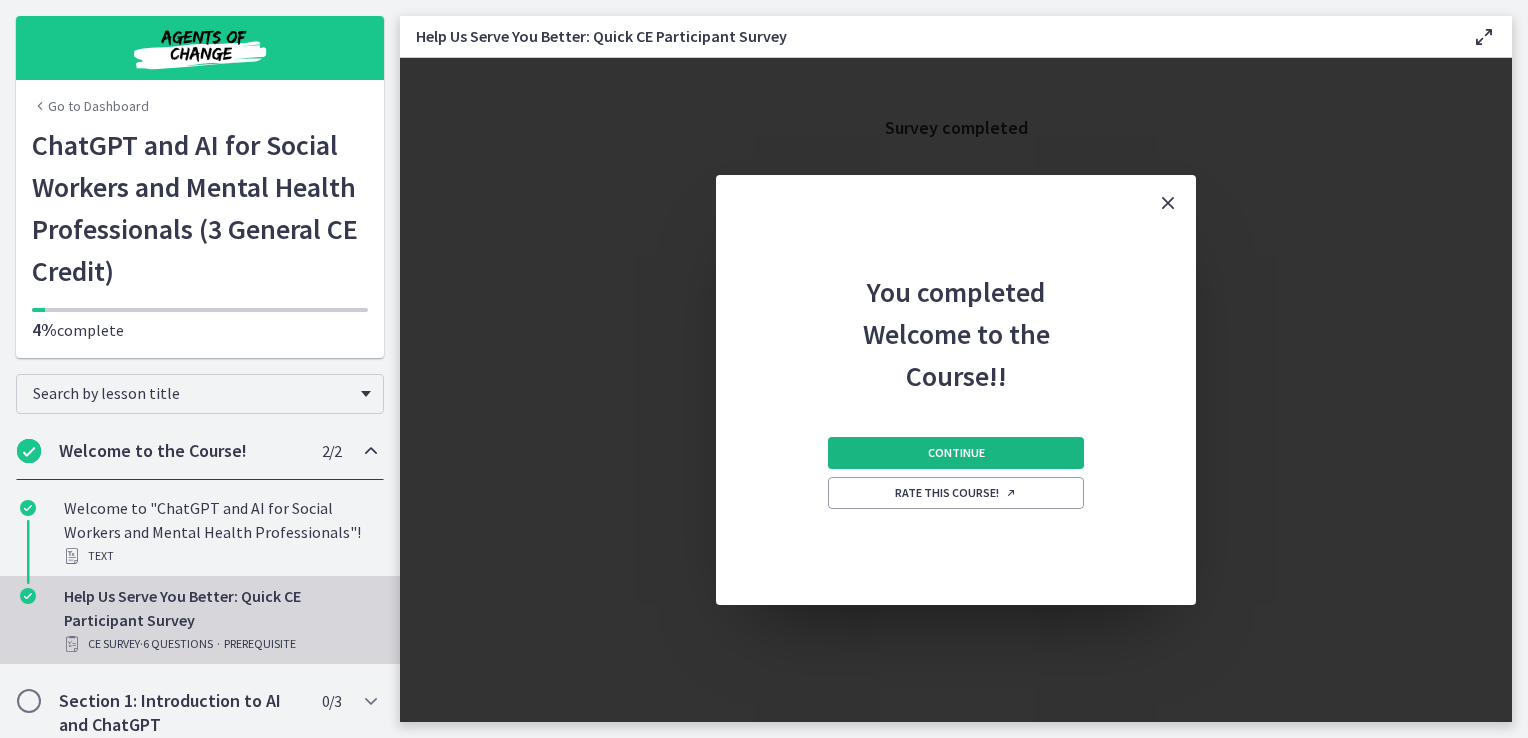click on "Continue" at bounding box center [956, 453] 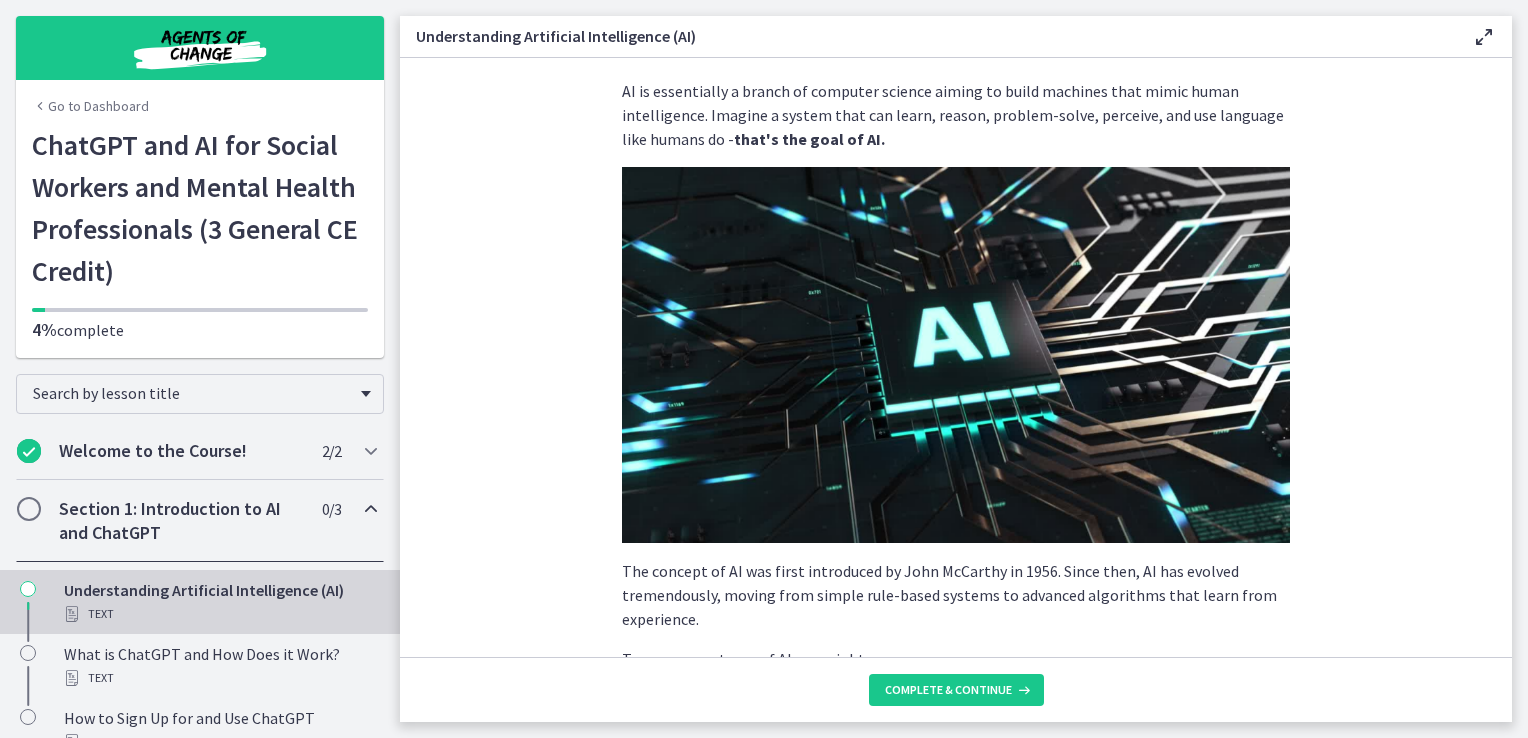 scroll, scrollTop: 0, scrollLeft: 0, axis: both 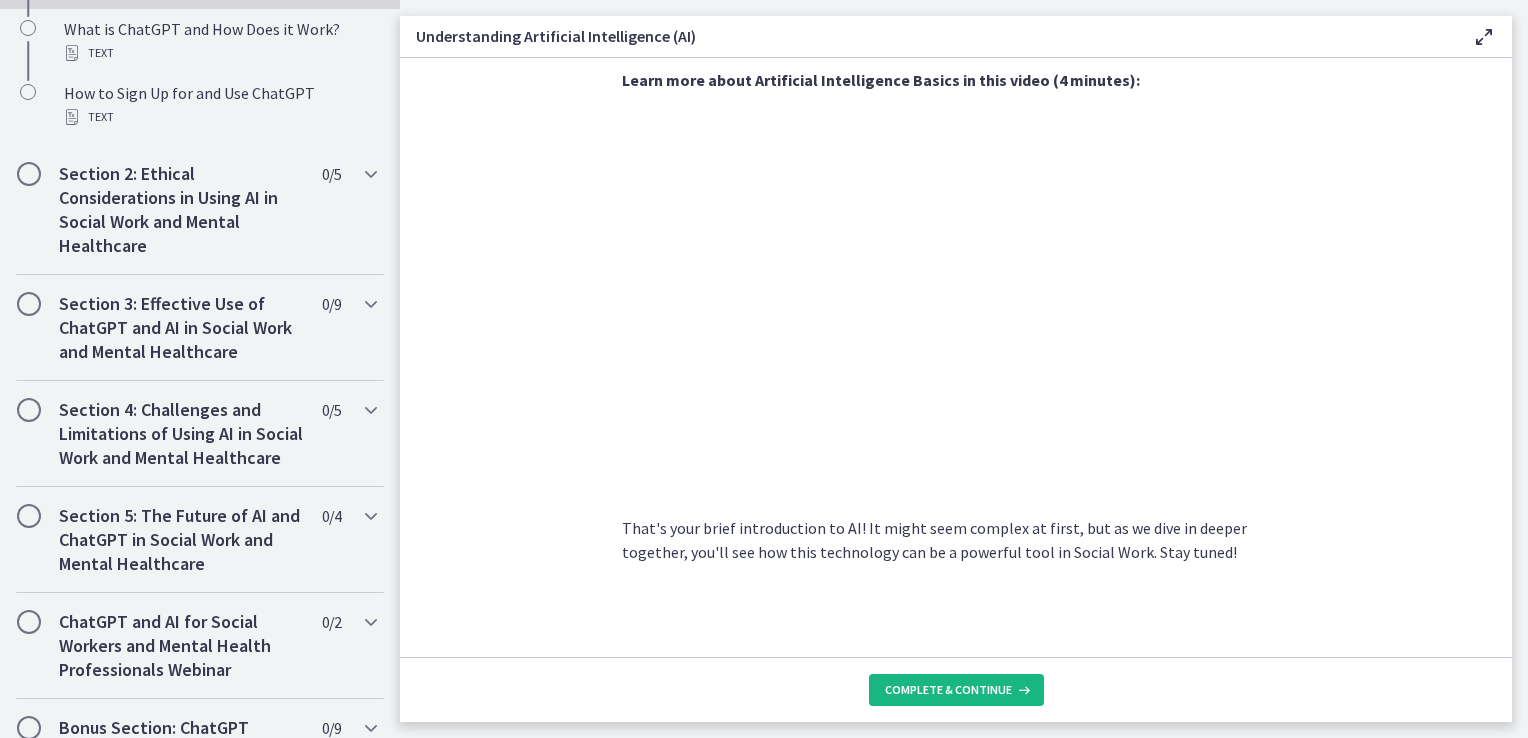 click on "Complete & continue" at bounding box center (948, 690) 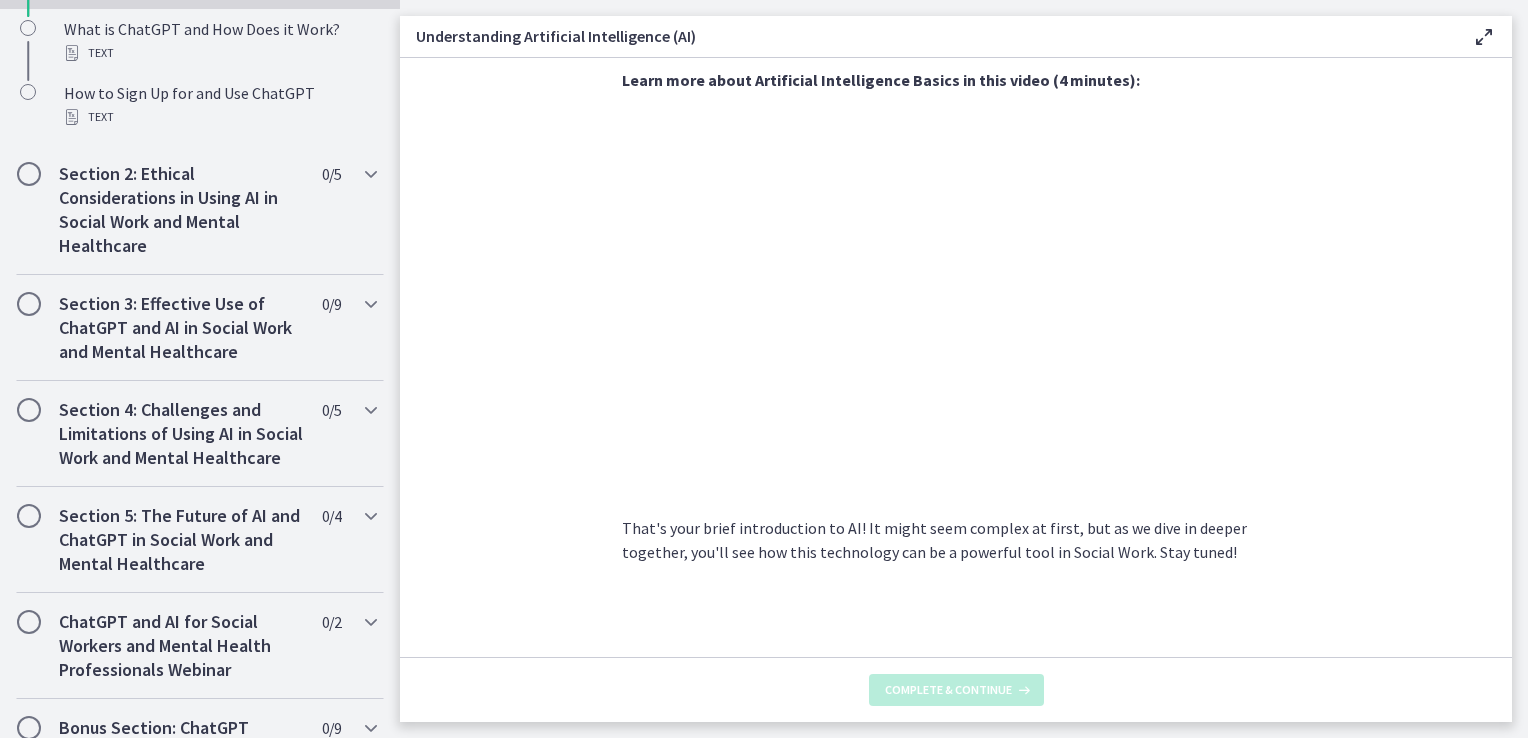 scroll, scrollTop: 0, scrollLeft: 0, axis: both 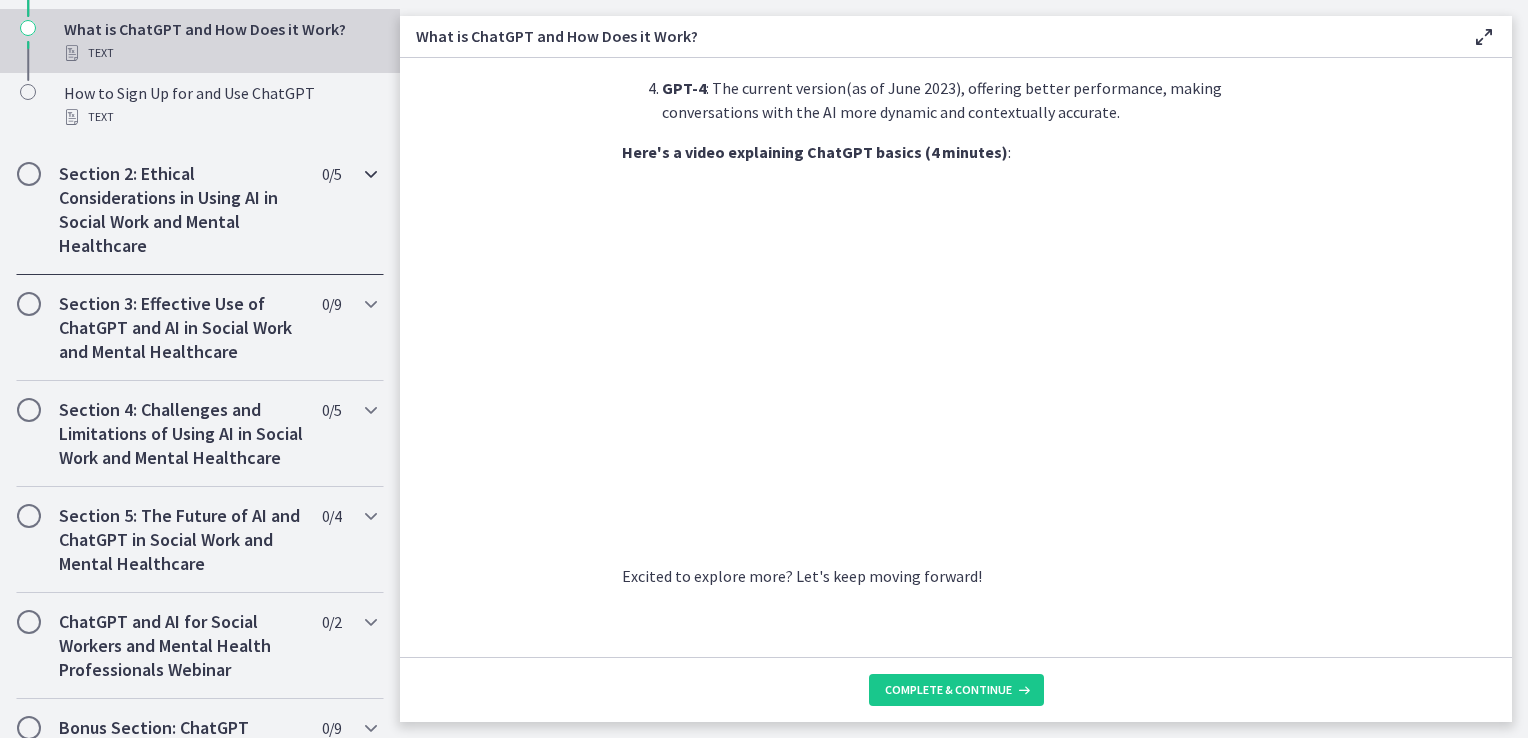 click at bounding box center [371, 174] 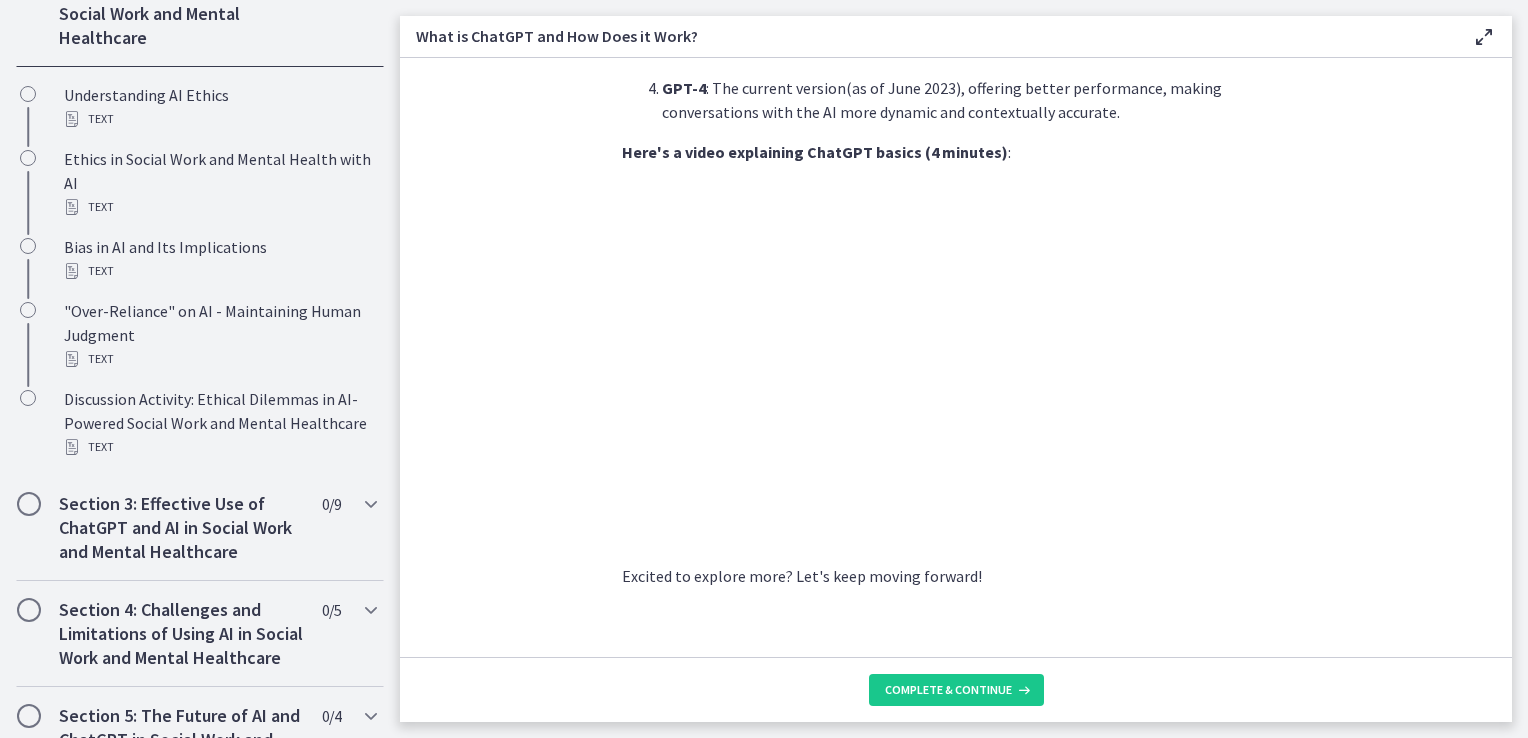 scroll, scrollTop: 188, scrollLeft: 0, axis: vertical 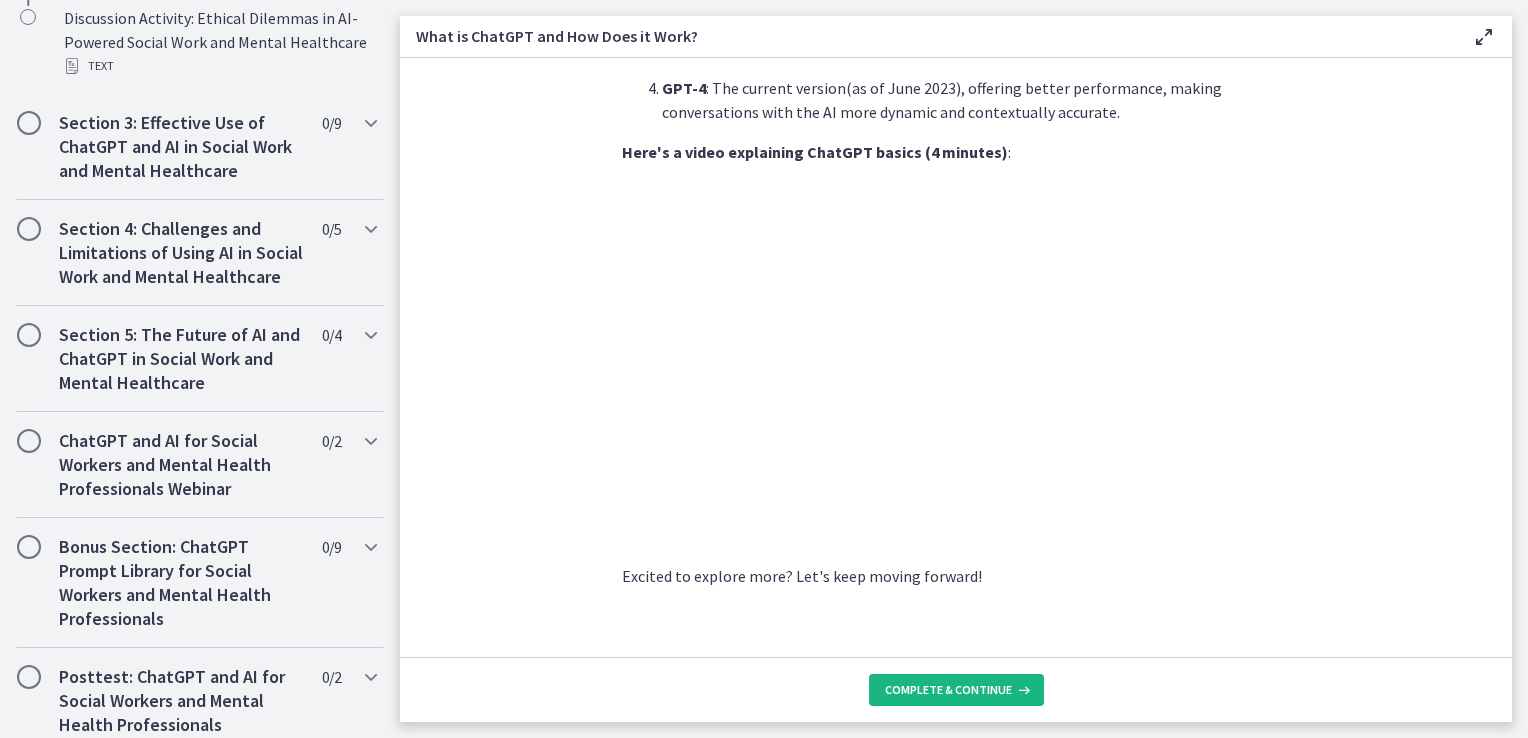 click on "Complete & continue" at bounding box center [948, 690] 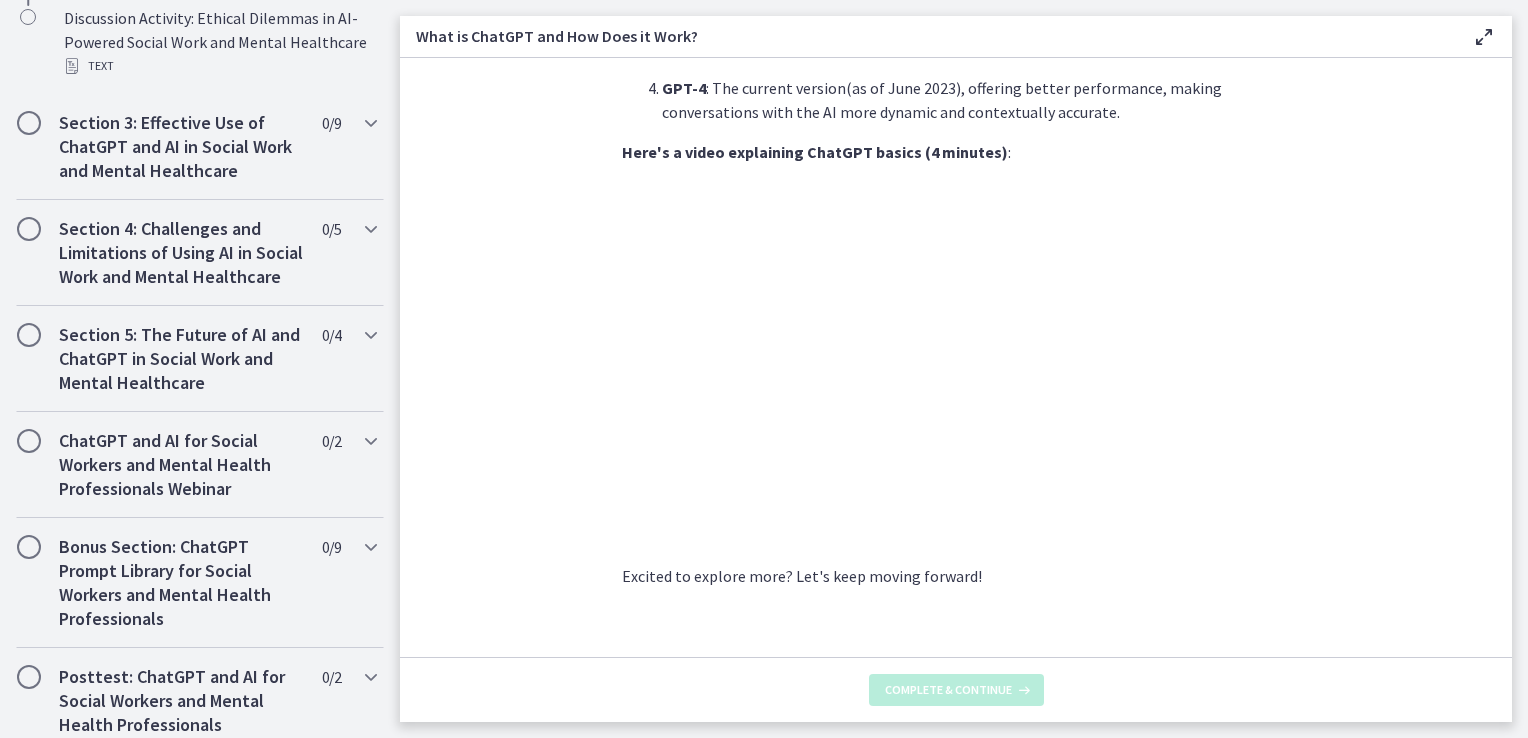scroll, scrollTop: 0, scrollLeft: 0, axis: both 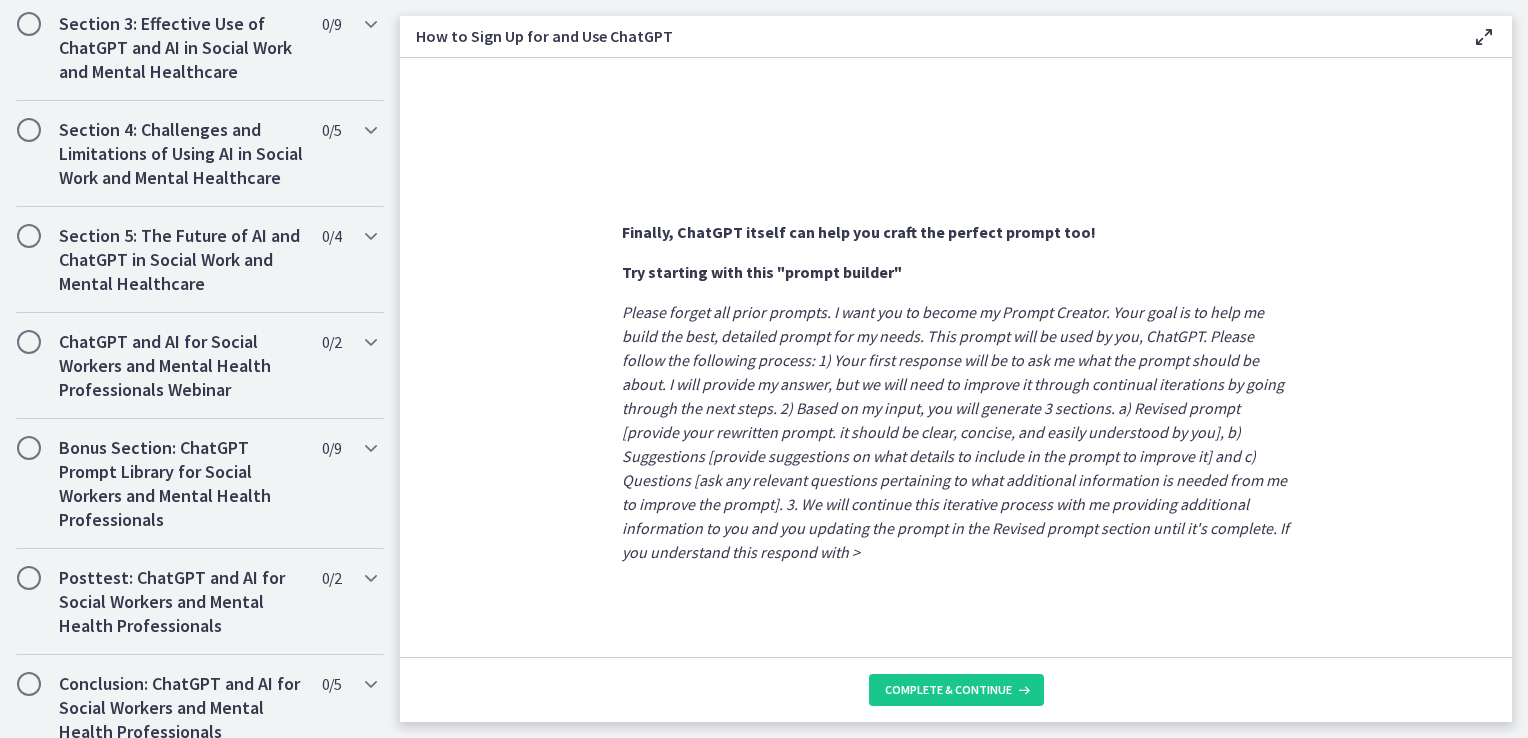 drag, startPoint x: 1505, startPoint y: 630, endPoint x: 1452, endPoint y: 625, distance: 53.235325 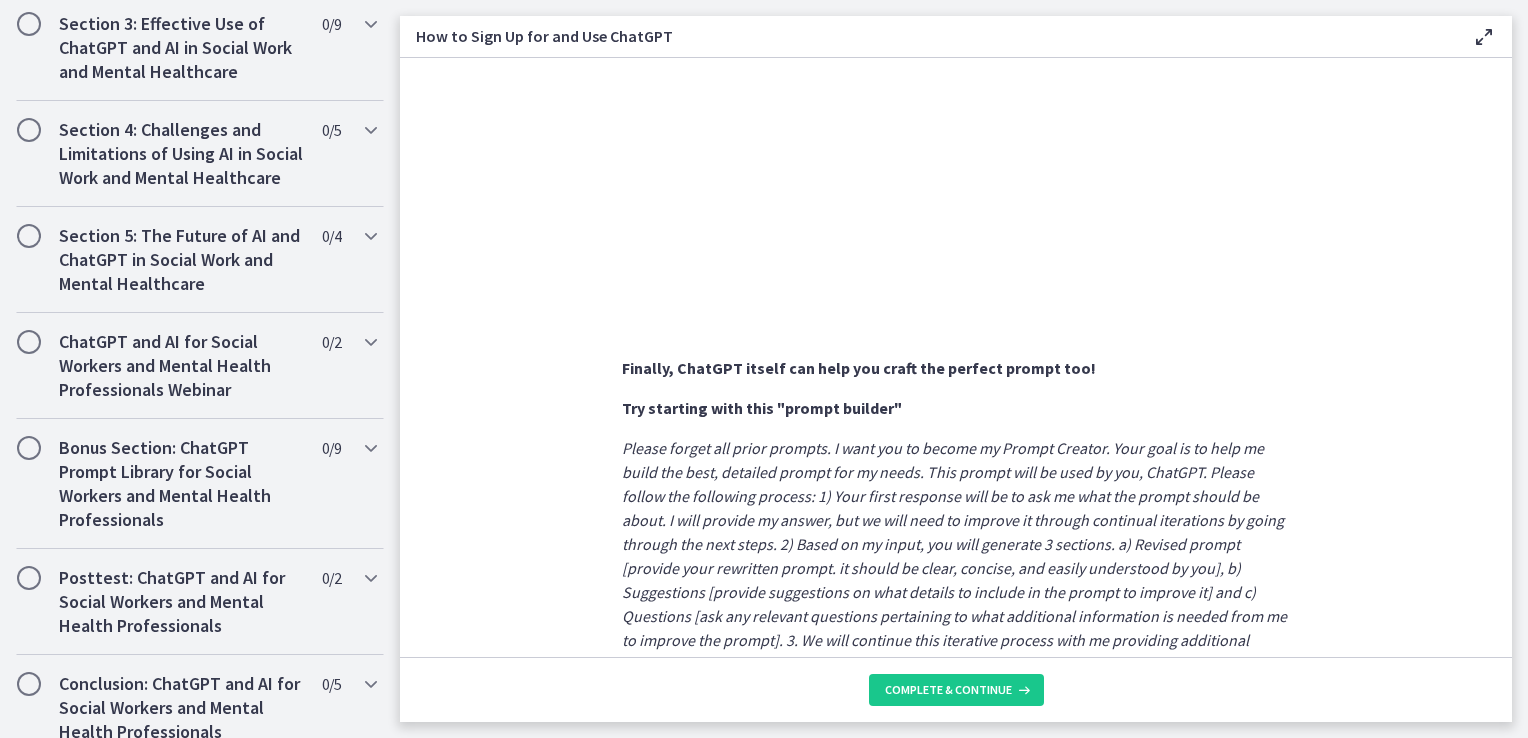 scroll, scrollTop: 937, scrollLeft: 0, axis: vertical 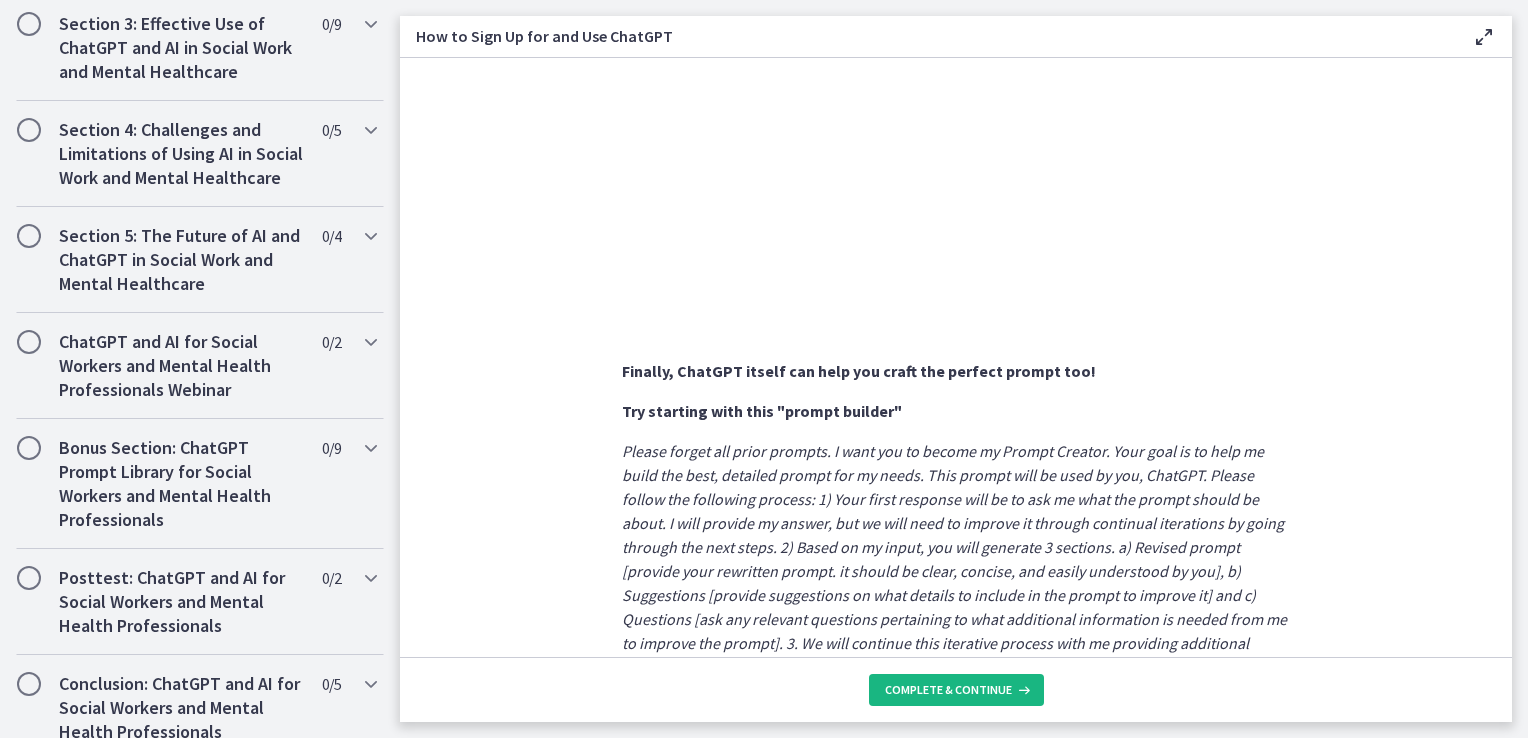 click on "Complete & continue" at bounding box center (956, 690) 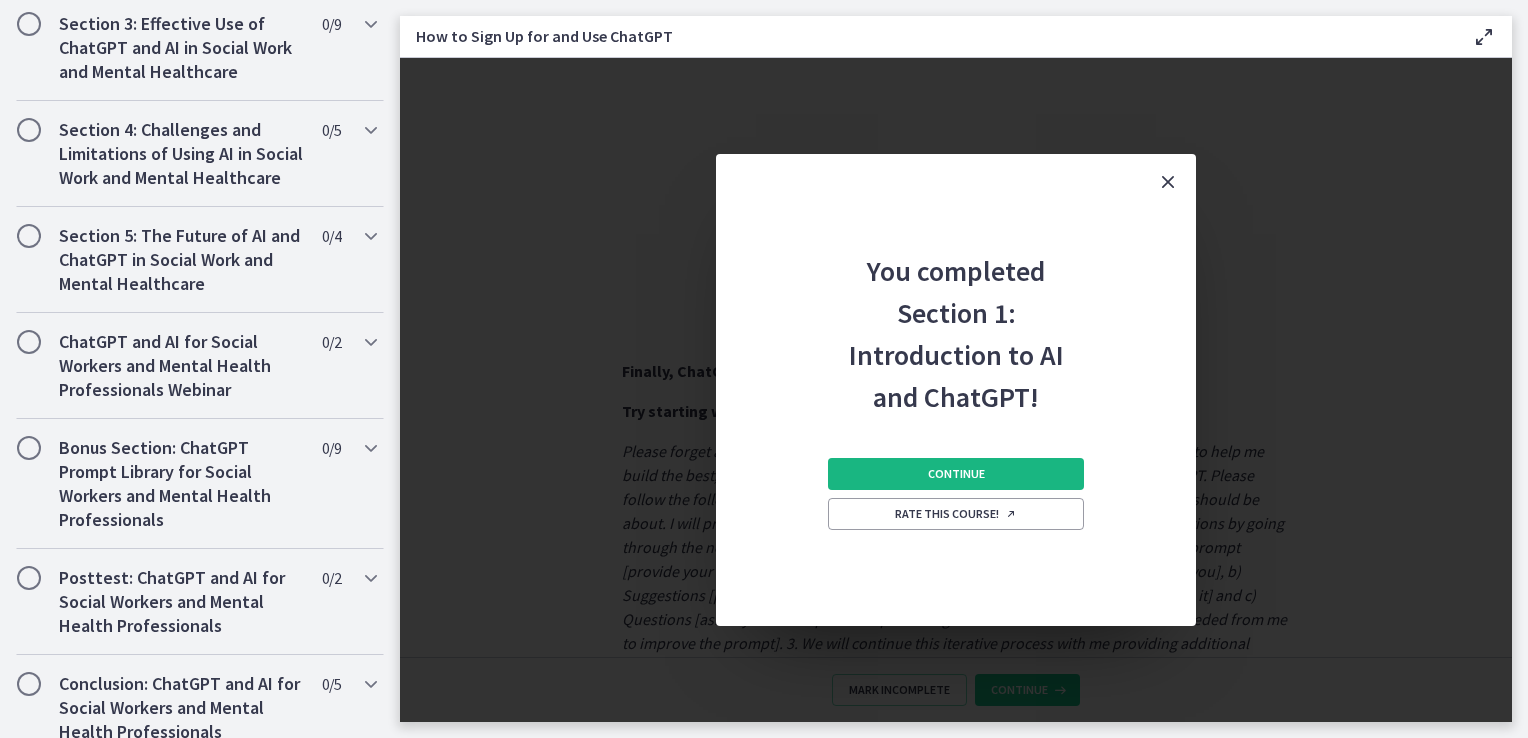 click on "Continue" at bounding box center [956, 474] 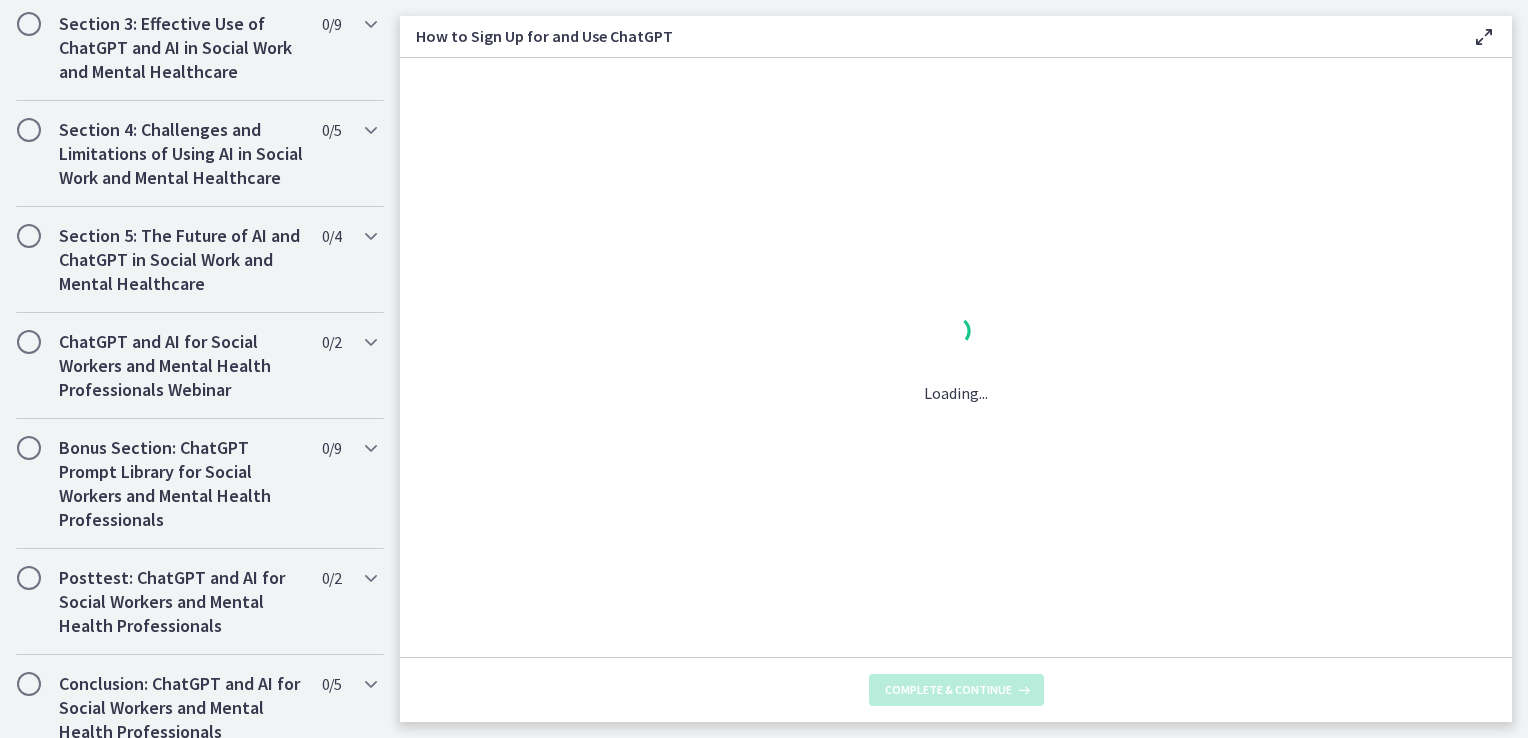 scroll, scrollTop: 0, scrollLeft: 0, axis: both 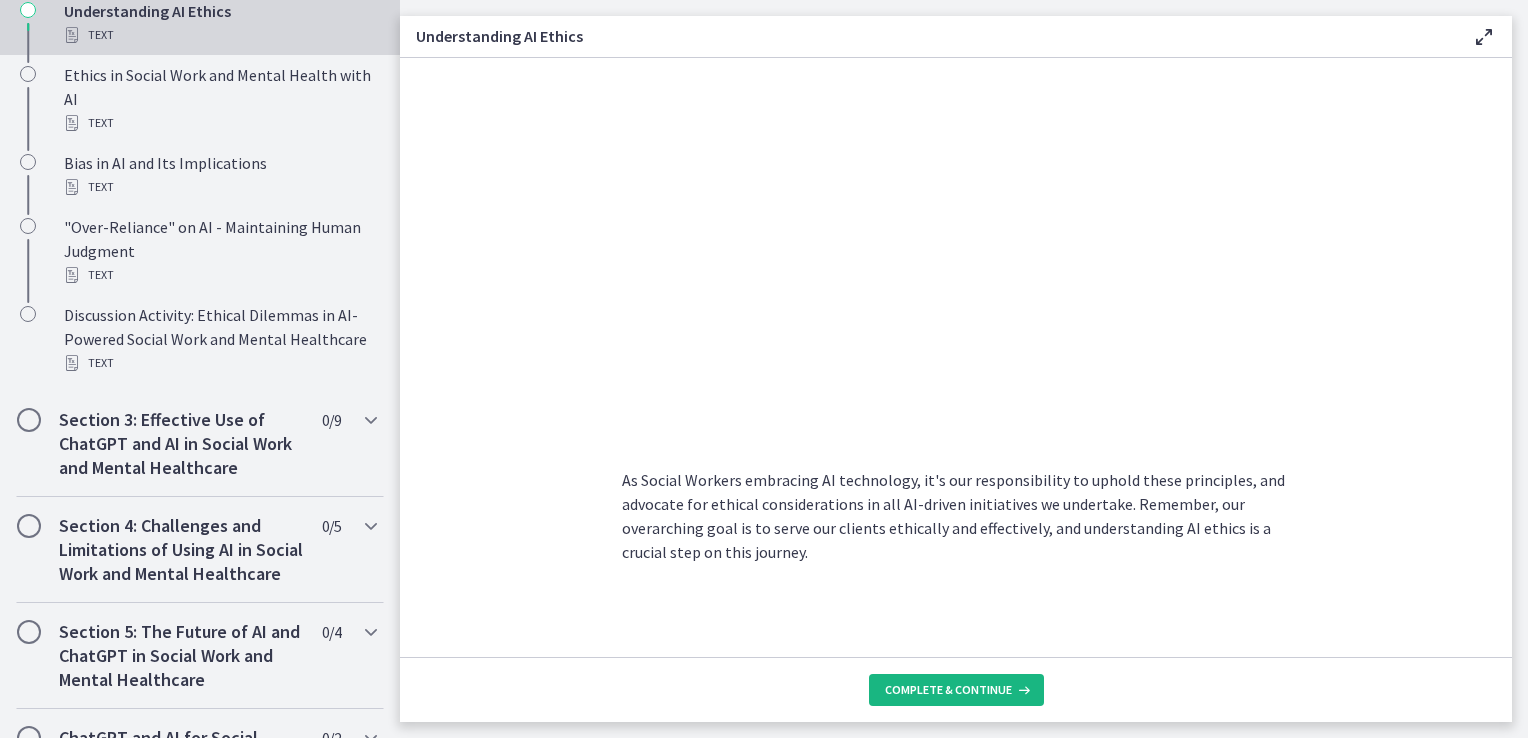 click on "Complete & continue" at bounding box center (948, 690) 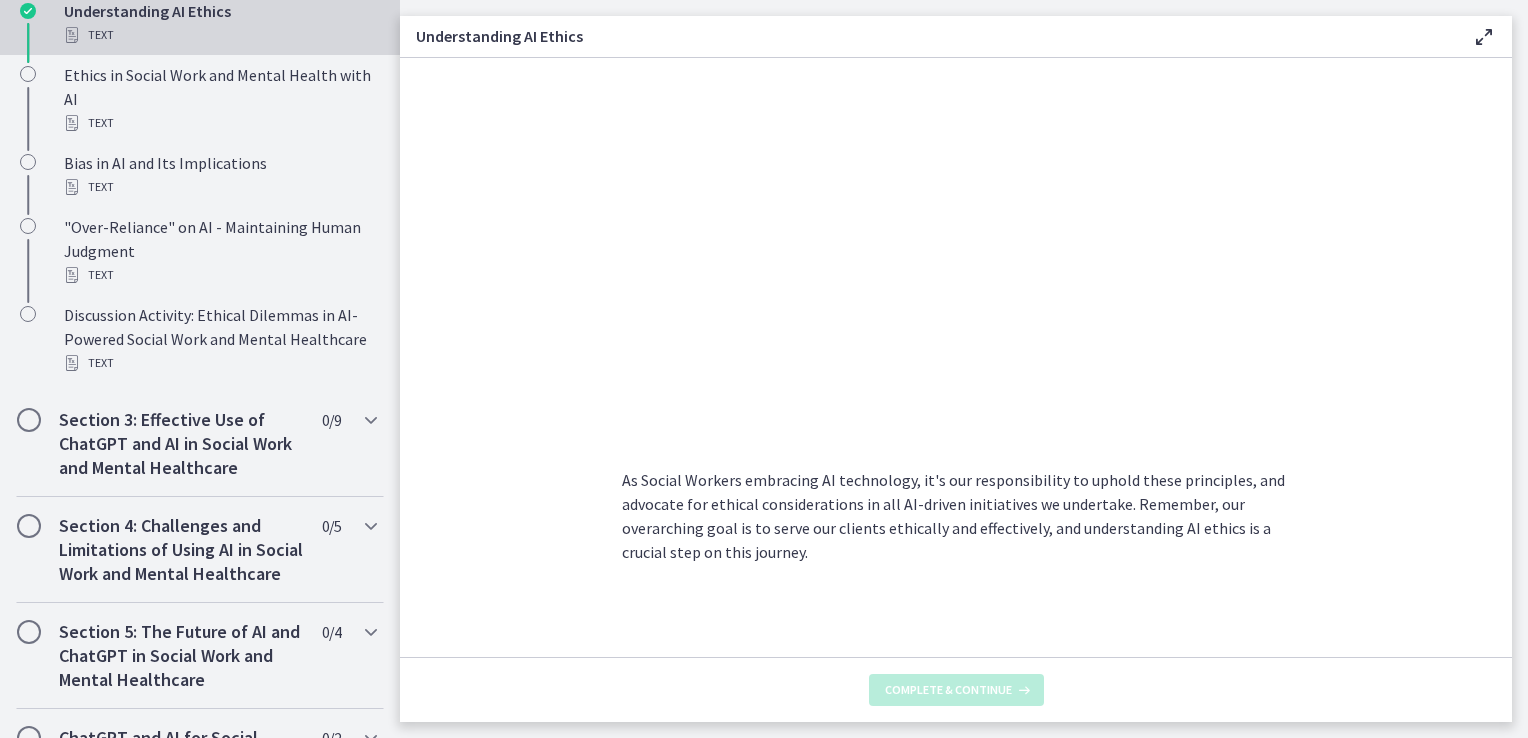 scroll, scrollTop: 0, scrollLeft: 0, axis: both 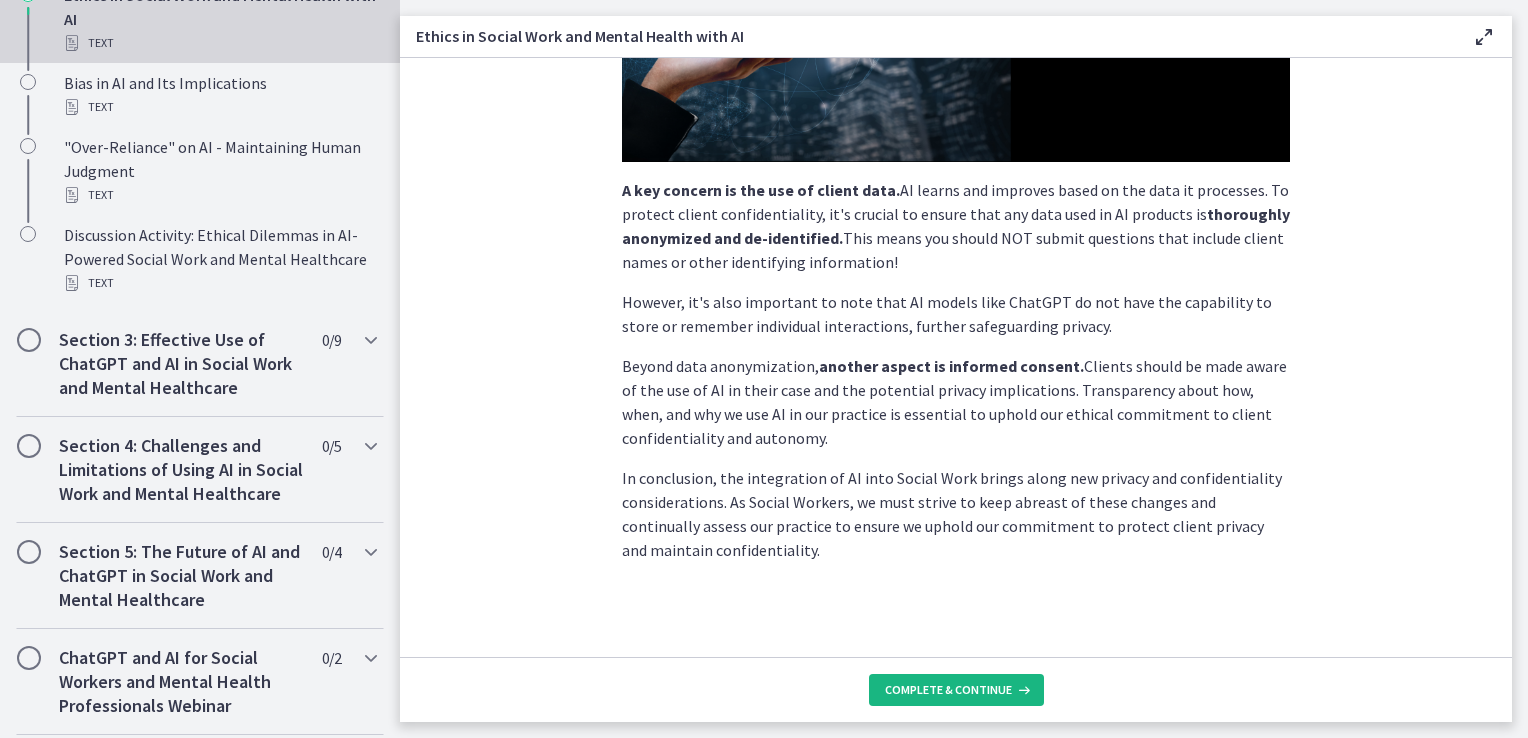 click on "Complete & continue" at bounding box center [948, 690] 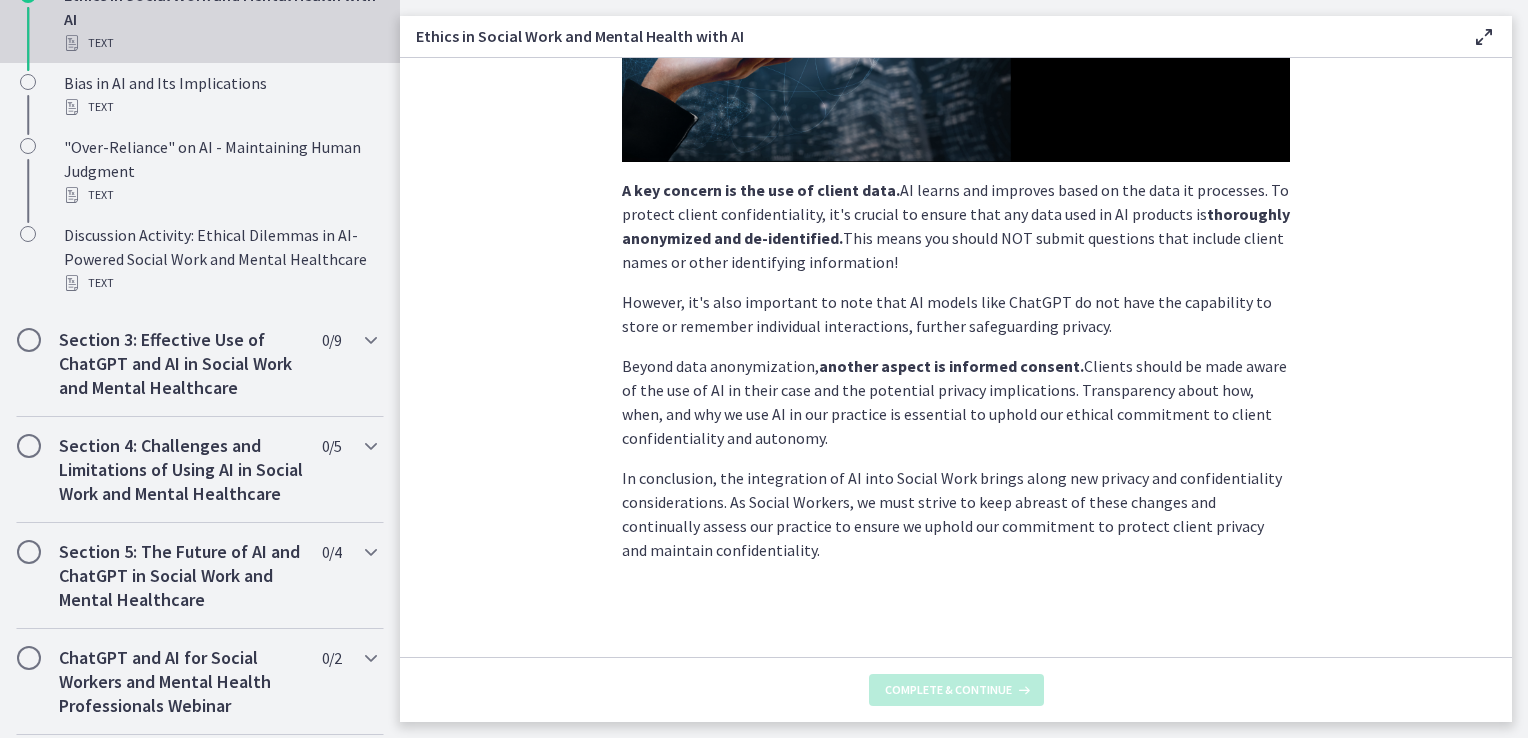 scroll, scrollTop: 0, scrollLeft: 0, axis: both 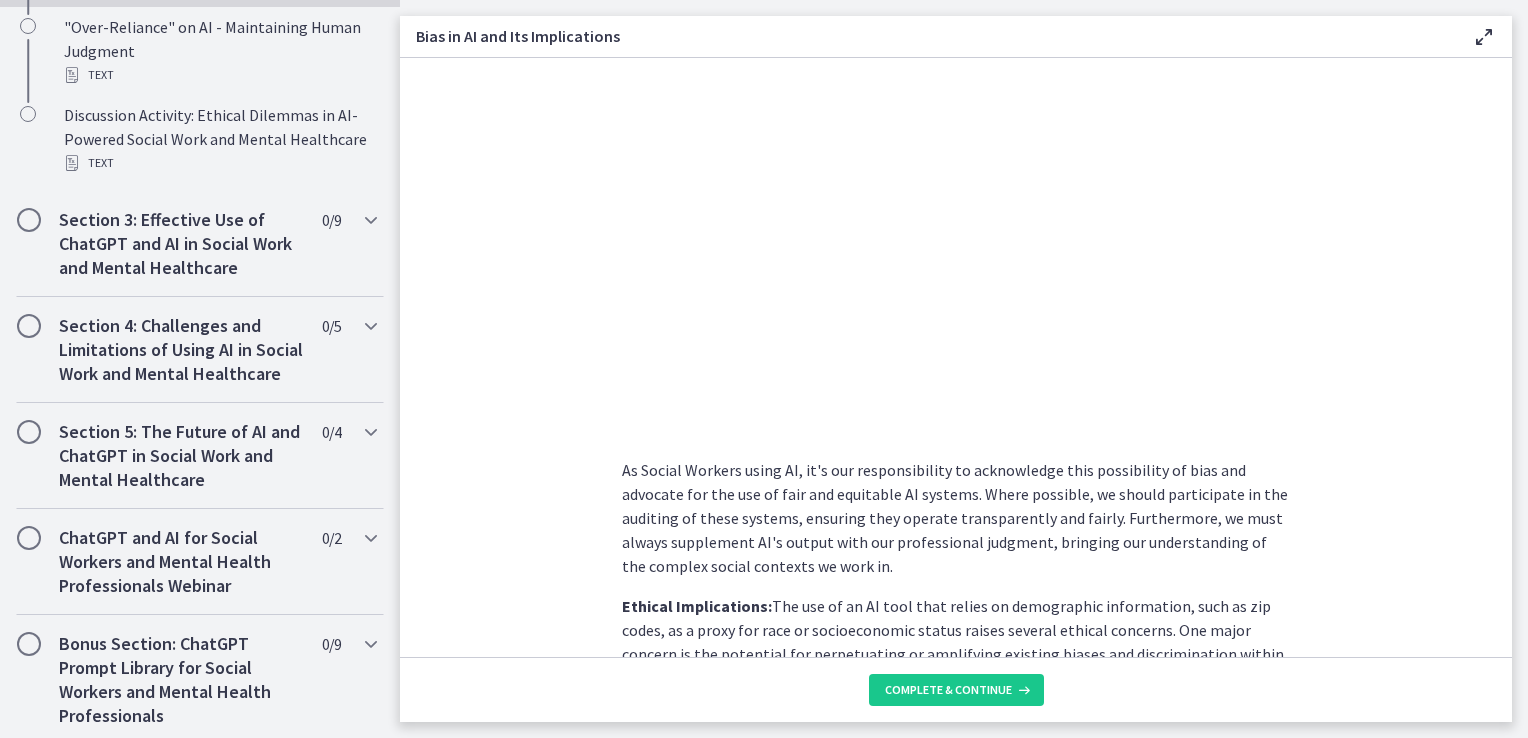 click on "AI systems like ChatGPT learn from vast amounts of data. If this data contains inherent societal or cultural biases, AI can inadvertently learn, replicate, and even amplify these biases.  This is a significant concern when using AI in Social Work, a field committed to promoting fairness and equality.
Bias in AI could lead to skewed outputs, leading to inaccurate or discriminatory practices. For instance, an AI tool used for risk assessment in child welfare  might unintentionally flag certain demographic groups as higher risk  due to underlying bias in the data it was trained on.
It's essential to critically assess AI tools for potential bias:
Are they learning from balanced, fair, and representative datasets?
Does the AI's output reflect unintended discrimination or prejudice?
Learn More About Algorithmic Bias in AI in this TED Talk (8 minutes):
Ethical Implications:
Impact on Clients and Service Delivery:" at bounding box center [956, 357] 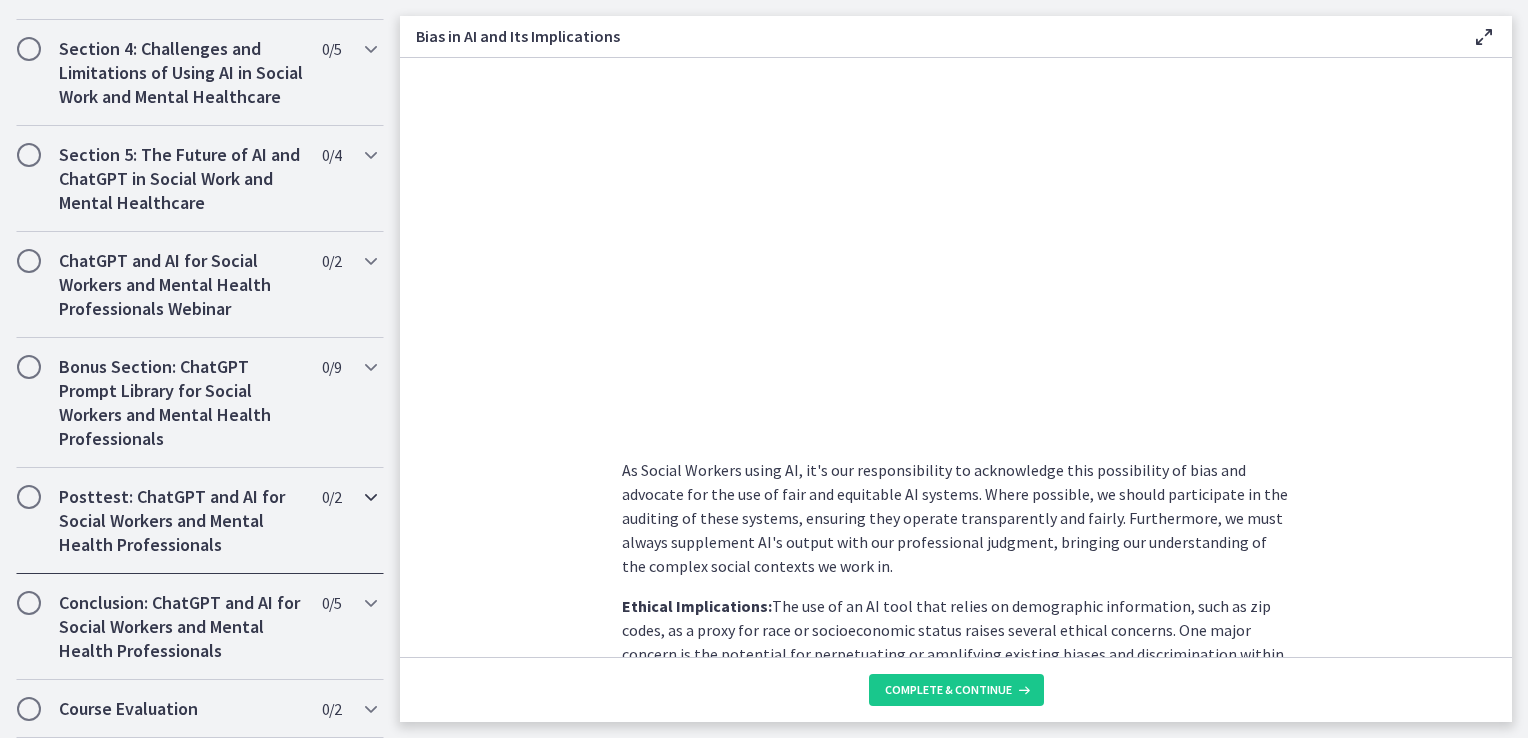 click at bounding box center [371, 497] 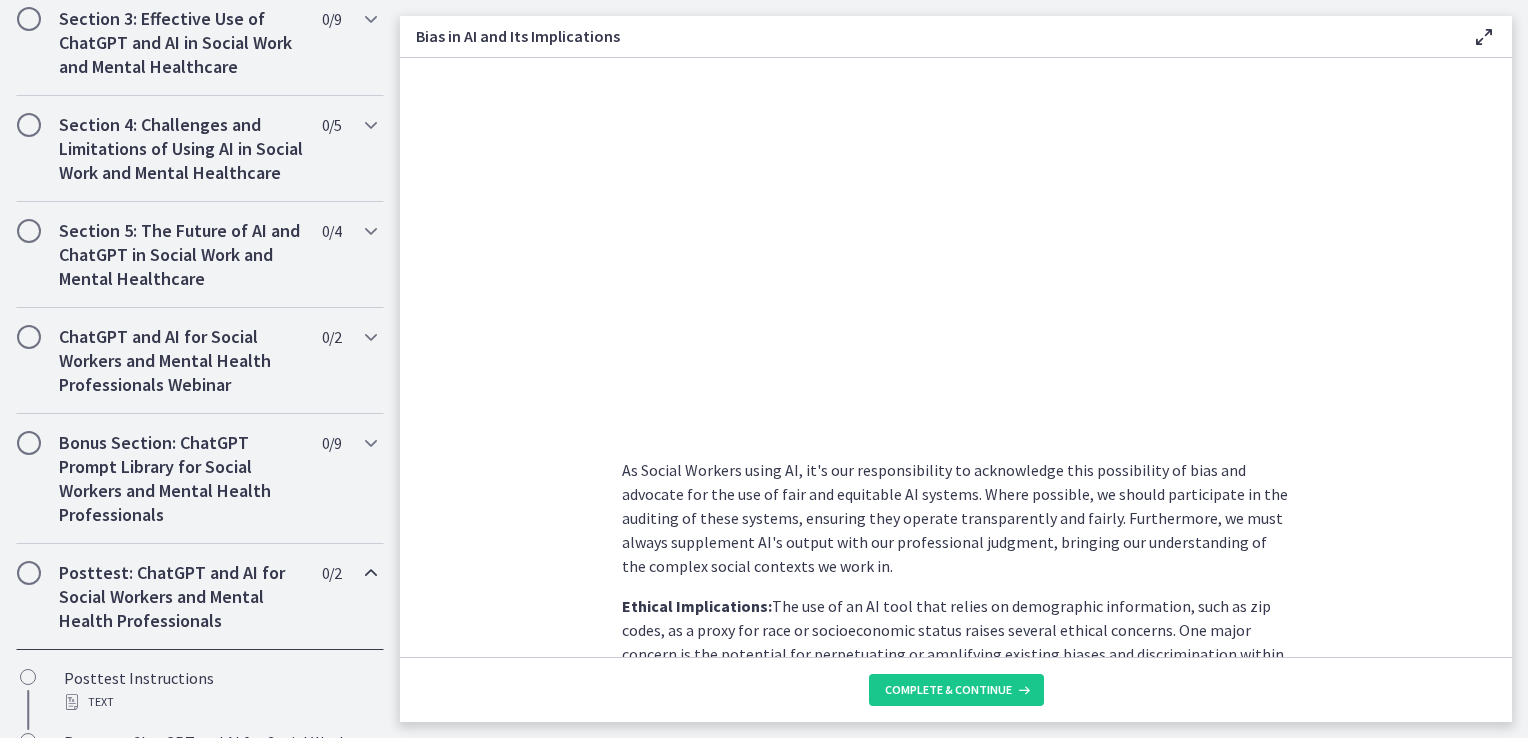 scroll, scrollTop: 798, scrollLeft: 0, axis: vertical 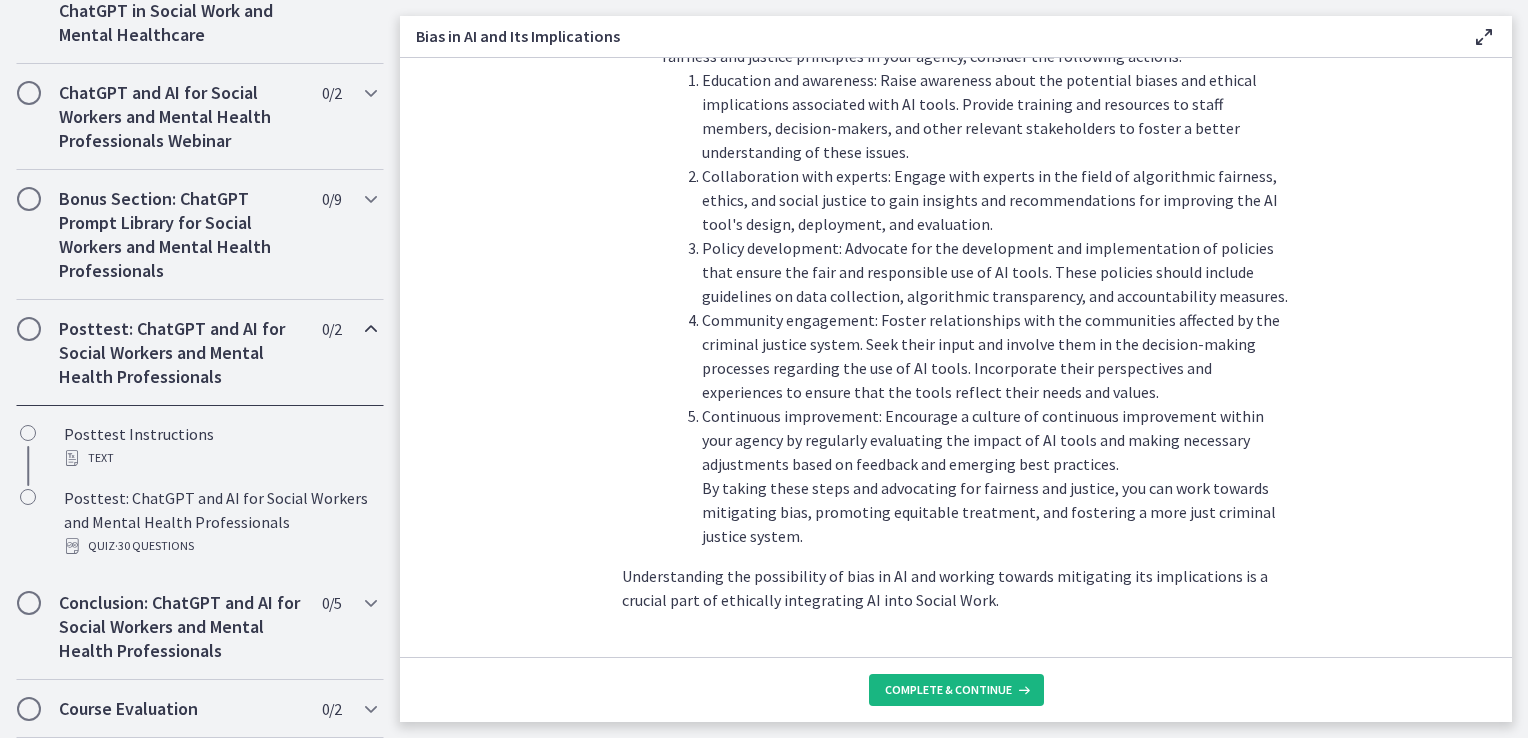 click on "Complete & continue" at bounding box center (948, 690) 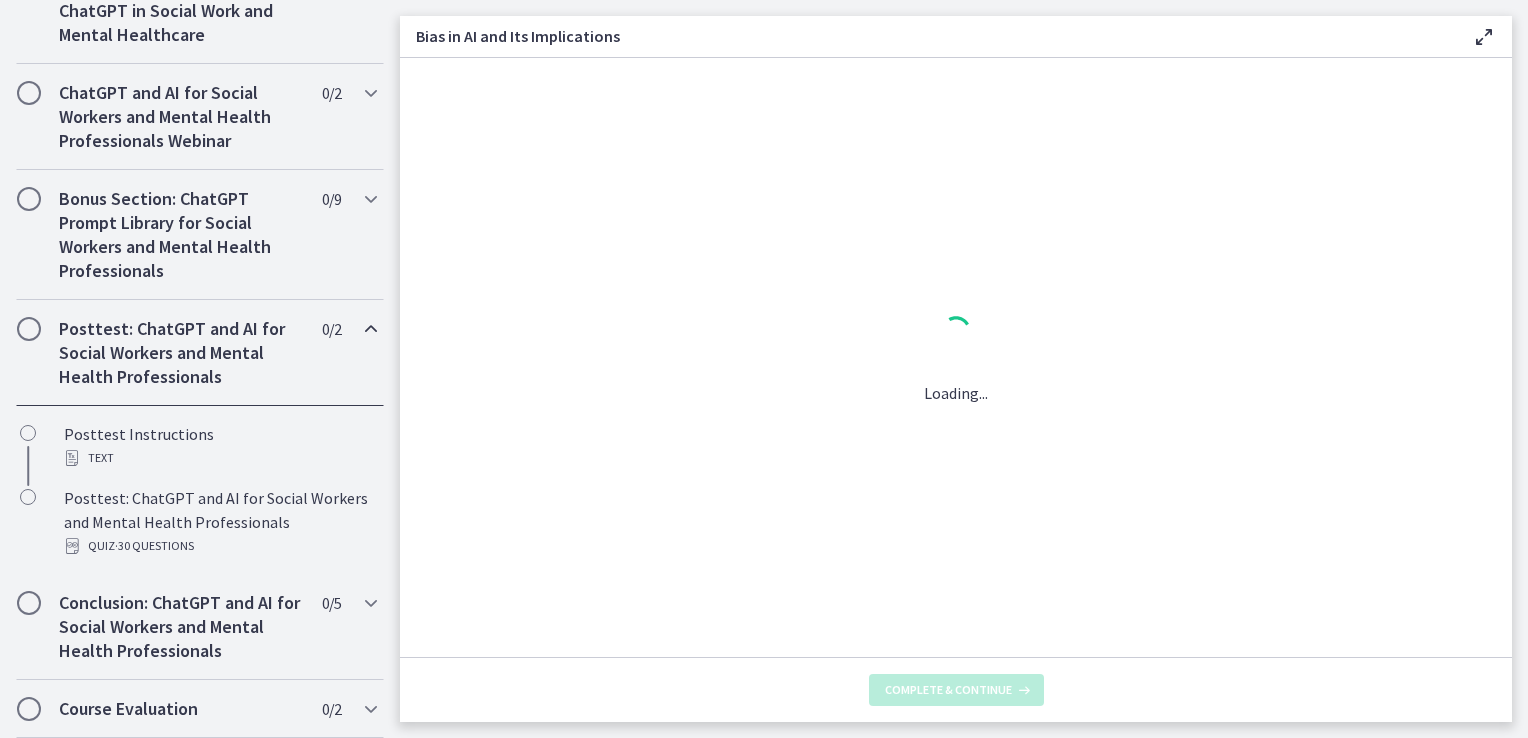 scroll, scrollTop: 0, scrollLeft: 0, axis: both 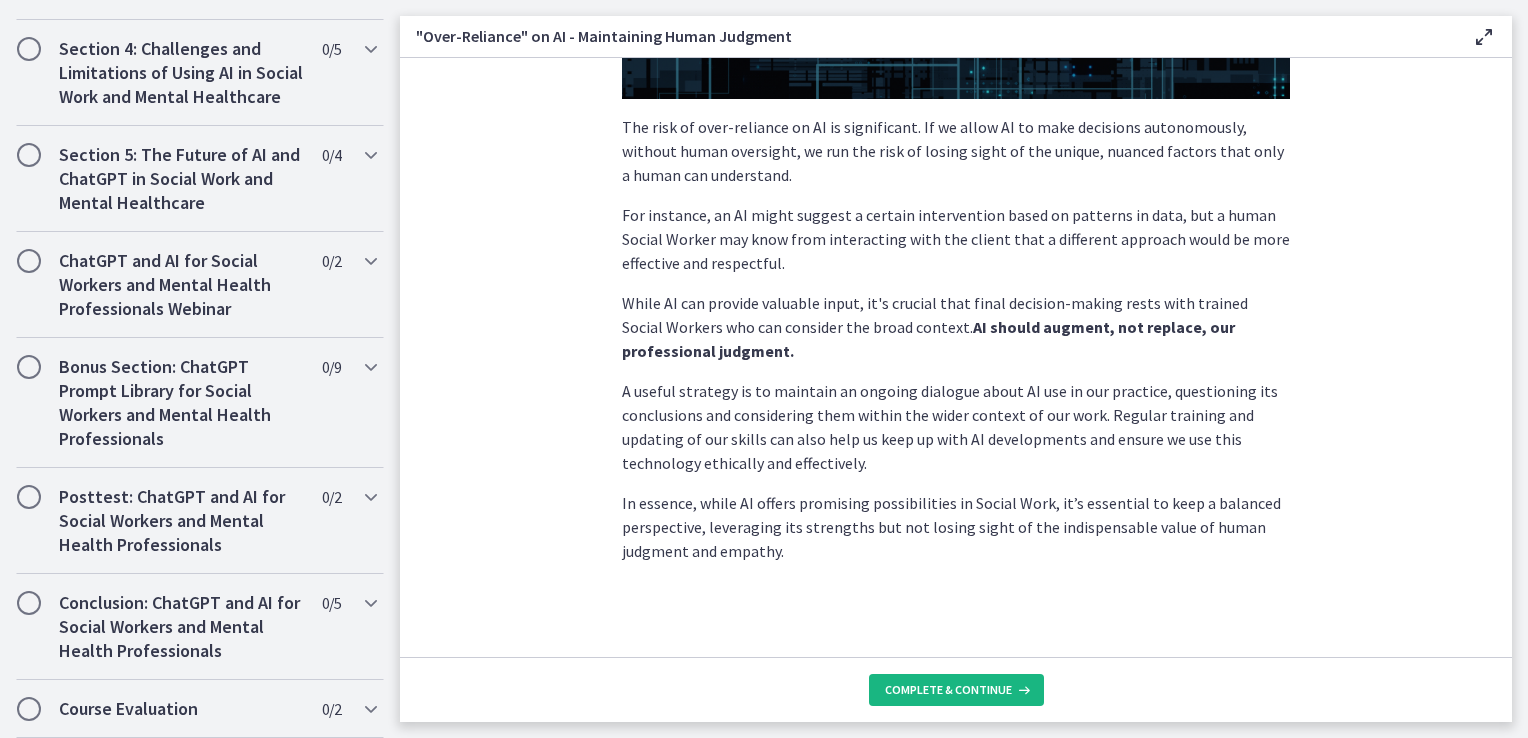 click on "Complete & continue" at bounding box center (948, 690) 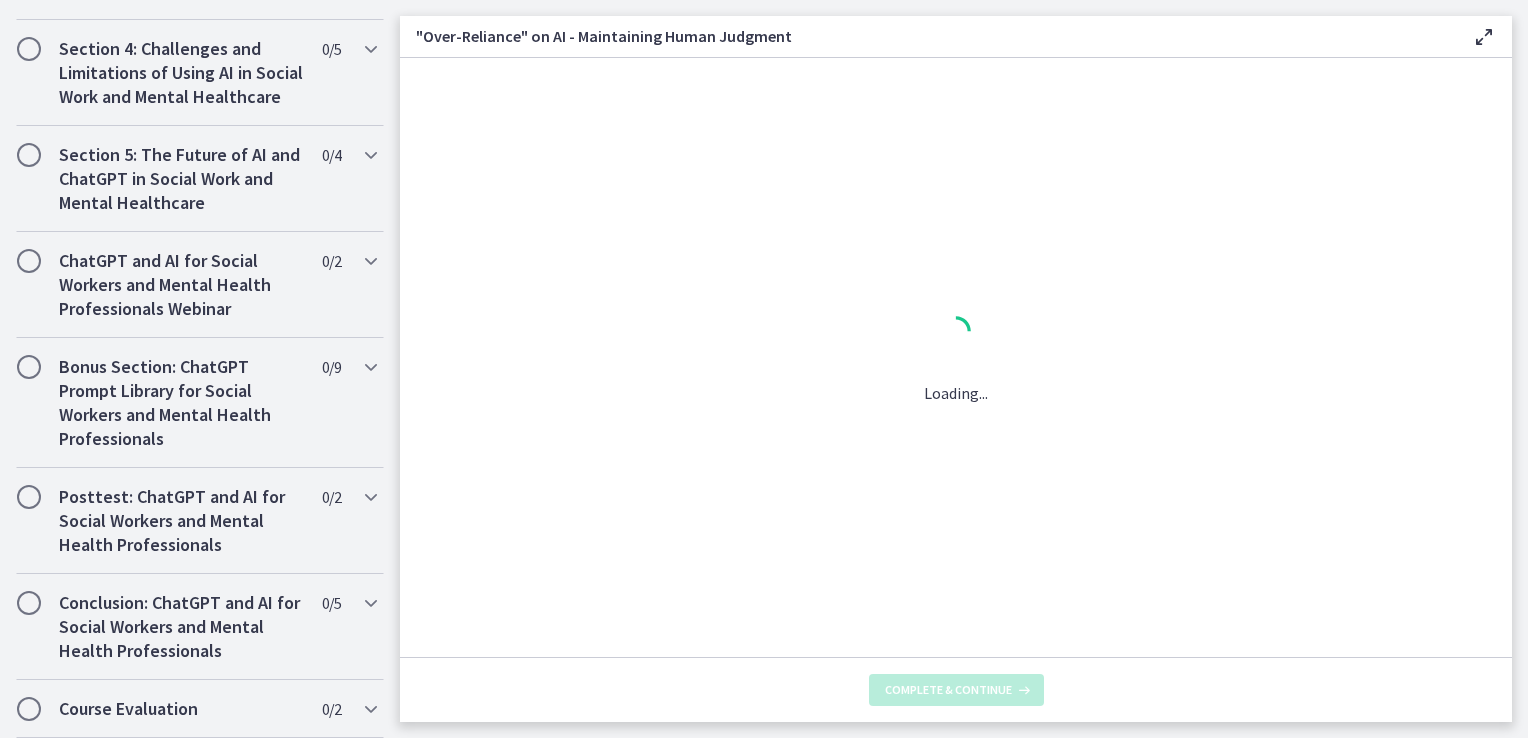 scroll, scrollTop: 0, scrollLeft: 0, axis: both 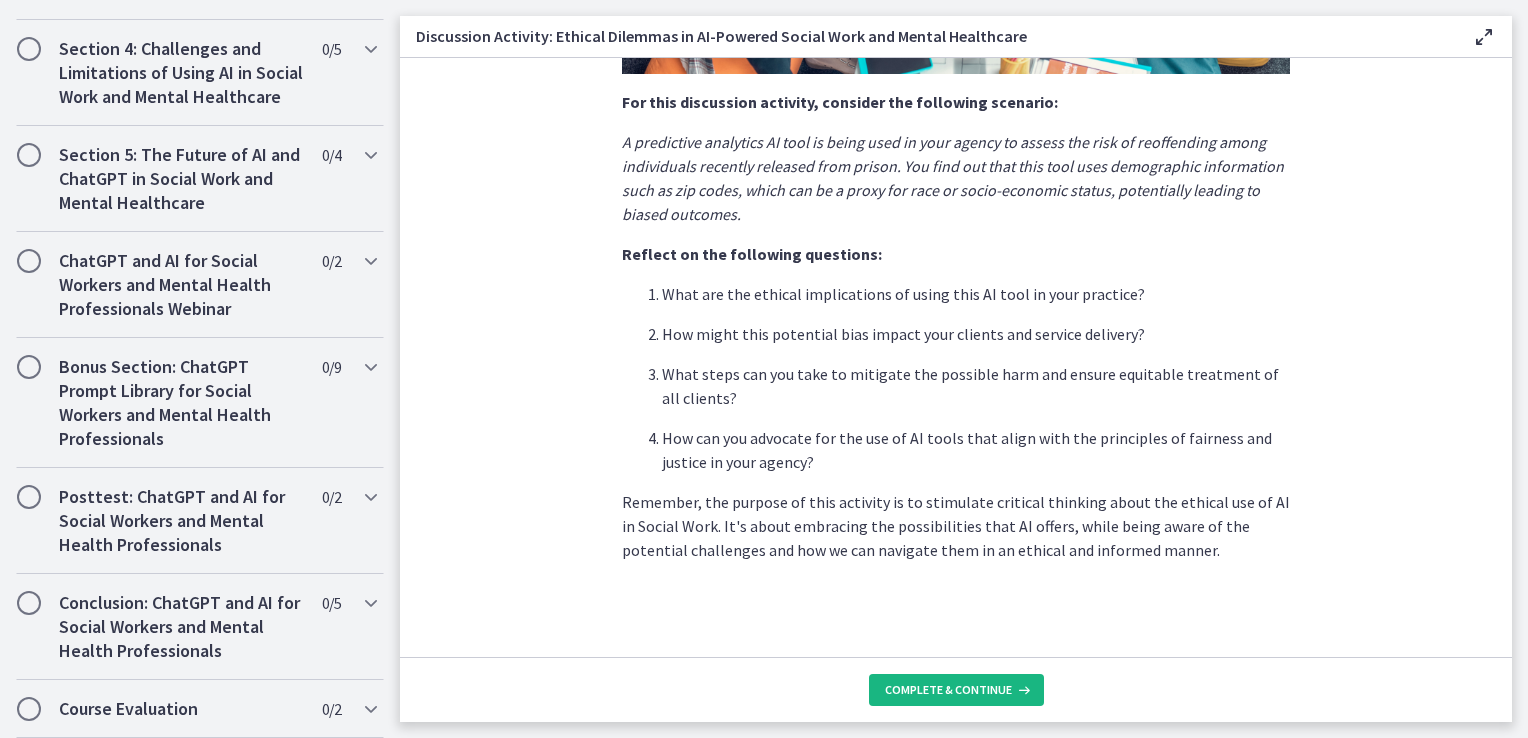 click on "Complete & continue" at bounding box center [948, 690] 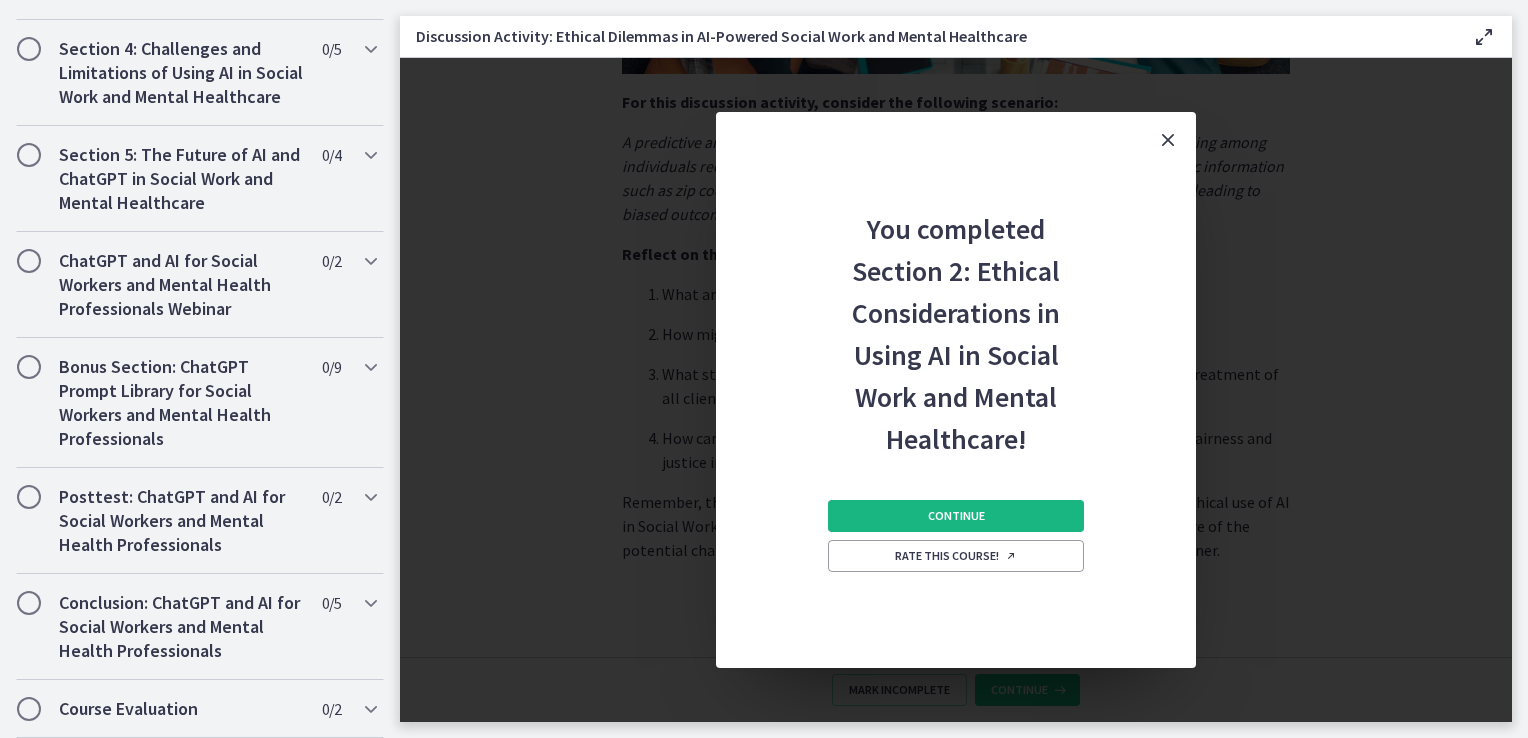 click on "Continue" at bounding box center (956, 516) 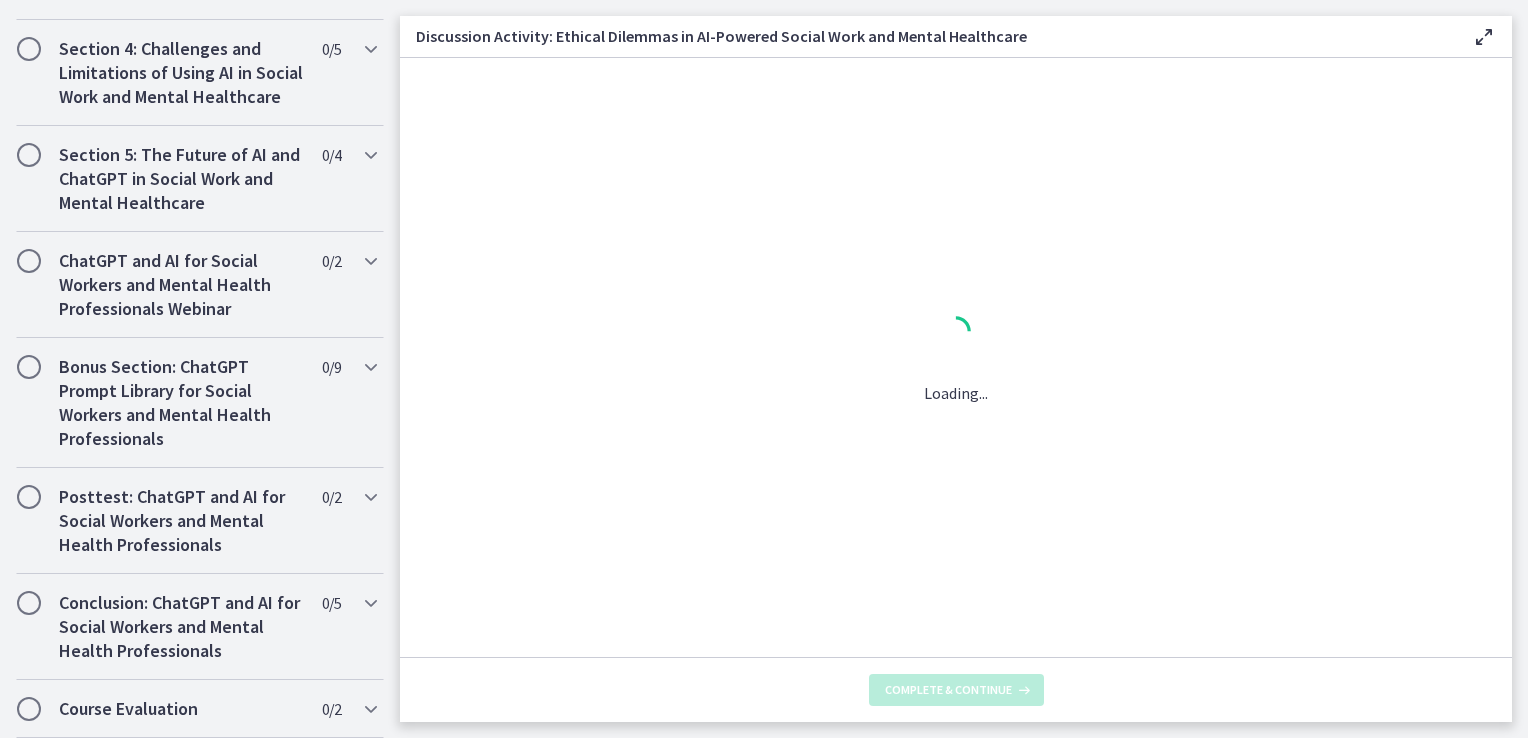 scroll, scrollTop: 0, scrollLeft: 0, axis: both 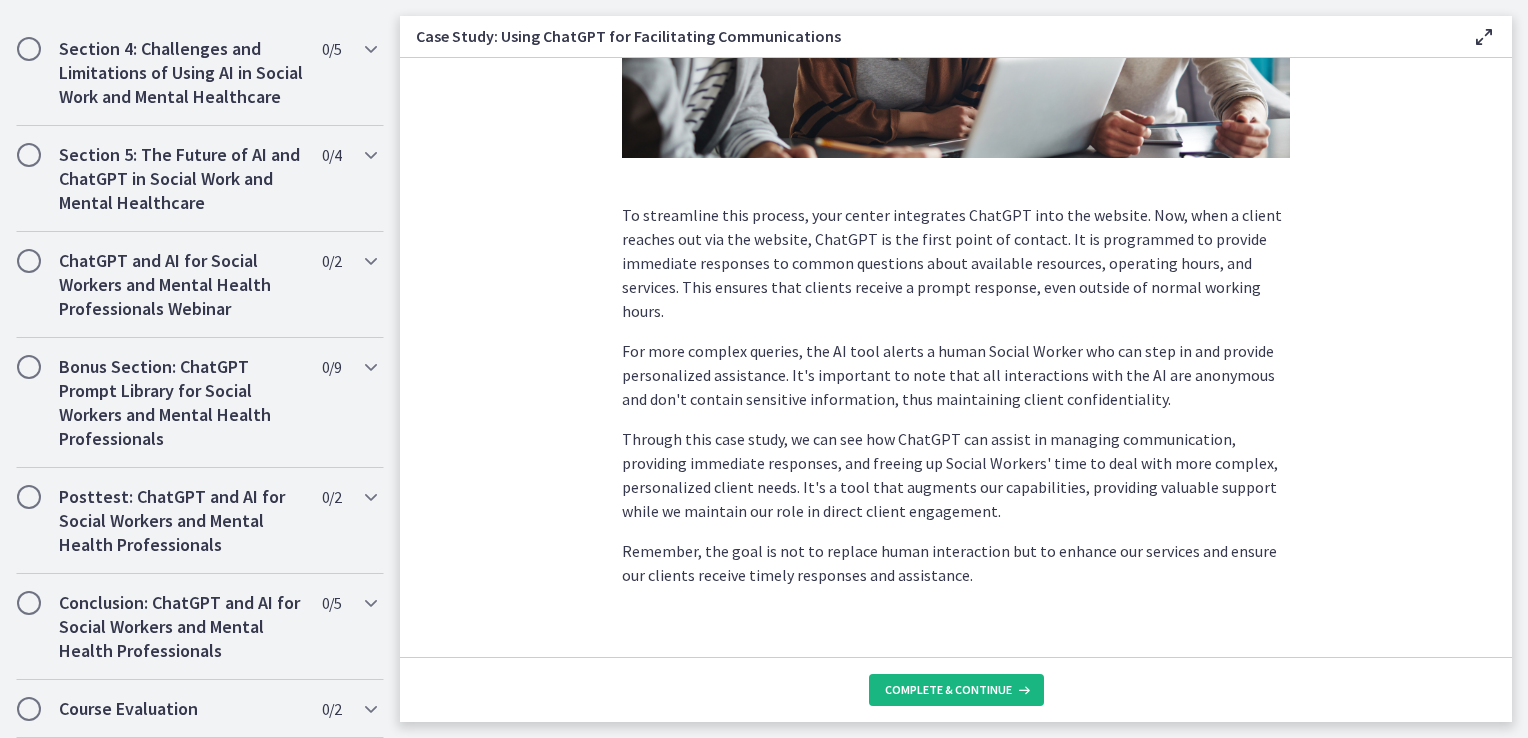 click on "Complete & continue" at bounding box center [948, 690] 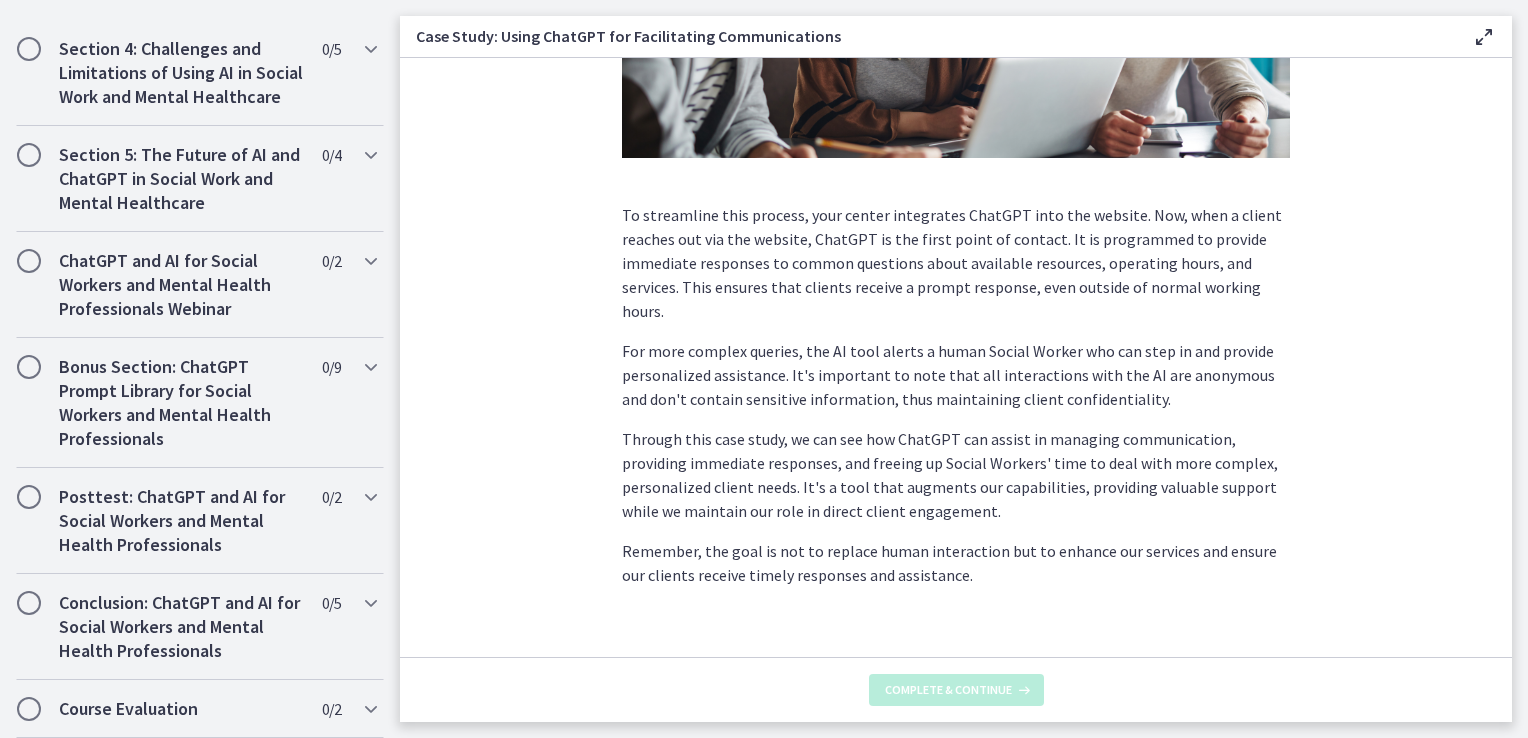 scroll, scrollTop: 0, scrollLeft: 0, axis: both 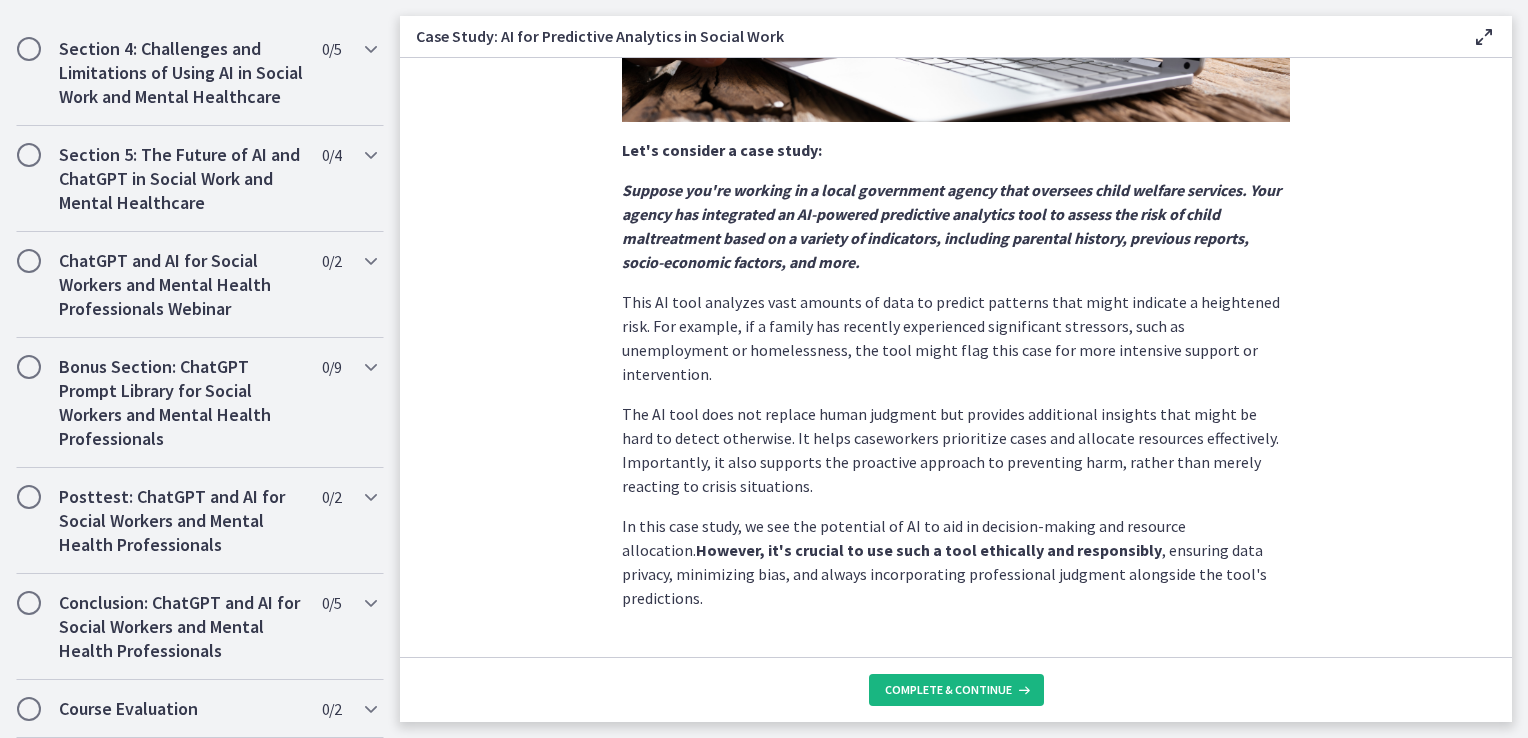 click at bounding box center [1022, 690] 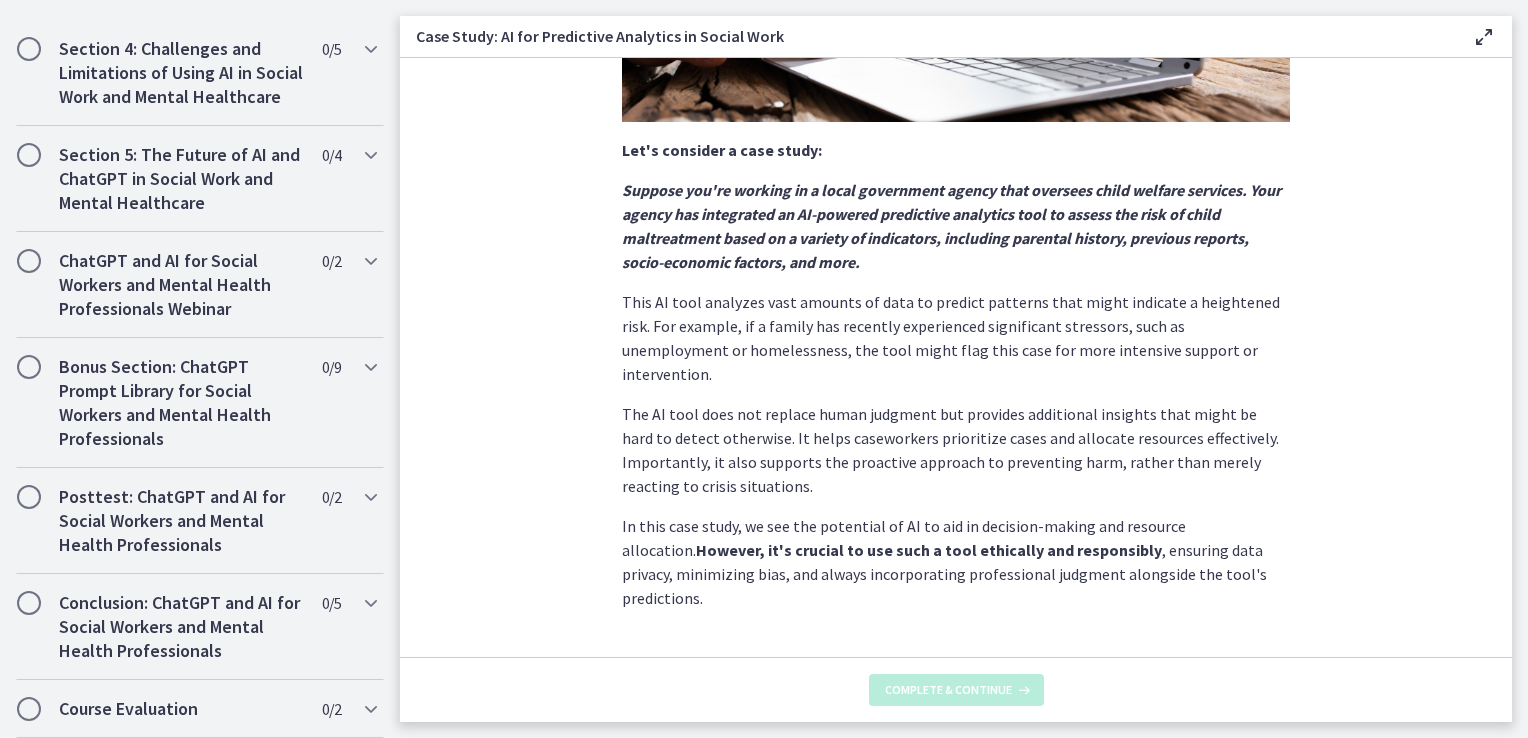 scroll, scrollTop: 0, scrollLeft: 0, axis: both 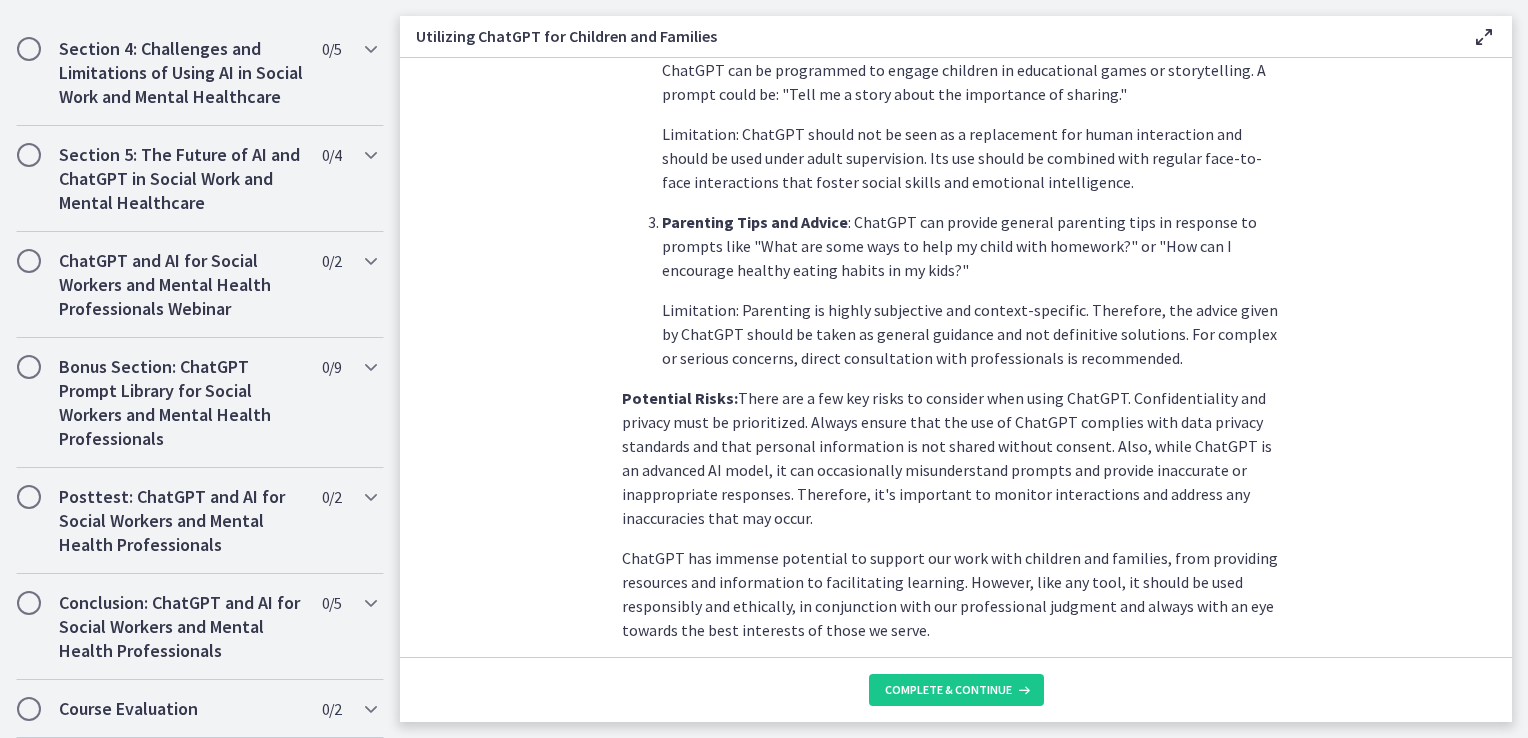 drag, startPoint x: 1504, startPoint y: 646, endPoint x: 1195, endPoint y: 664, distance: 309.52383 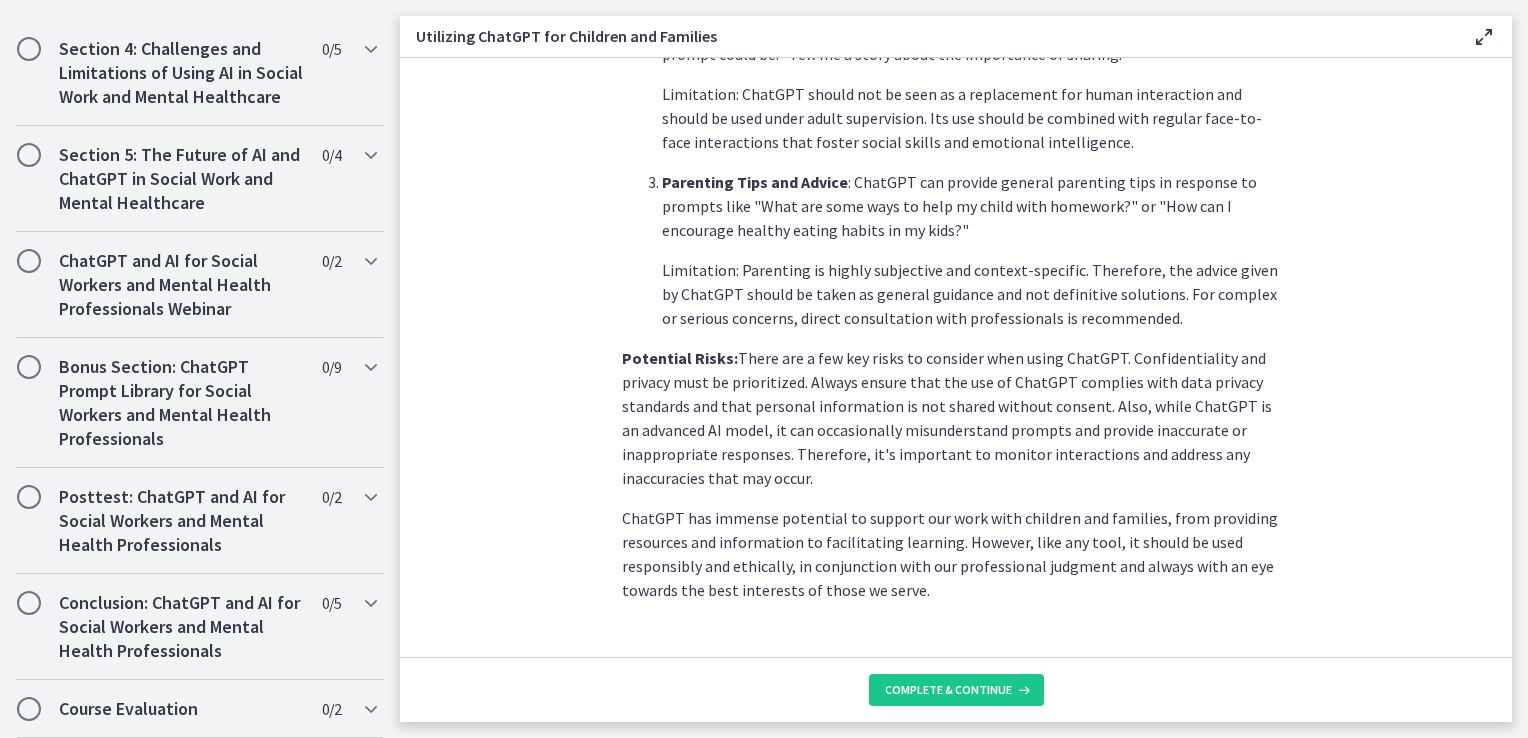 scroll, scrollTop: 880, scrollLeft: 0, axis: vertical 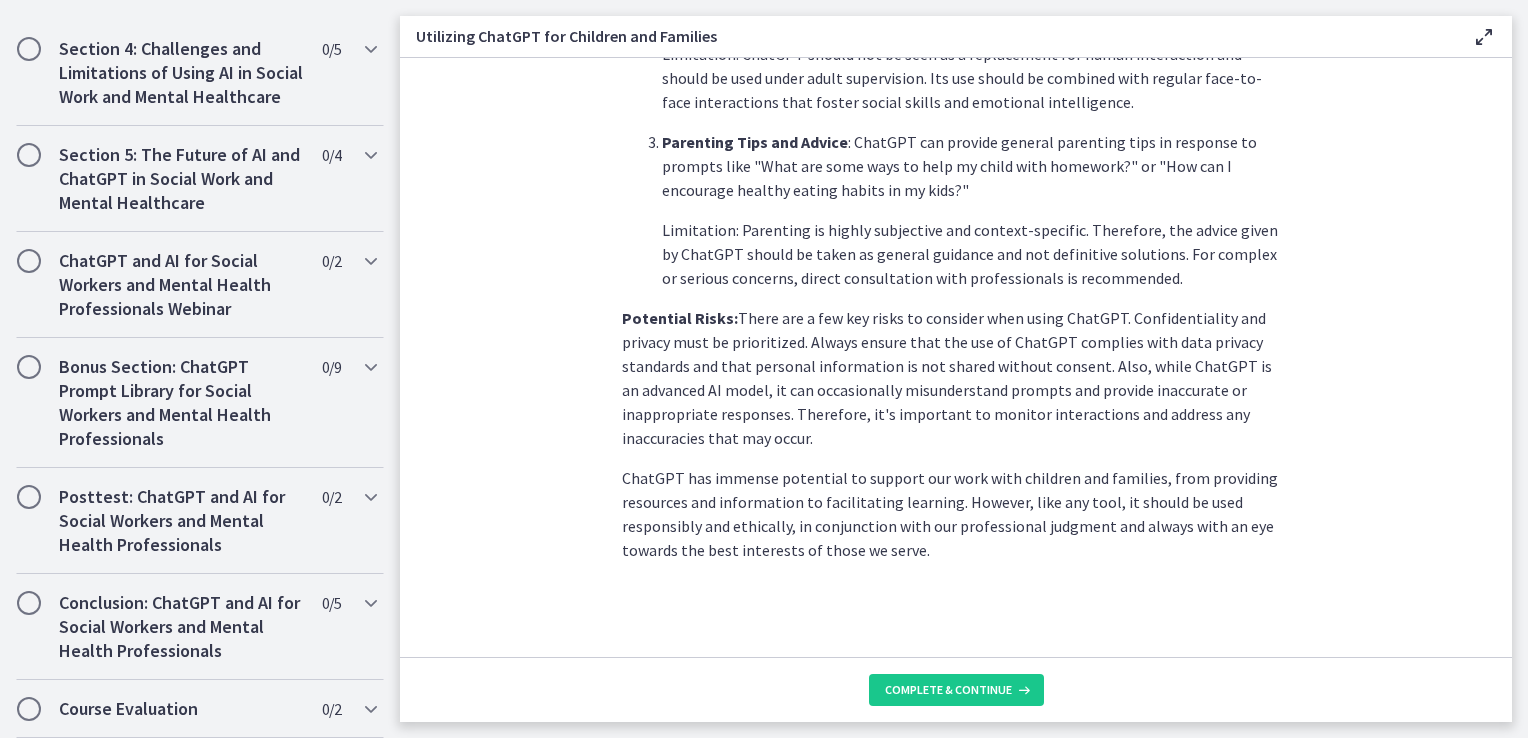 click on "As Social Workers, we often work with diverse populations, each with unique needs. One of these groups is children and families.
ChatGPT, with its ability to understand and generate human-like text, can be a beneficial tool when working with this demographic. Let's explore how.
Information and Resource Sharing : ChatGPT can help with providing information and resources to families in need. It can be programmed to respond to commonly asked questions or prompts such as "What resources are available for food assistance in my area?" or "What steps should I take if my child is being bullied at school?"
Limitation: While ChatGPT can provide generic information, it may not be able to offer specific advice tailored to the unique circumstances of each family. Also, the information provided should always be checked for accuracy and relevance.
Interactive Learning for Children
Parenting Tips and Advice
Potential Risks:" 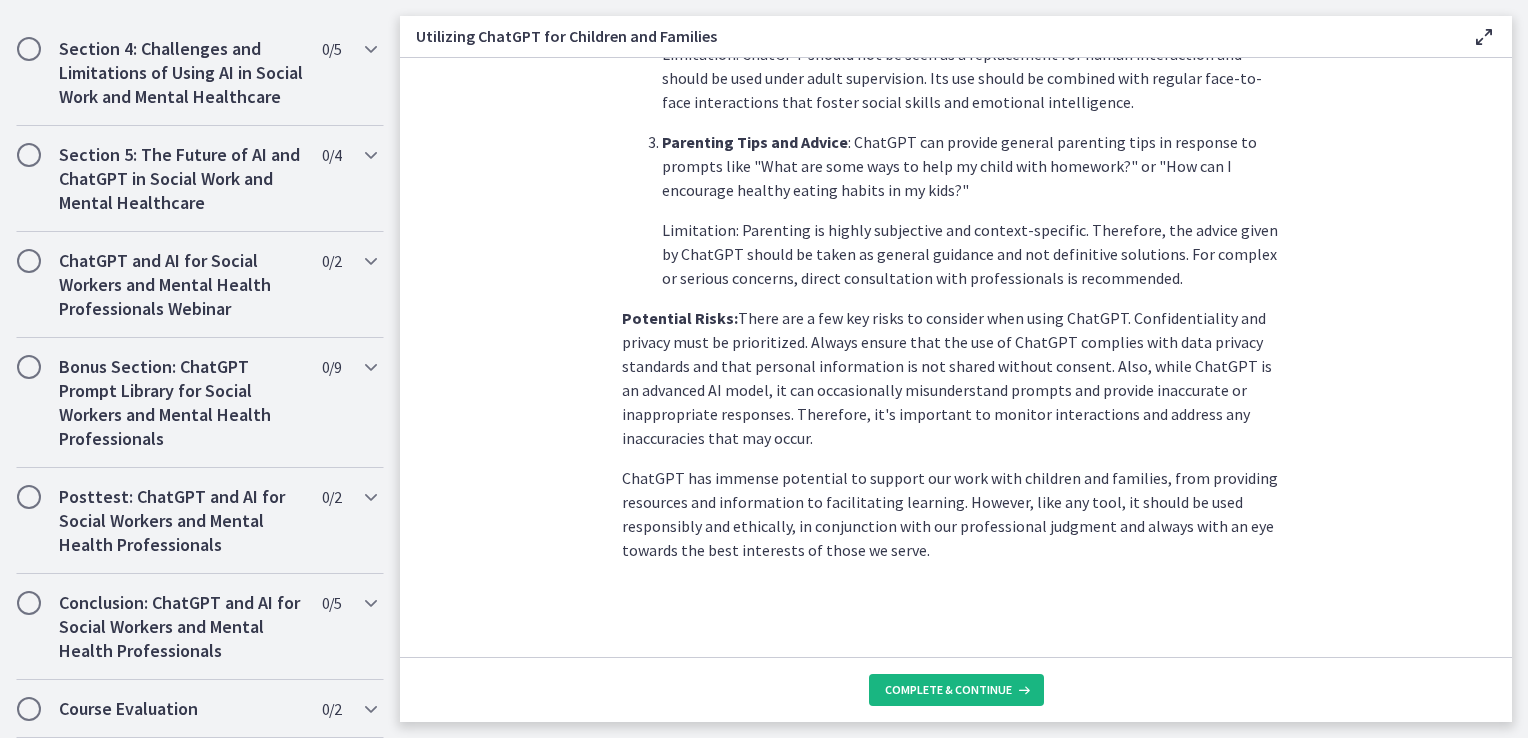 click on "Complete & continue" at bounding box center [948, 690] 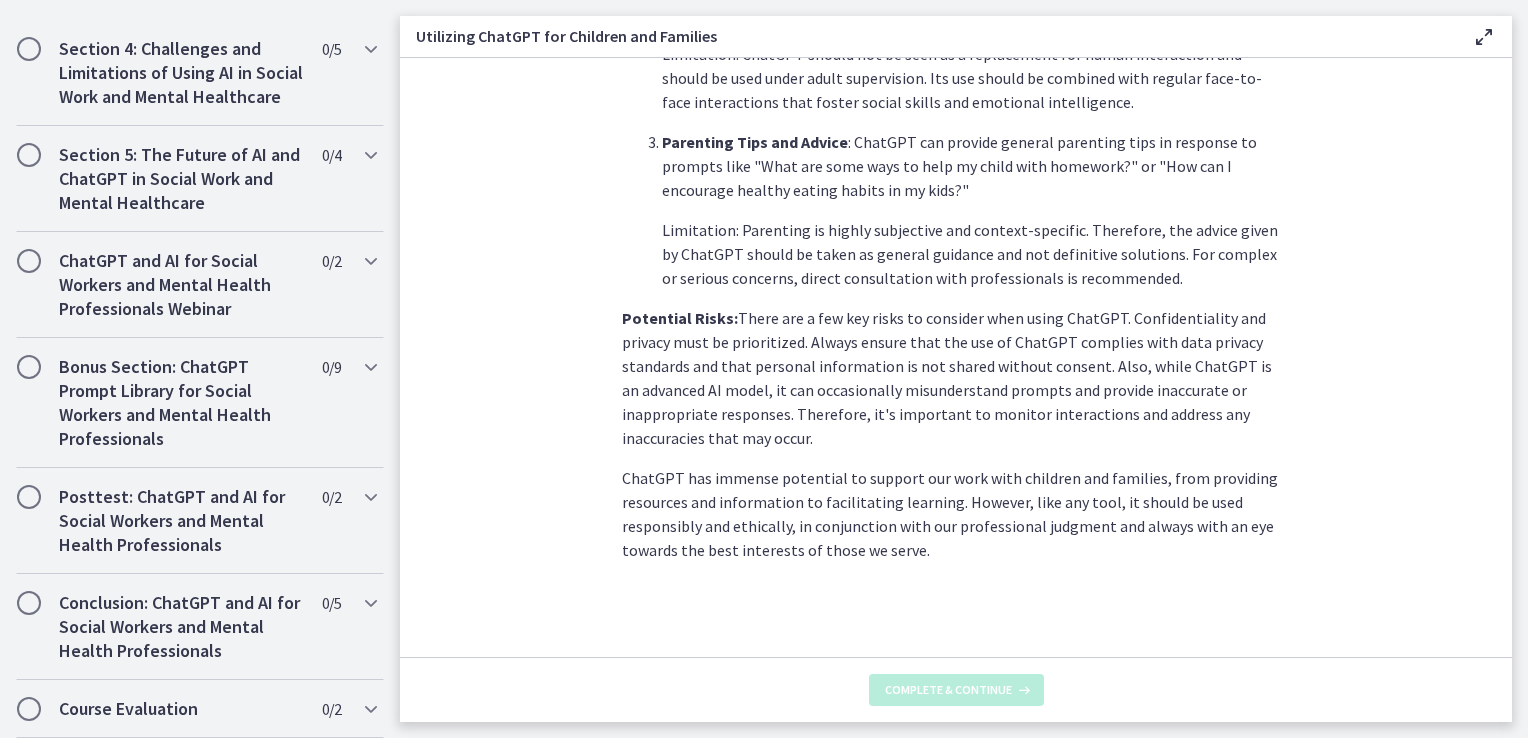 scroll, scrollTop: 0, scrollLeft: 0, axis: both 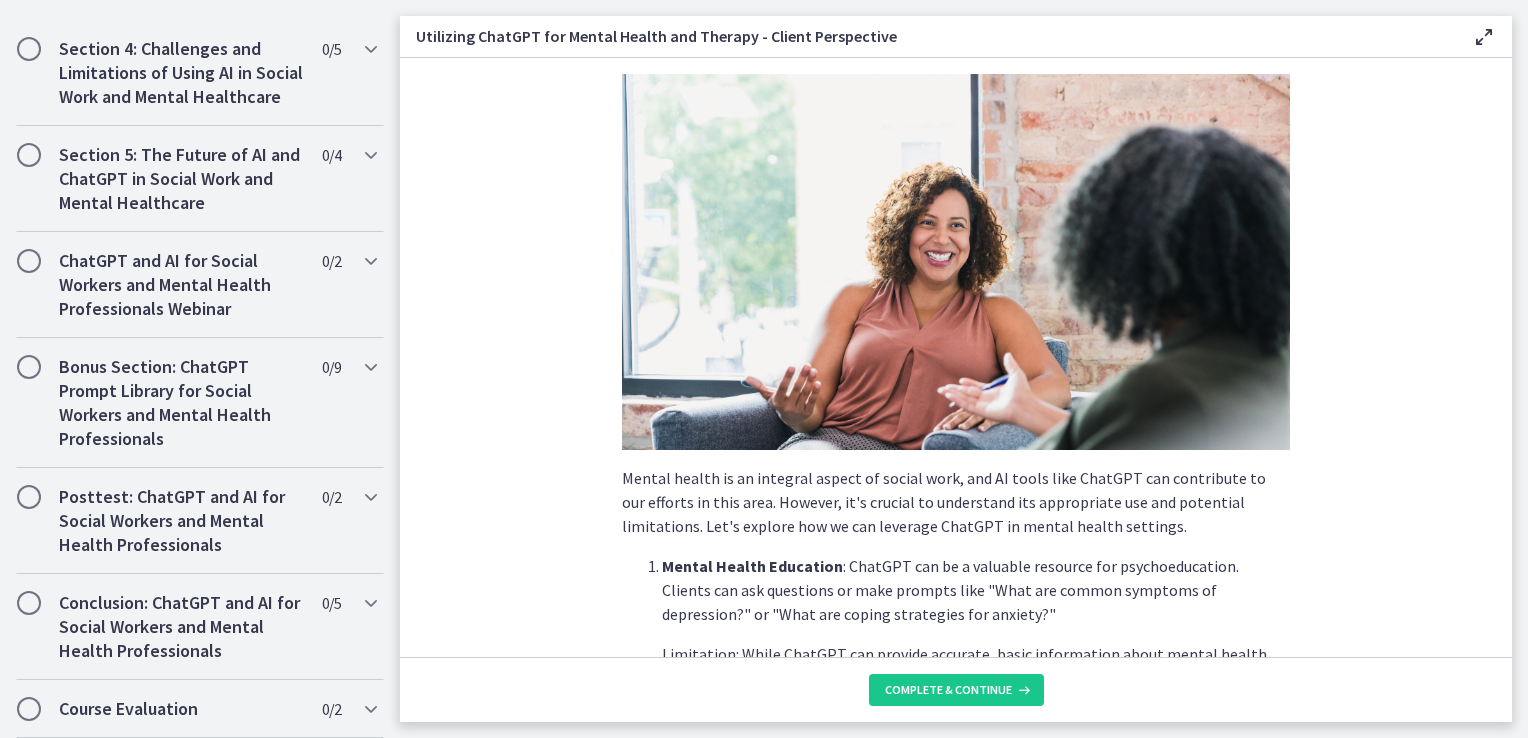 click at bounding box center (956, 262) 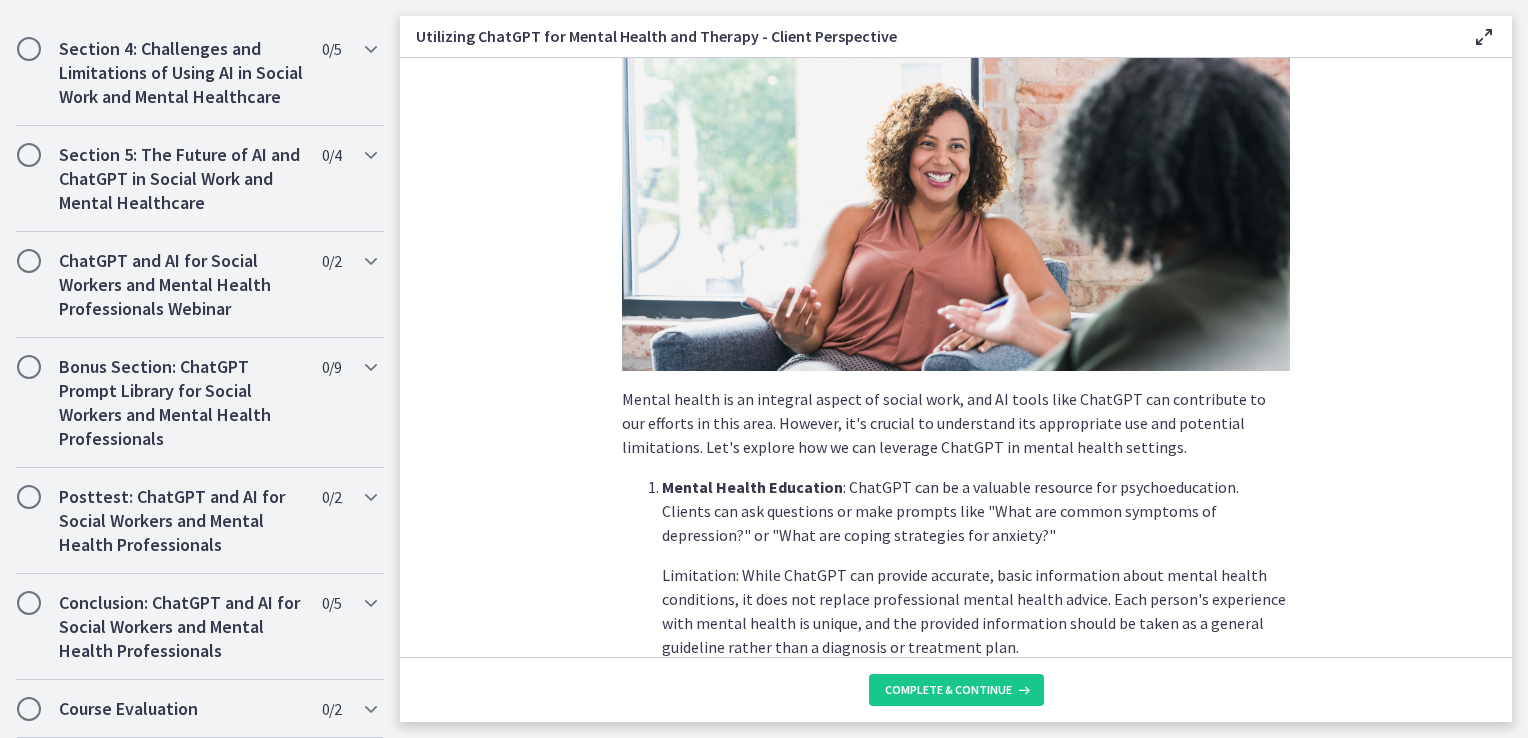 scroll, scrollTop: 120, scrollLeft: 0, axis: vertical 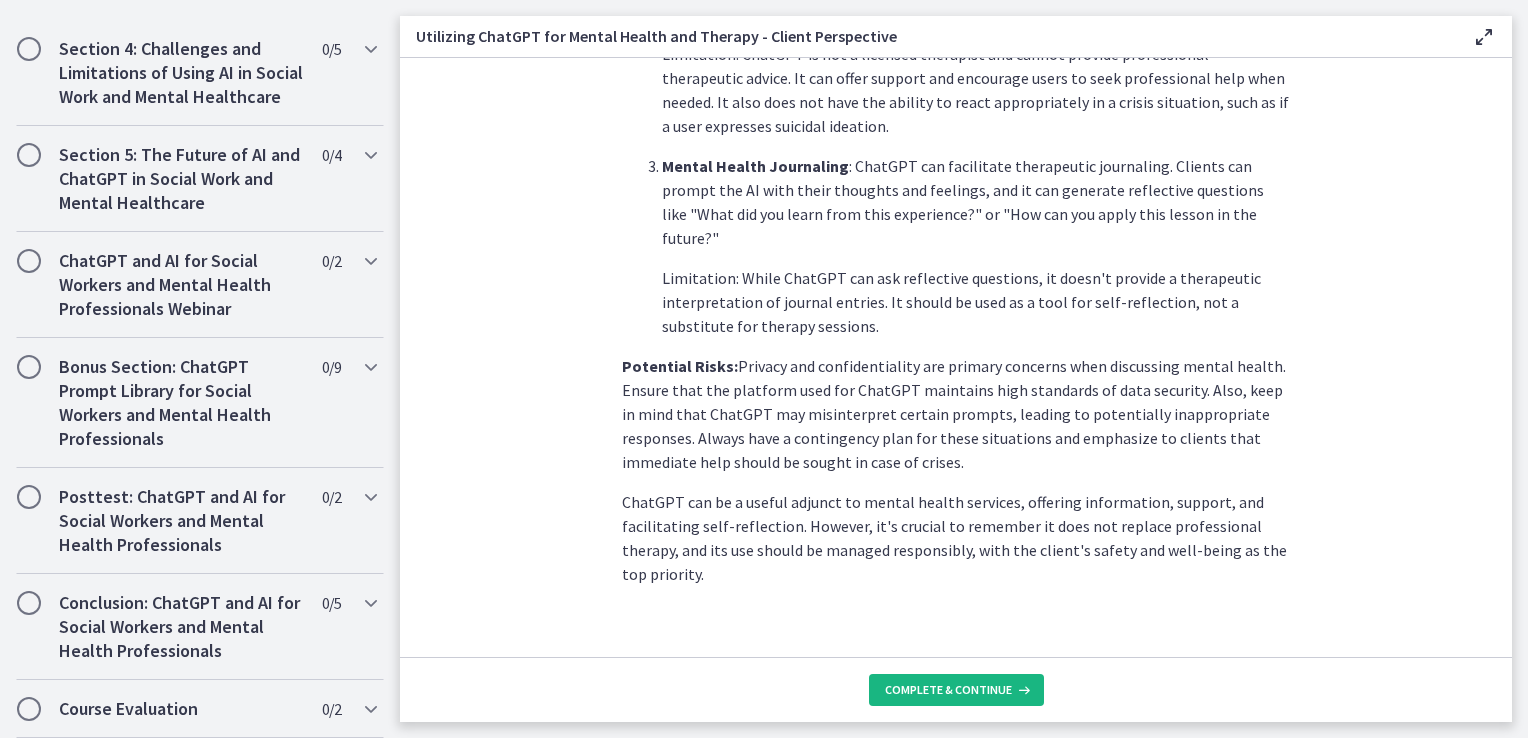click on "Complete & continue" at bounding box center (948, 690) 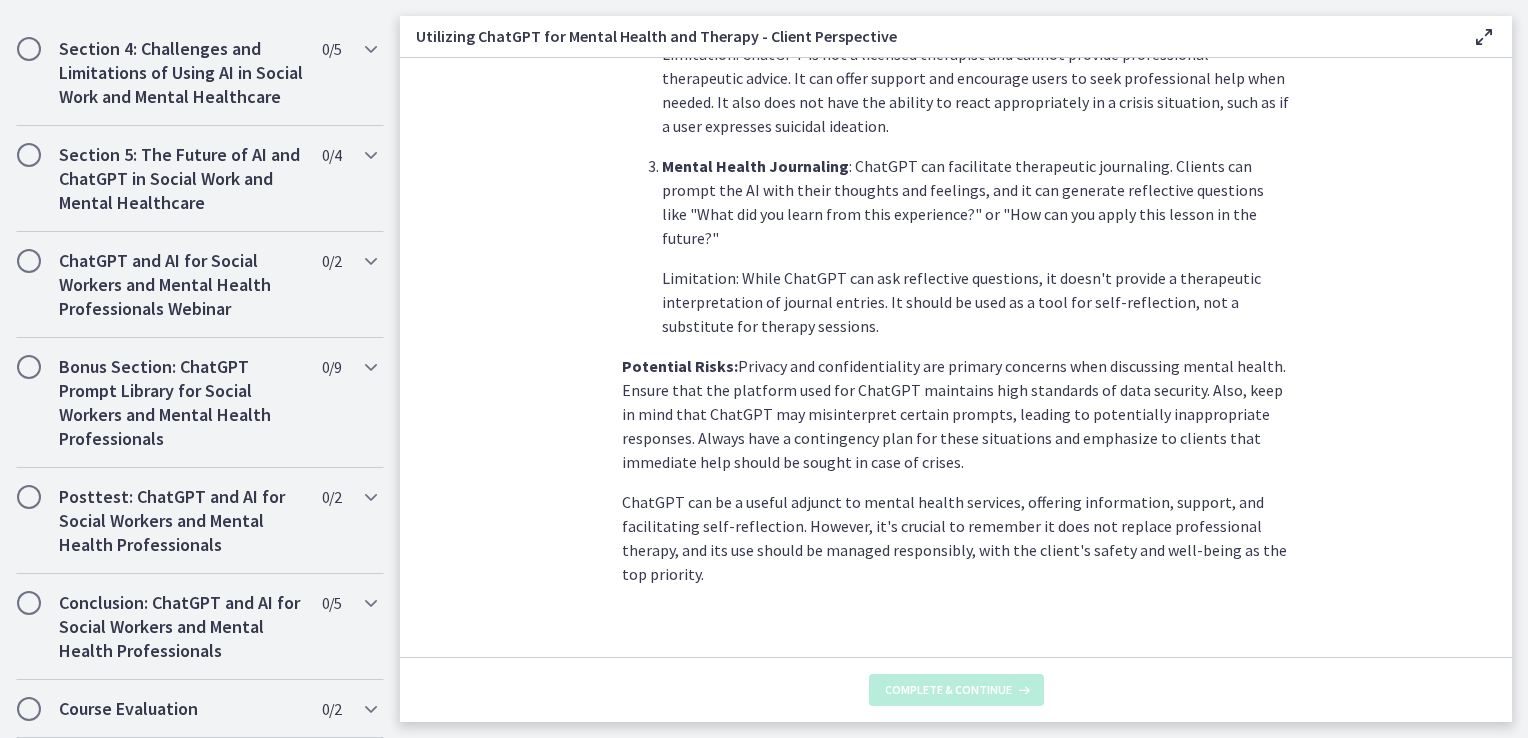 scroll, scrollTop: 0, scrollLeft: 0, axis: both 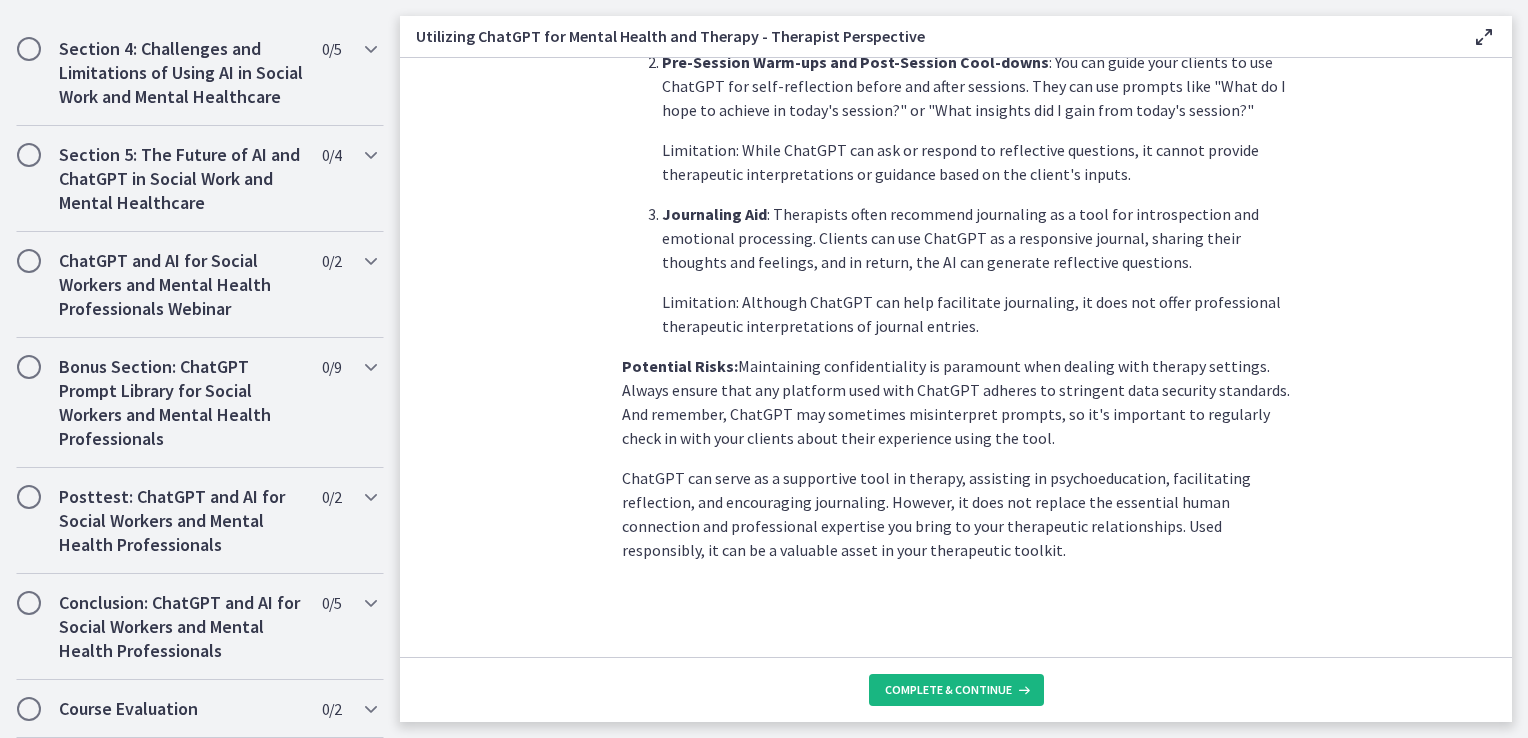 click at bounding box center (1022, 690) 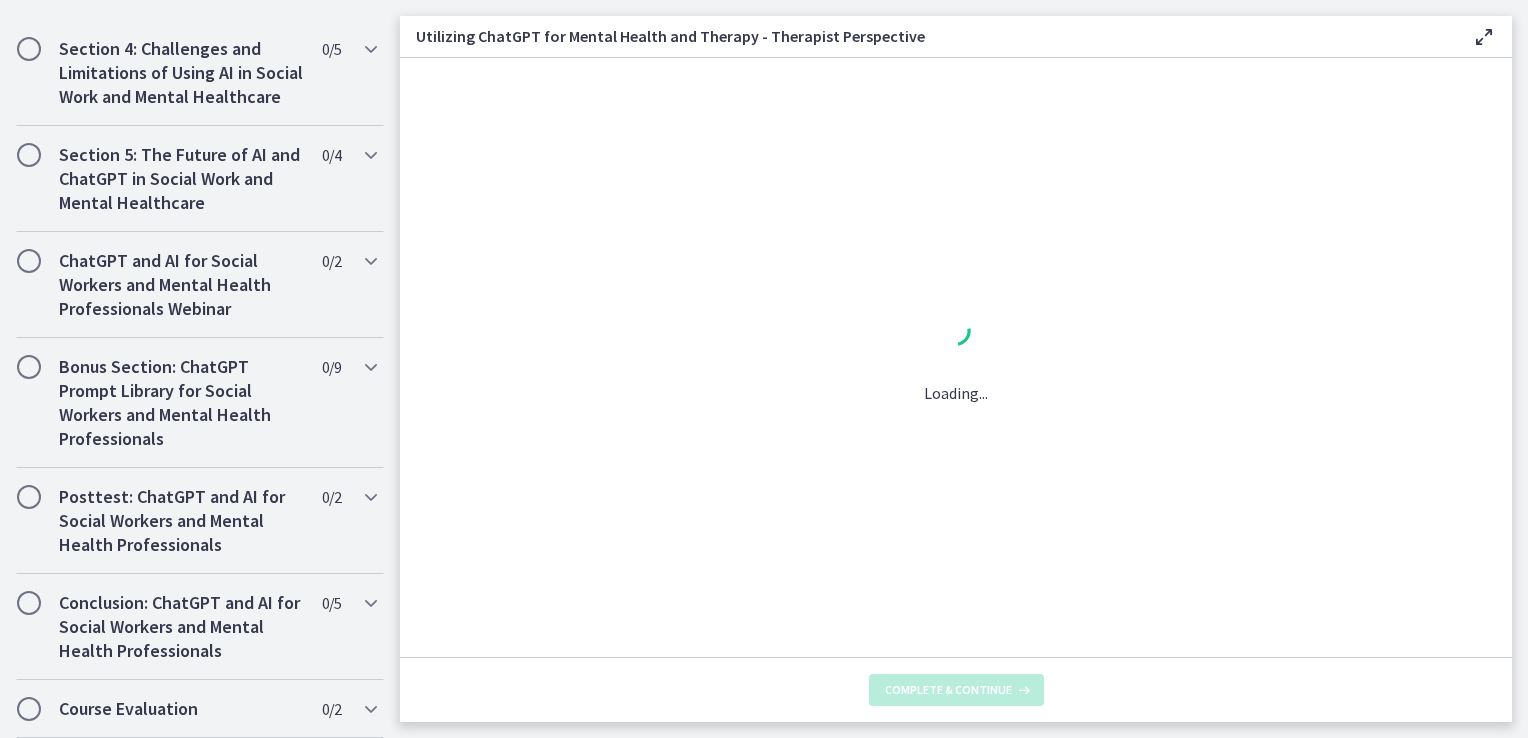 scroll, scrollTop: 0, scrollLeft: 0, axis: both 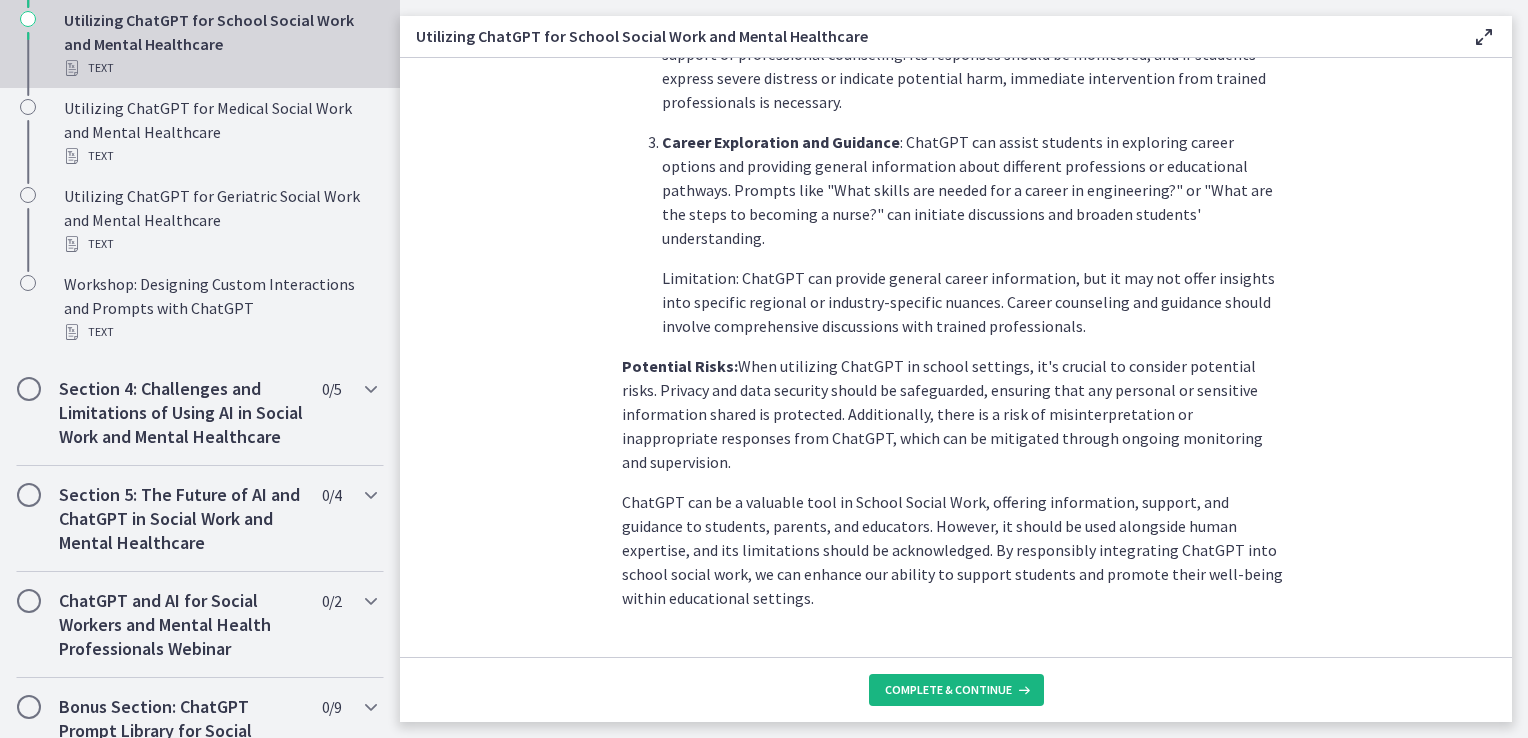 click at bounding box center (1022, 690) 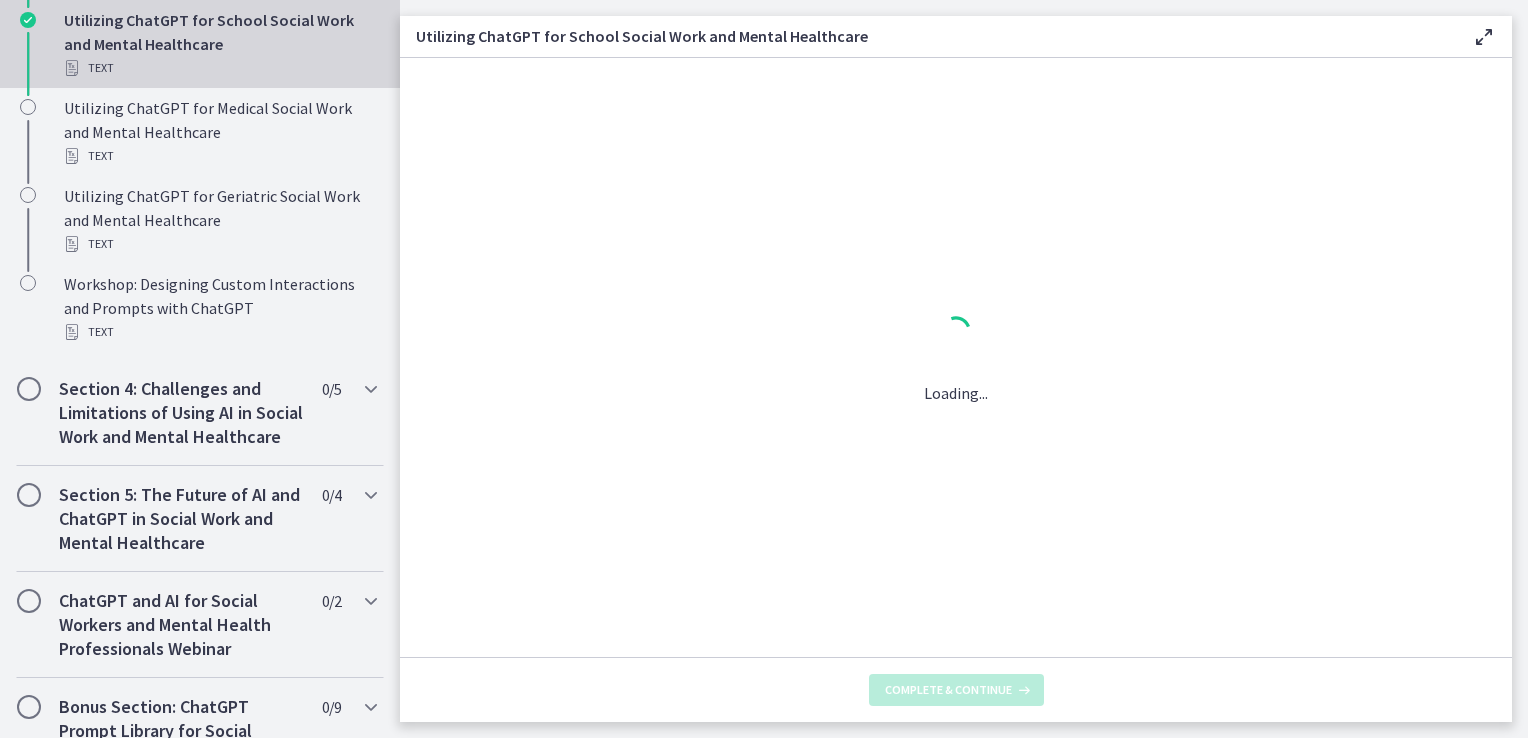 scroll, scrollTop: 0, scrollLeft: 0, axis: both 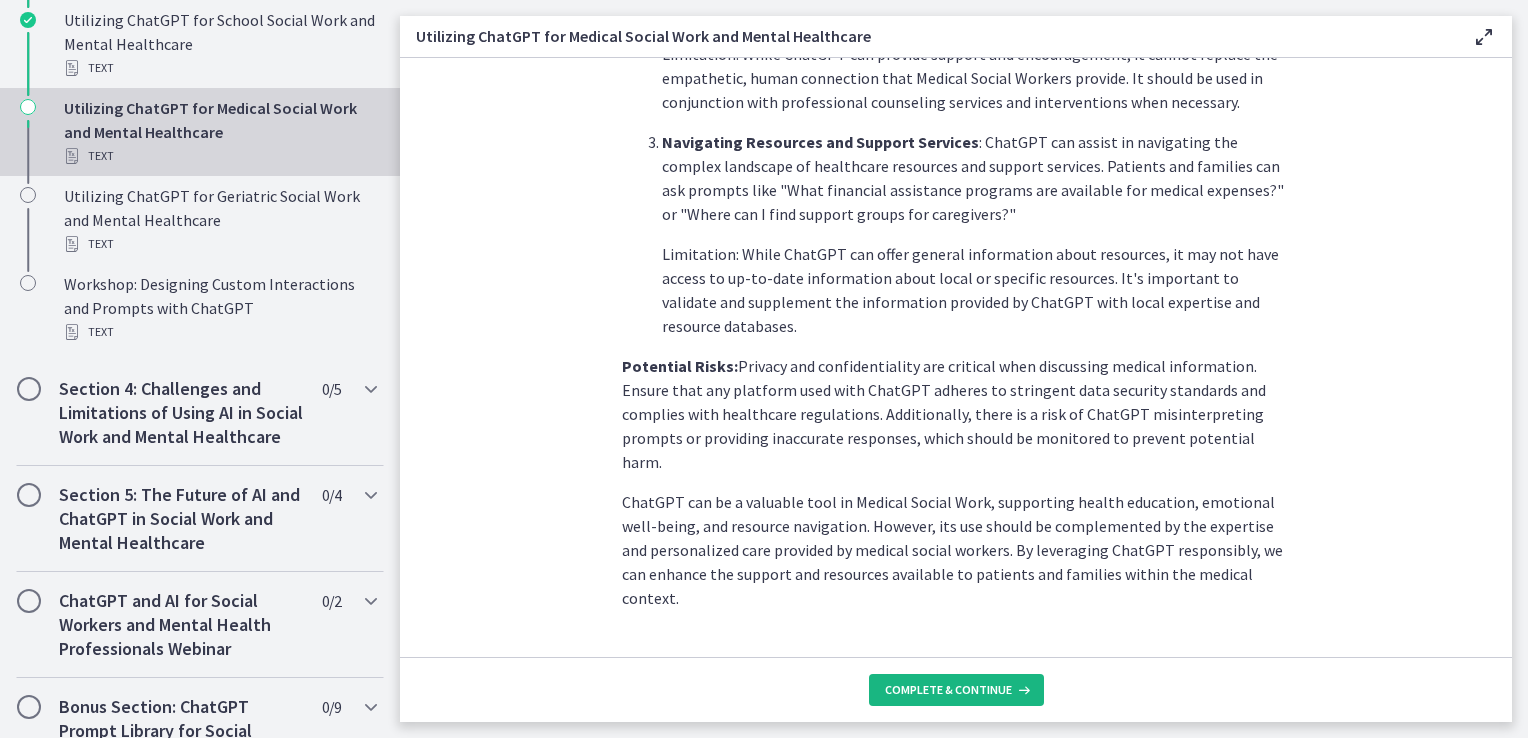 click on "Complete & continue" at bounding box center [948, 690] 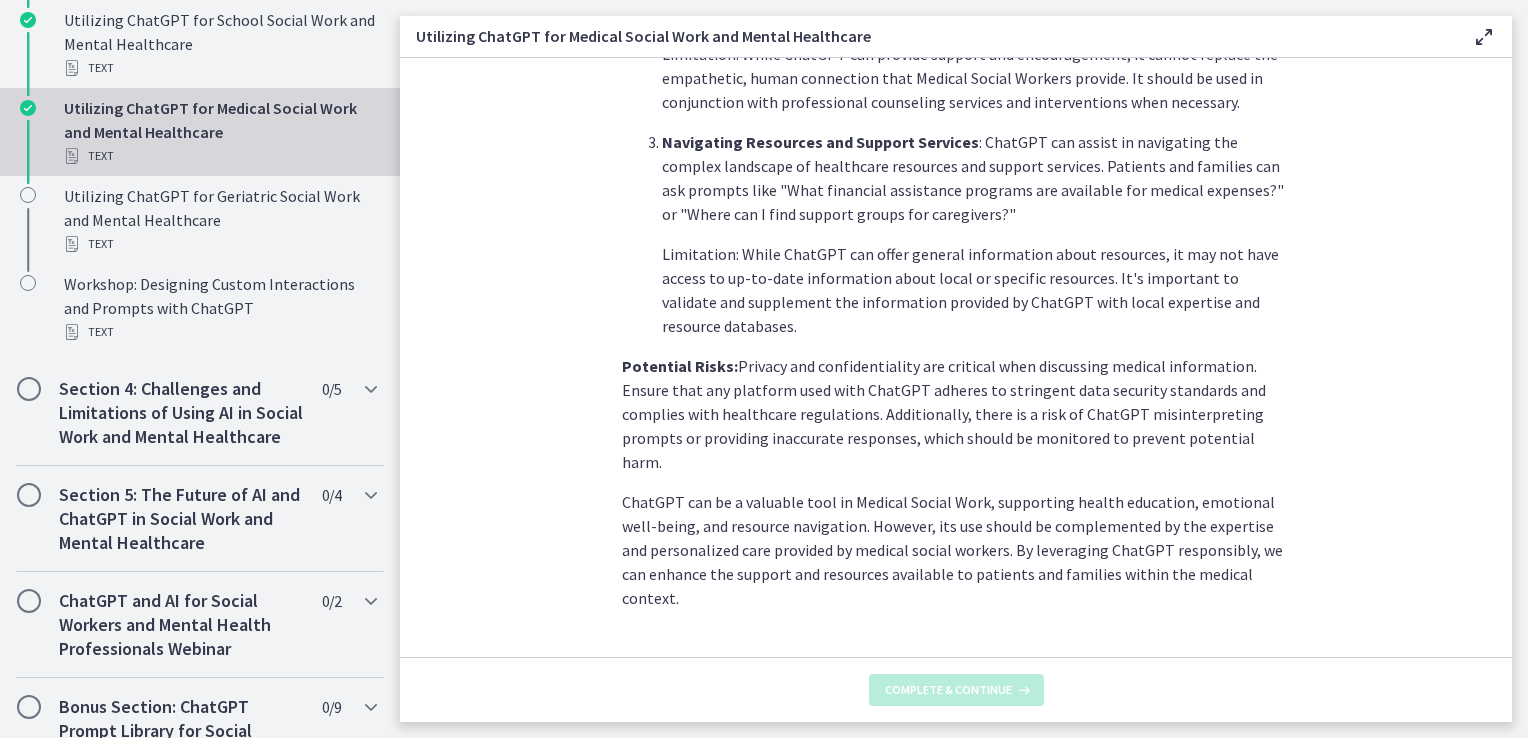 scroll, scrollTop: 0, scrollLeft: 0, axis: both 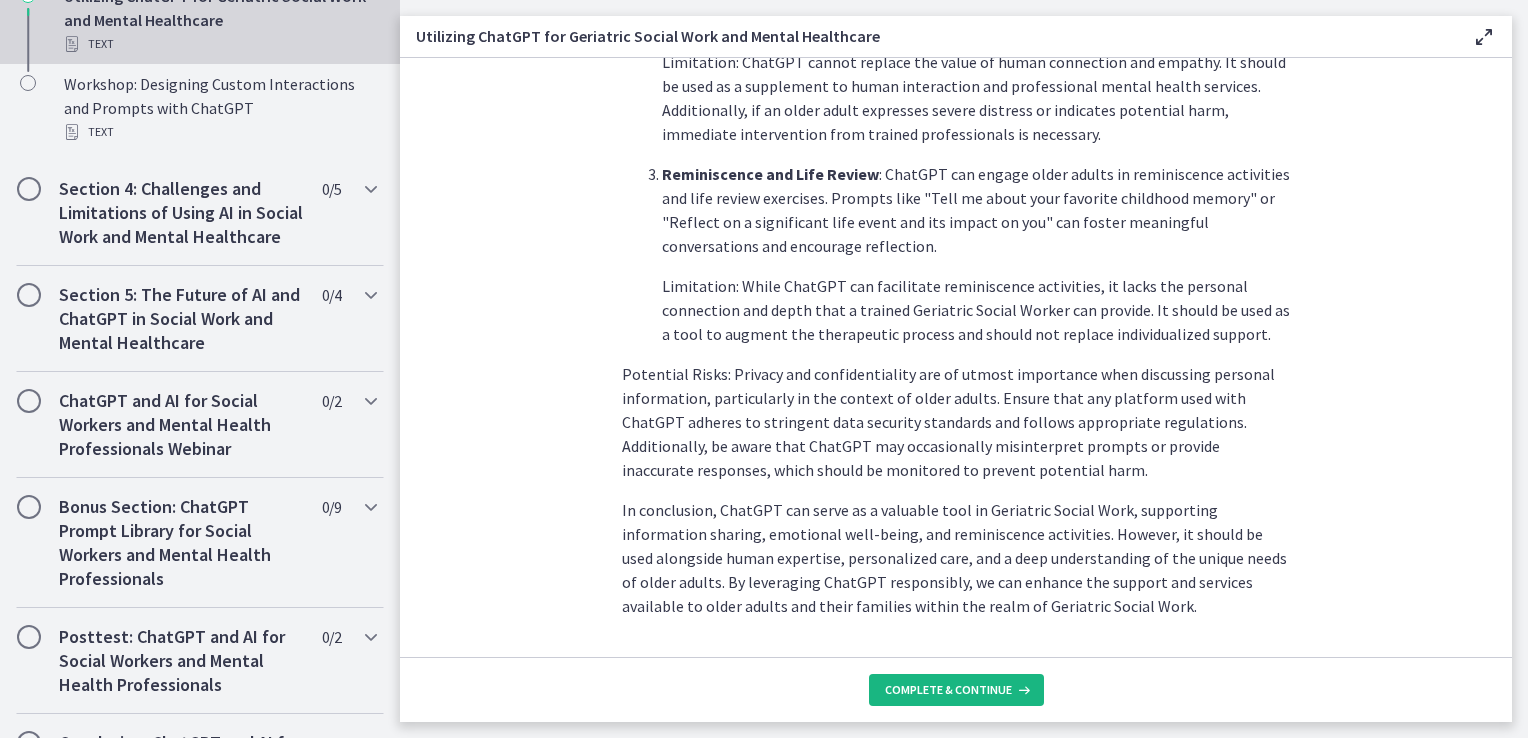 click on "Complete & continue" at bounding box center [948, 690] 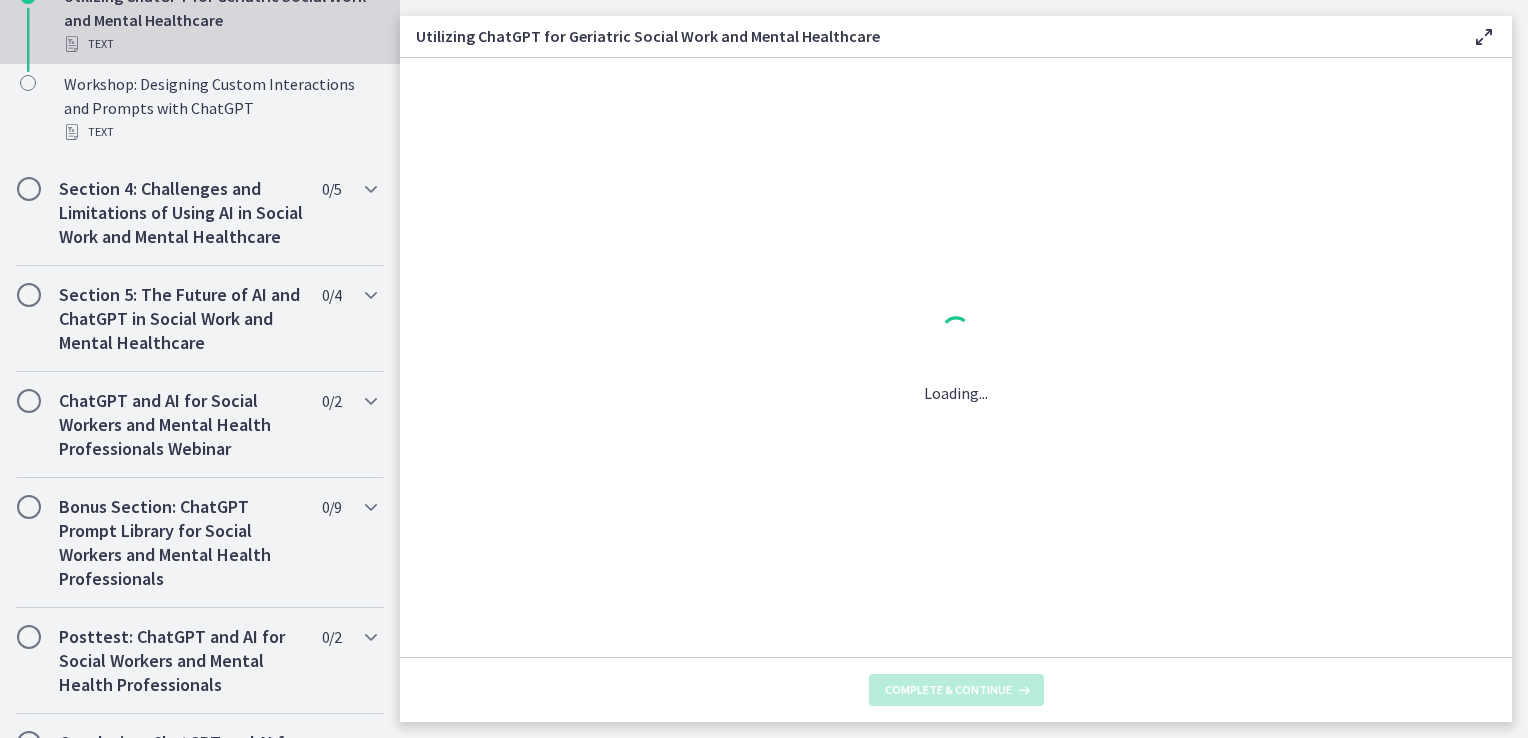 scroll, scrollTop: 0, scrollLeft: 0, axis: both 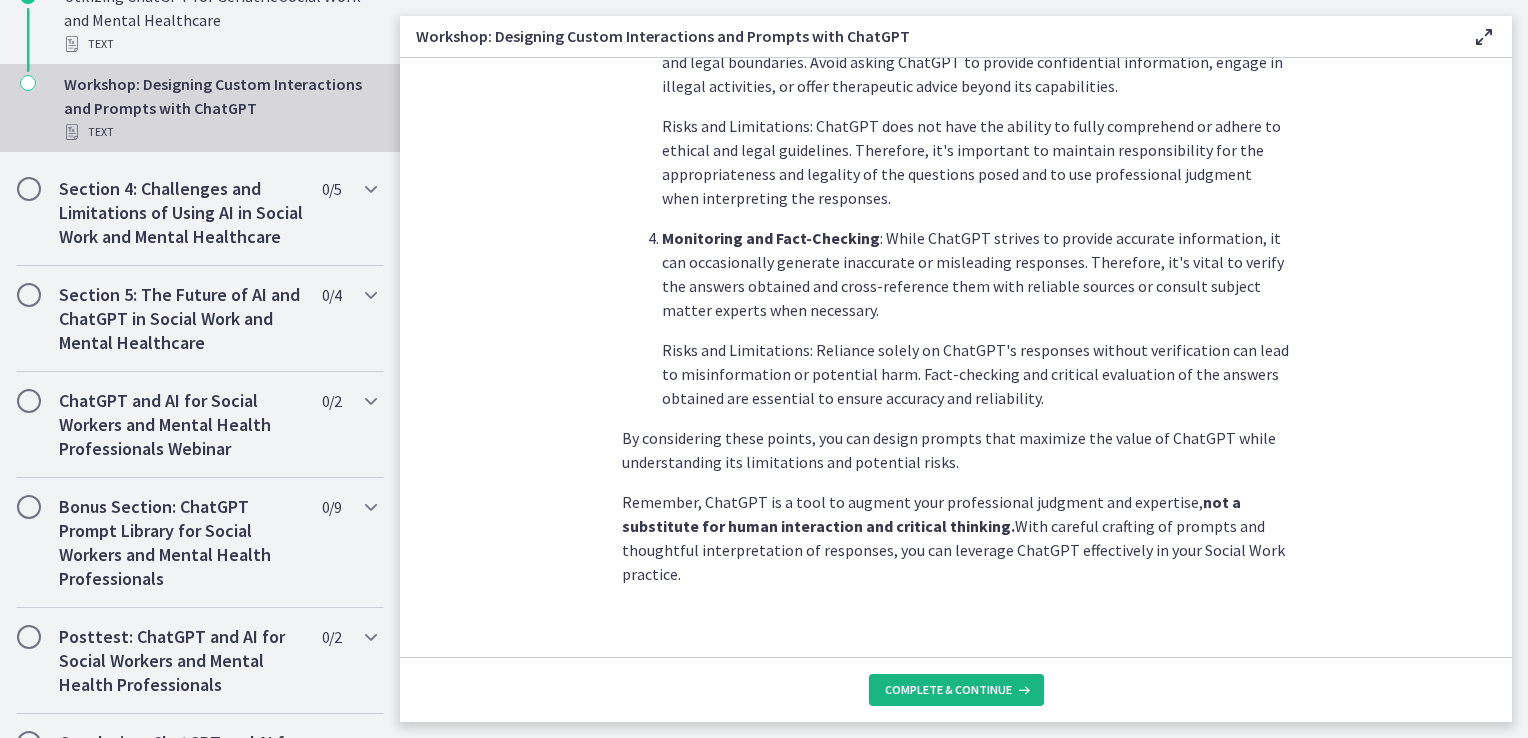 click on "Complete & continue" at bounding box center (948, 690) 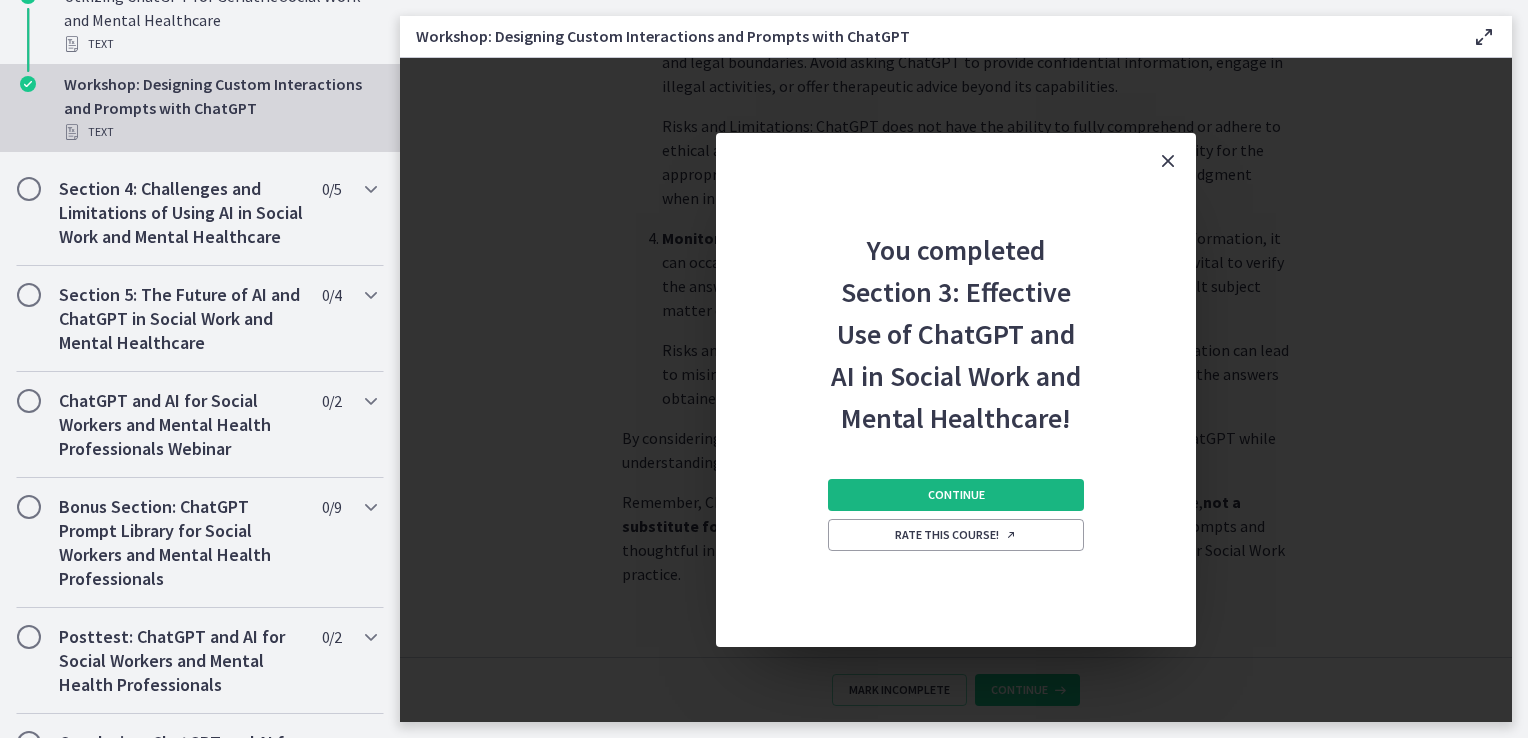 click on "Continue" at bounding box center [956, 495] 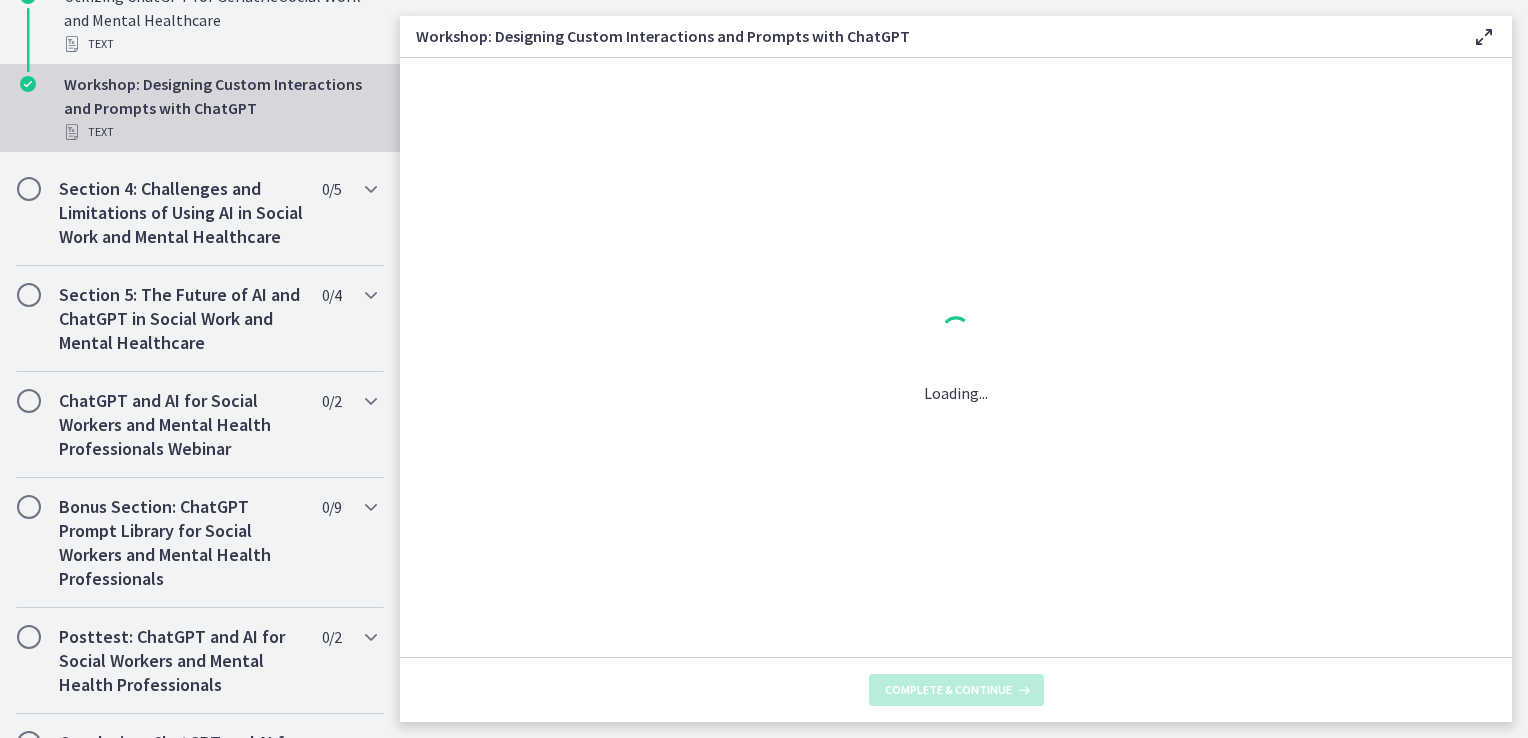 scroll, scrollTop: 0, scrollLeft: 0, axis: both 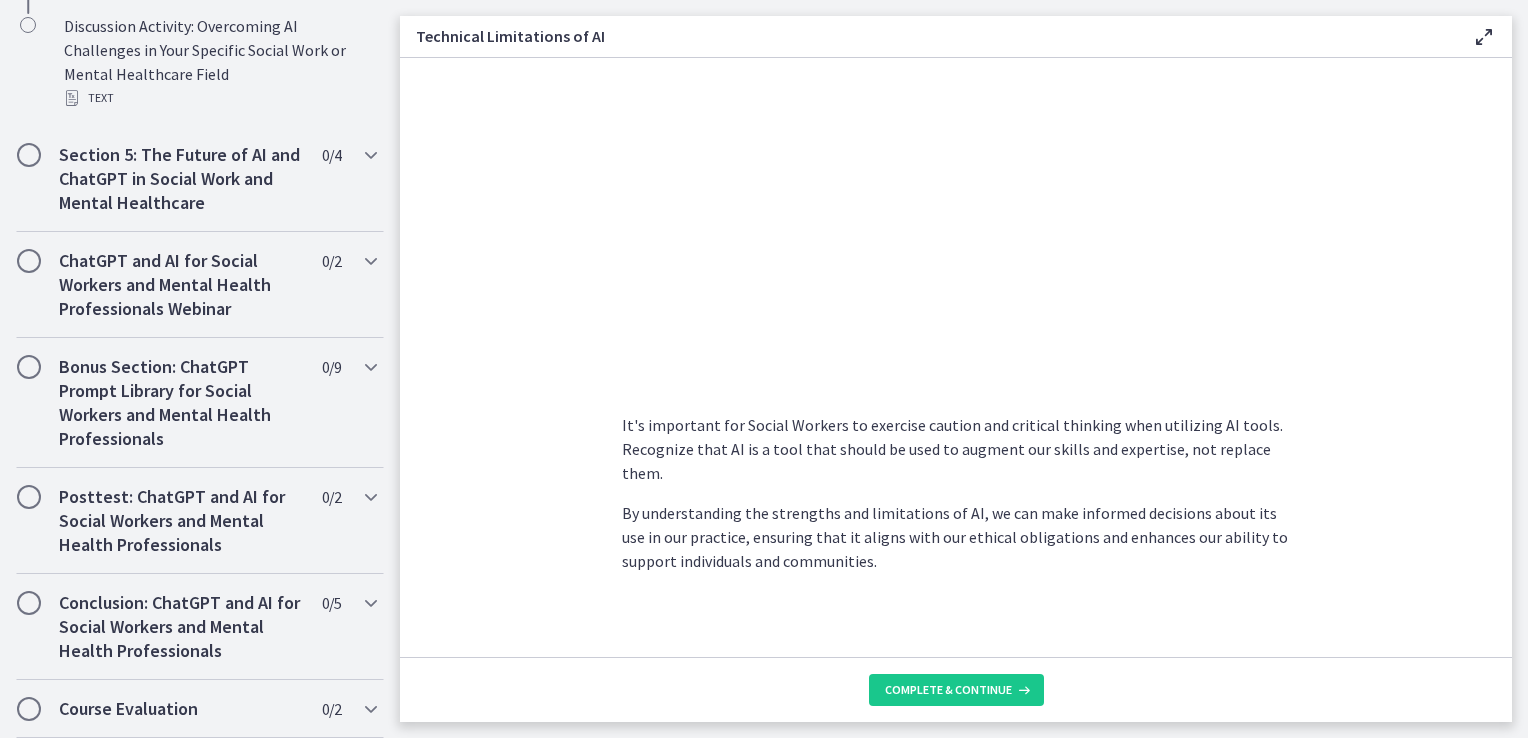 click on "As Social Workers, understanding these limitations is crucial to effectively utilize AI tools and manage expectations in our practice. Let's explore the areas where AI excels and where it currently falls short.
Pattern Recognition and Data Processing : AI excels at tasks that involve pattern recognition and processing large amounts of data. It can quickly identify trends, extract insights, and detect patterns that may not be apparent to human observers. For example, AI algorithms can analyze vast datasets to identify risk factors for certain social issues or inform decision-making processes.
Language Processing and Natural Language Understanding
Repetitive and Routine Tasks : AI is well-suited for automating repetitive and routine tasks, such as data entry, scheduling, and basic administrative functions. By delegating these tasks to AI systems, Social Workers can free up time for more complex and meaningful client interactions." at bounding box center (956, 357) 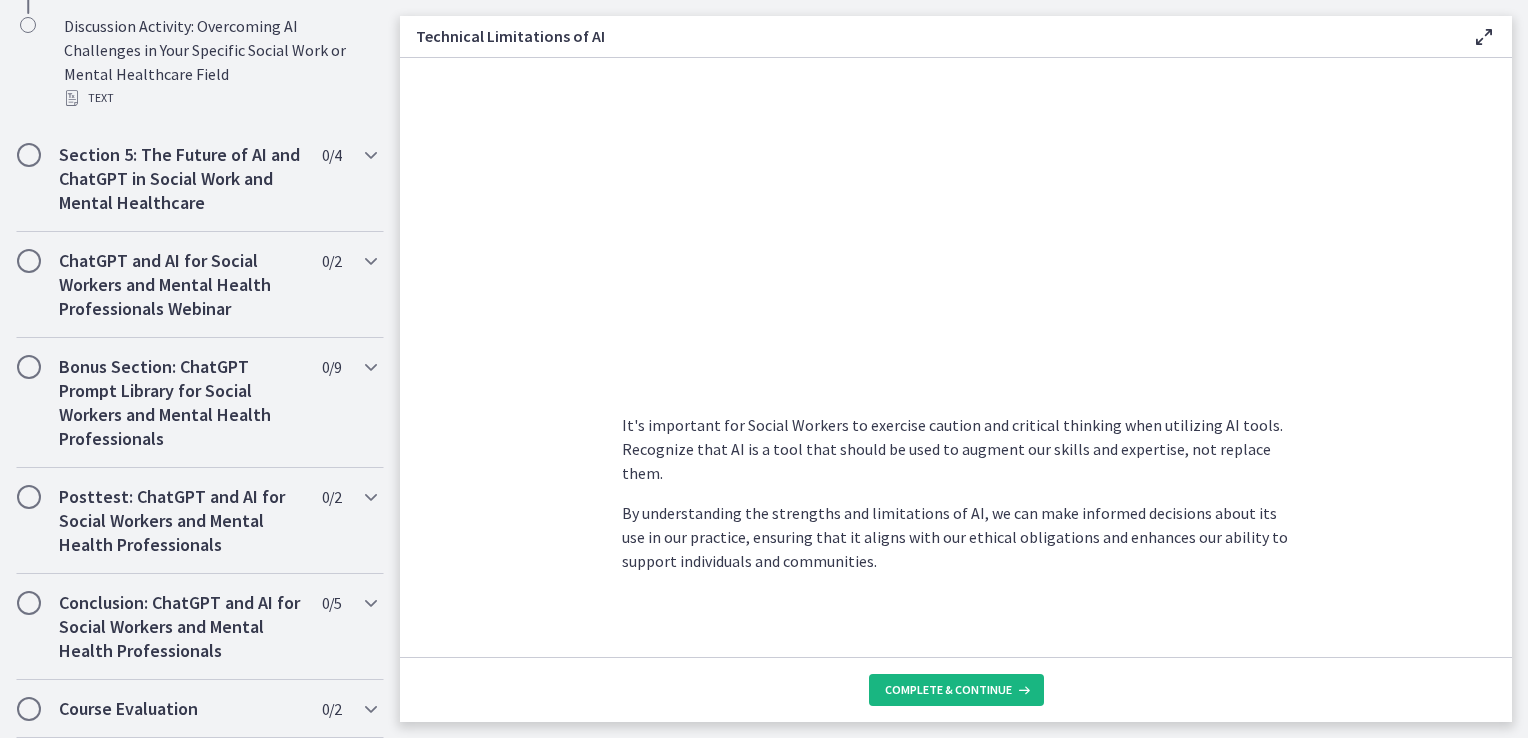 click on "Complete & continue" at bounding box center (948, 690) 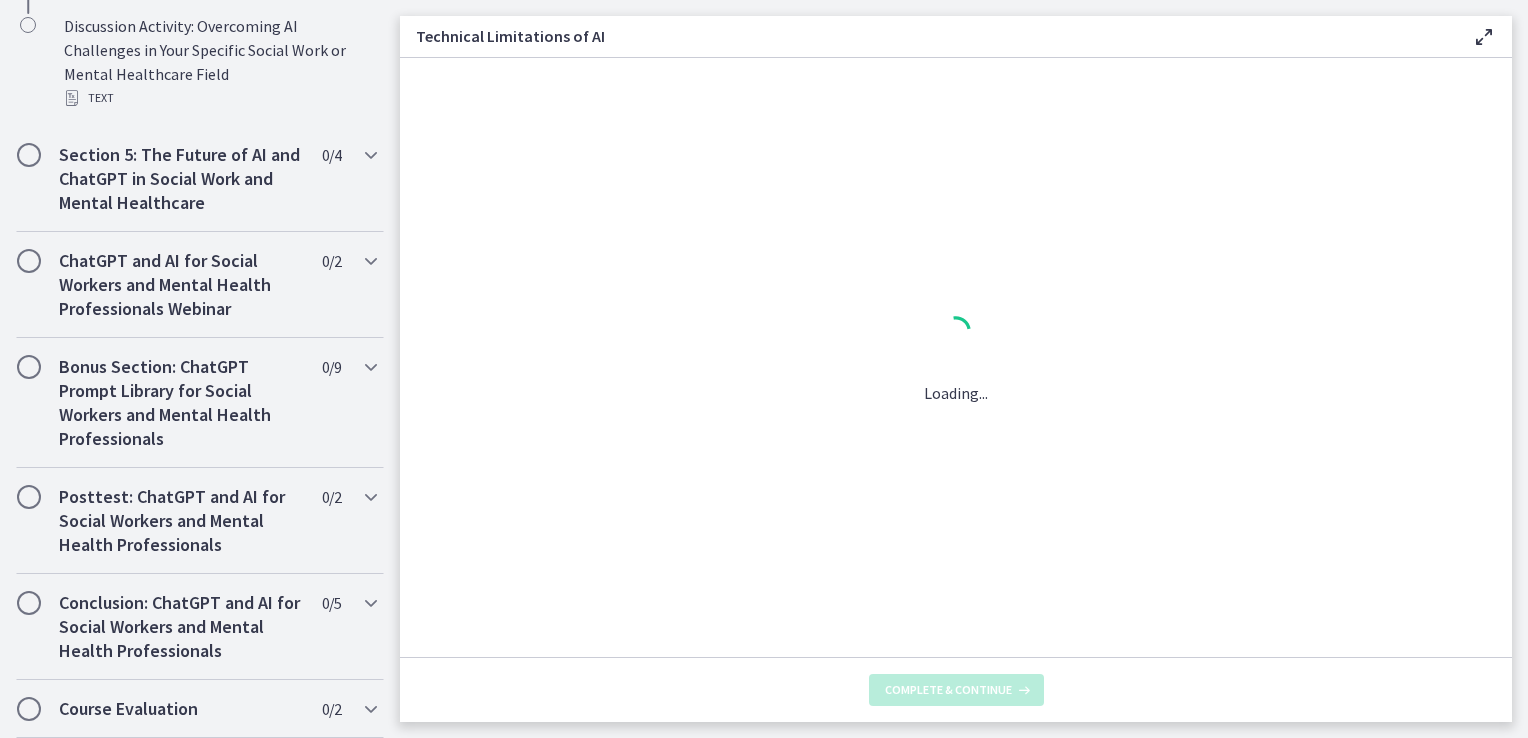 scroll, scrollTop: 0, scrollLeft: 0, axis: both 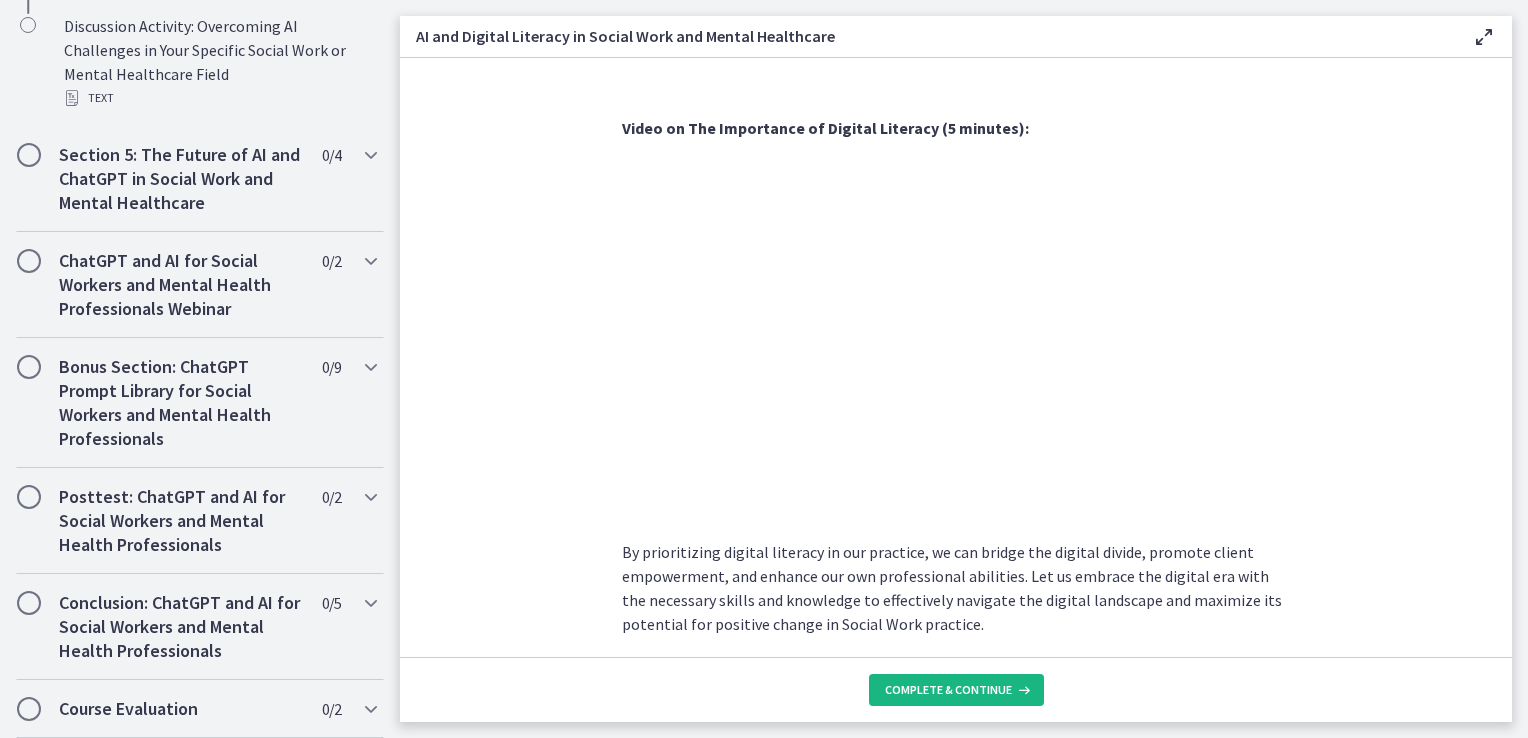 click on "Complete & continue" at bounding box center (948, 690) 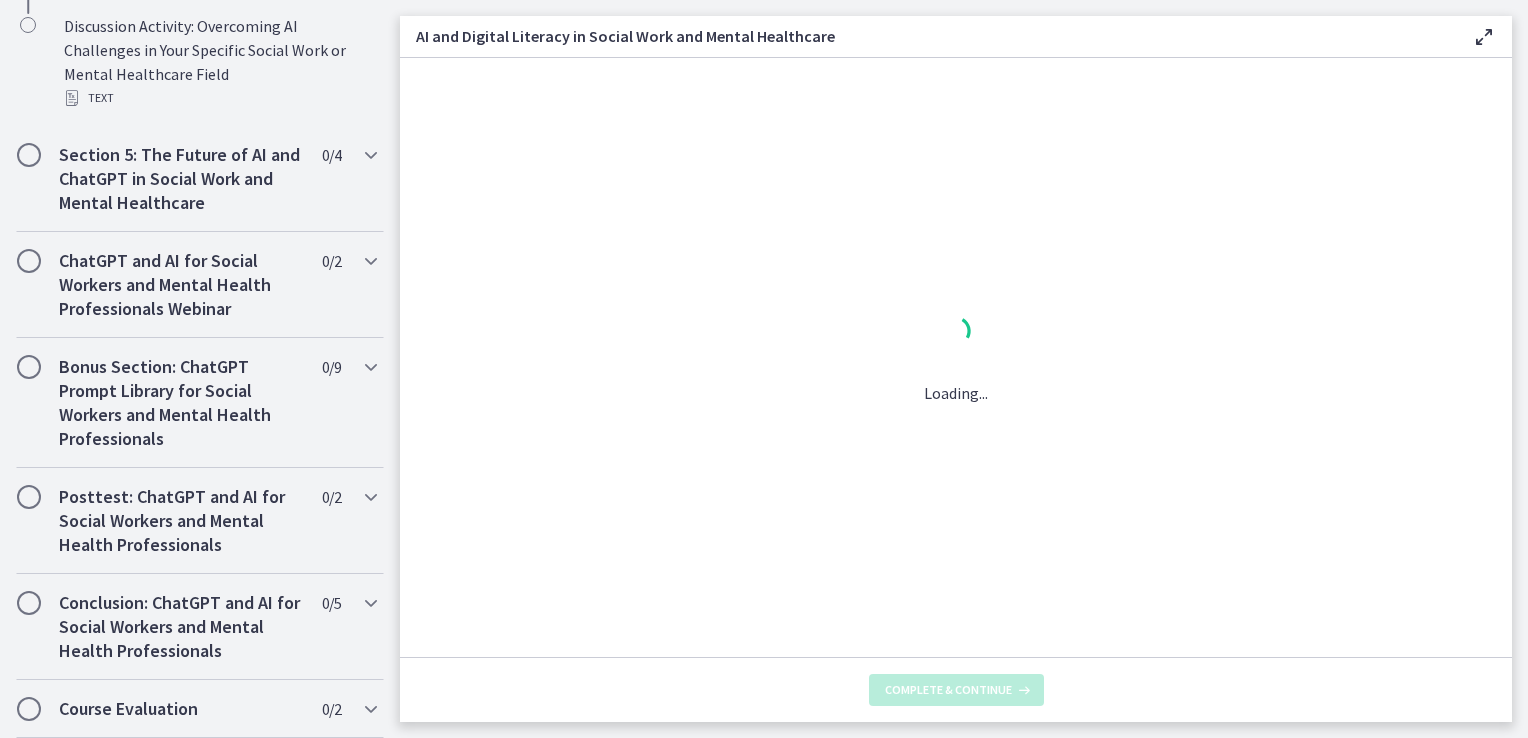 scroll, scrollTop: 0, scrollLeft: 0, axis: both 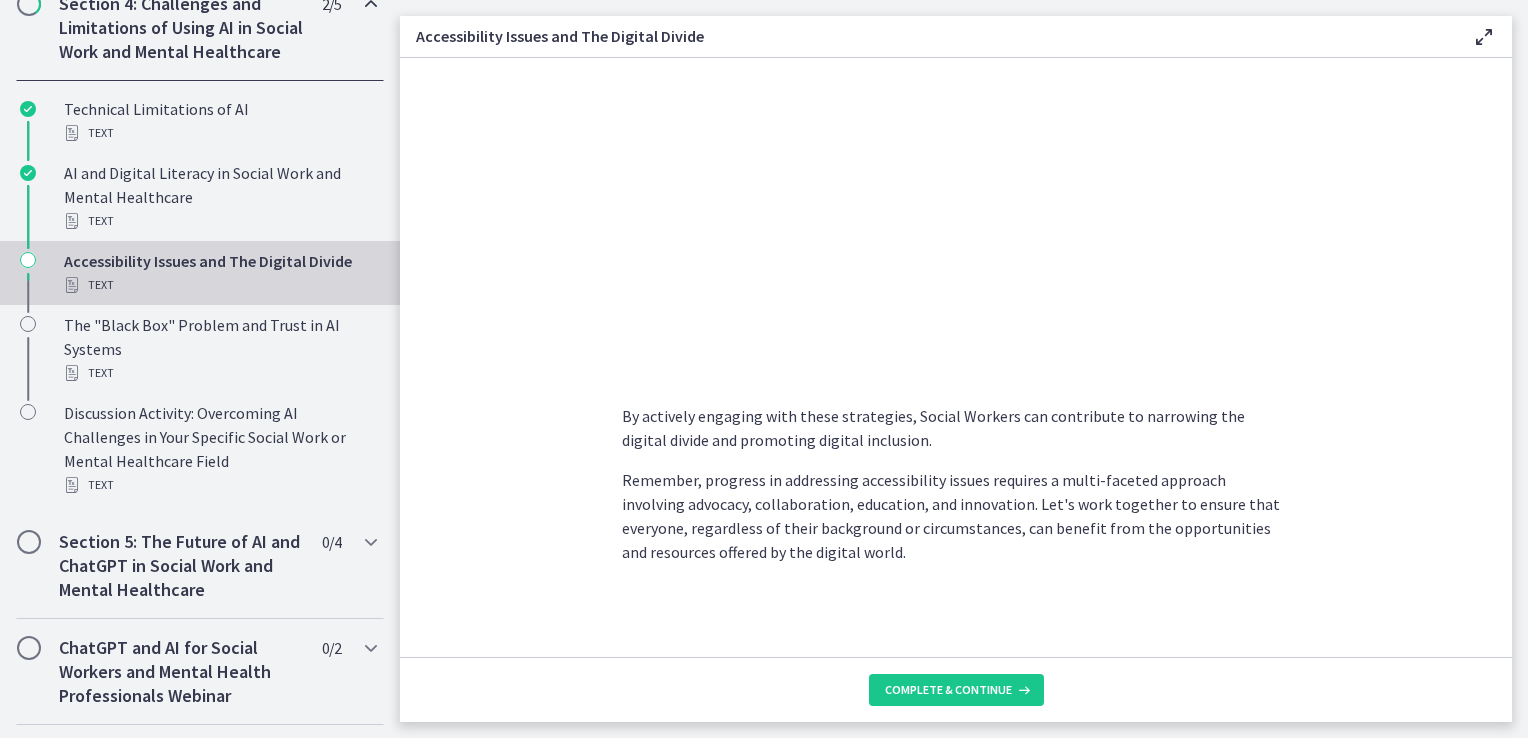 click on "Section 4: Challenges and Limitations of Using AI in Social Work and Mental Healthcare
2  /  5
Completed" at bounding box center [200, 28] 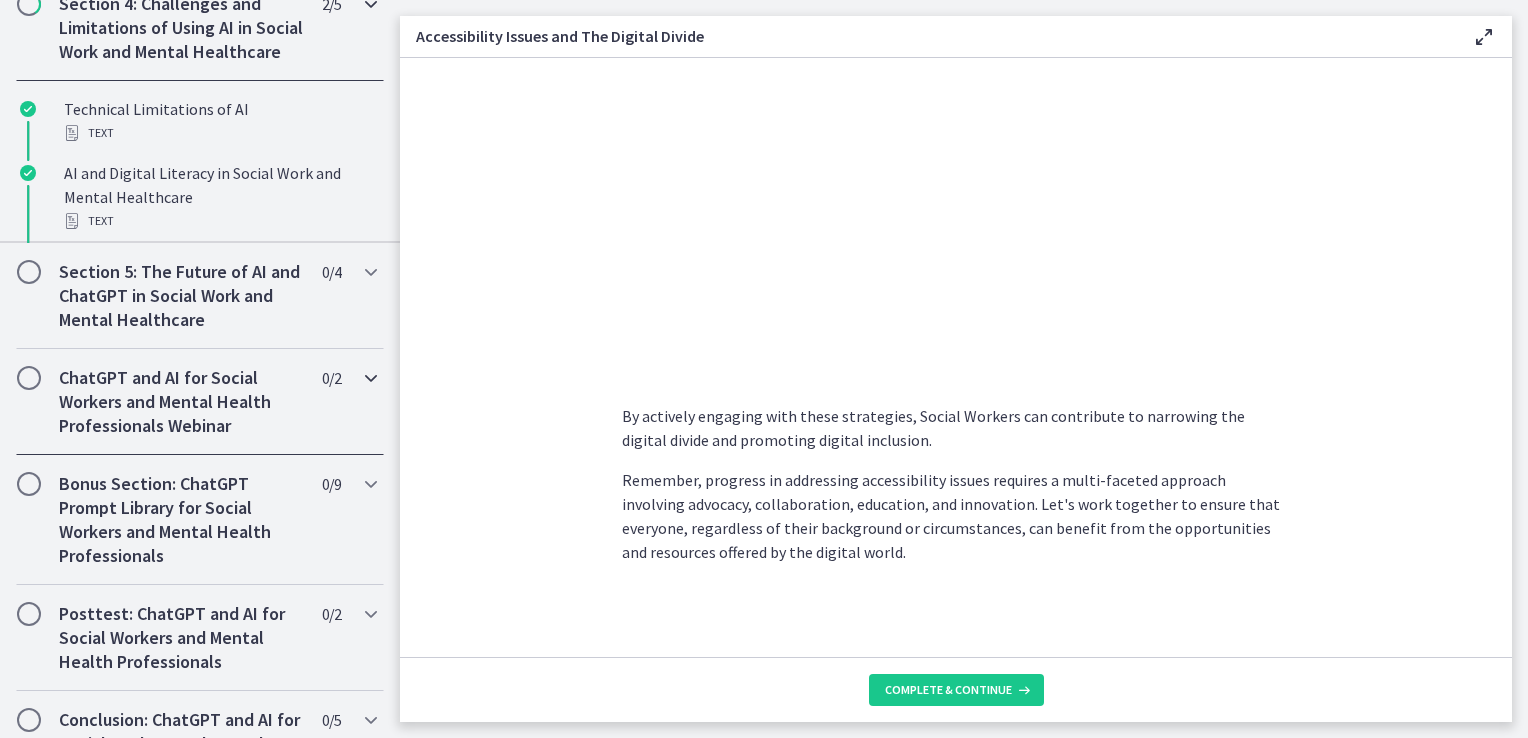 scroll, scrollTop: 798, scrollLeft: 0, axis: vertical 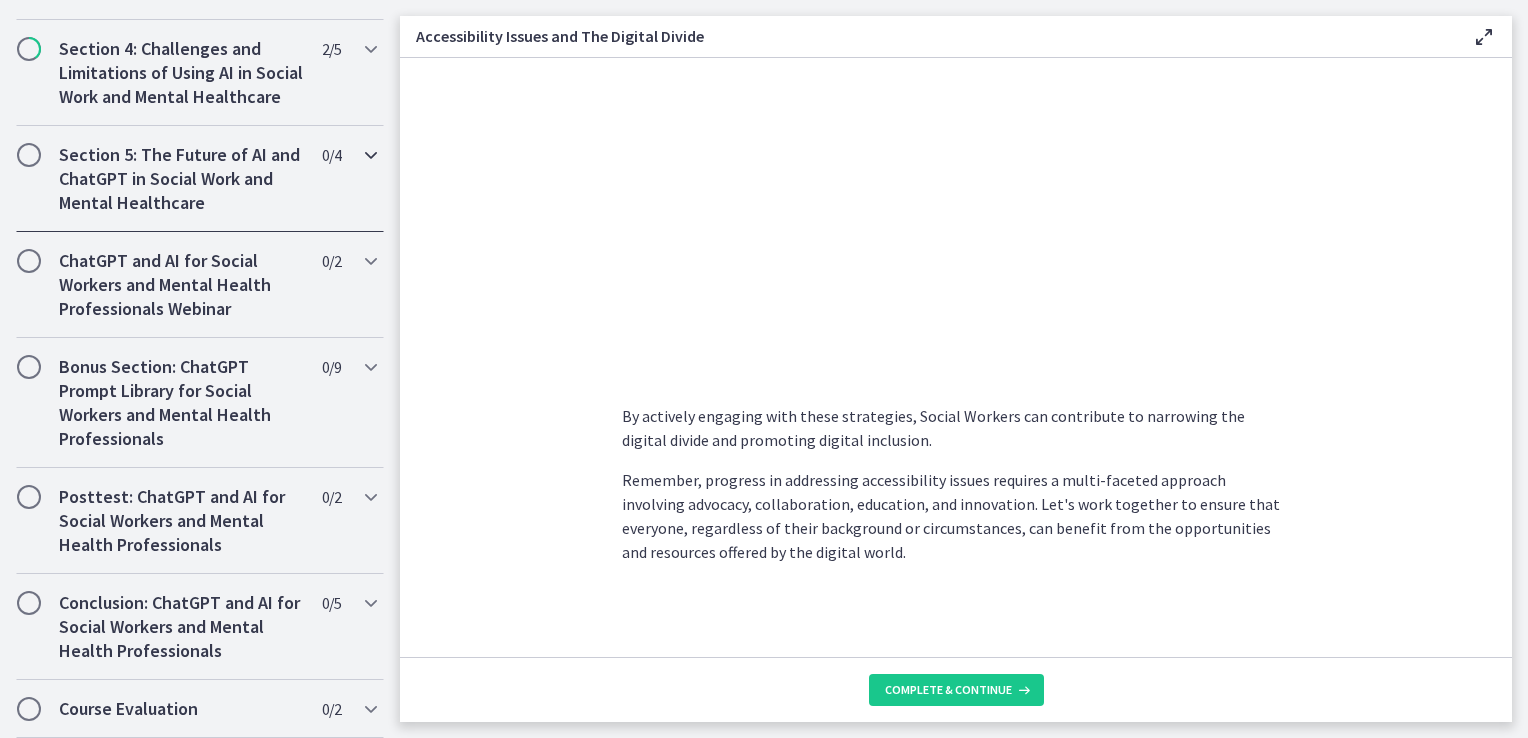 click at bounding box center (371, 155) 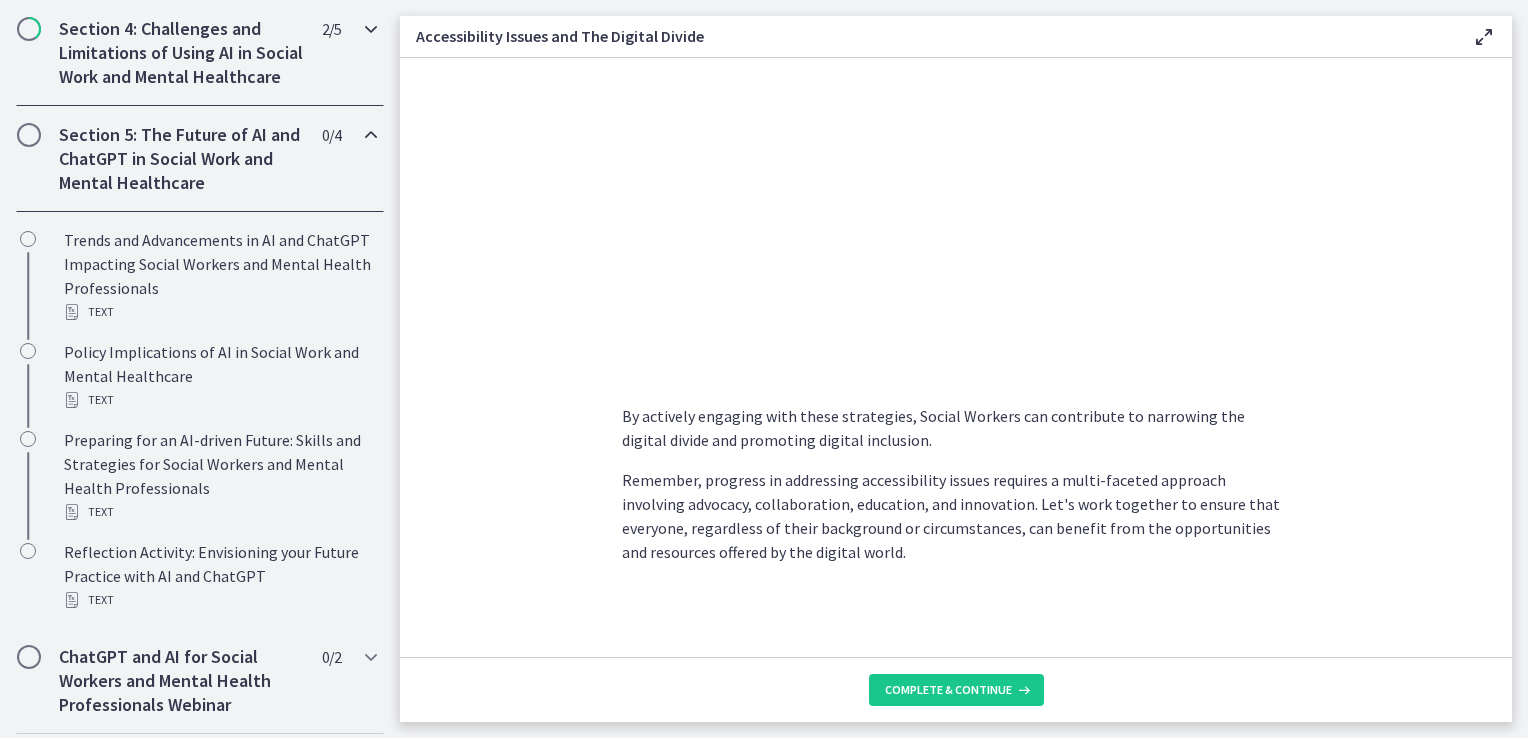 click at bounding box center [371, 29] 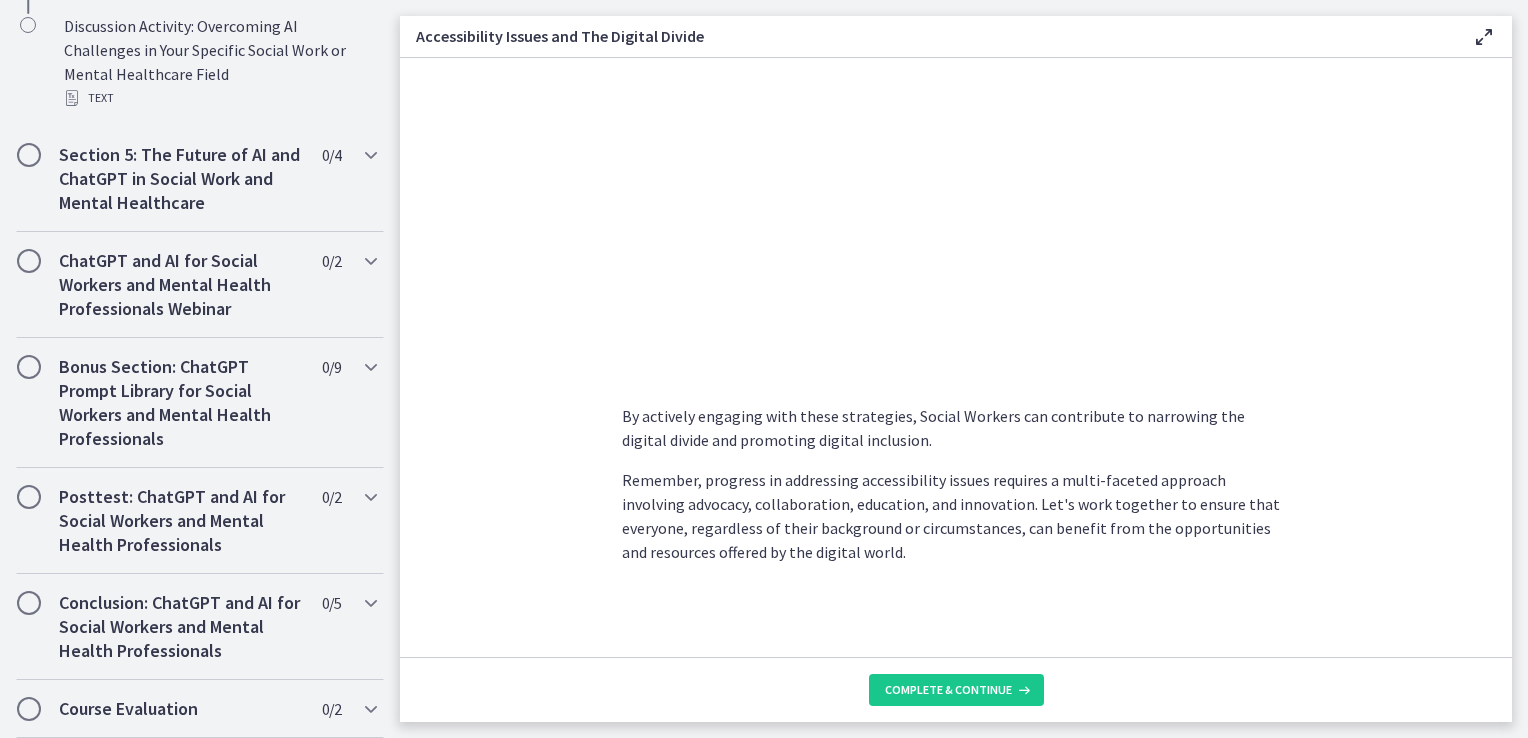 scroll, scrollTop: 1230, scrollLeft: 0, axis: vertical 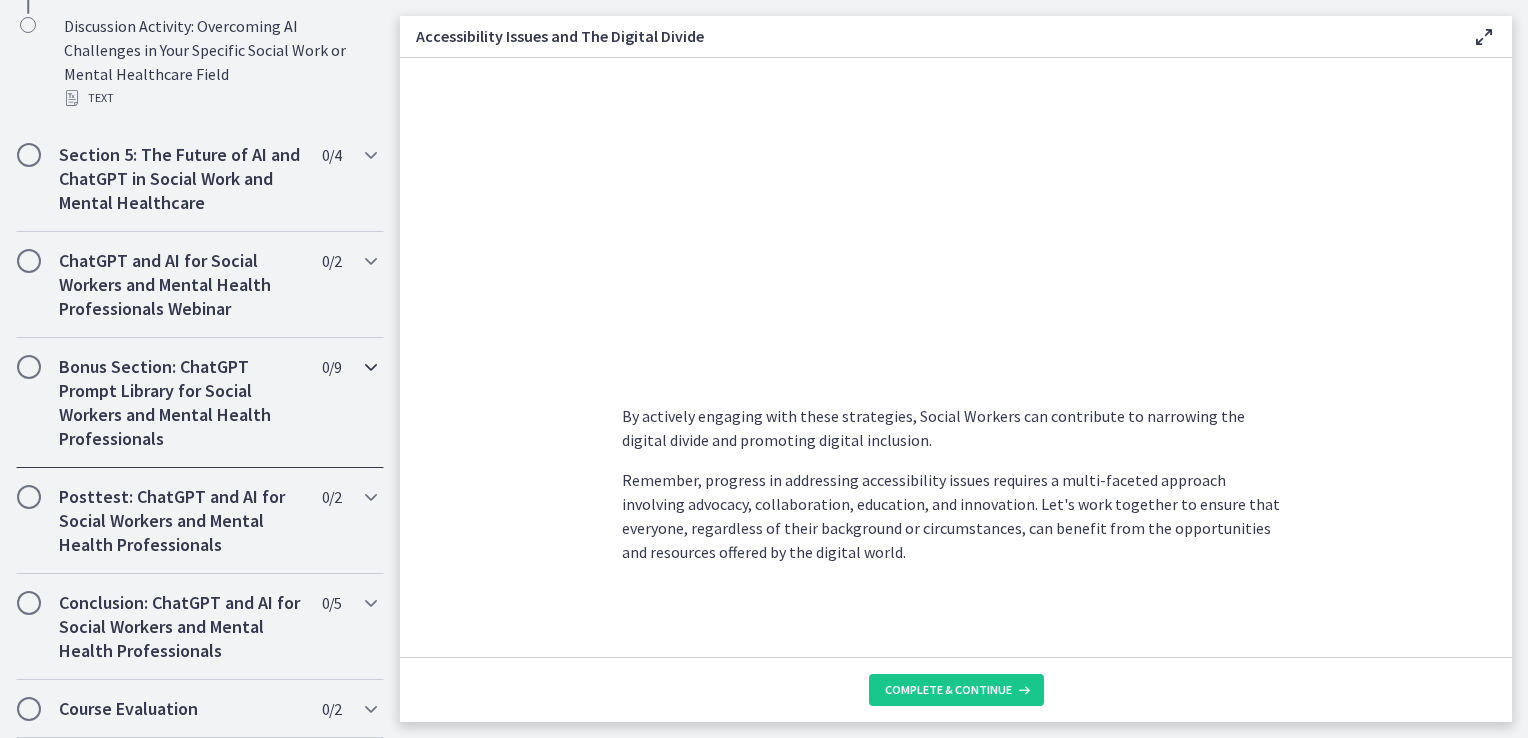 click at bounding box center [371, 367] 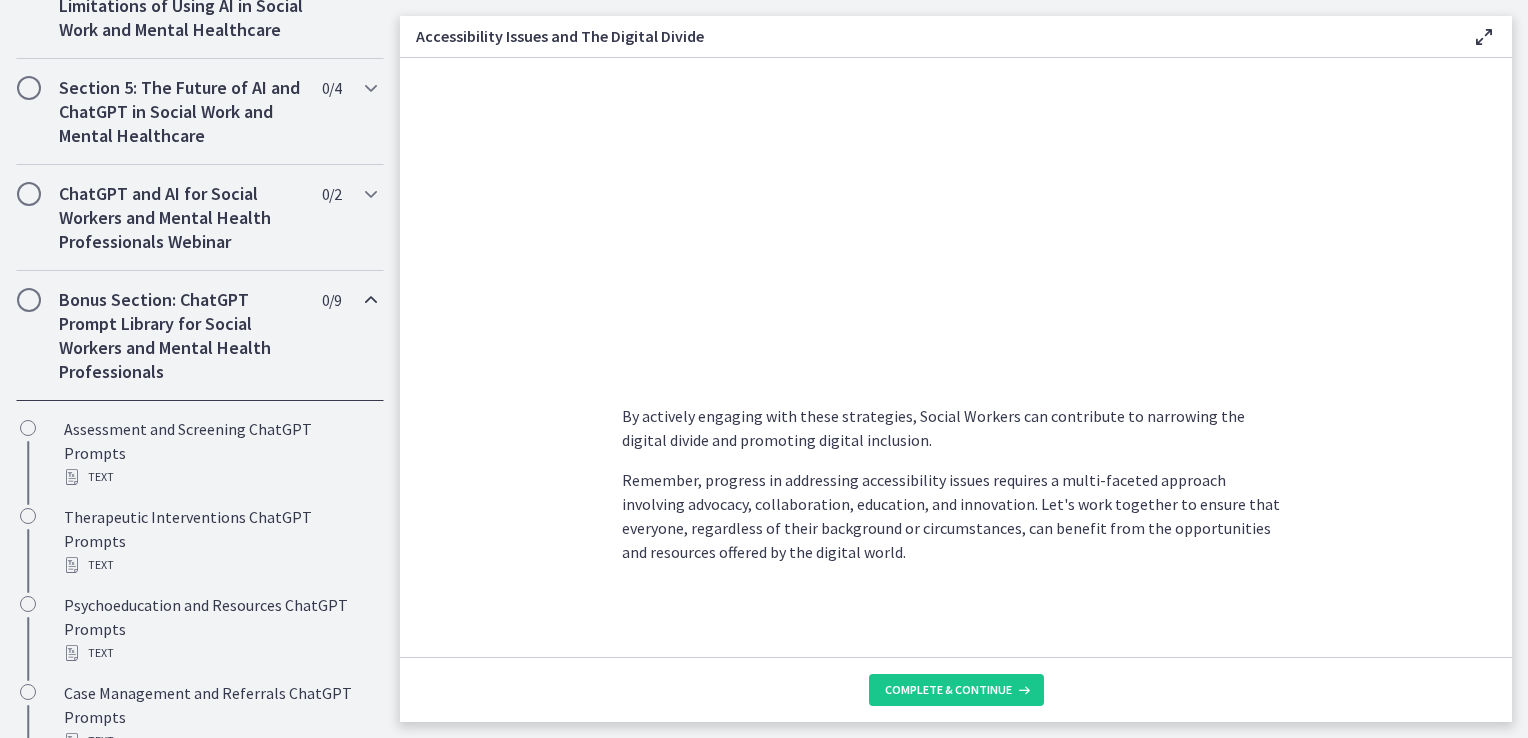 scroll, scrollTop: 814, scrollLeft: 0, axis: vertical 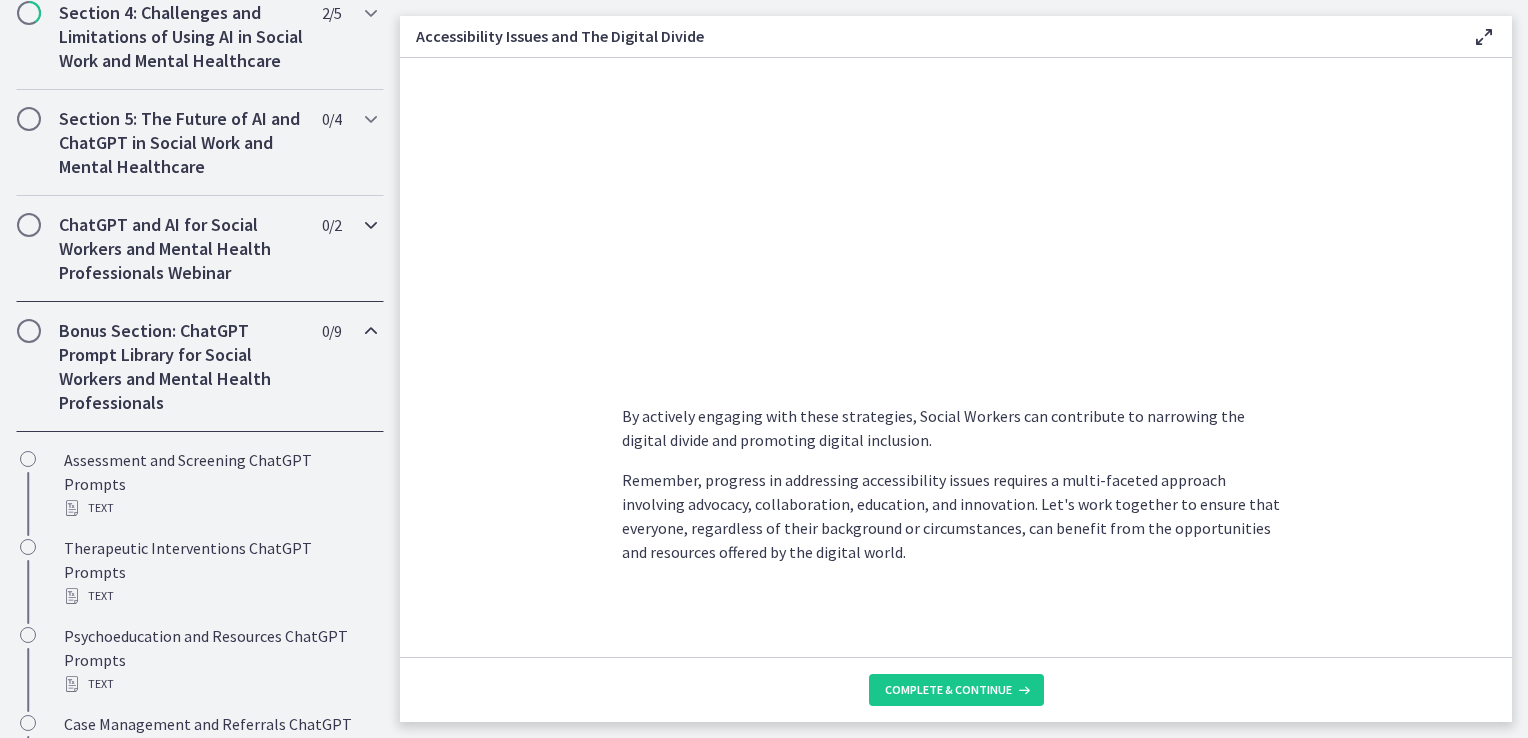 click at bounding box center [371, 225] 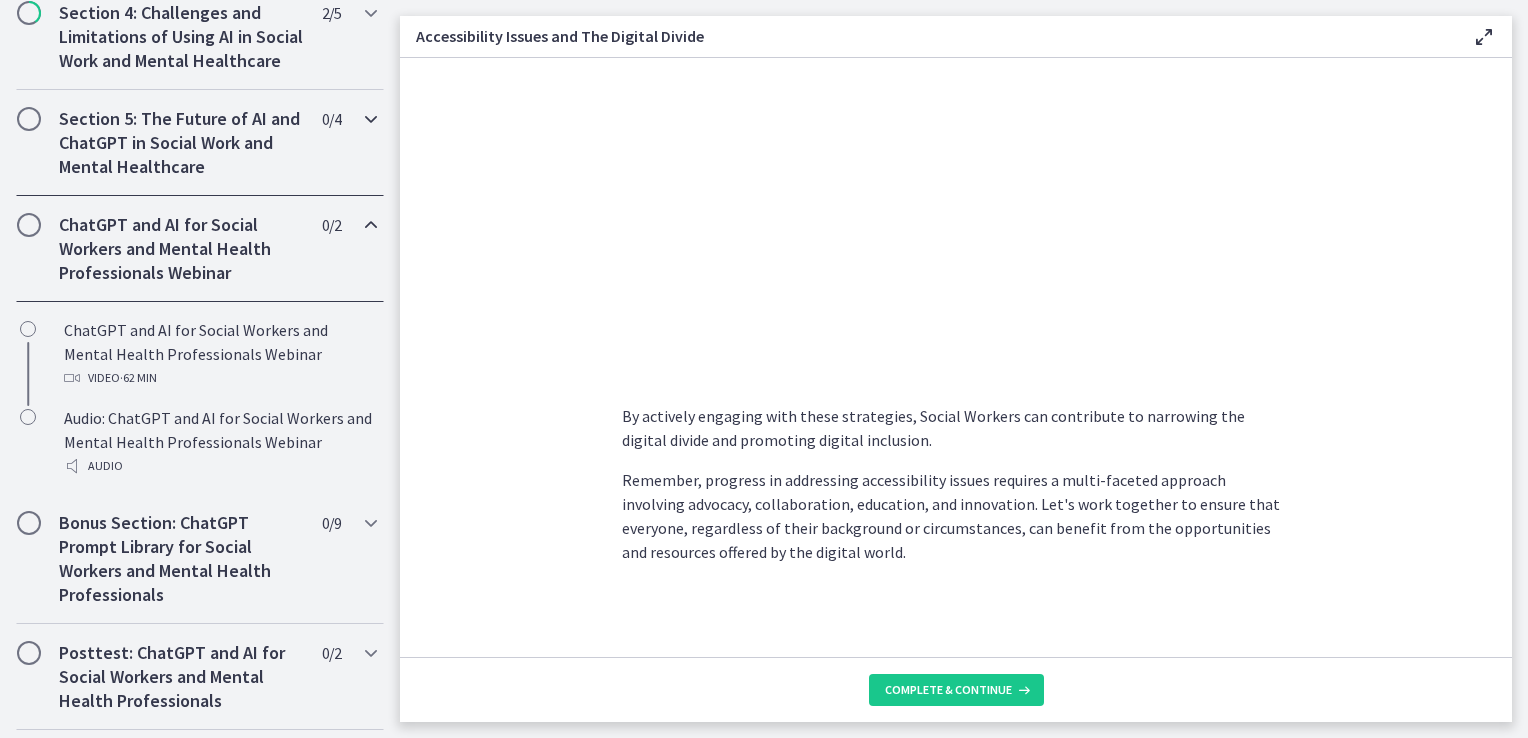 click at bounding box center (371, 119) 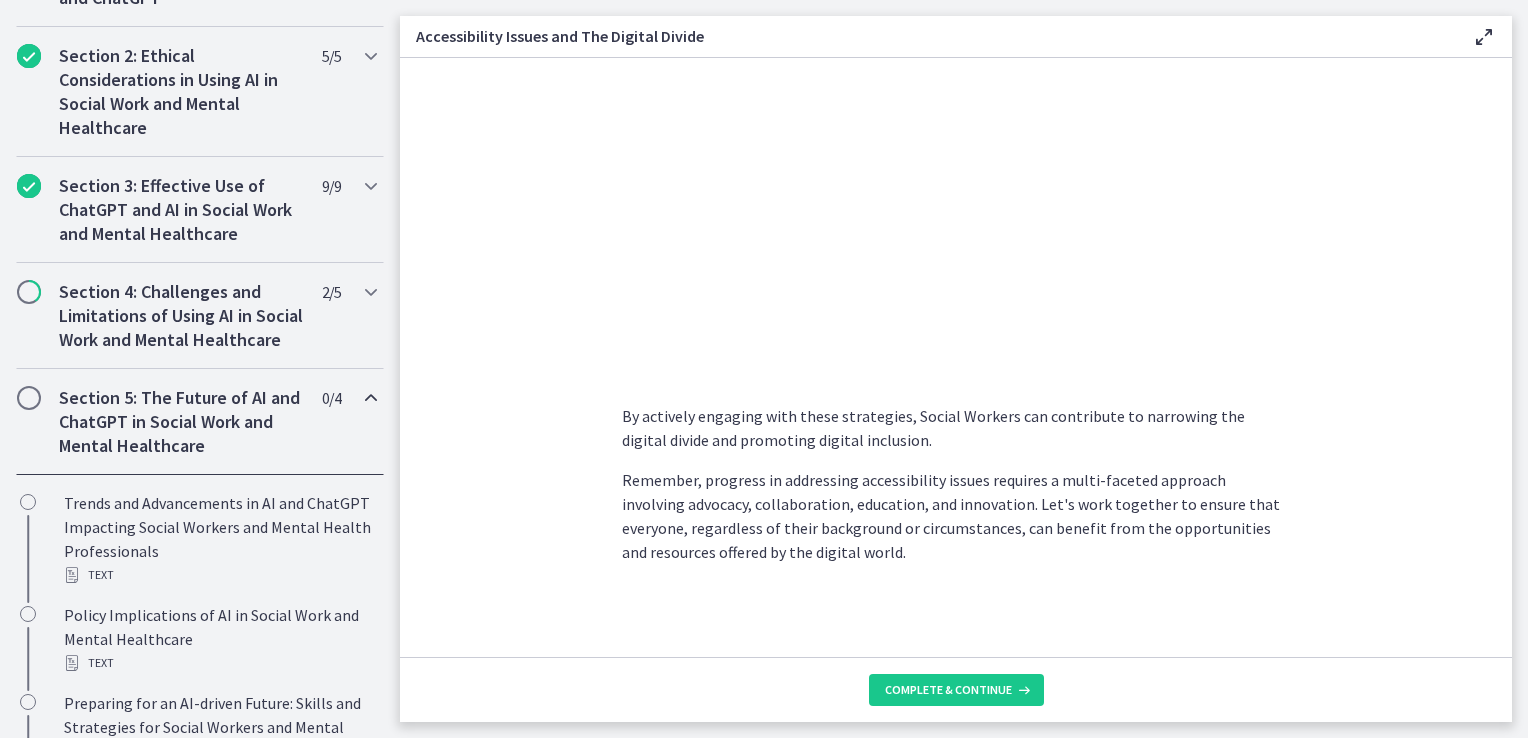 scroll, scrollTop: 534, scrollLeft: 0, axis: vertical 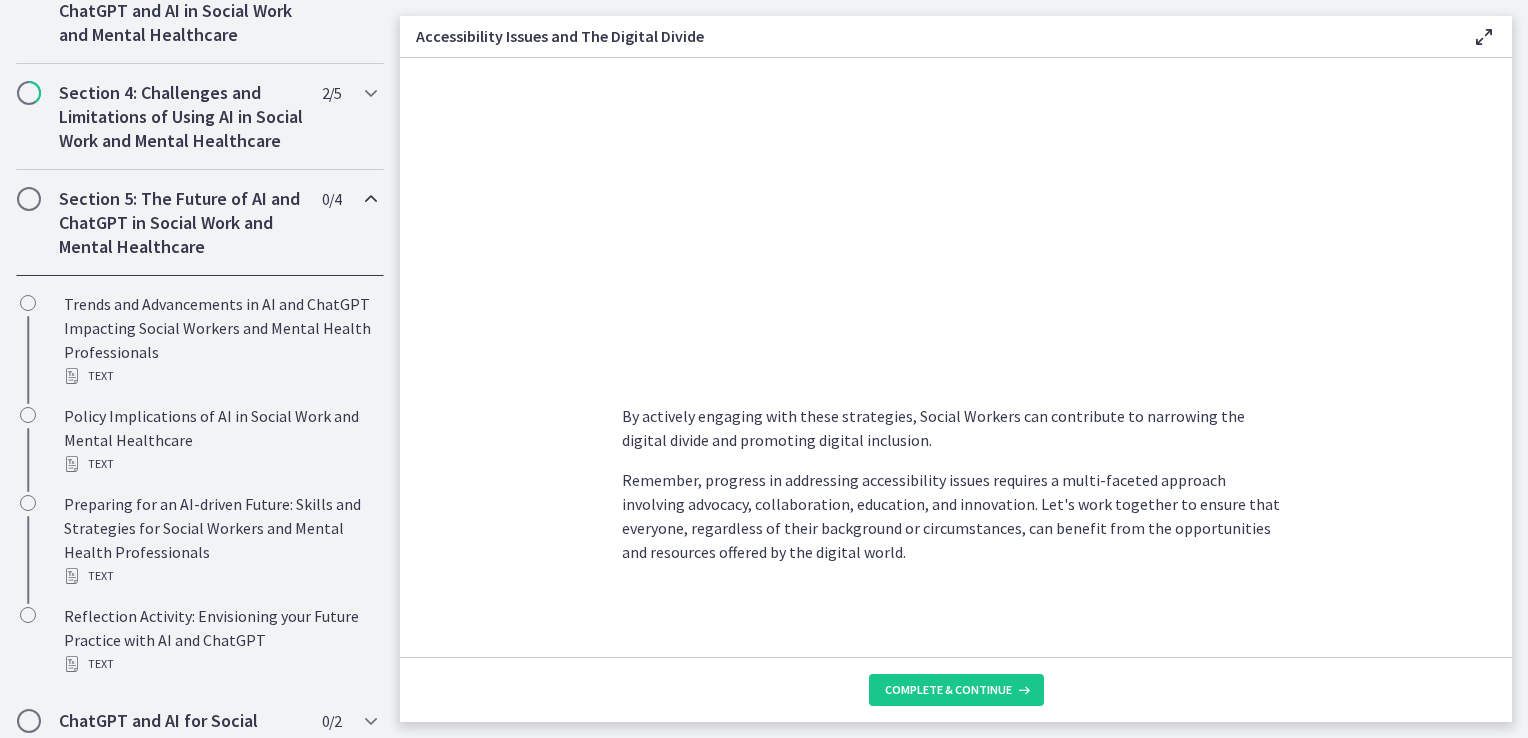 click at bounding box center [371, 199] 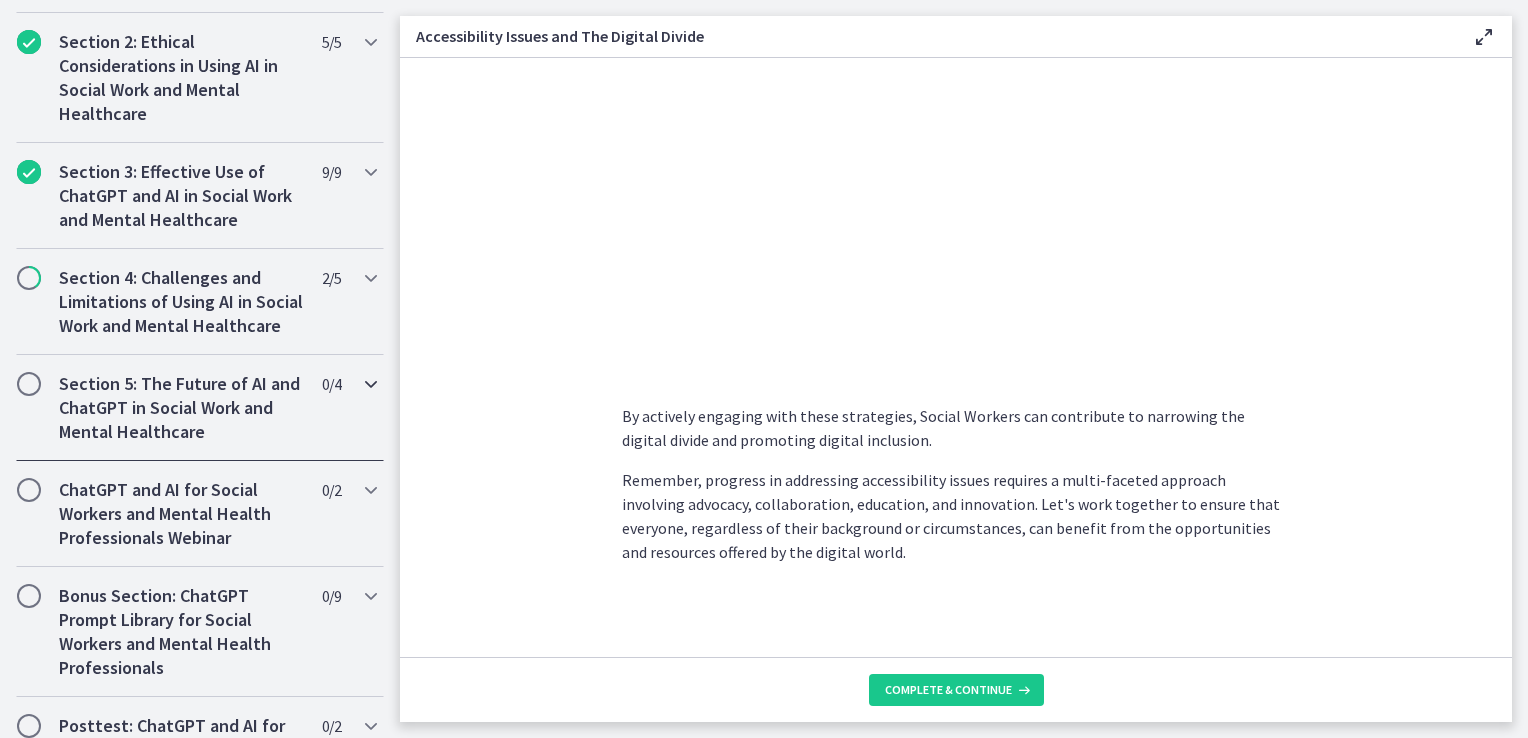 scroll, scrollTop: 534, scrollLeft: 0, axis: vertical 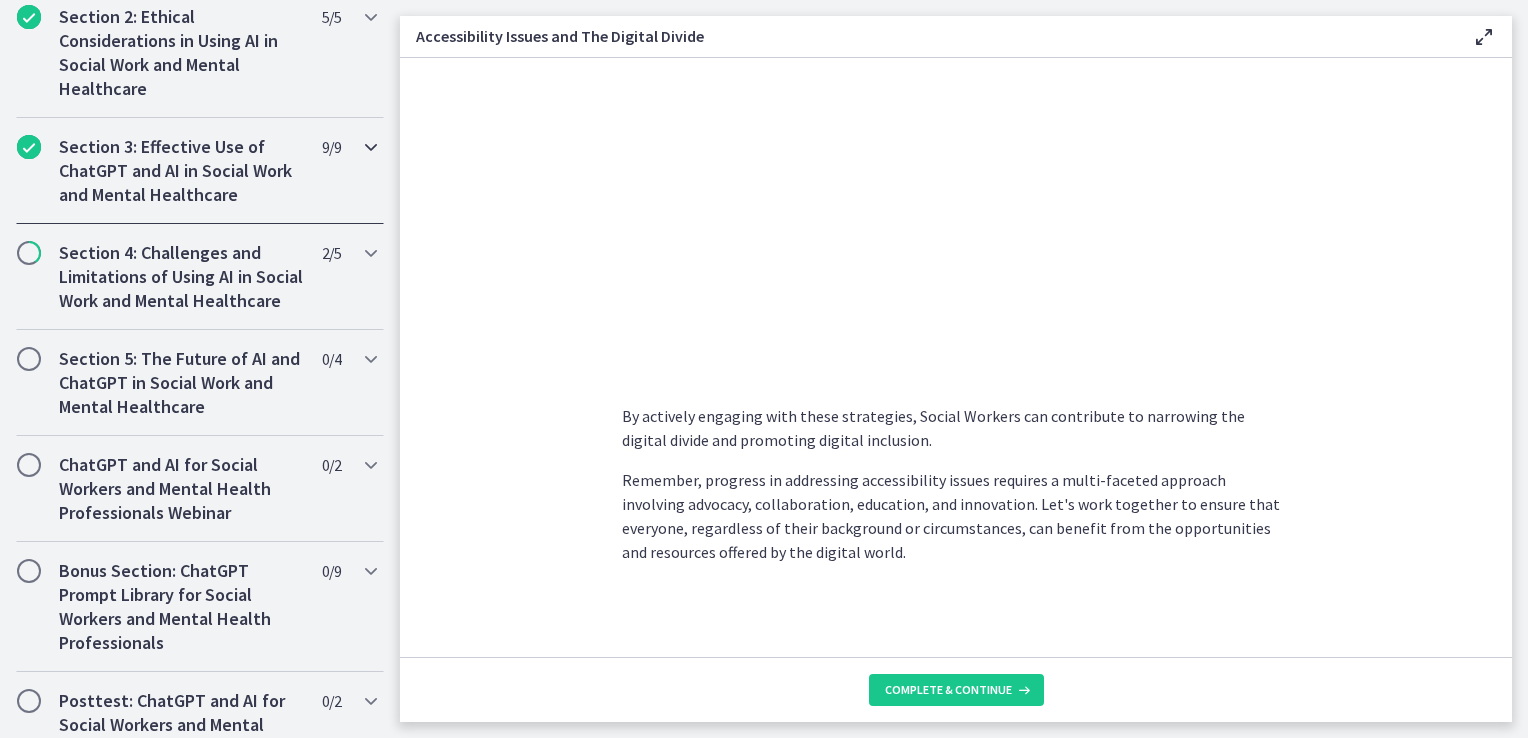 click at bounding box center (371, 147) 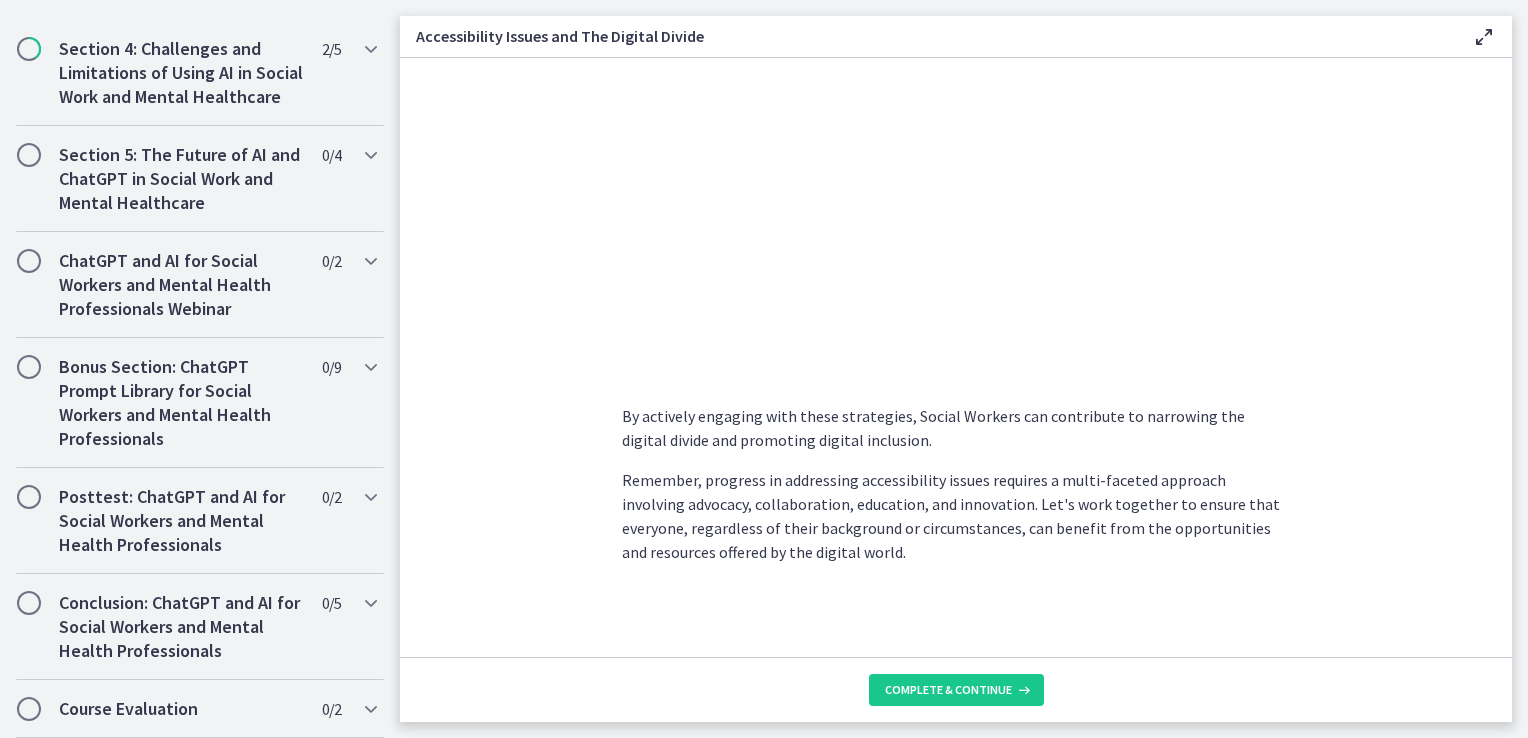 scroll, scrollTop: 1582, scrollLeft: 0, axis: vertical 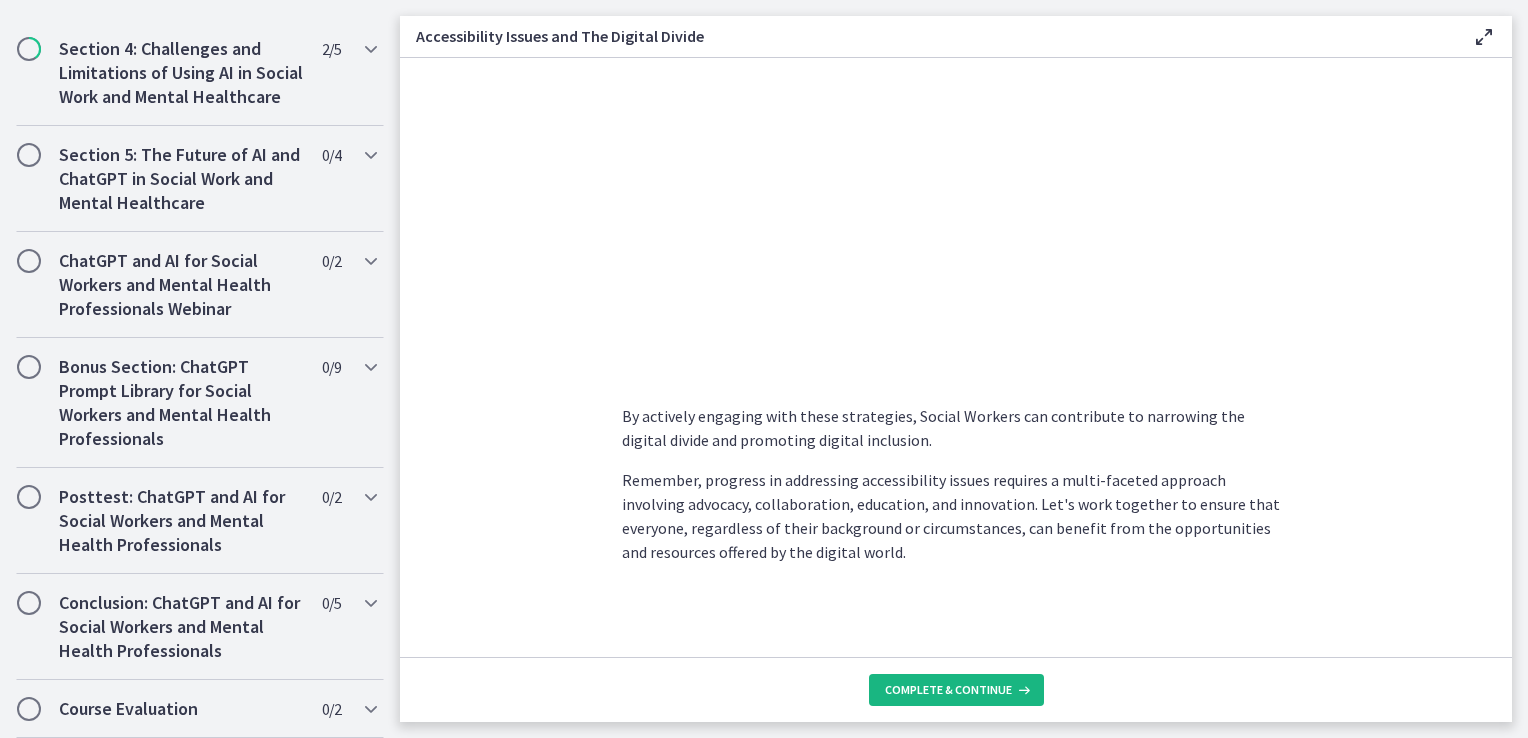 click on "Complete & continue" at bounding box center [948, 690] 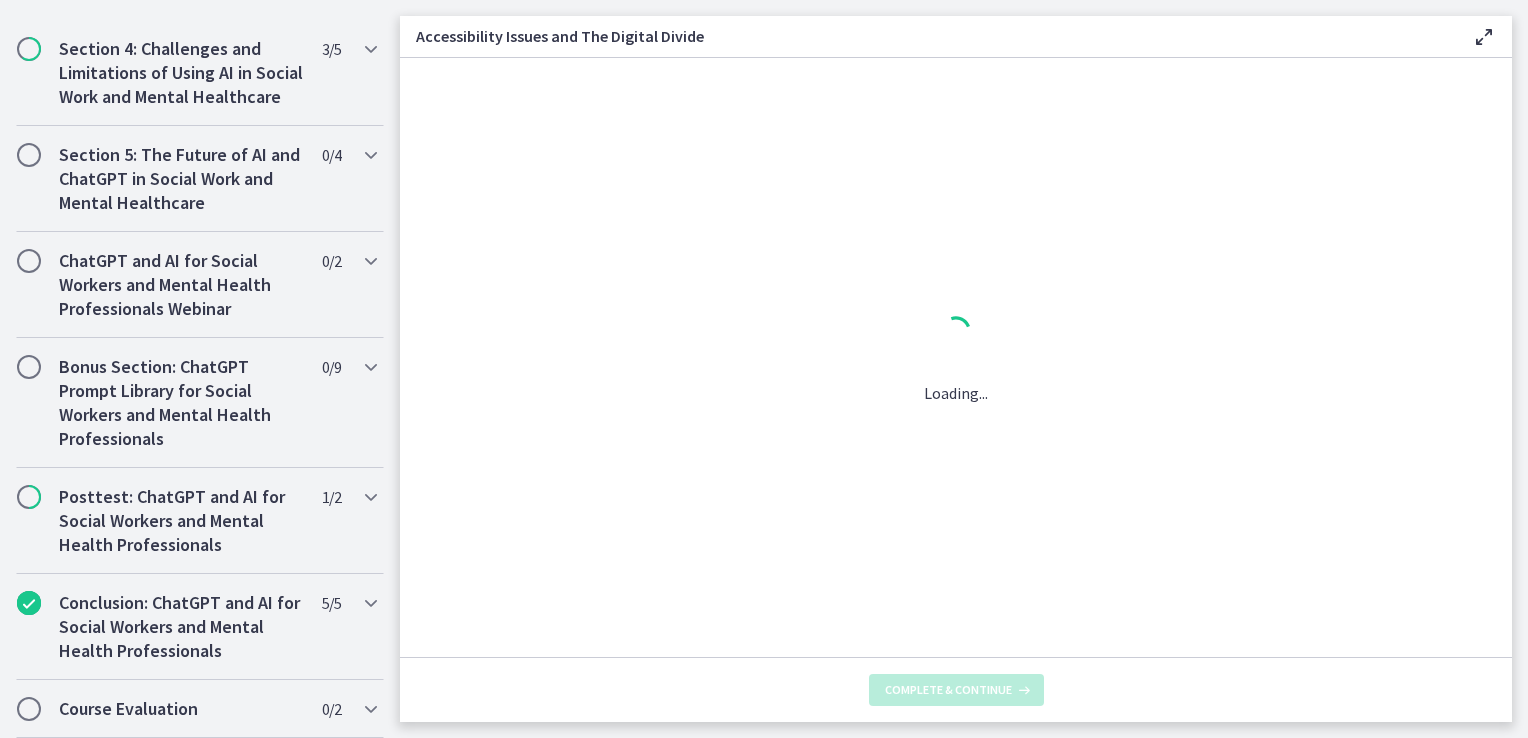 scroll, scrollTop: 0, scrollLeft: 0, axis: both 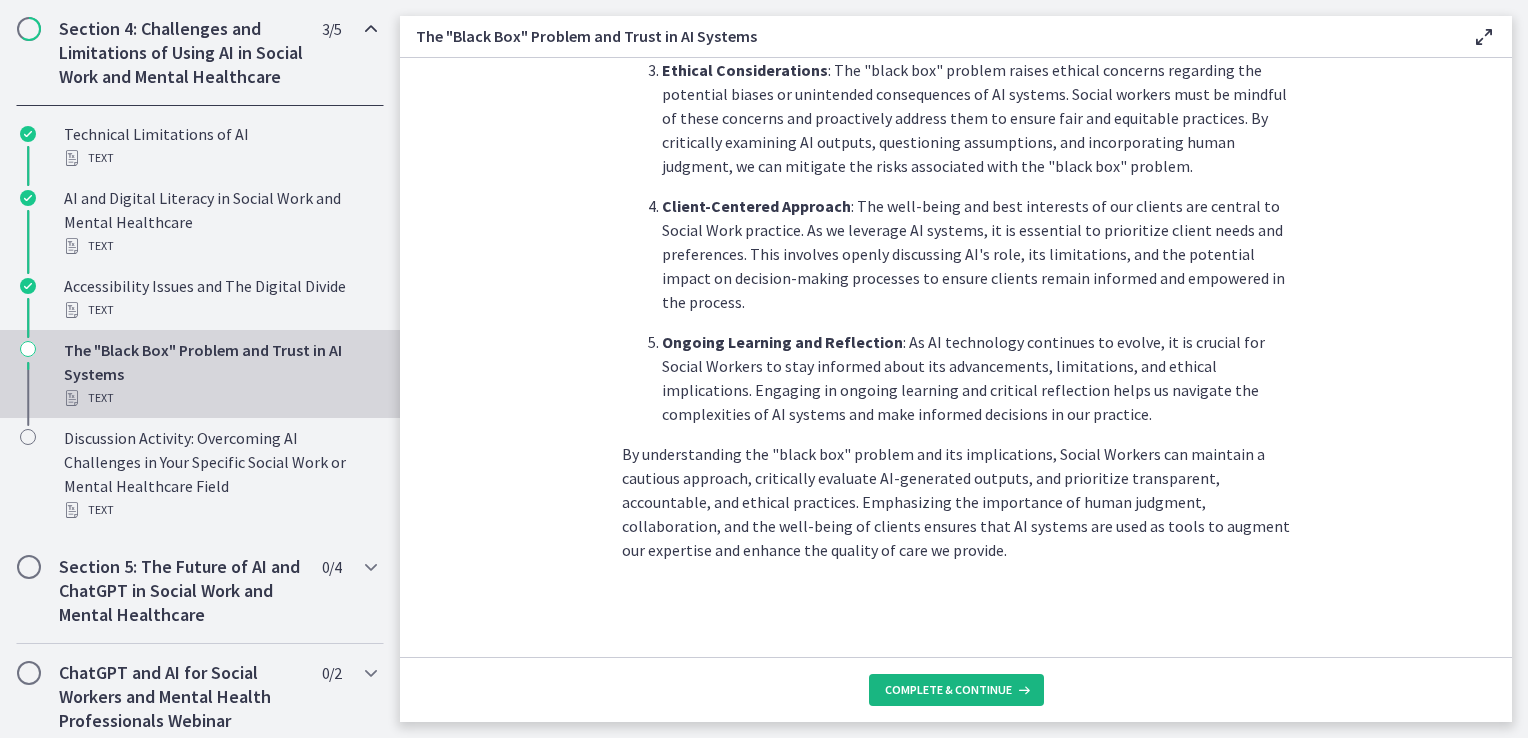 click on "Complete & continue" at bounding box center [948, 690] 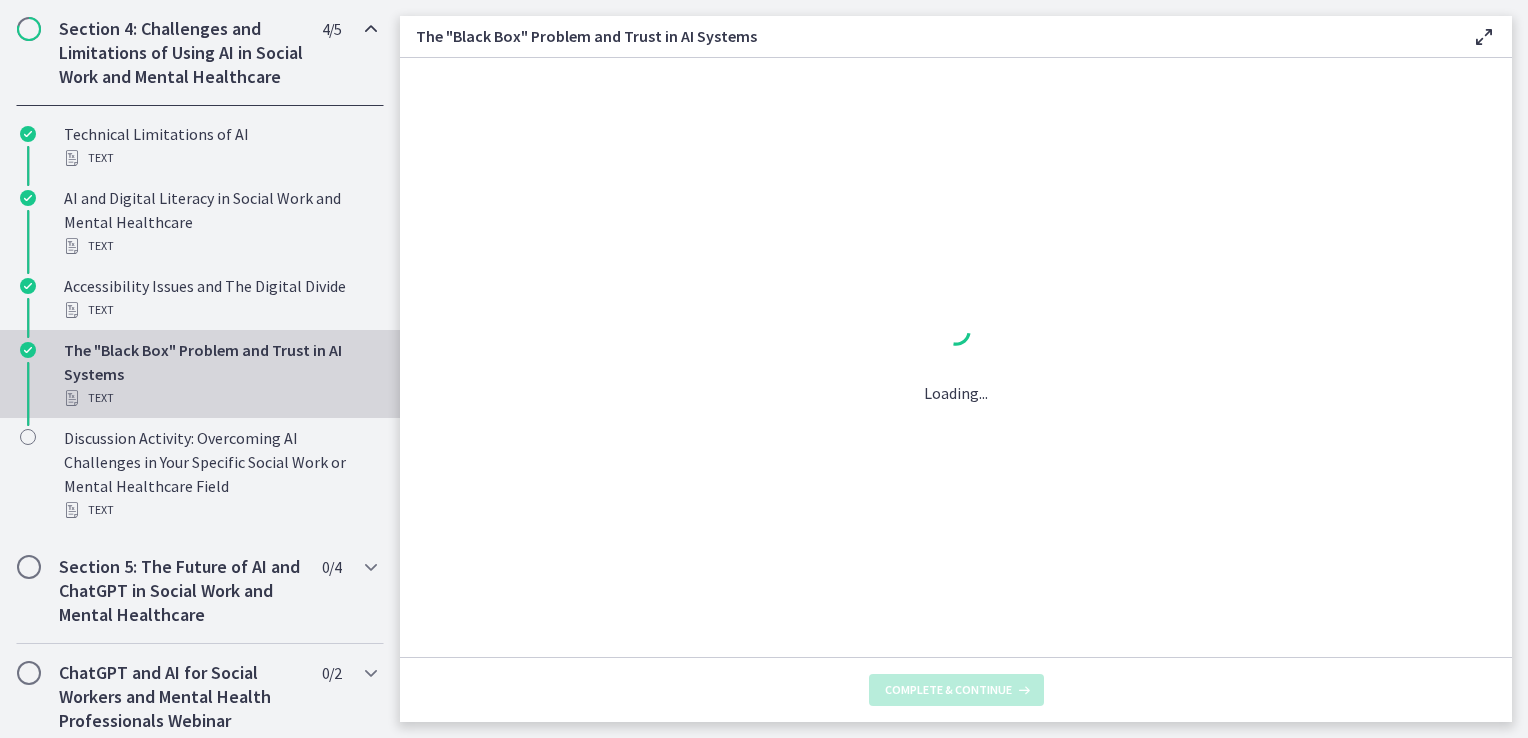 scroll, scrollTop: 0, scrollLeft: 0, axis: both 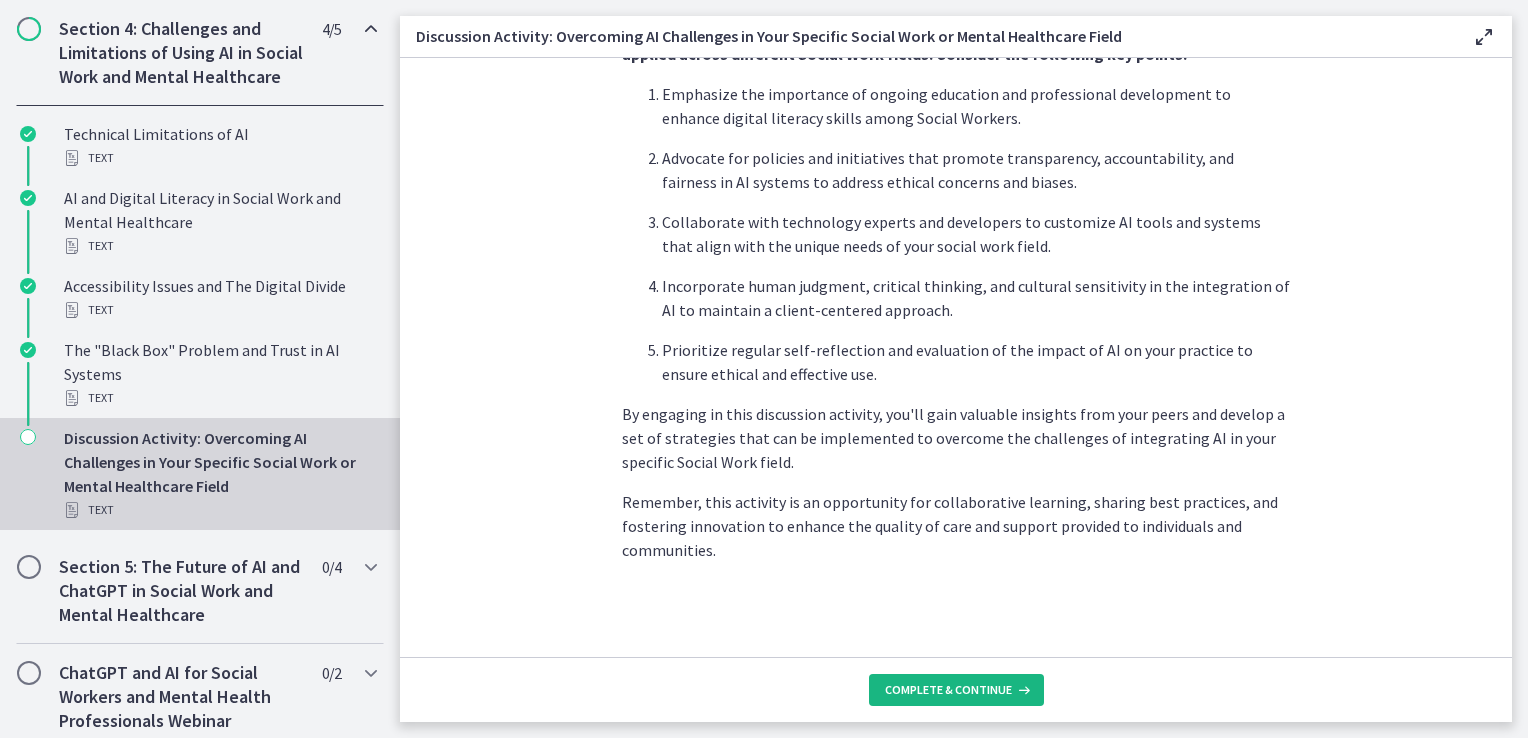 click on "Complete & continue" at bounding box center (948, 690) 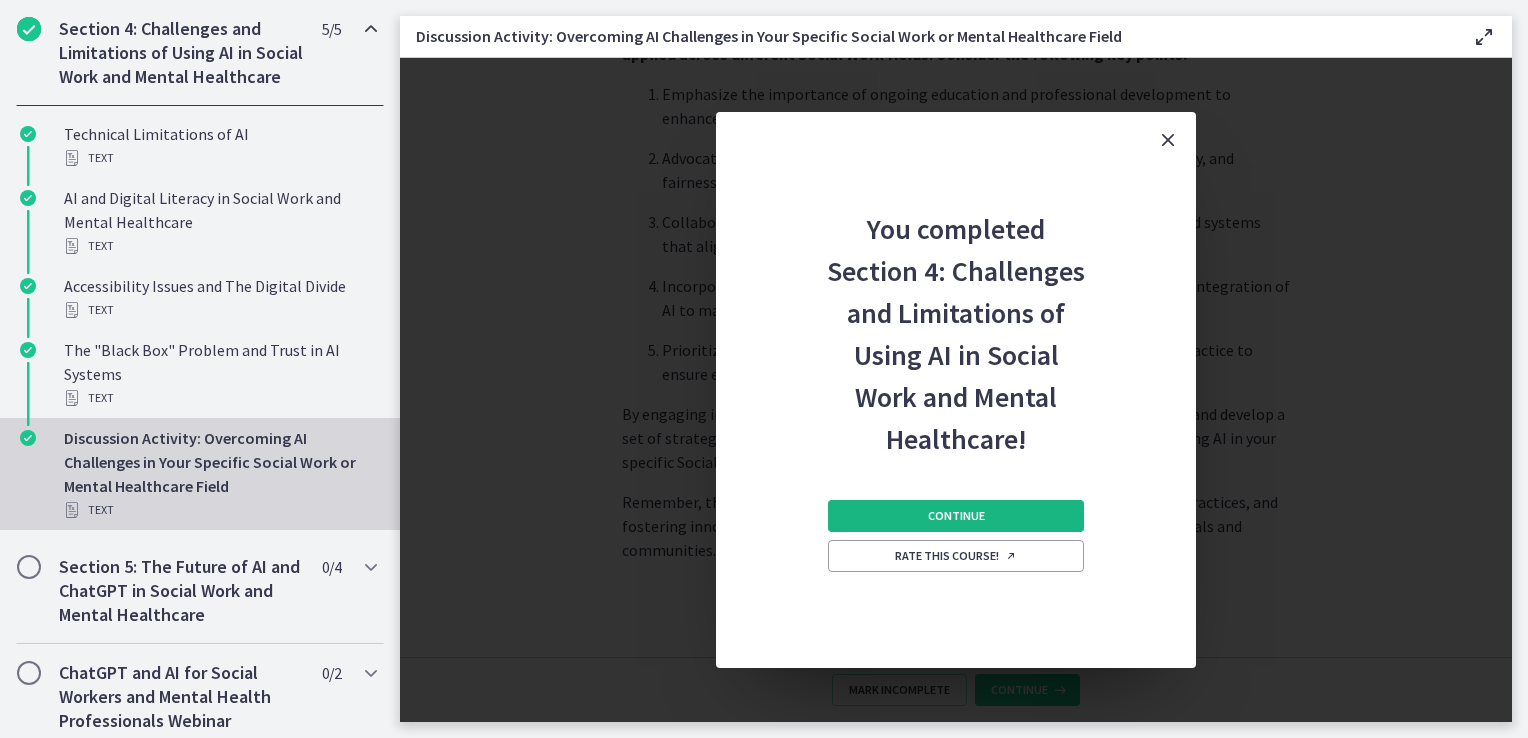 click on "Continue" at bounding box center [956, 516] 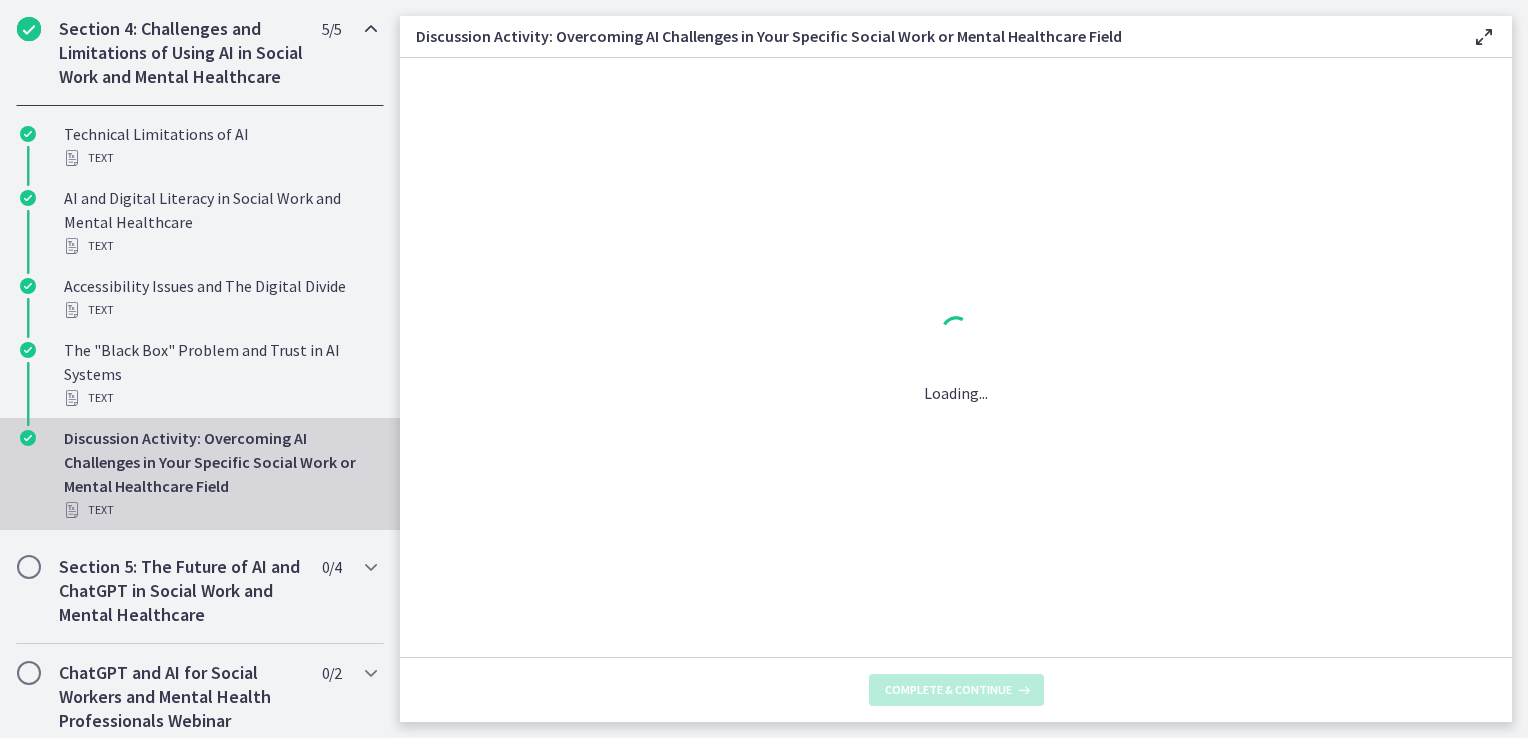 scroll, scrollTop: 0, scrollLeft: 0, axis: both 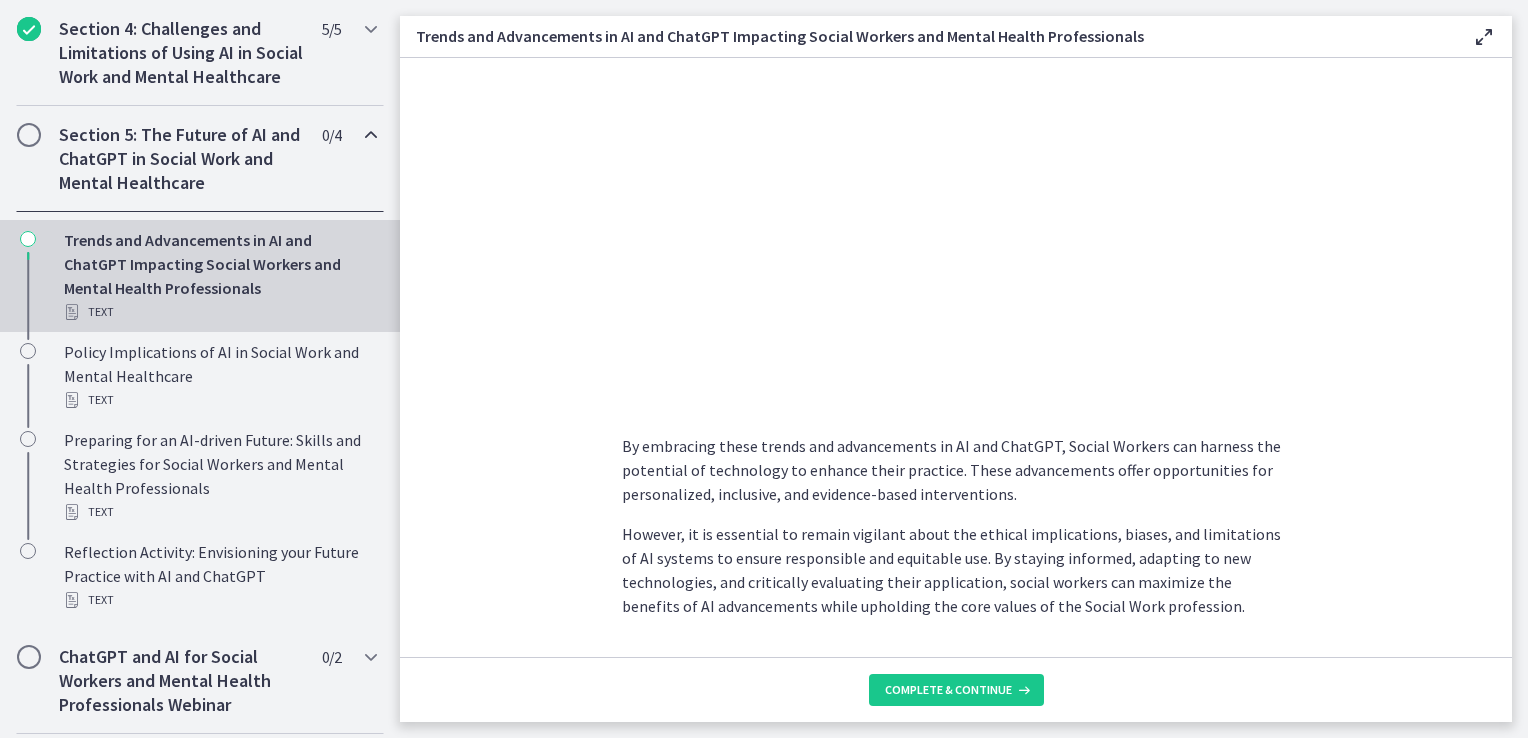 drag, startPoint x: 1501, startPoint y: 567, endPoint x: 1410, endPoint y: 655, distance: 126.58989 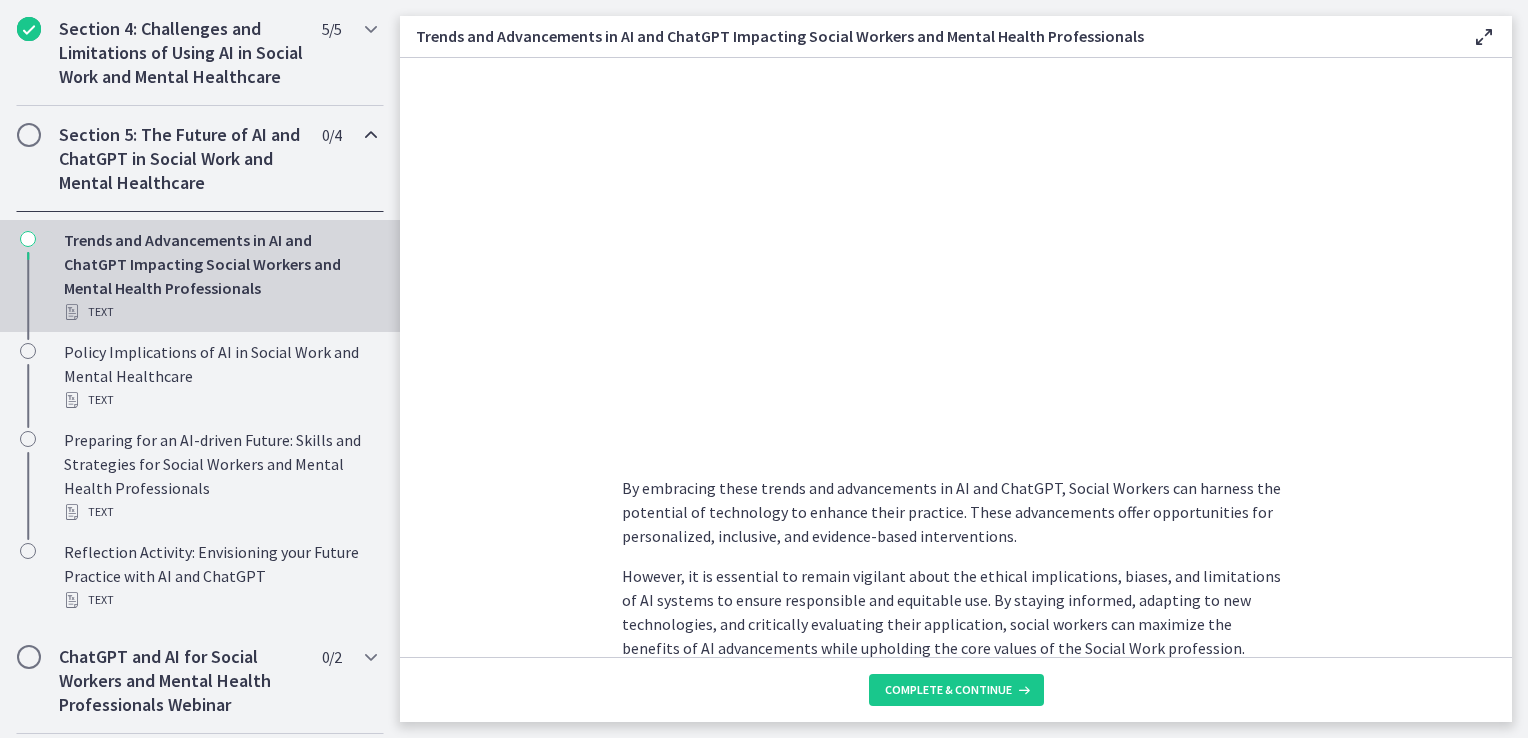 scroll, scrollTop: 1531, scrollLeft: 0, axis: vertical 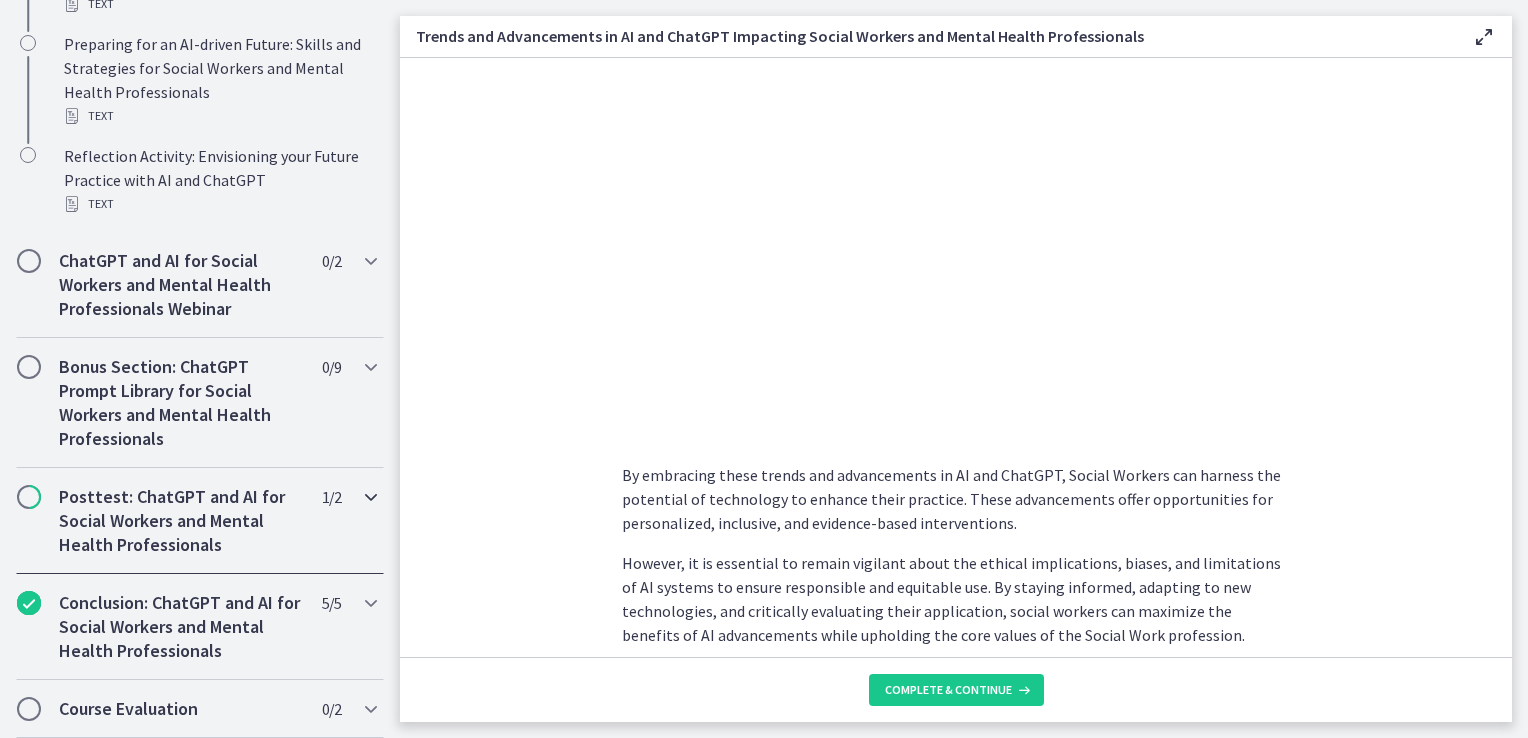 click at bounding box center (371, 497) 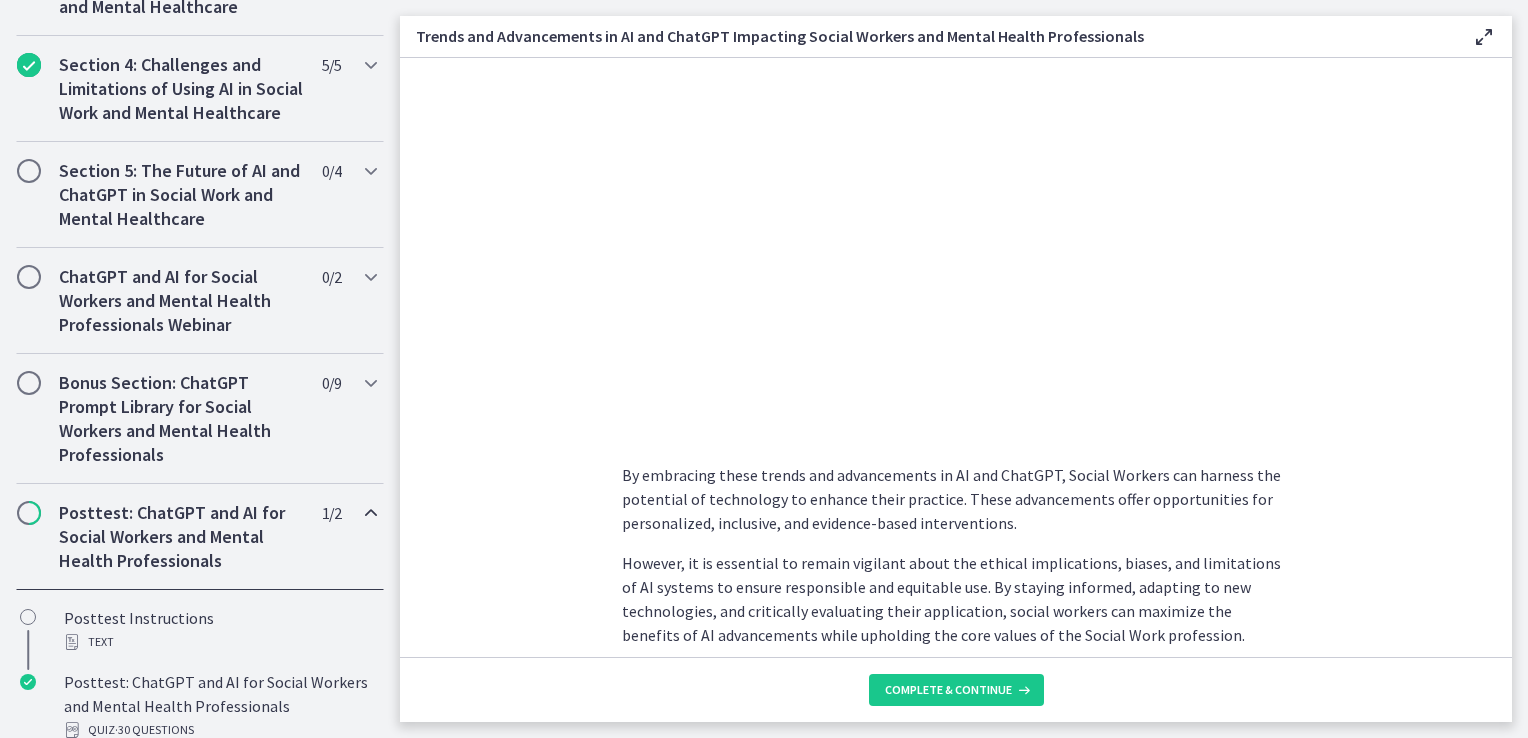 scroll, scrollTop: 726, scrollLeft: 0, axis: vertical 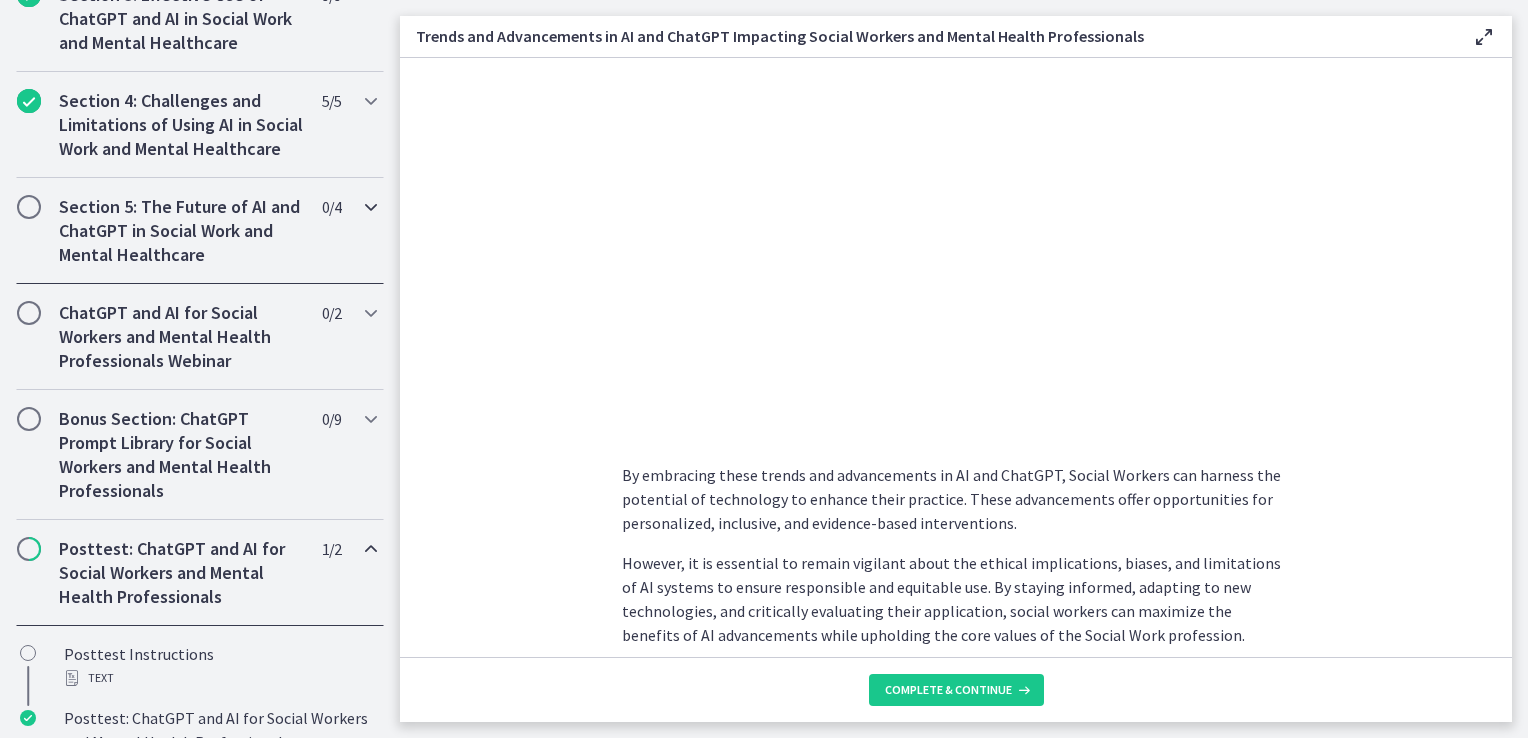 click at bounding box center (371, 207) 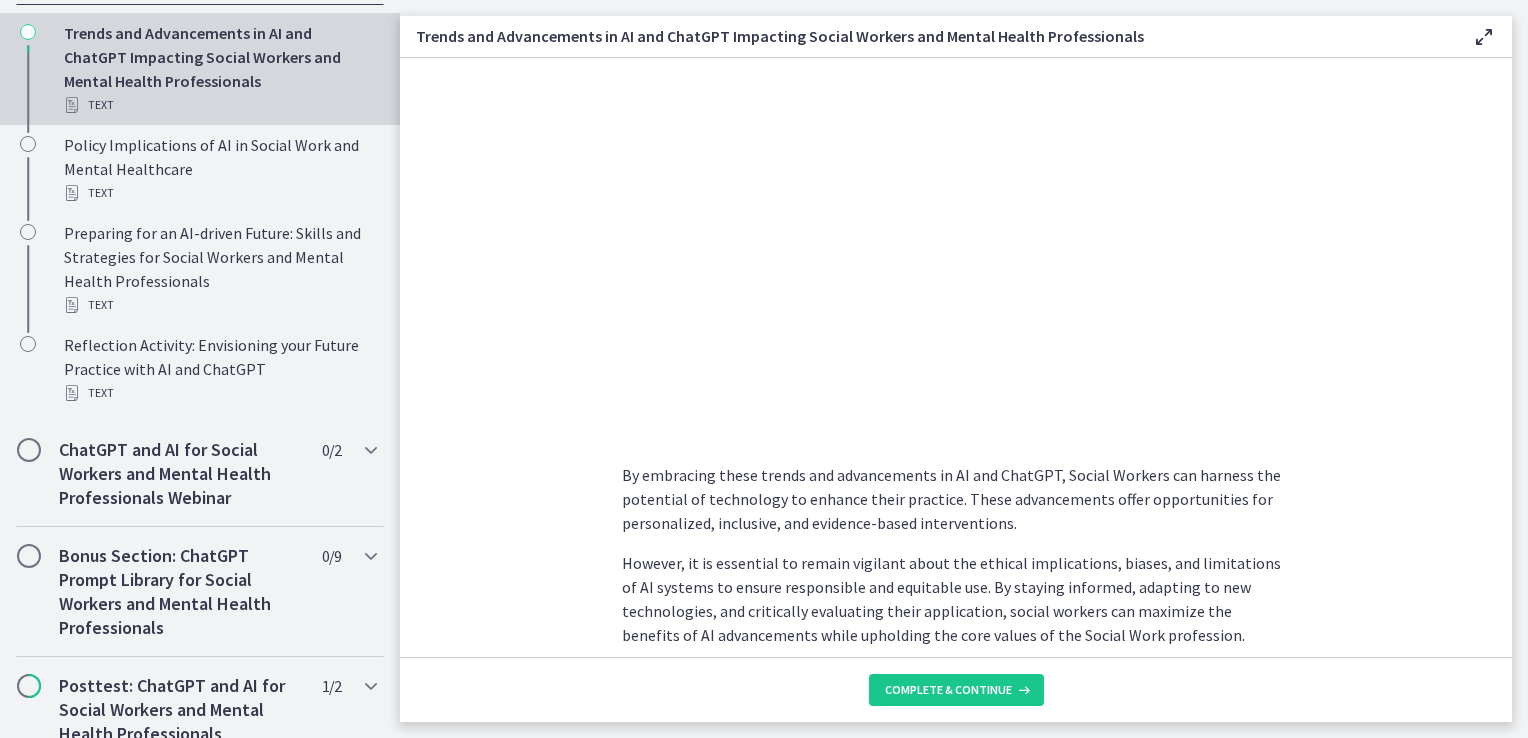 scroll, scrollTop: 1006, scrollLeft: 0, axis: vertical 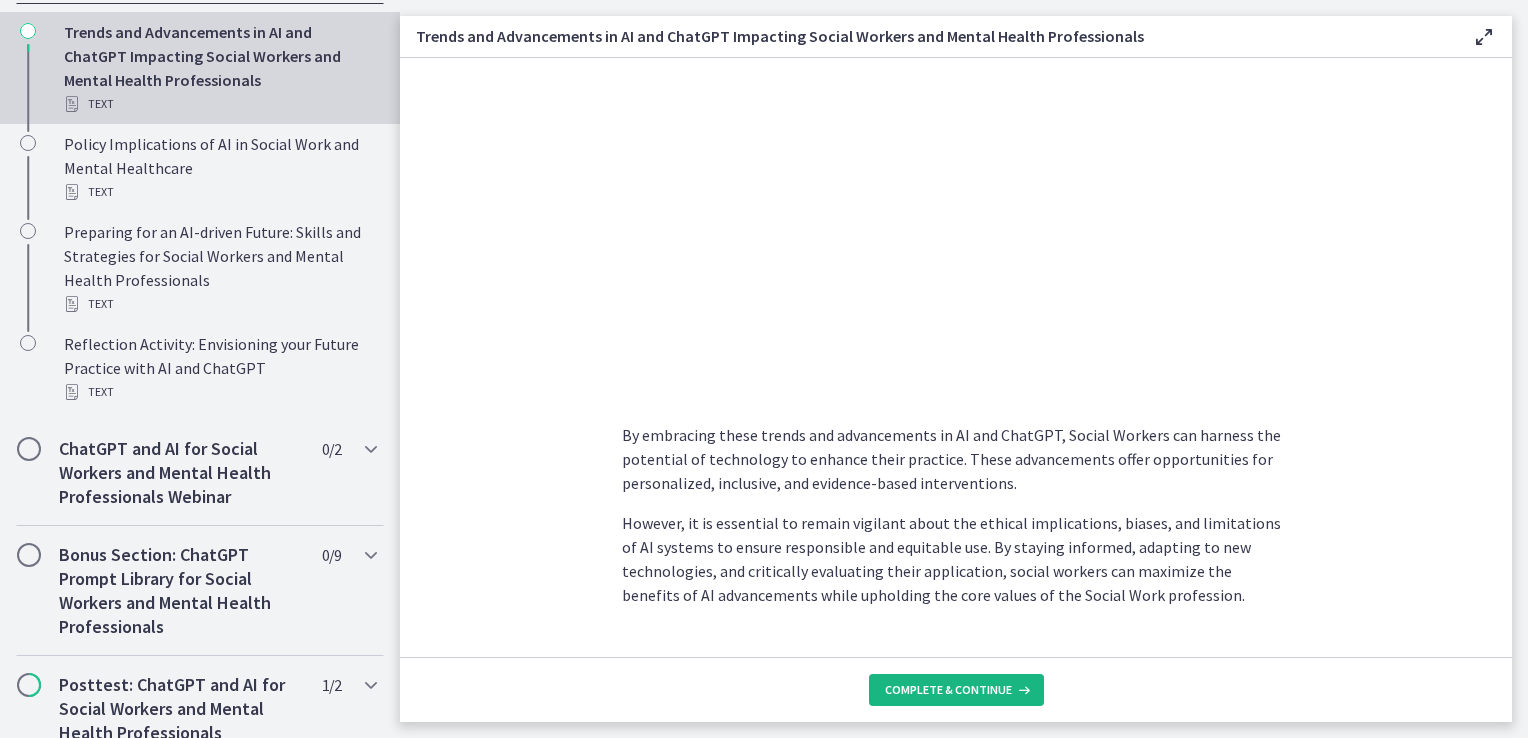 click on "Complete & continue" at bounding box center (948, 690) 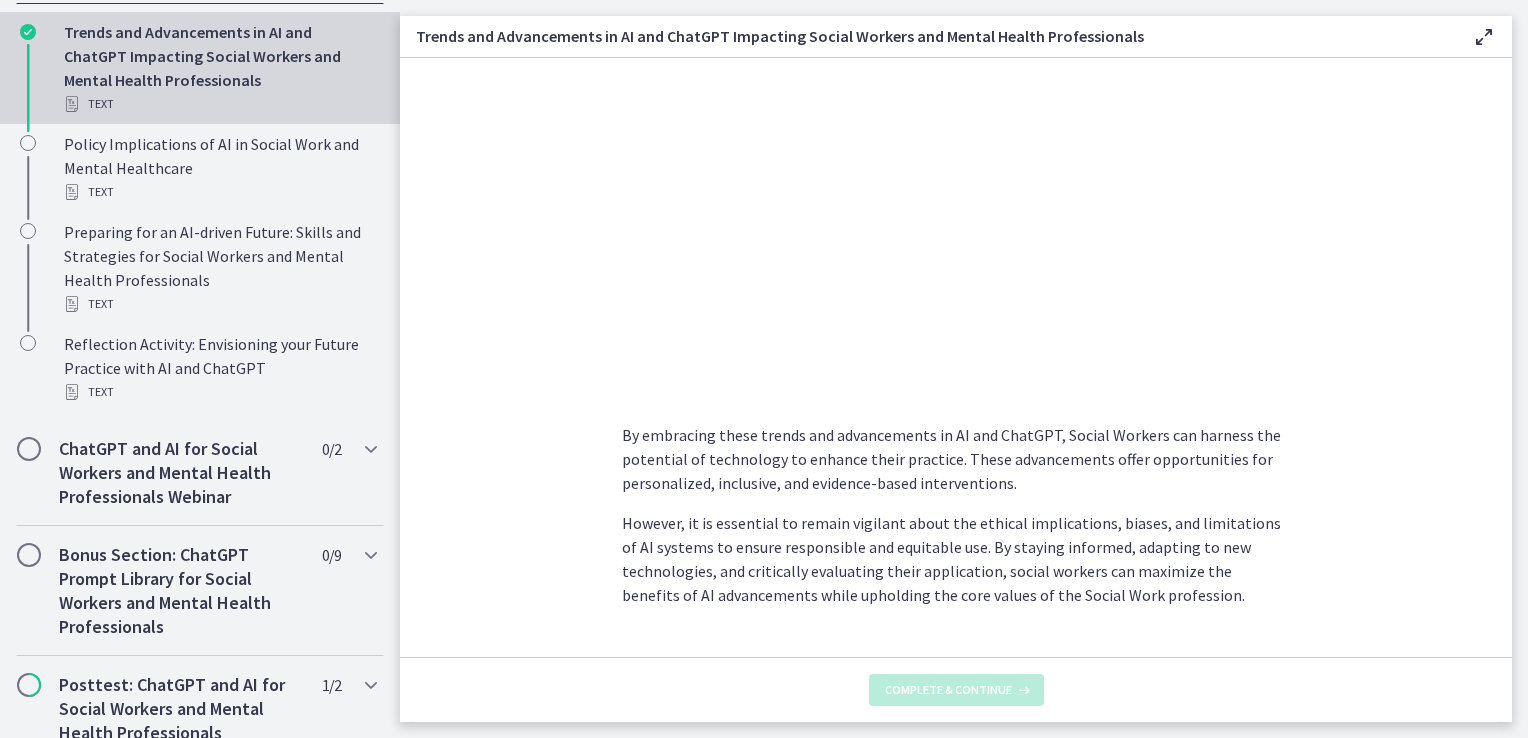 scroll, scrollTop: 0, scrollLeft: 0, axis: both 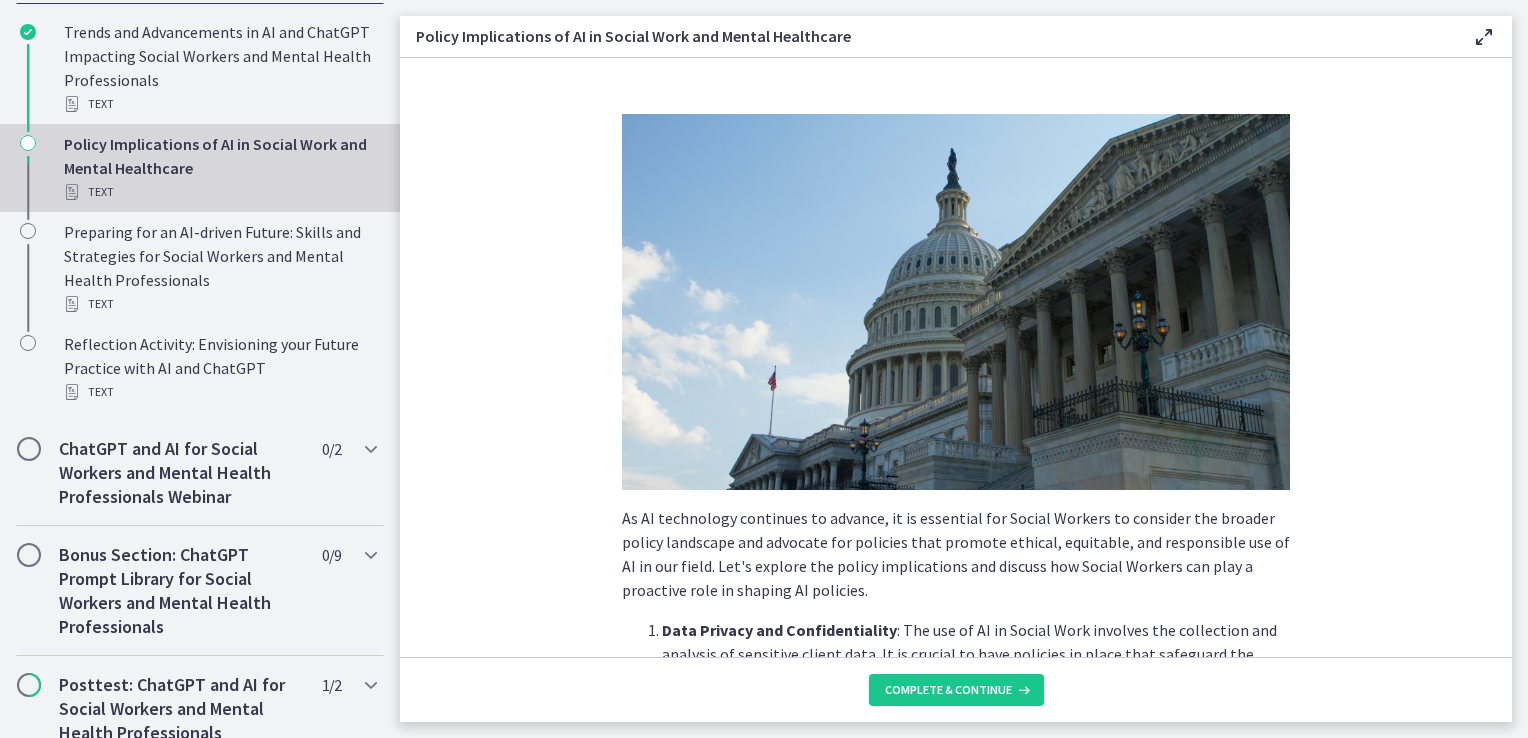 drag, startPoint x: 1493, startPoint y: 154, endPoint x: 1500, endPoint y: 244, distance: 90.27181 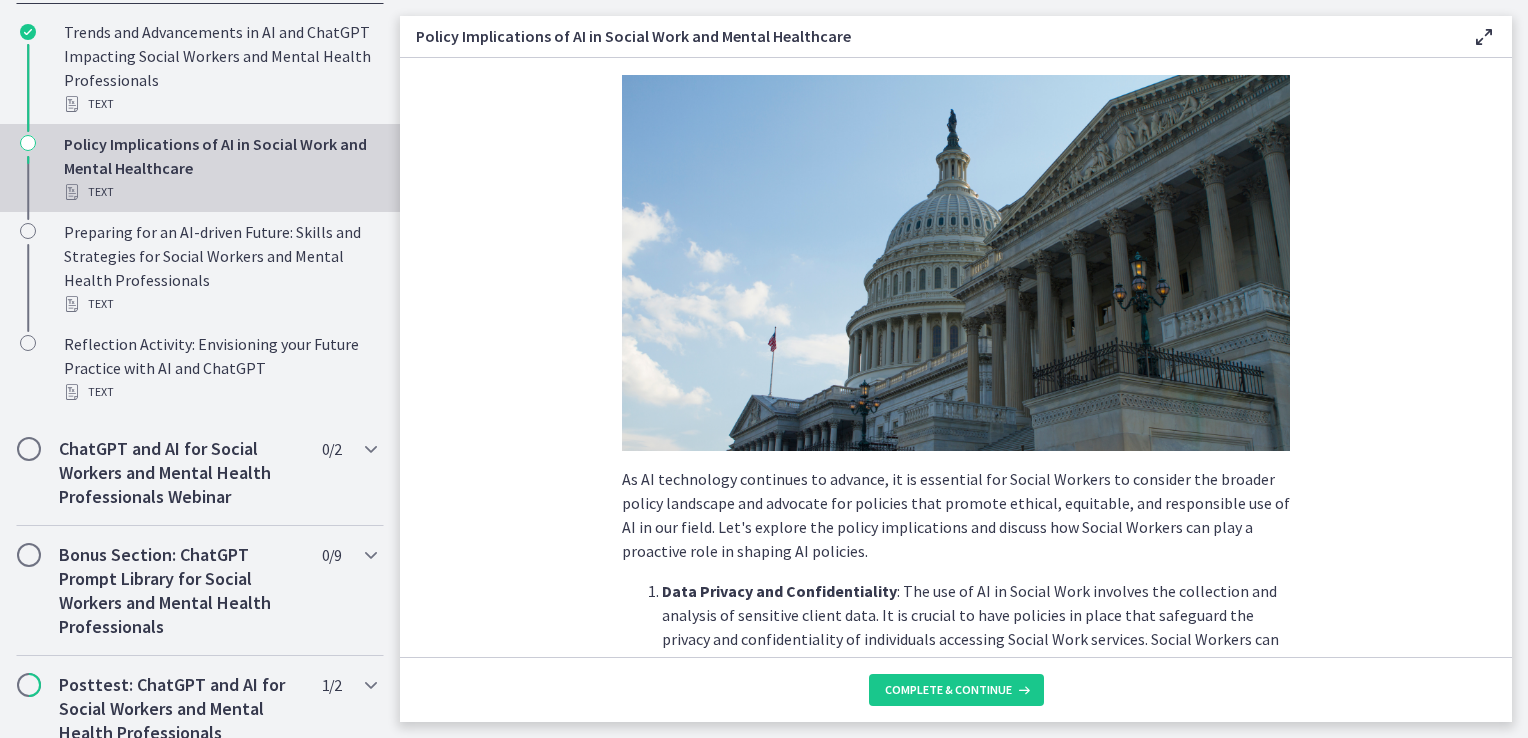scroll, scrollTop: 42, scrollLeft: 0, axis: vertical 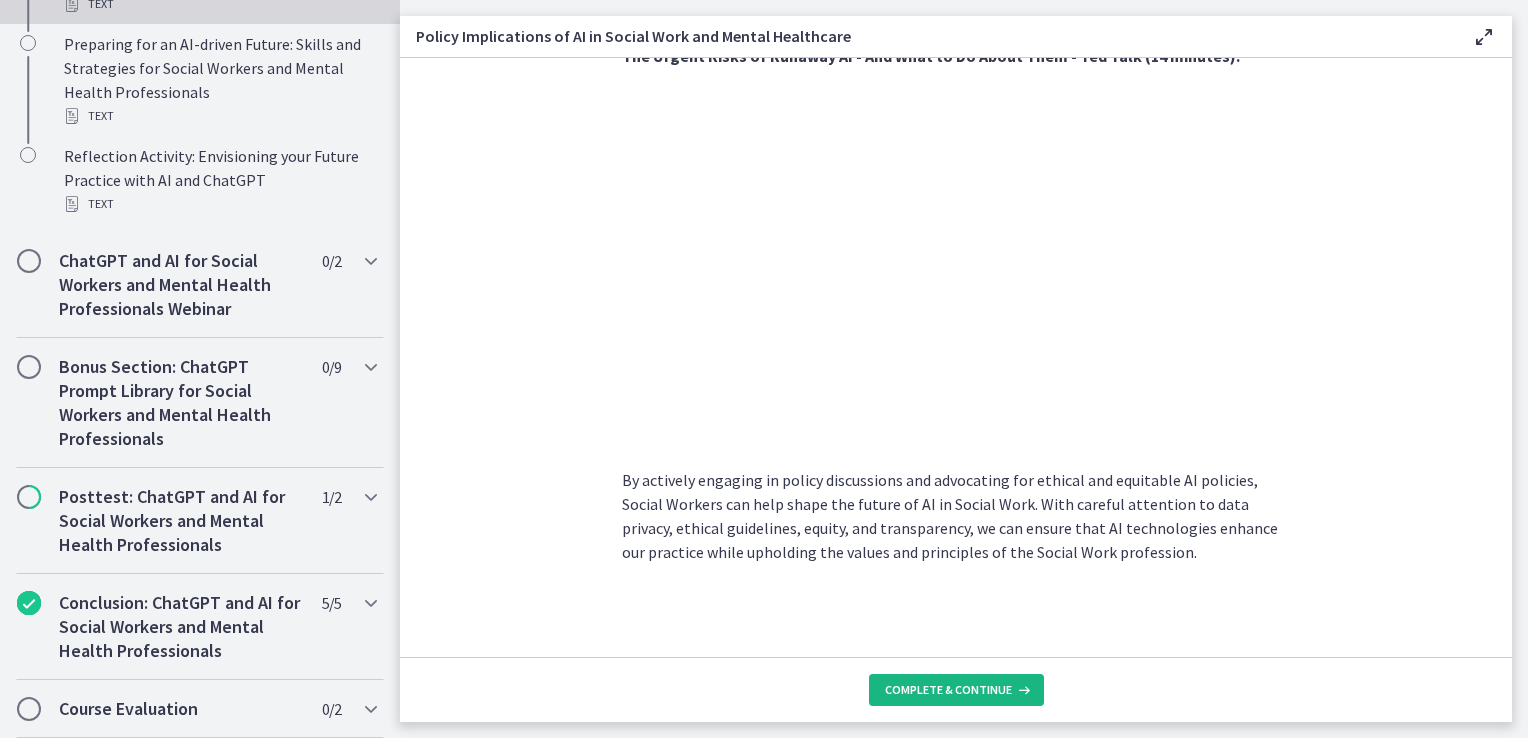 click on "Complete & continue" at bounding box center [948, 690] 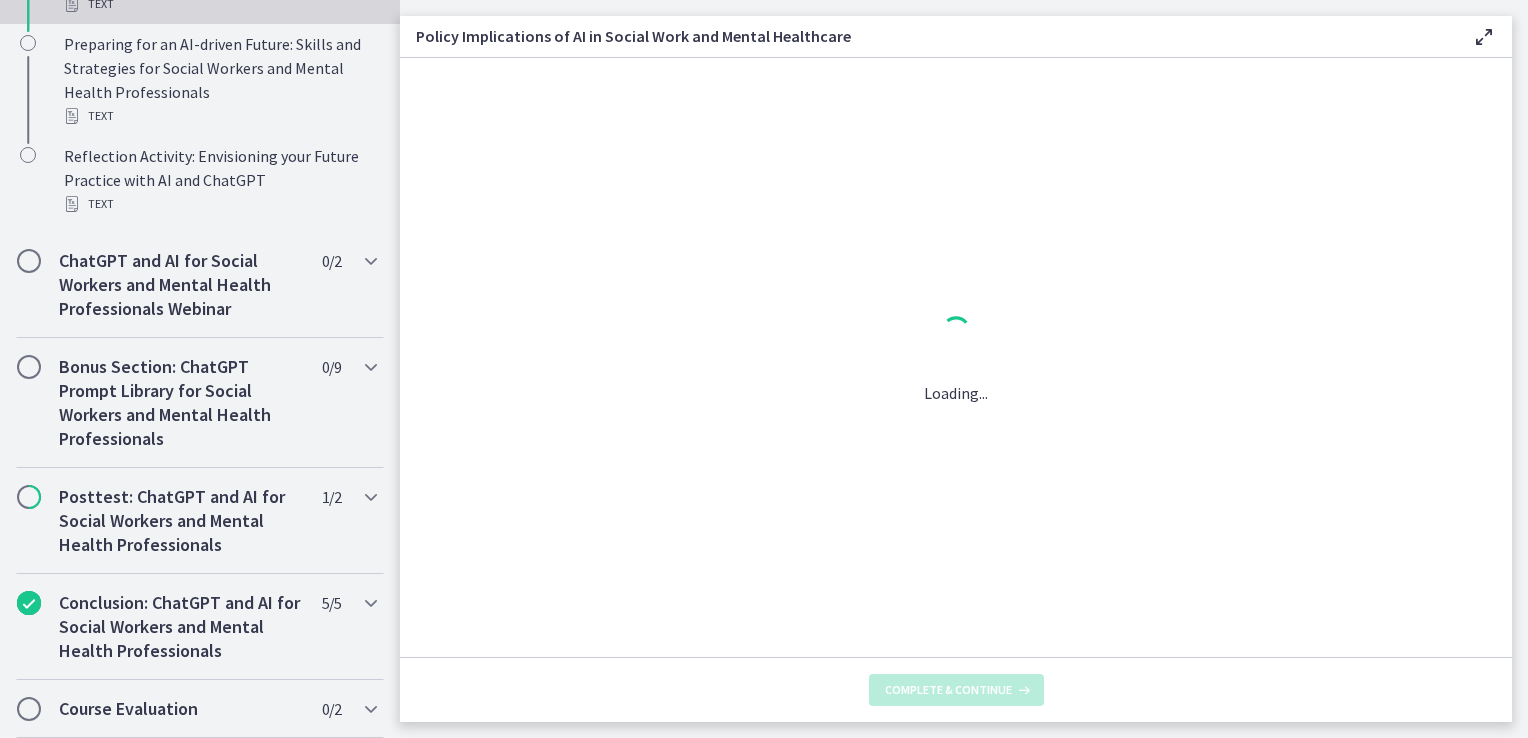 scroll, scrollTop: 0, scrollLeft: 0, axis: both 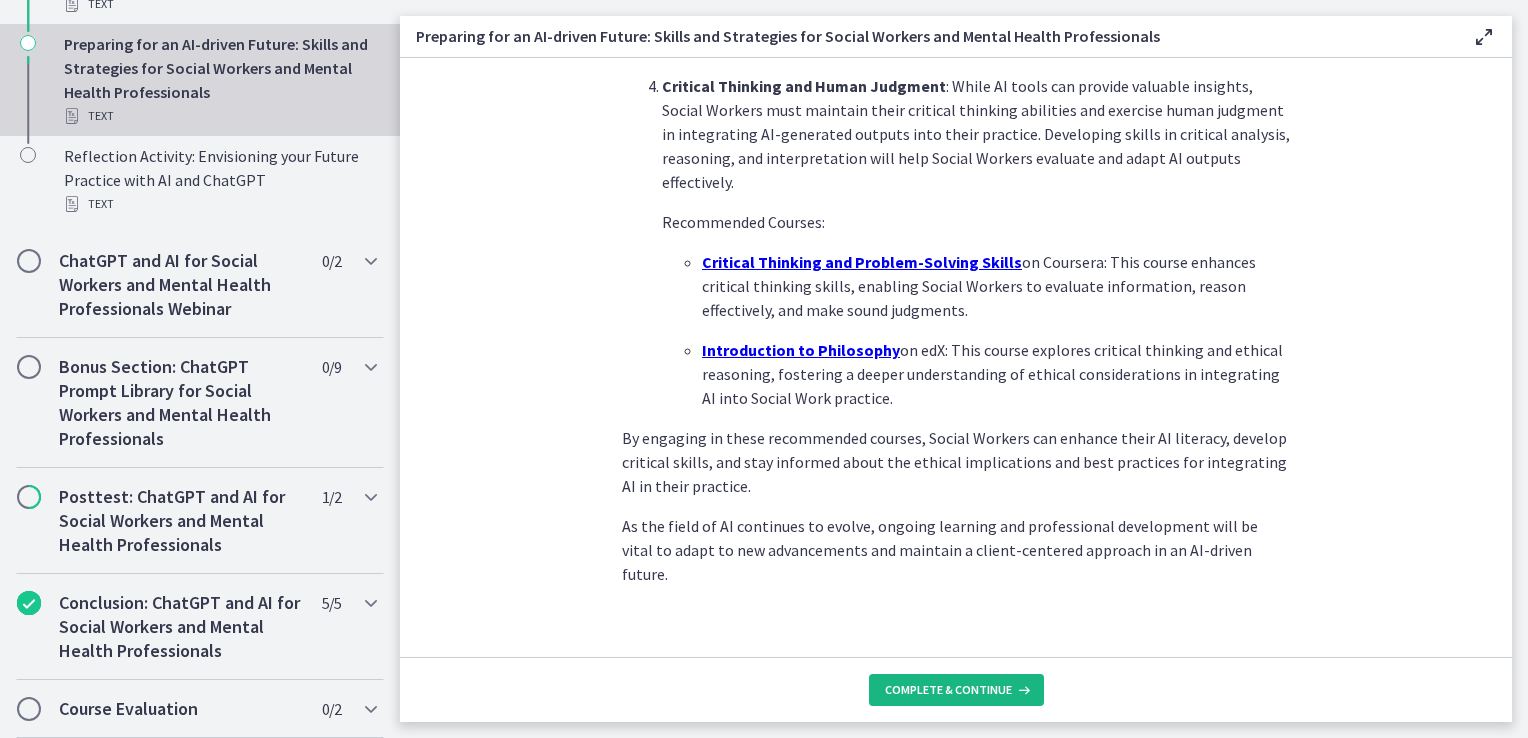 click on "Complete & continue" at bounding box center [948, 690] 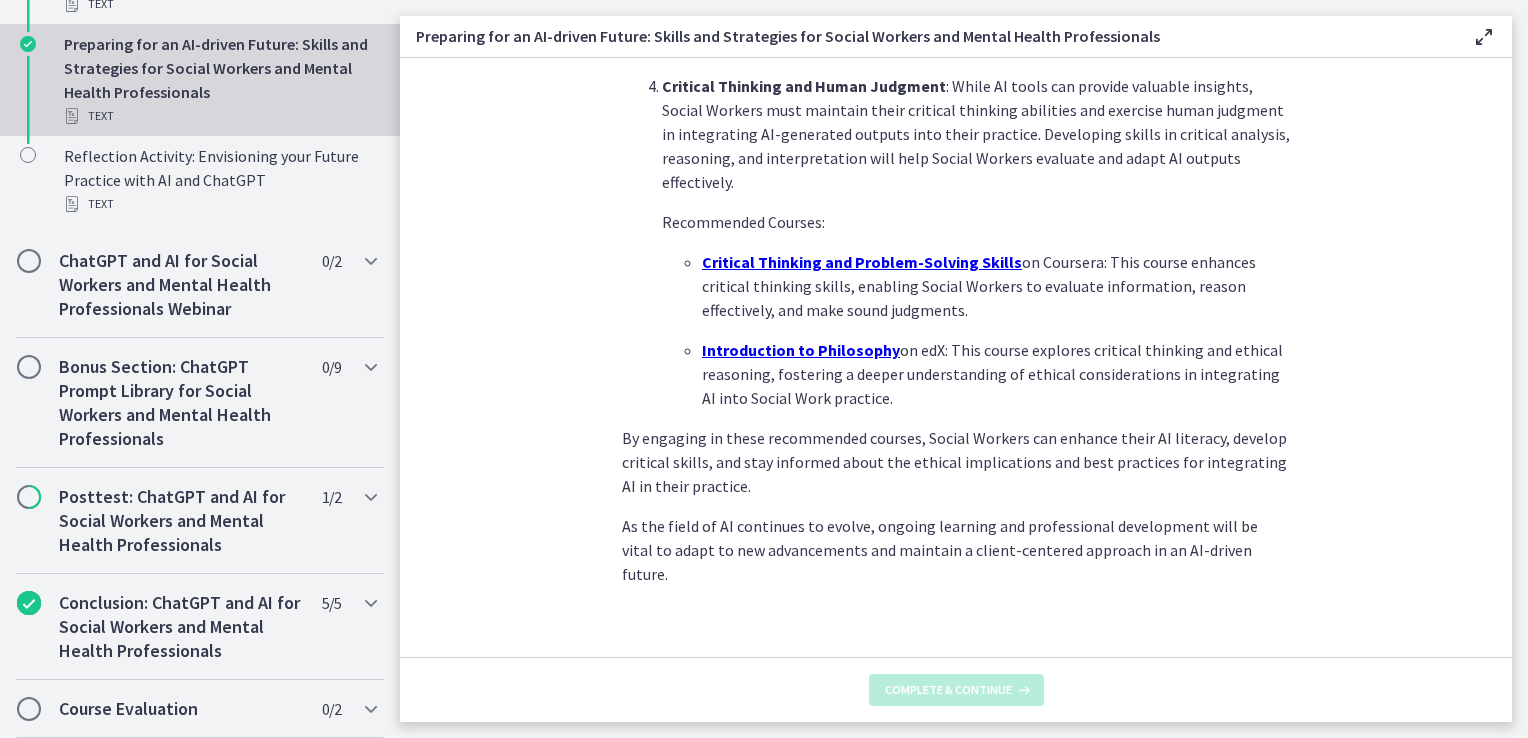 scroll, scrollTop: 0, scrollLeft: 0, axis: both 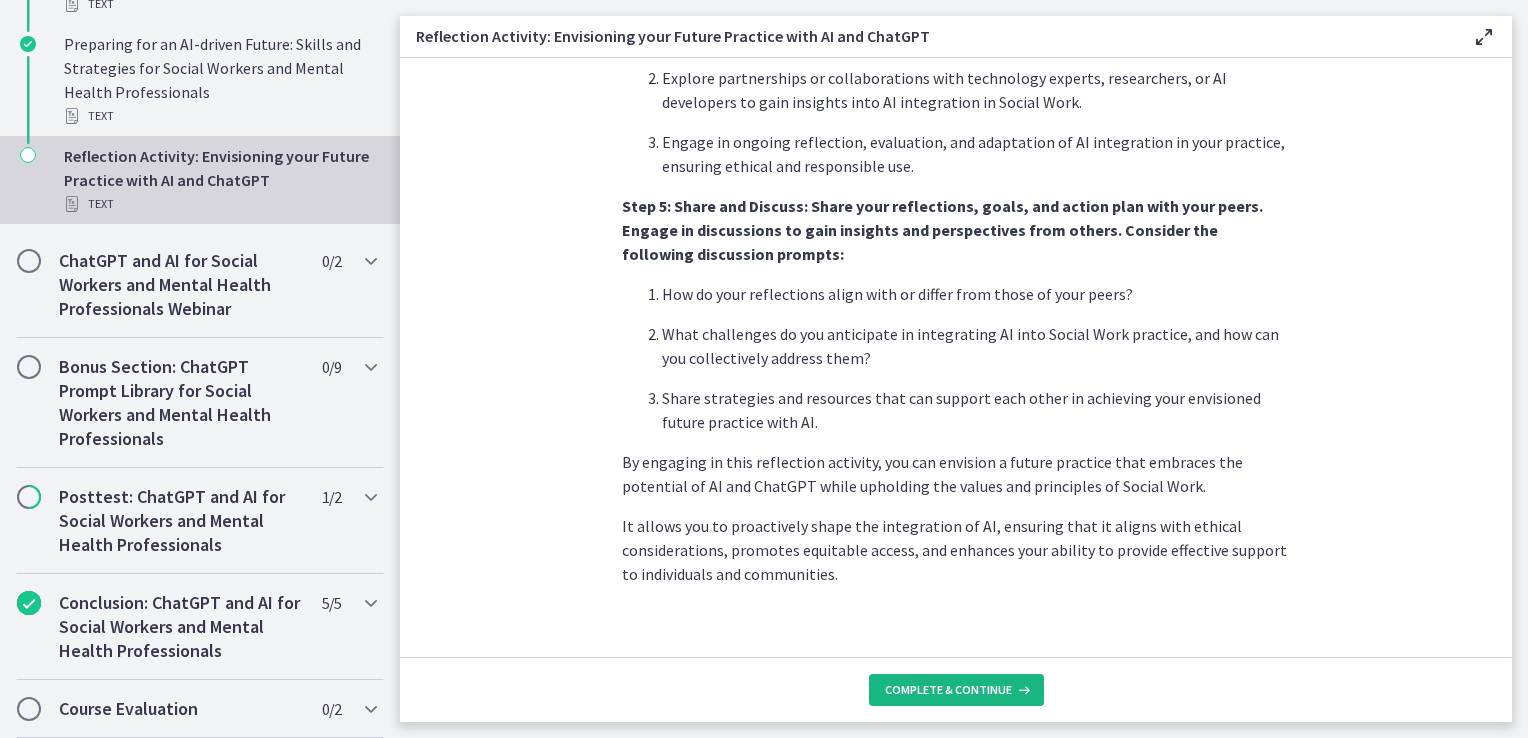 click on "Complete & continue" at bounding box center [948, 690] 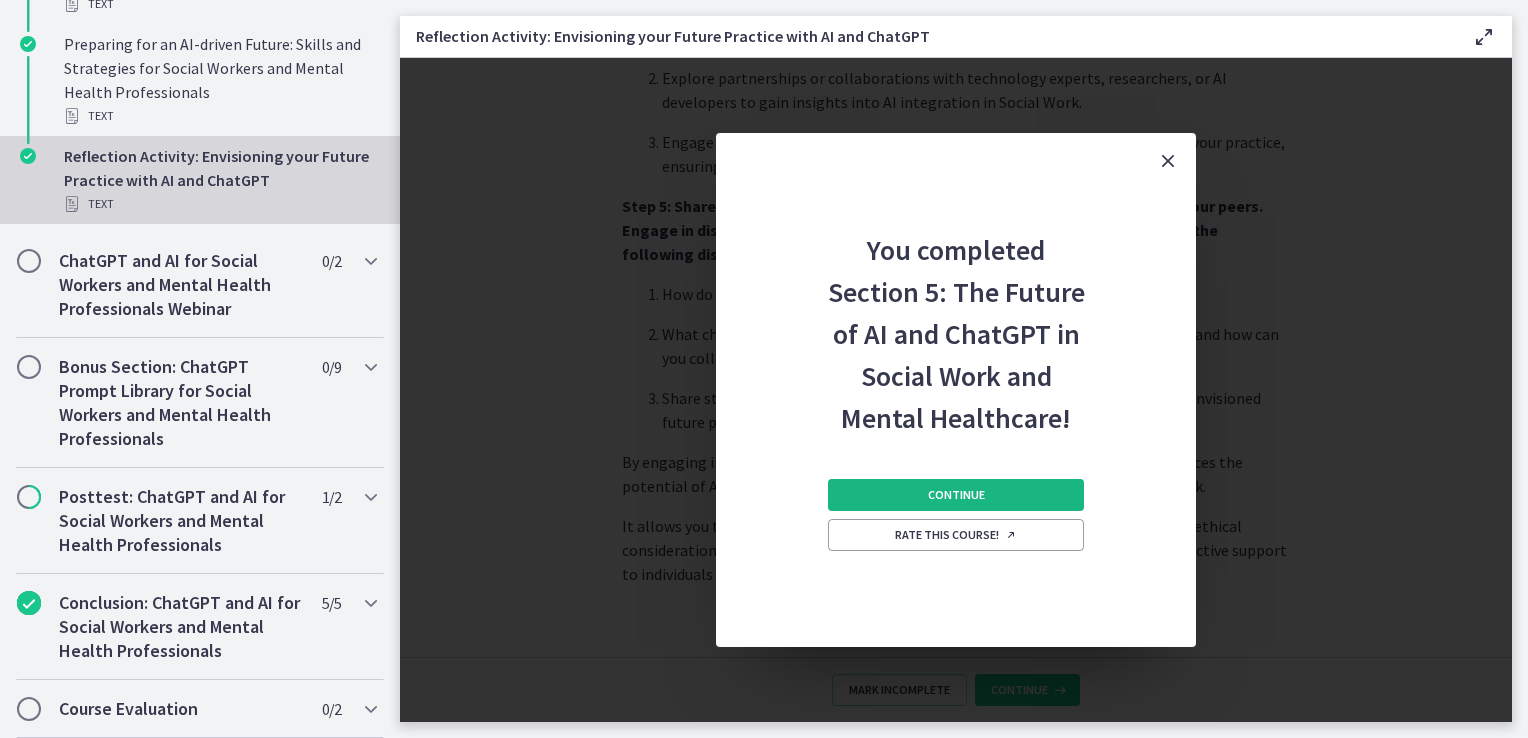 click on "Continue" at bounding box center [956, 495] 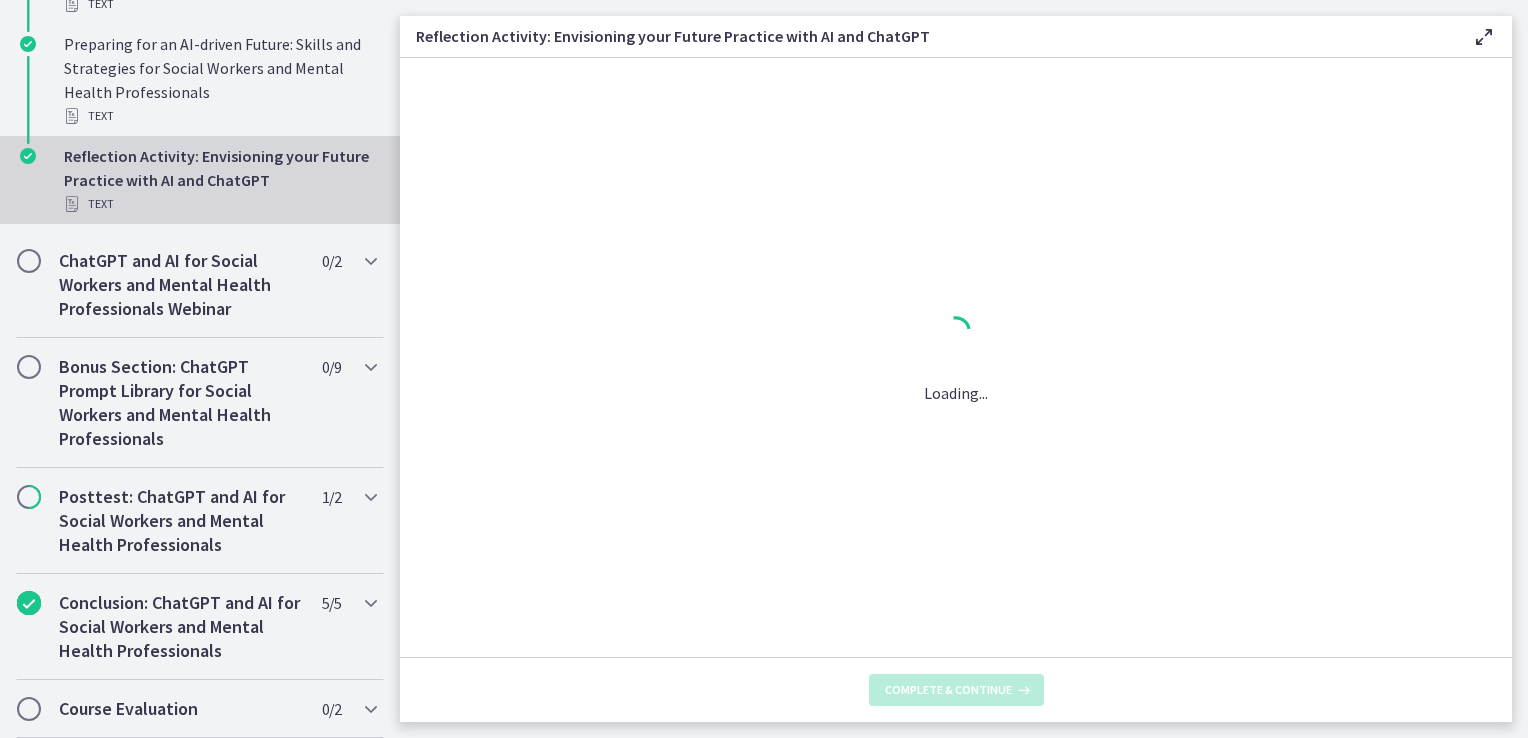 scroll, scrollTop: 0, scrollLeft: 0, axis: both 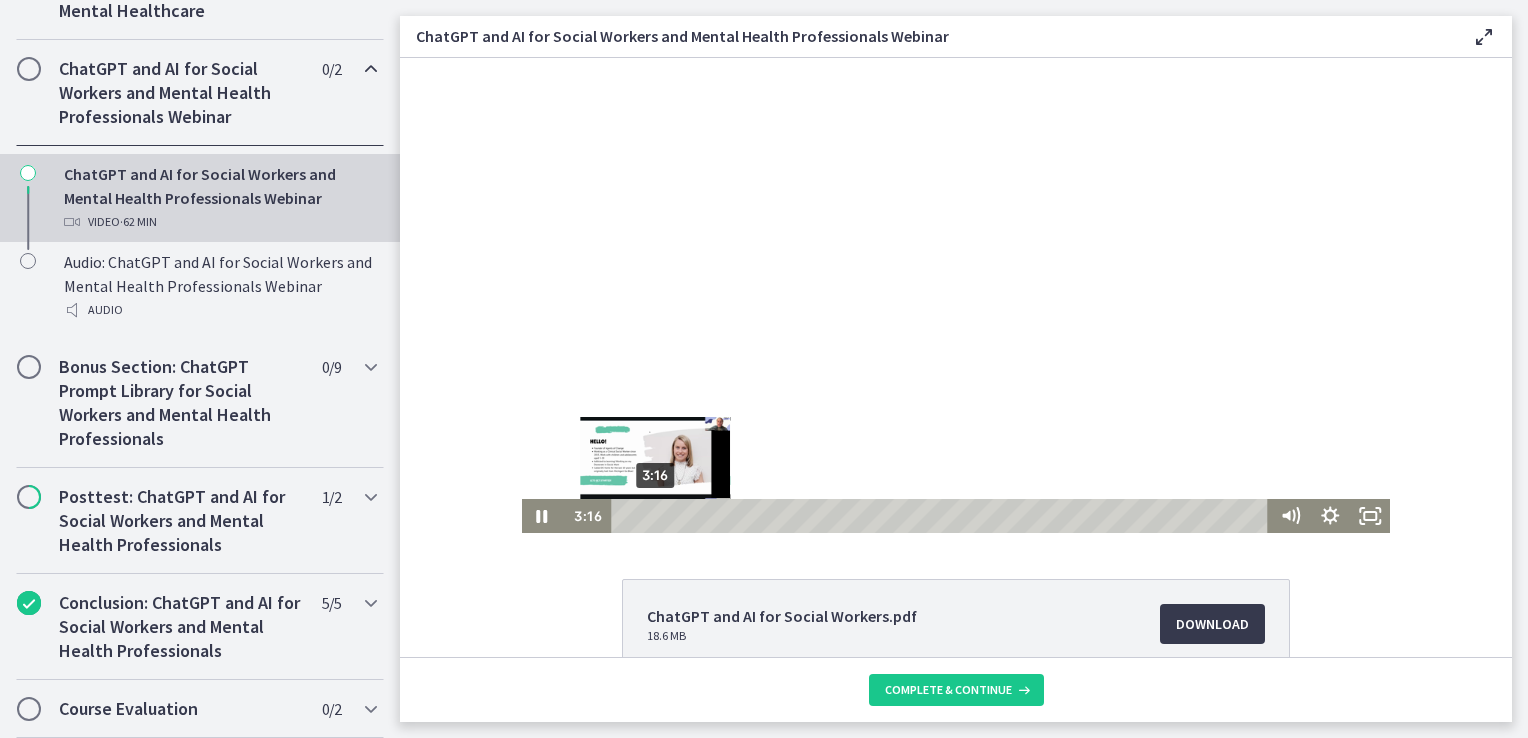 click on "3:16" at bounding box center [943, 516] 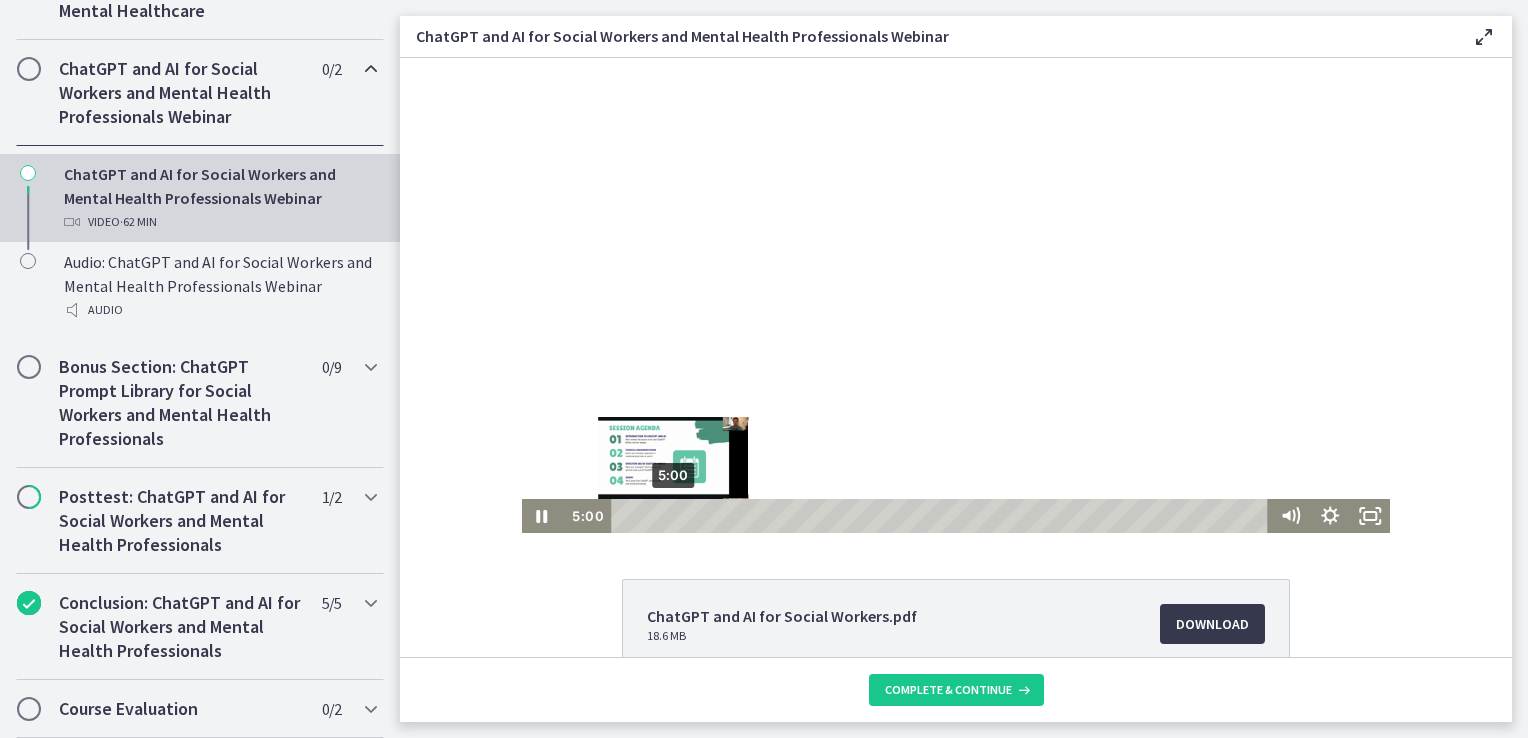 click at bounding box center (673, 515) 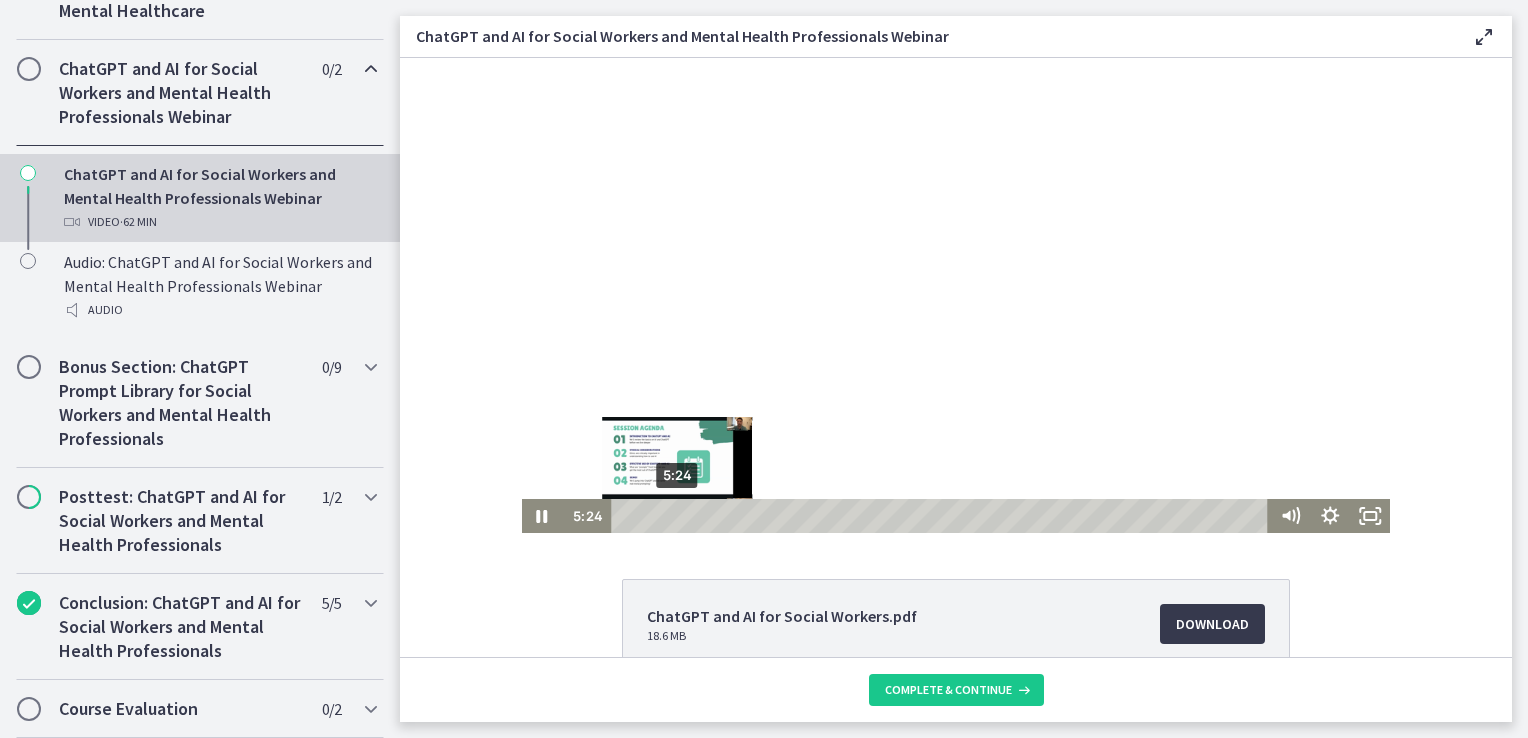 click at bounding box center [677, 515] 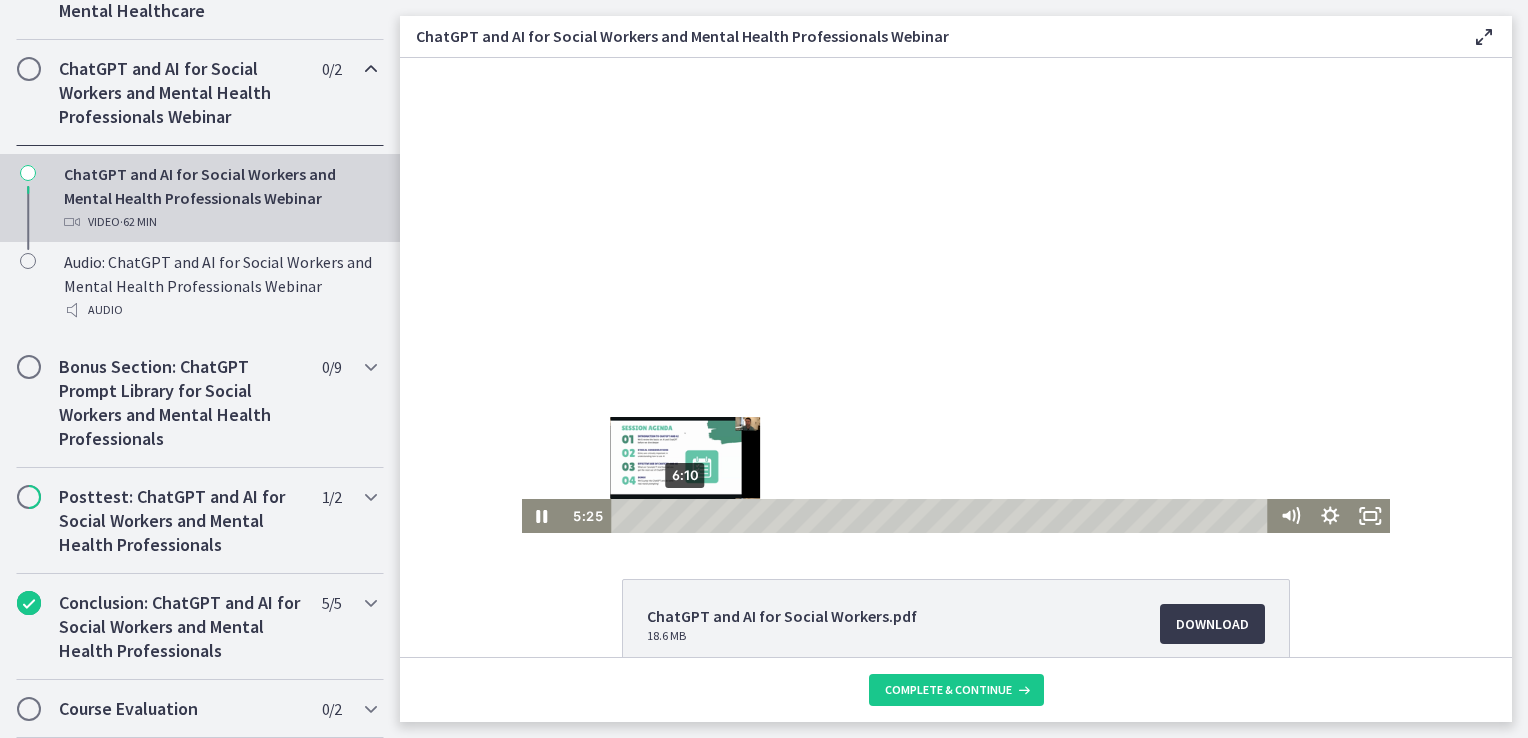 click on "6:10" at bounding box center [943, 516] 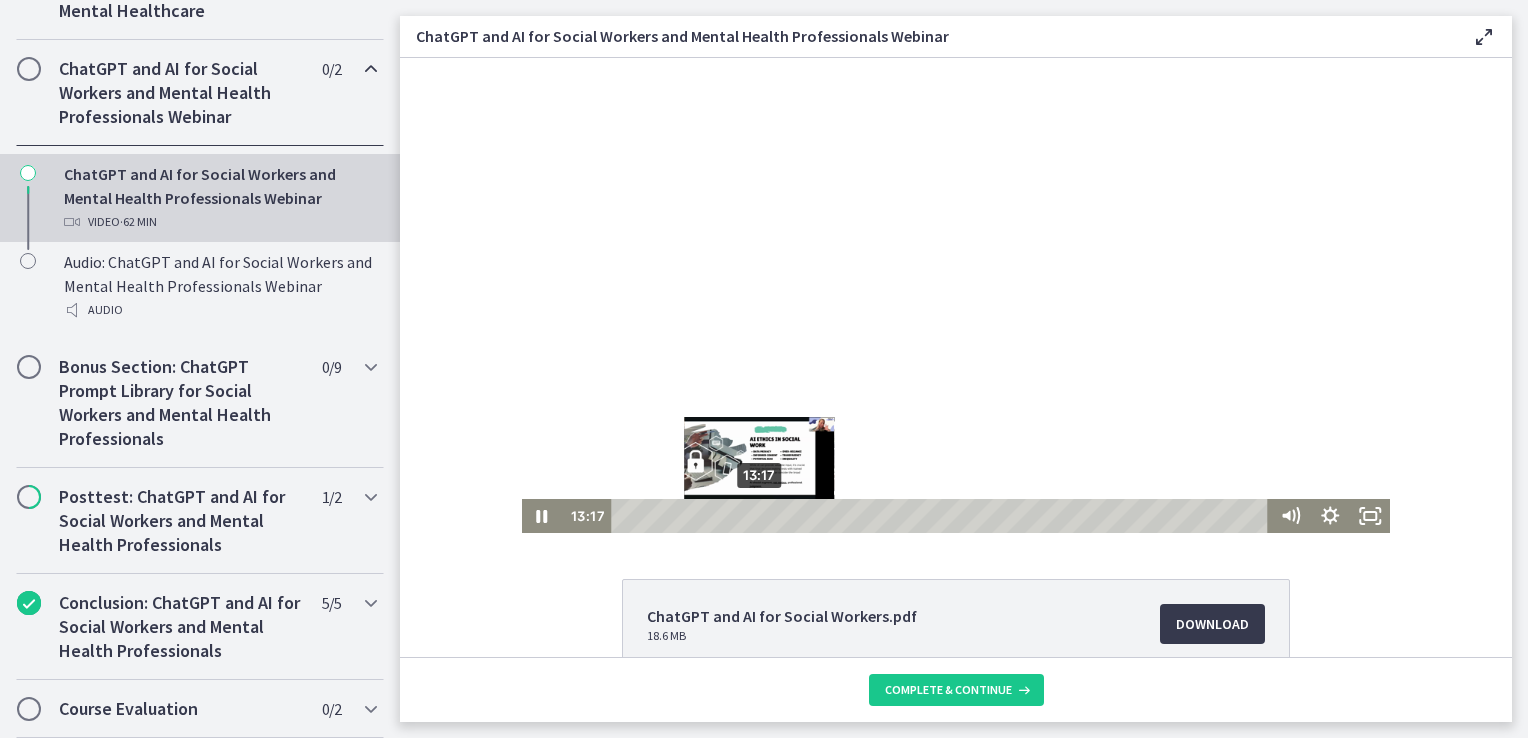 click on "13:17" at bounding box center (943, 516) 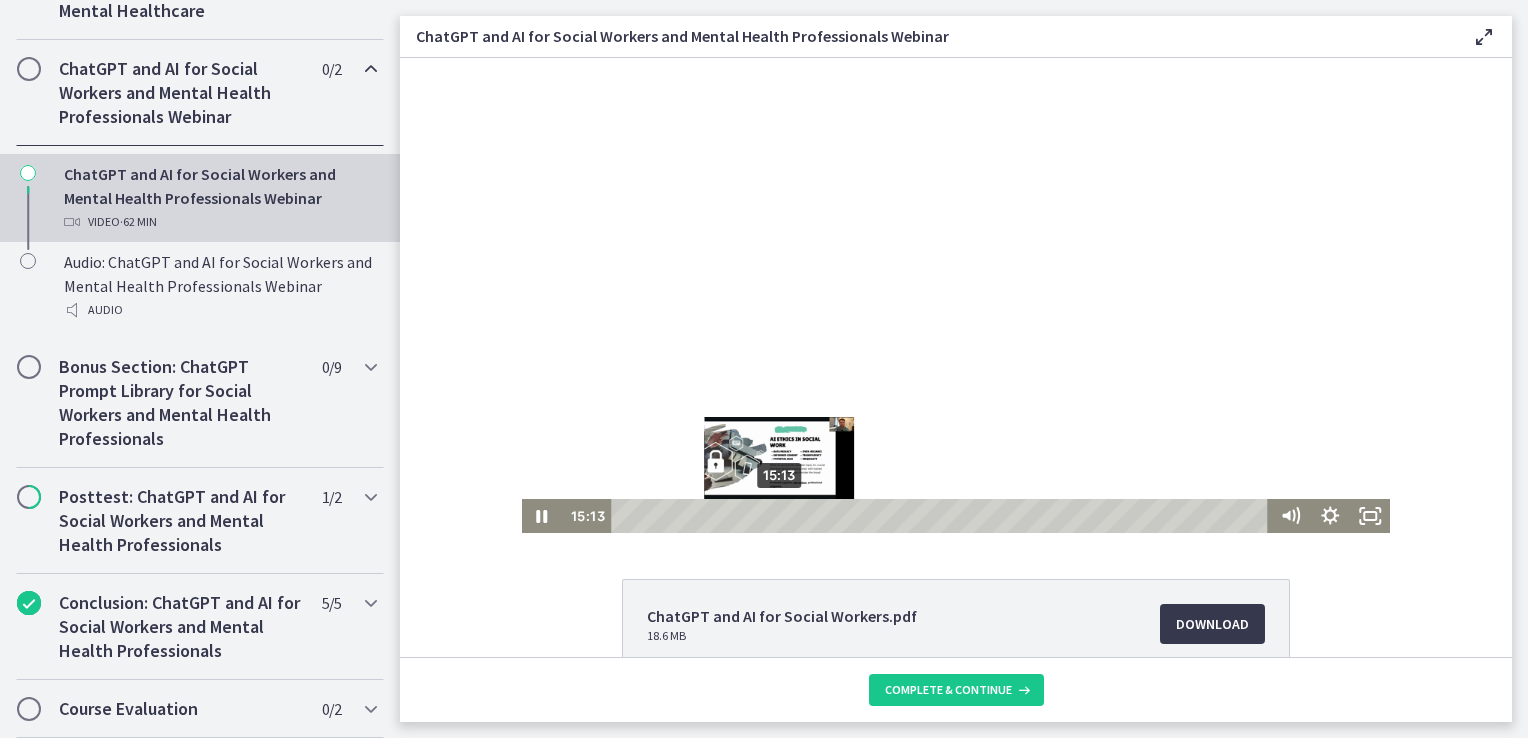 click on "15:13" at bounding box center [943, 516] 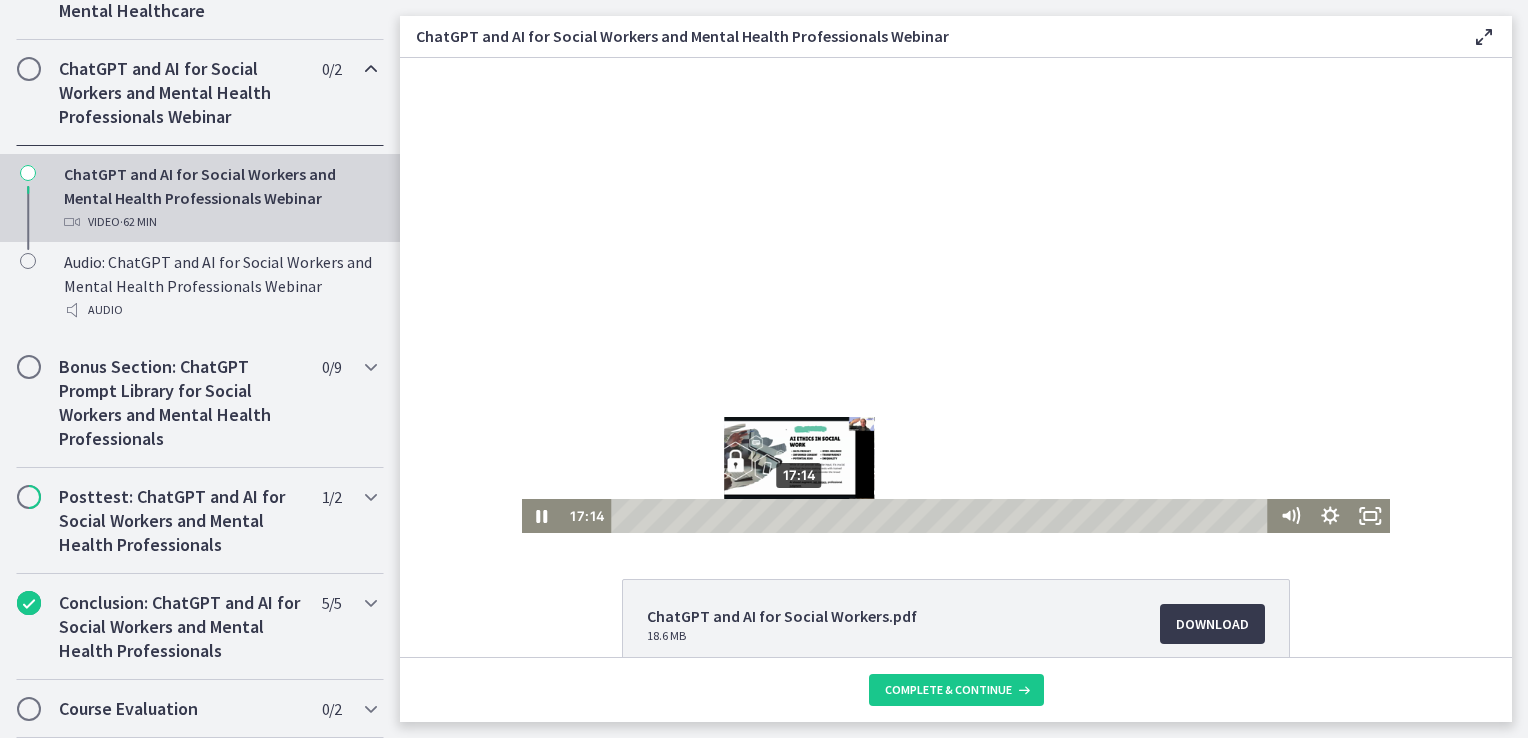 click on "17:14" at bounding box center [943, 516] 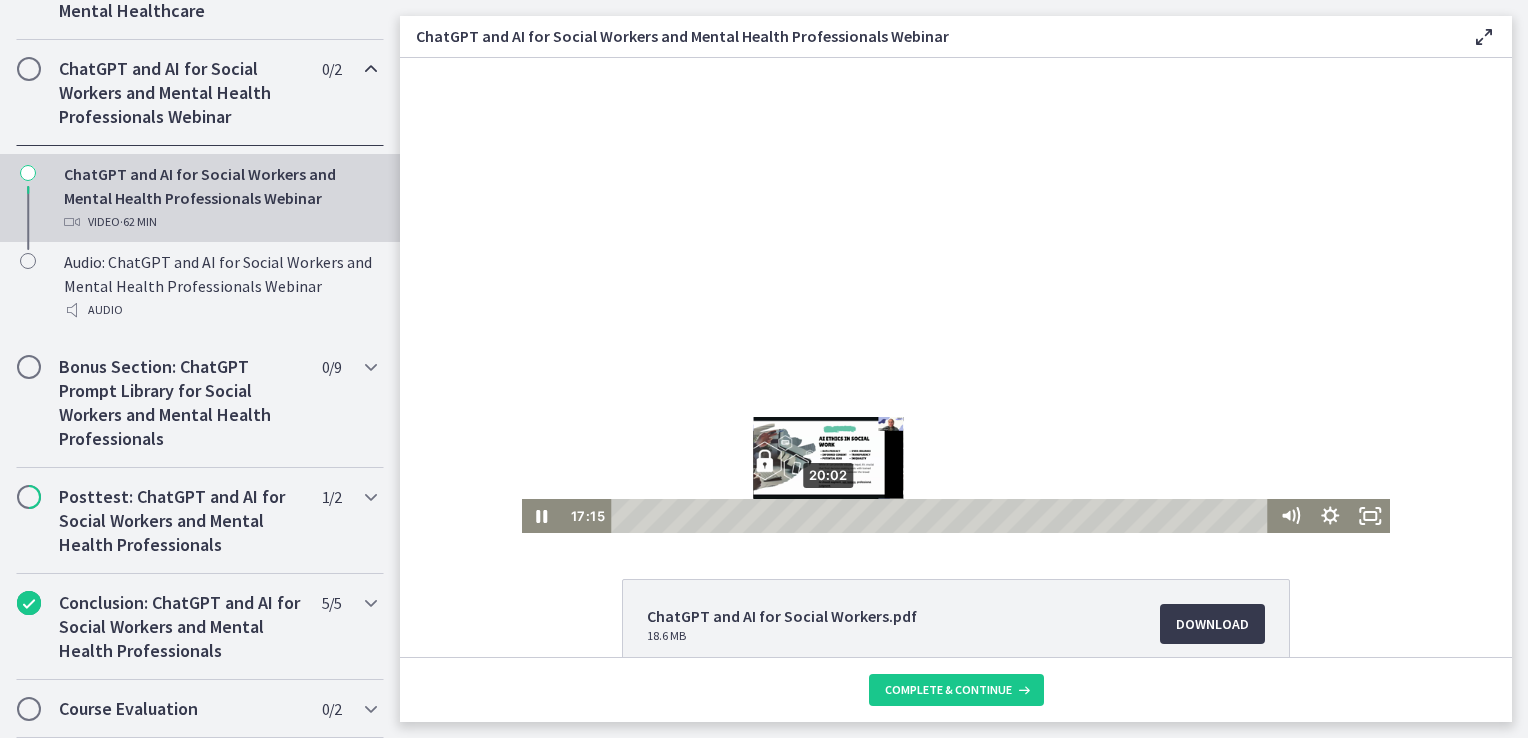 click on "20:02" at bounding box center [943, 516] 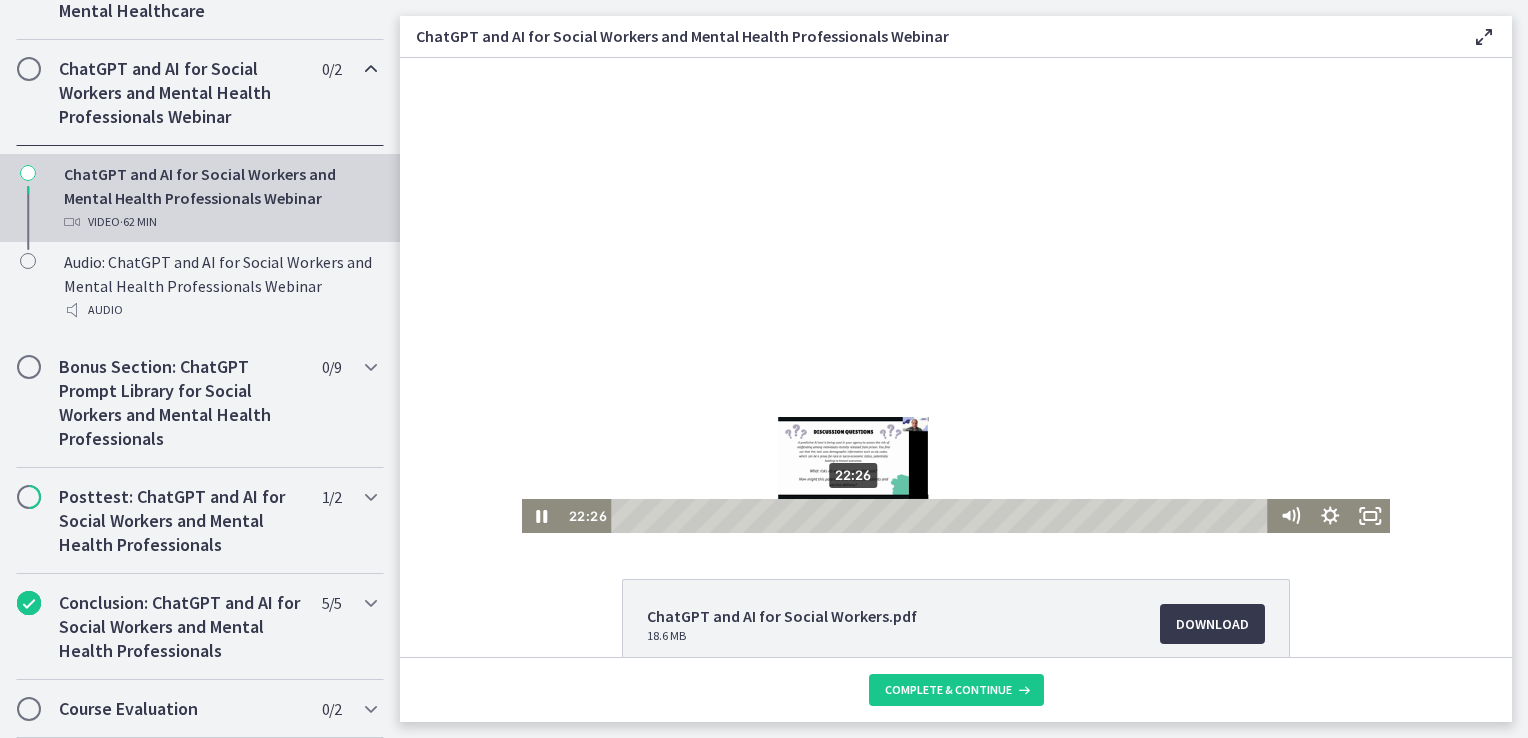 click on "22:26" at bounding box center [943, 516] 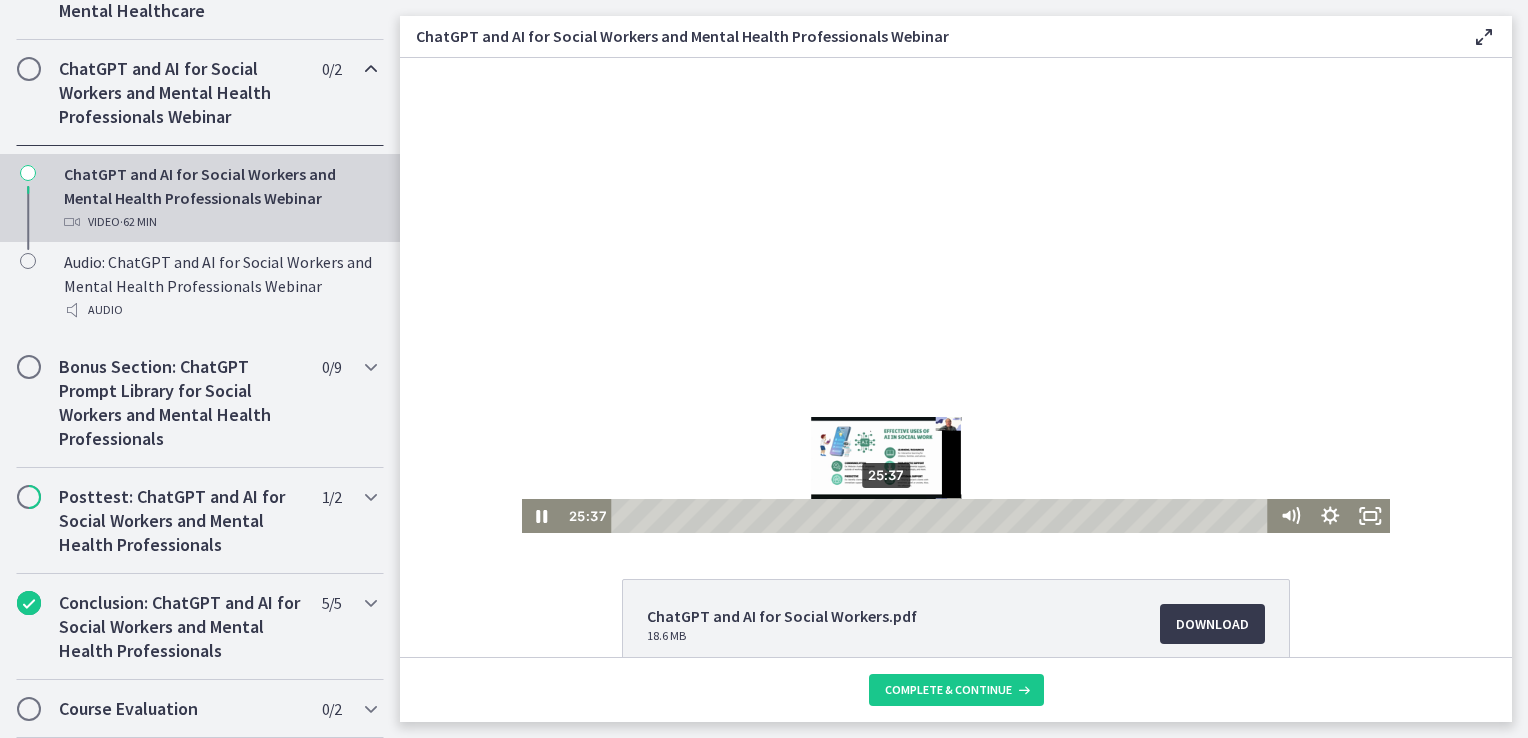 click on "25:37" at bounding box center (943, 516) 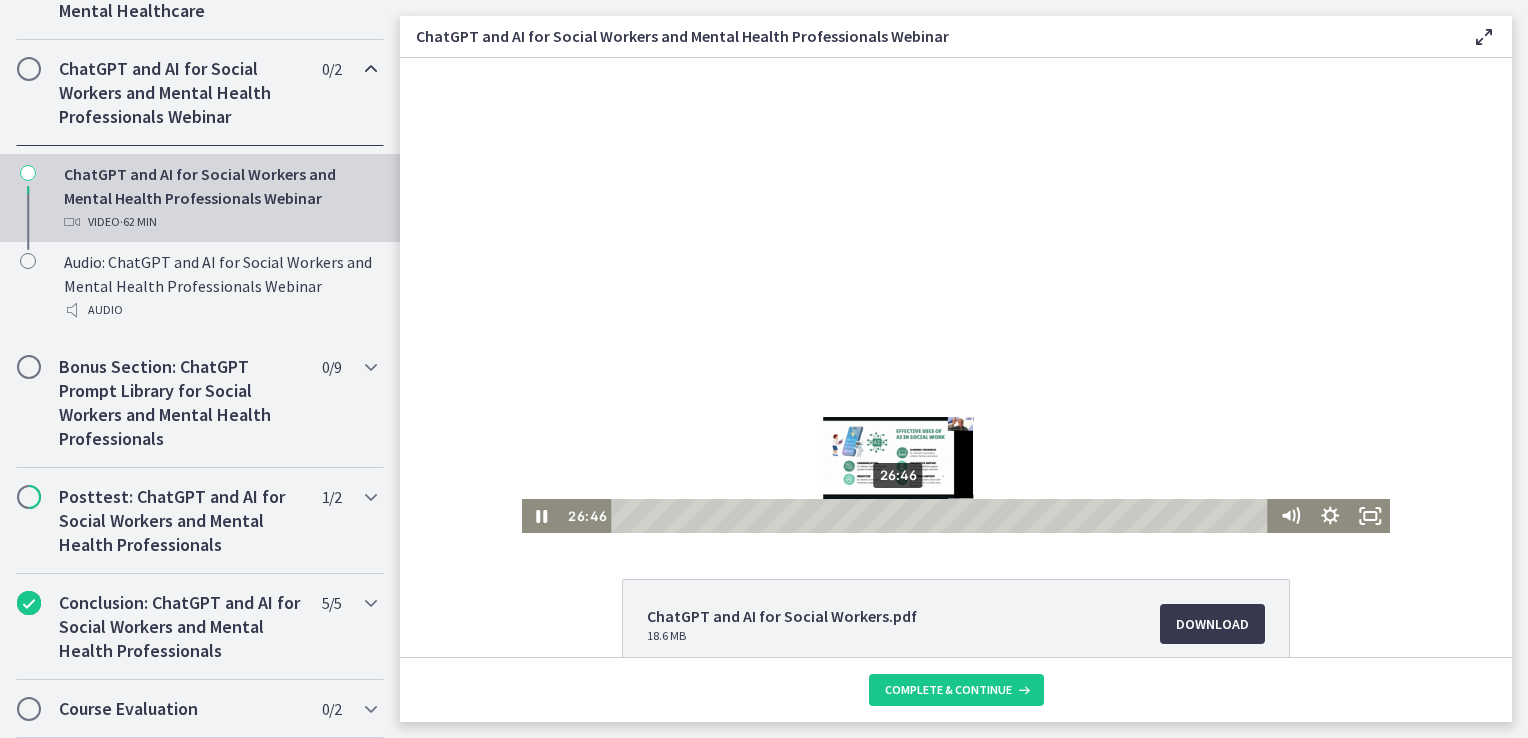 click on "26:46" at bounding box center (943, 516) 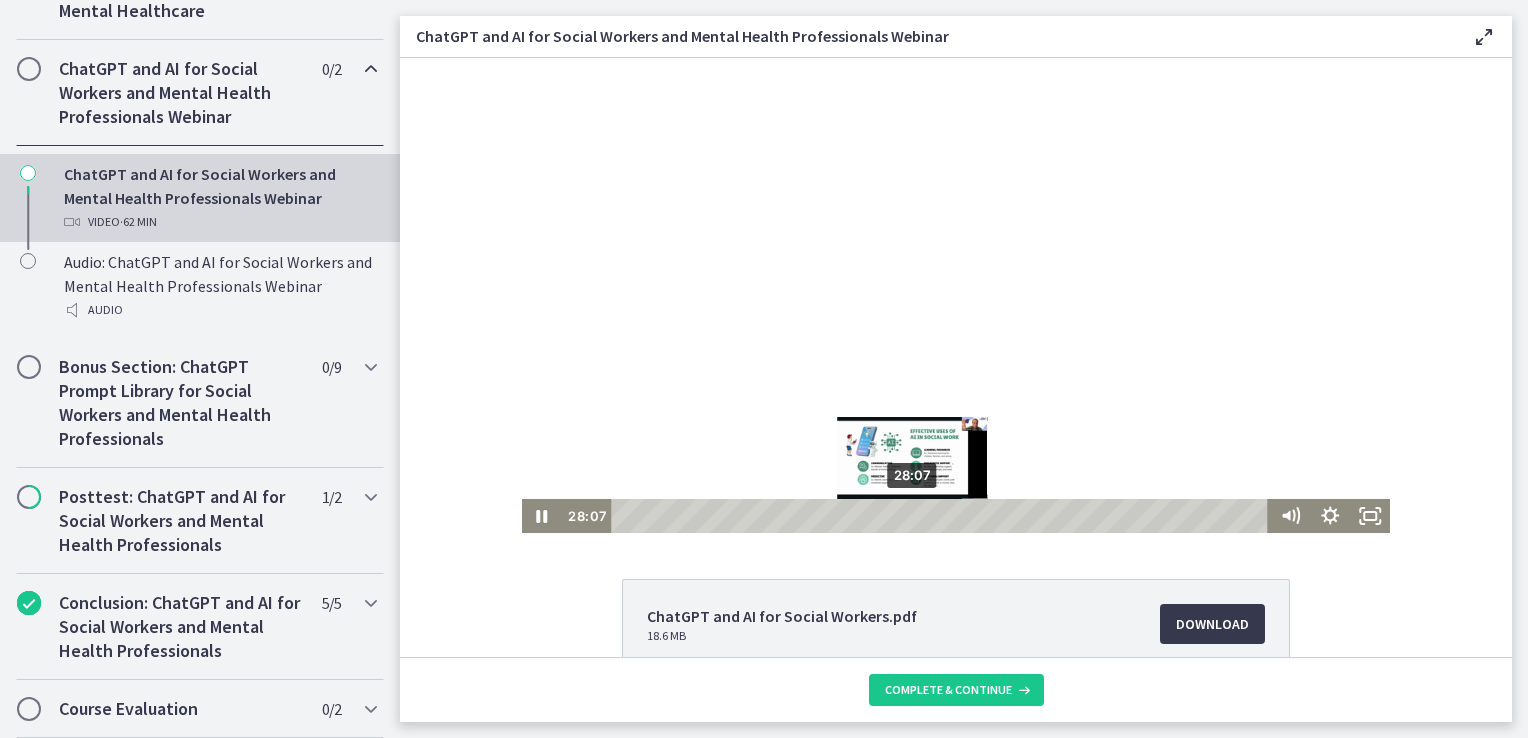 click on "28:07" at bounding box center (943, 516) 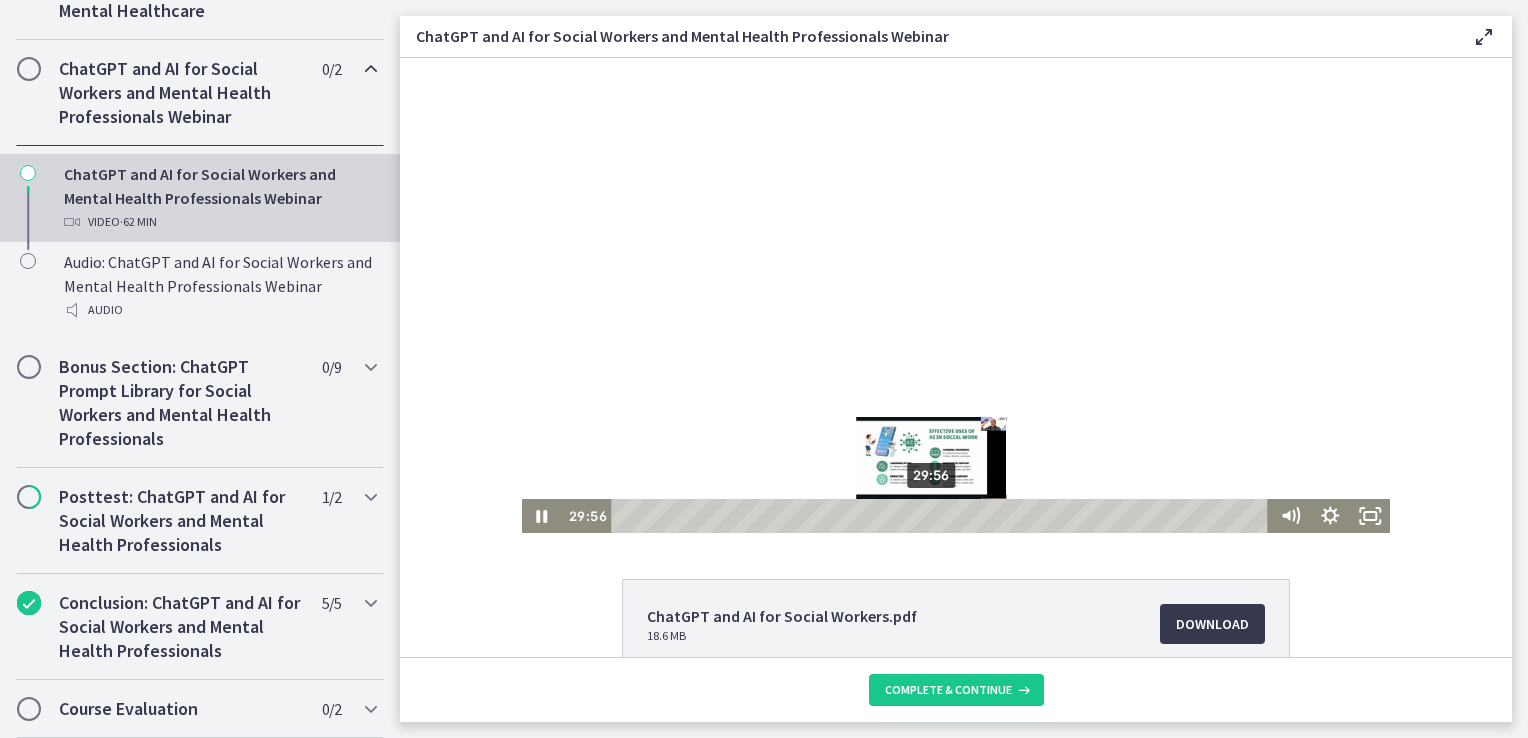click on "29:56" at bounding box center (943, 516) 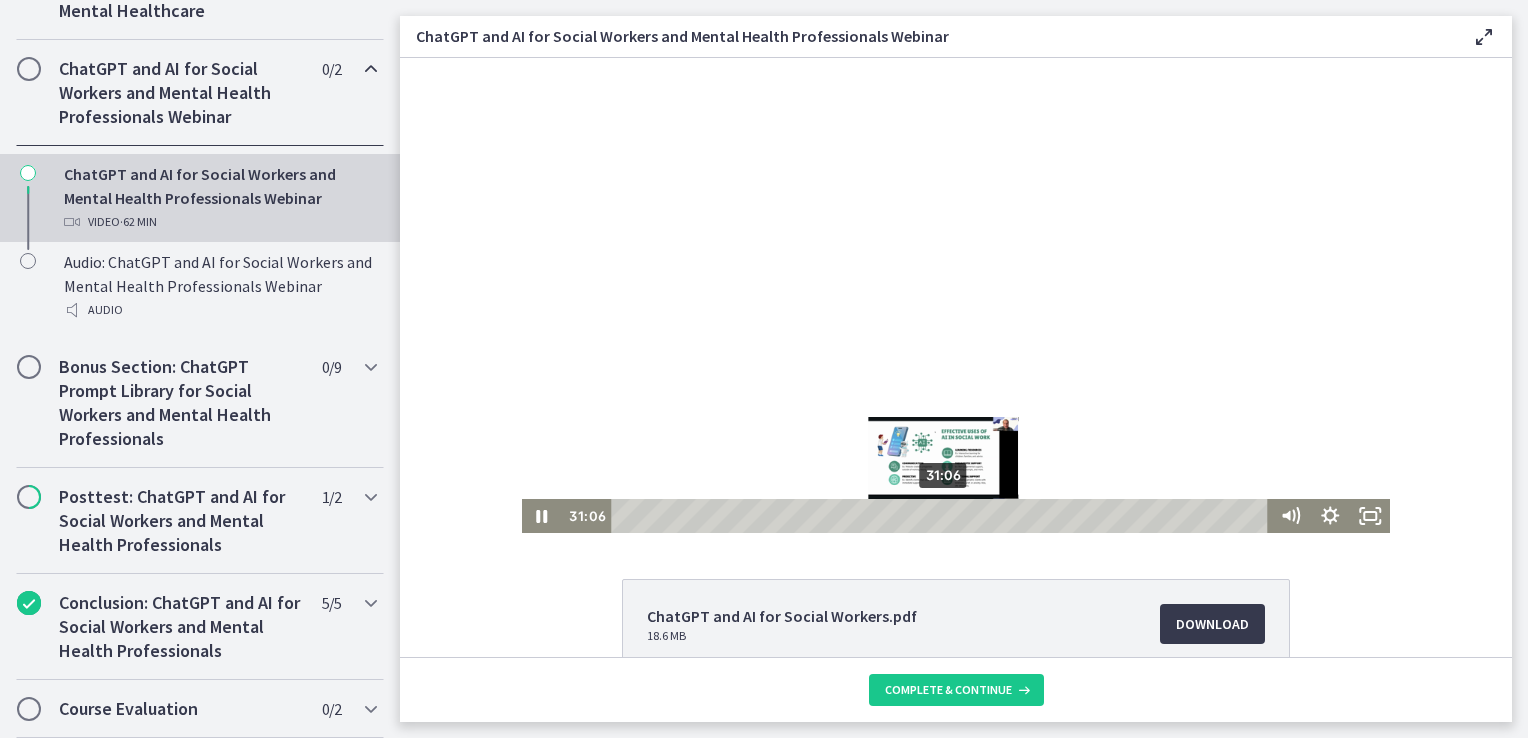 click on "31:06" at bounding box center (943, 516) 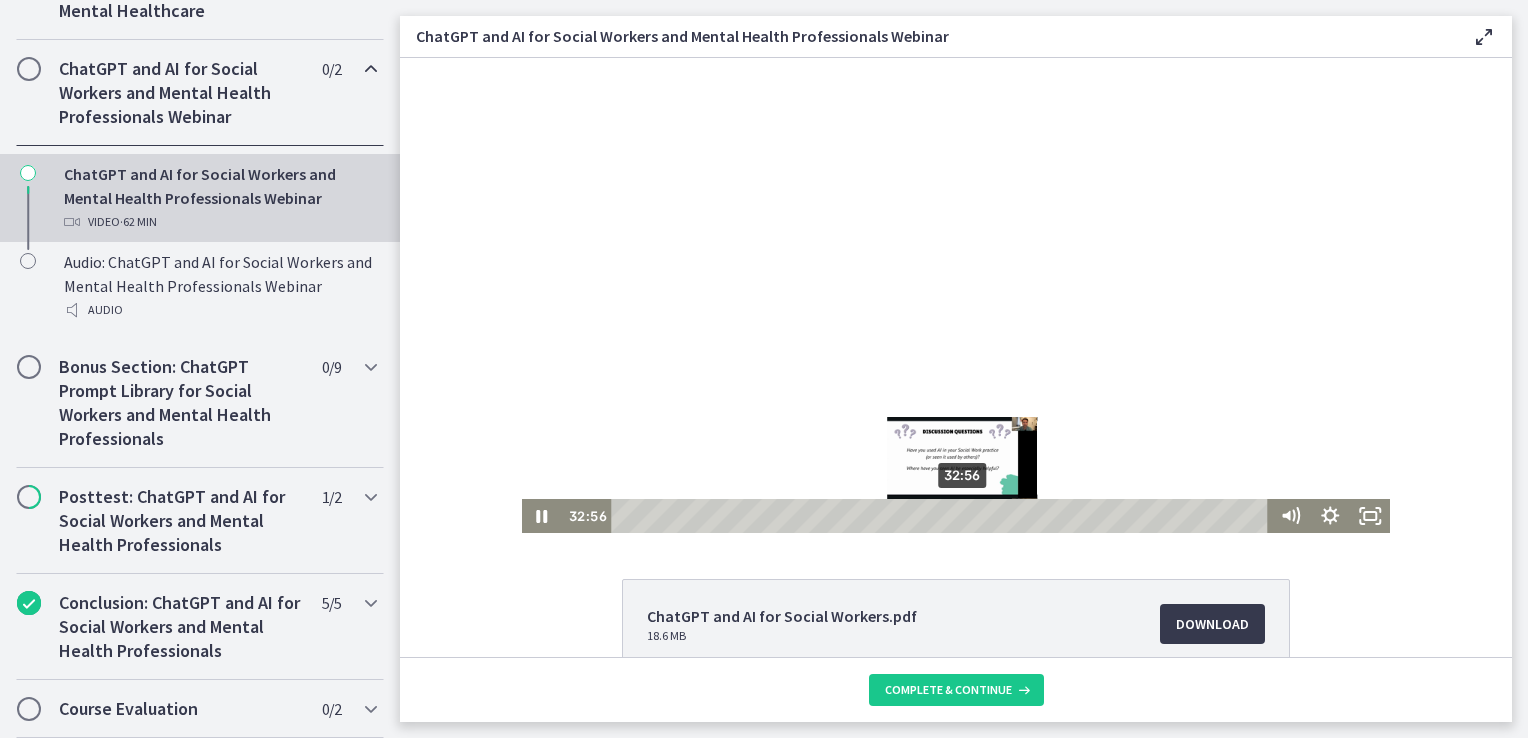 click on "32:56" at bounding box center (943, 516) 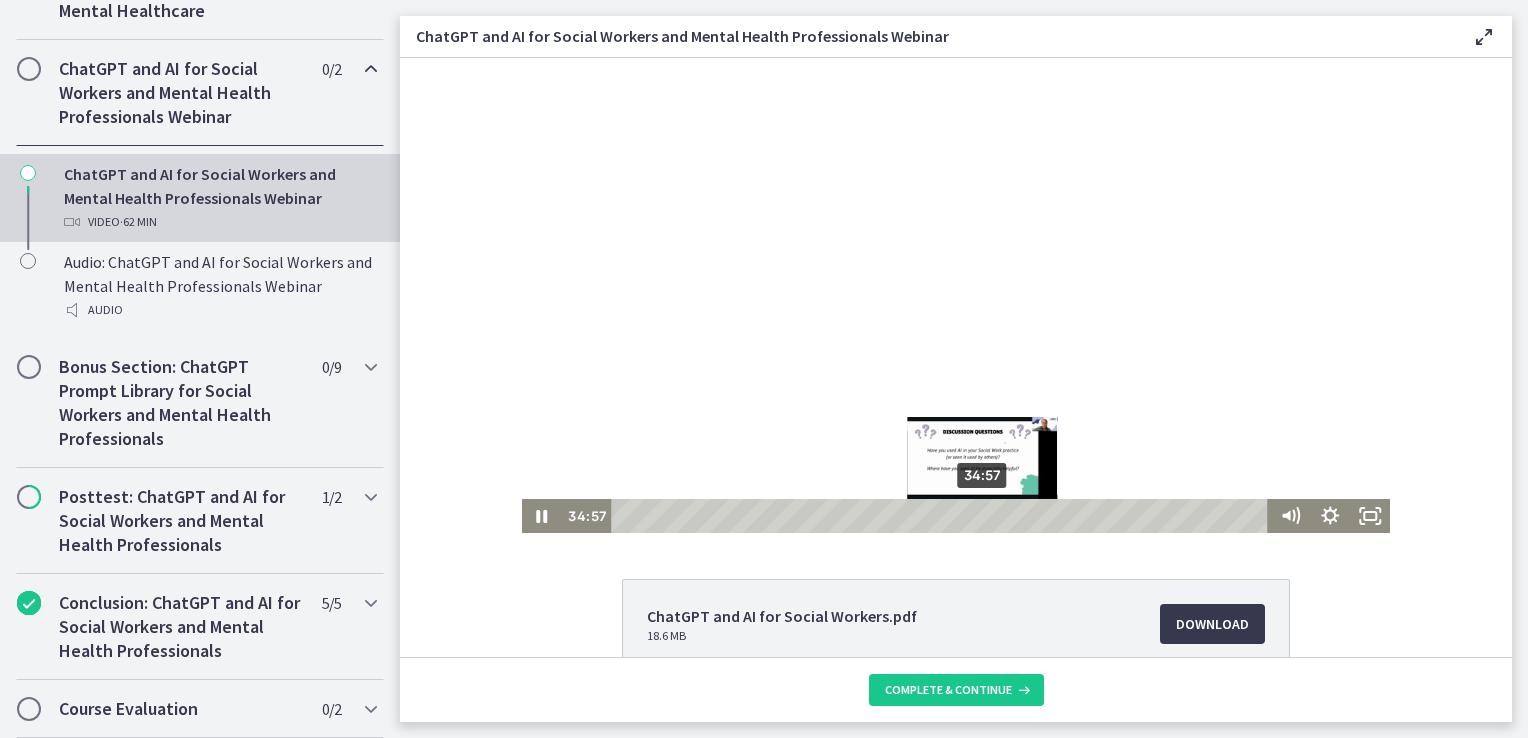 click on "34:57" at bounding box center [943, 516] 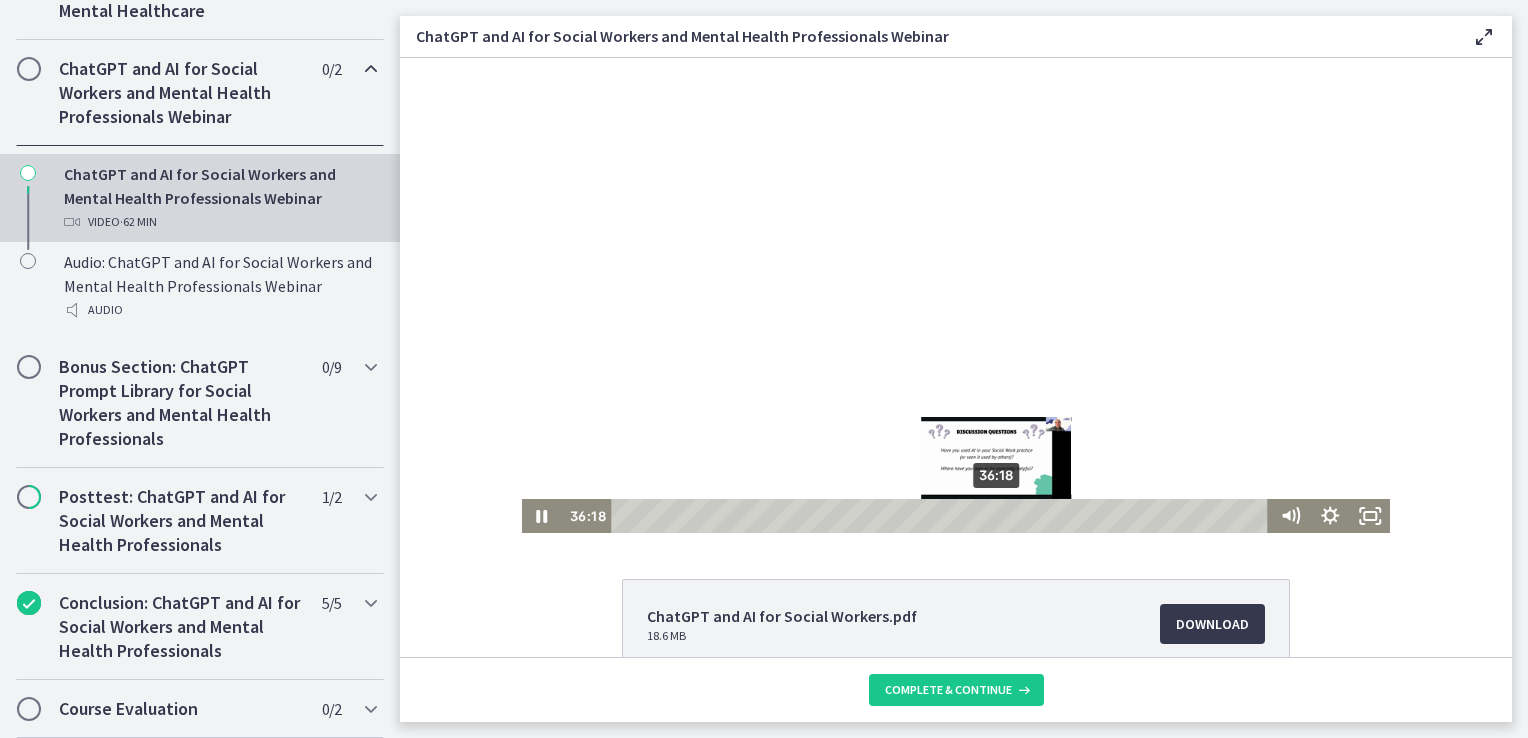 click on "36:18" at bounding box center (943, 516) 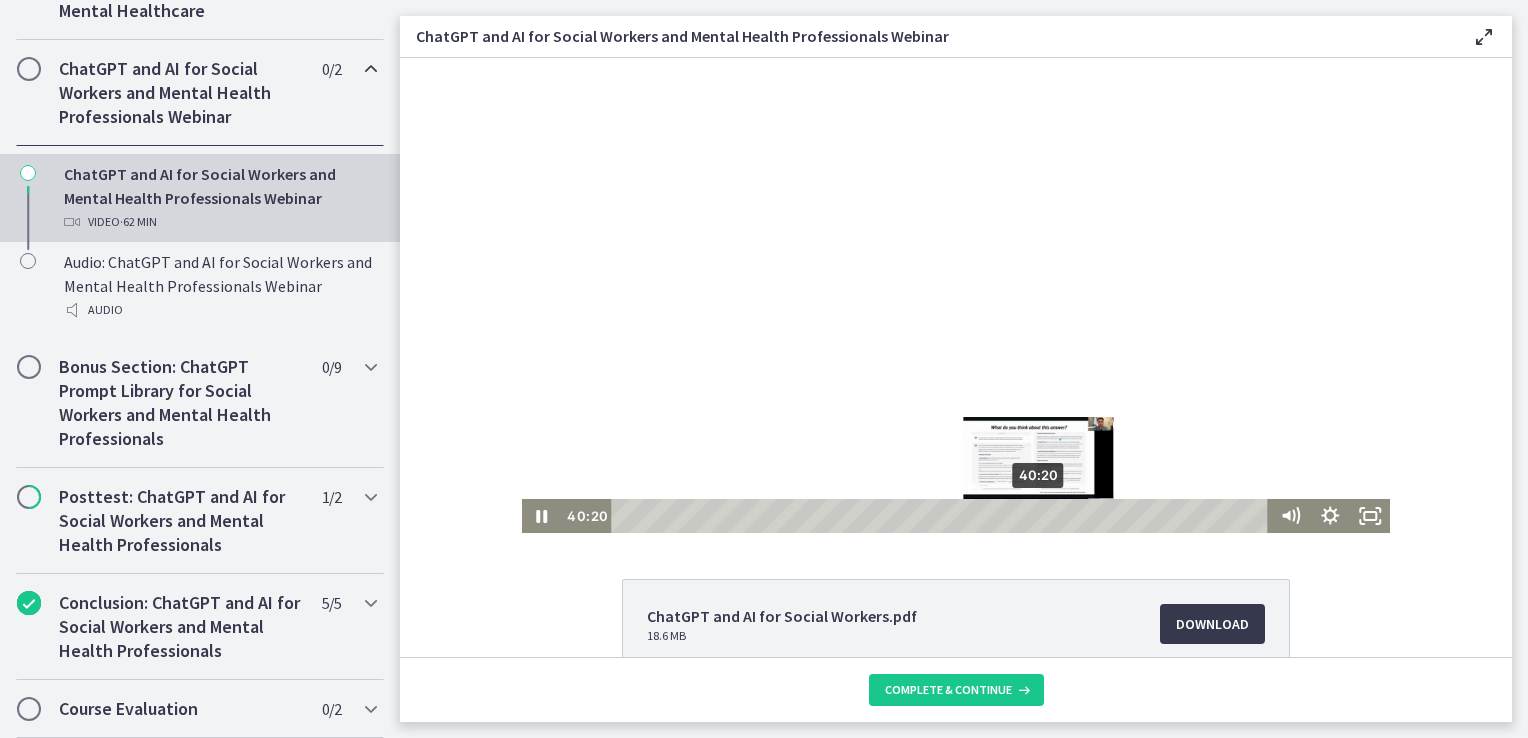 click on "40:20" at bounding box center [943, 516] 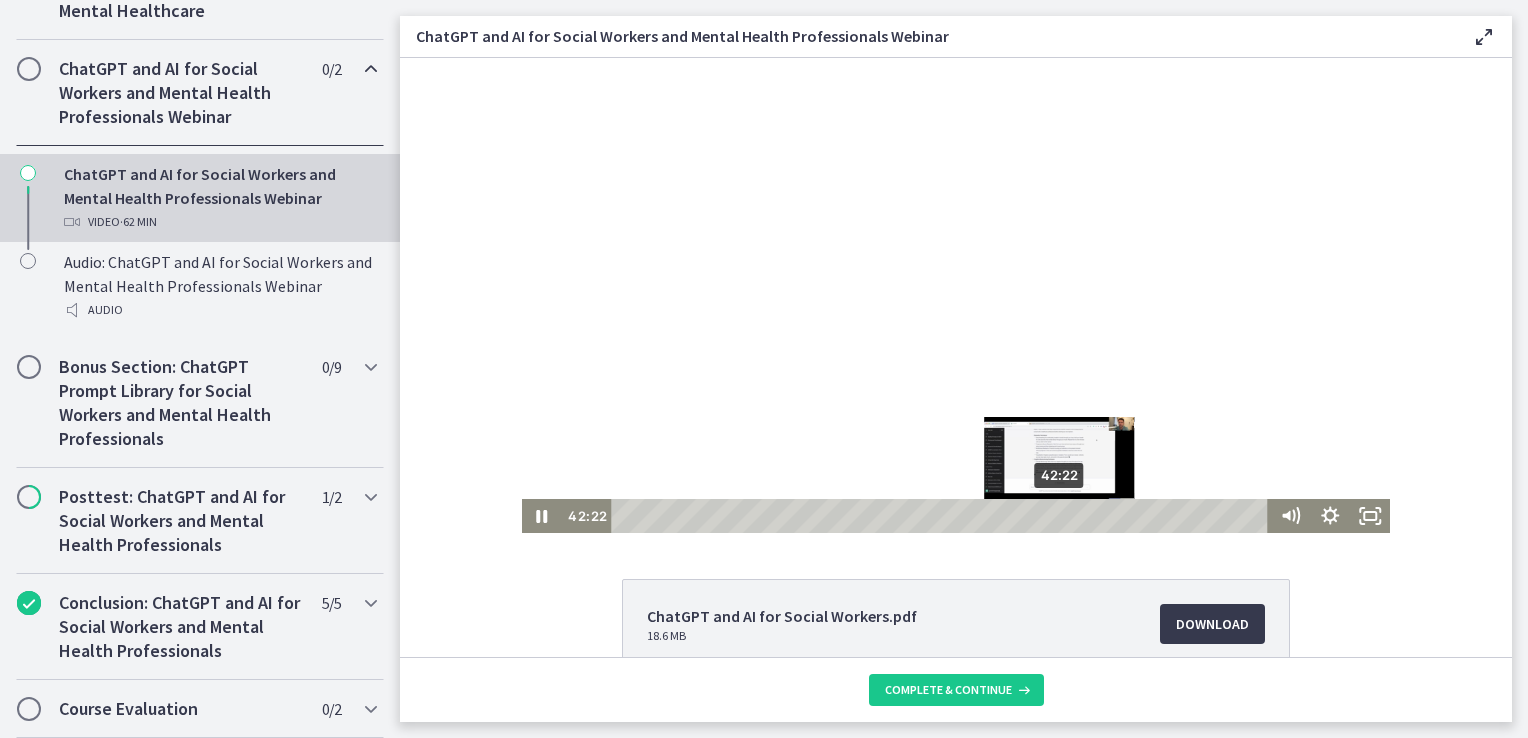 click on "42:22" at bounding box center (943, 516) 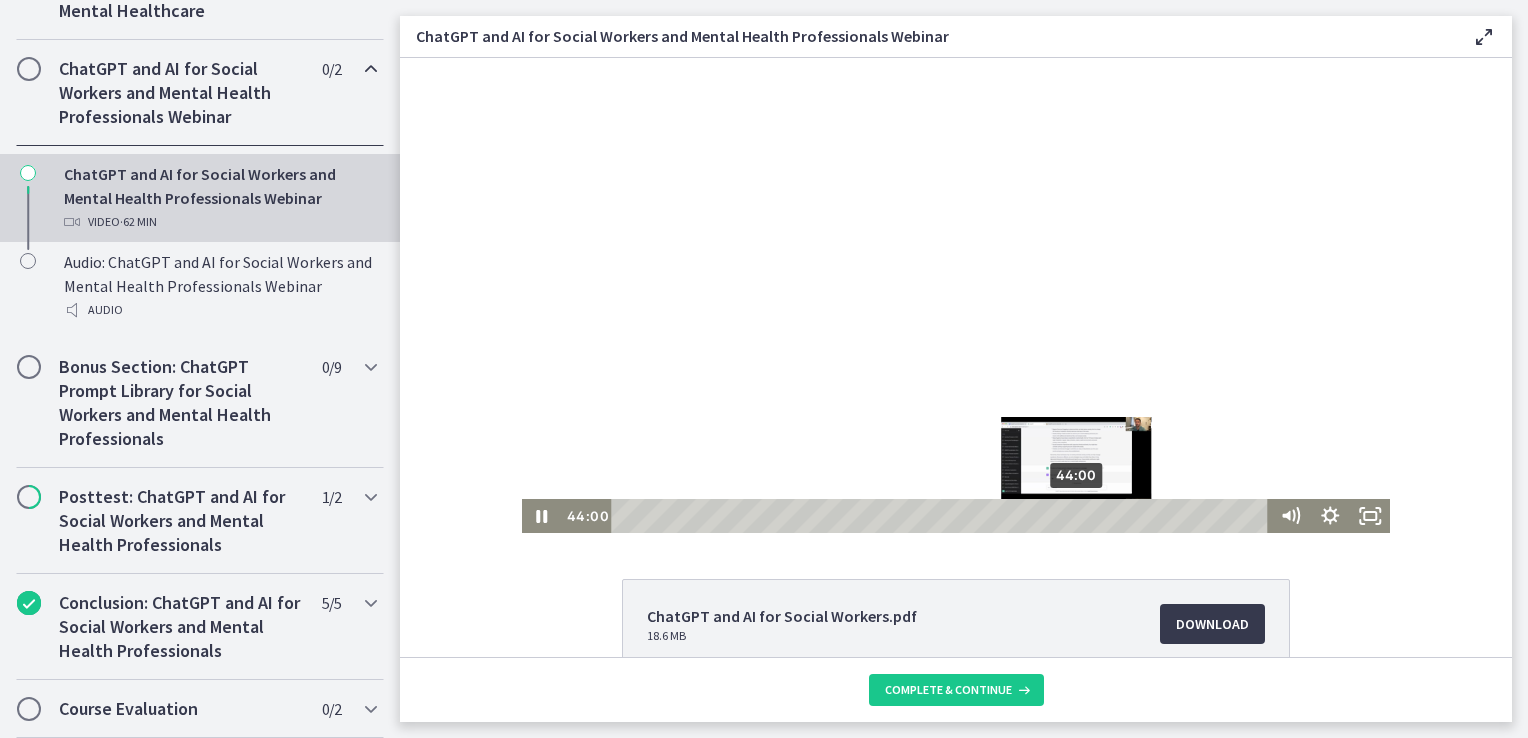 click on "44:00" at bounding box center (943, 516) 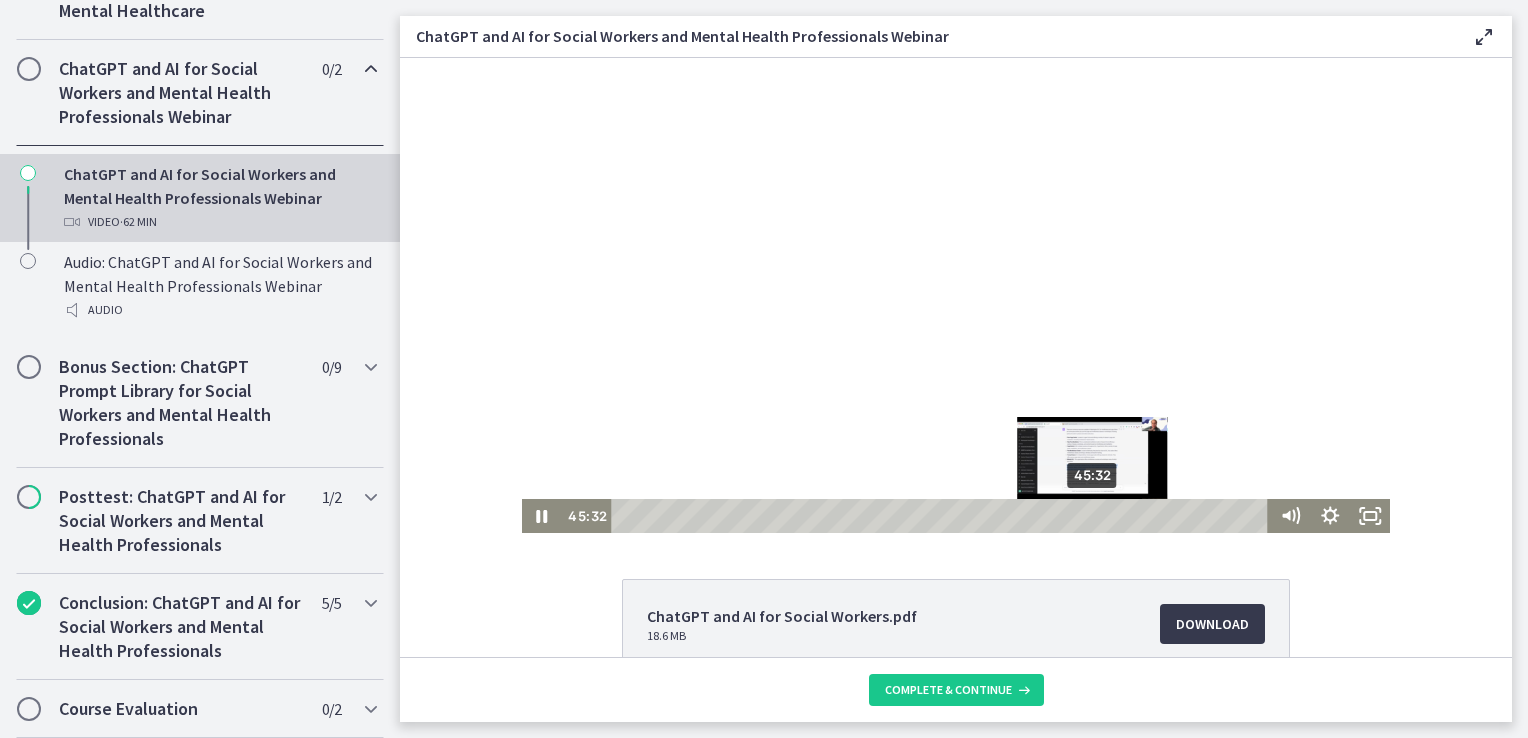 click on "45:32" at bounding box center [943, 516] 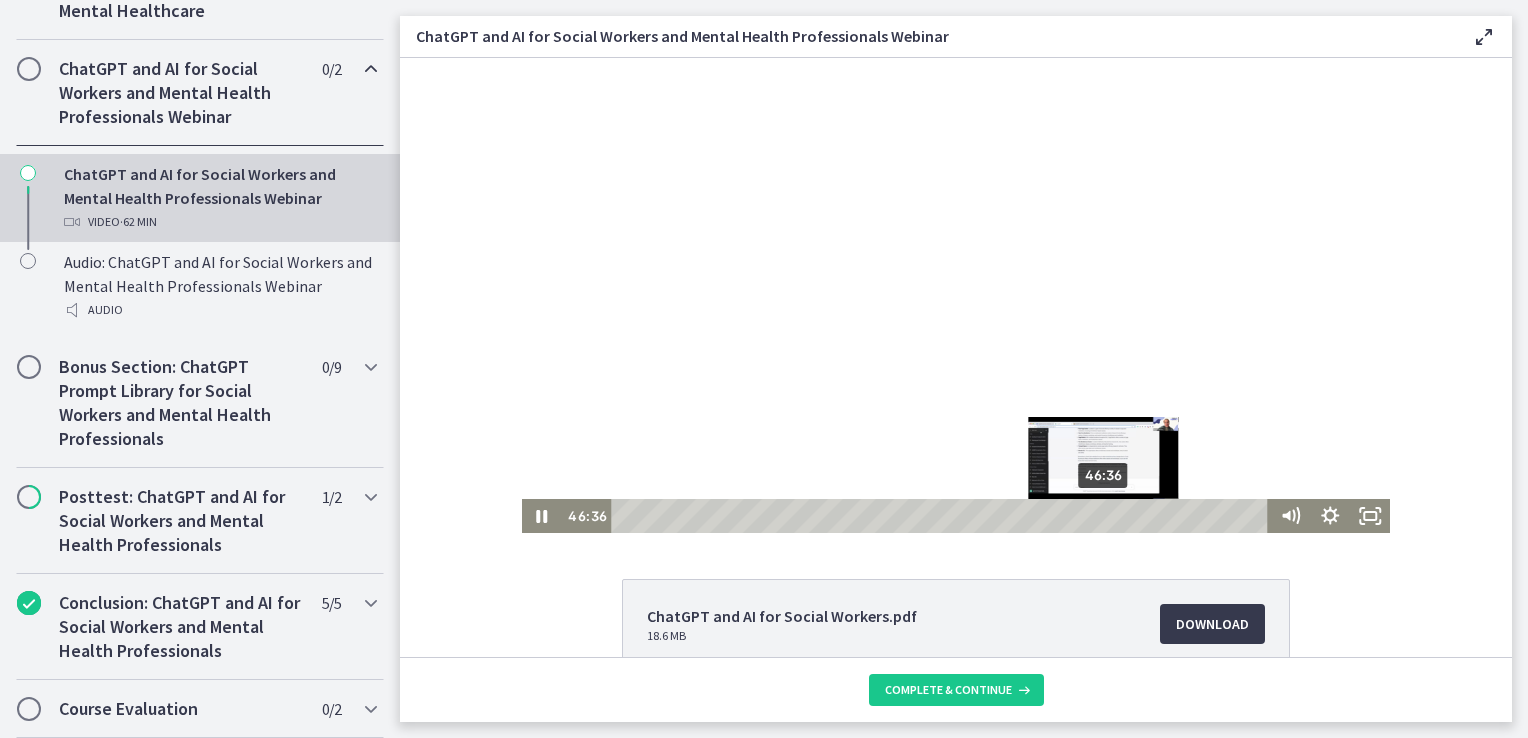 click on "46:36" at bounding box center (943, 516) 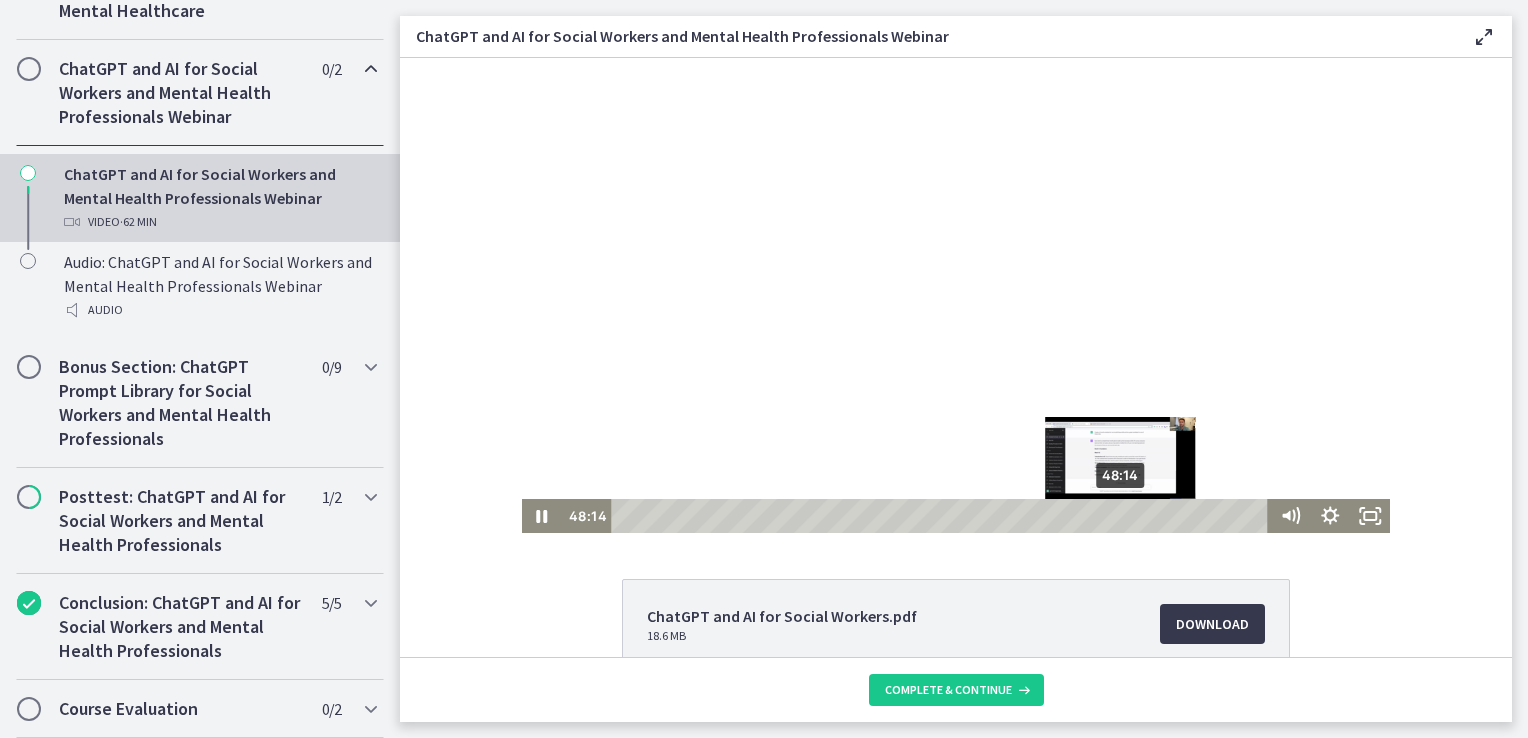 click on "48:14" at bounding box center [943, 516] 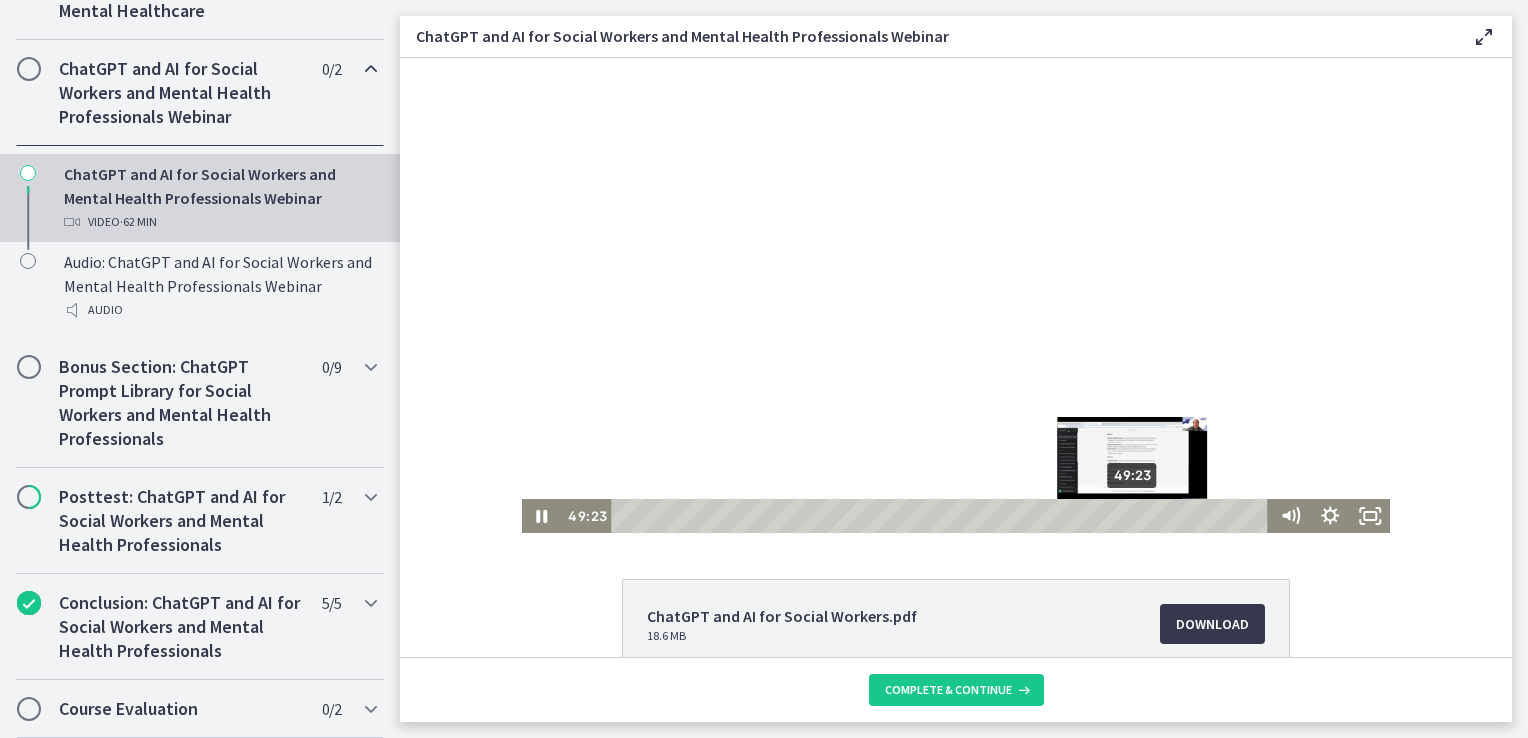 click on "49:23" at bounding box center (943, 516) 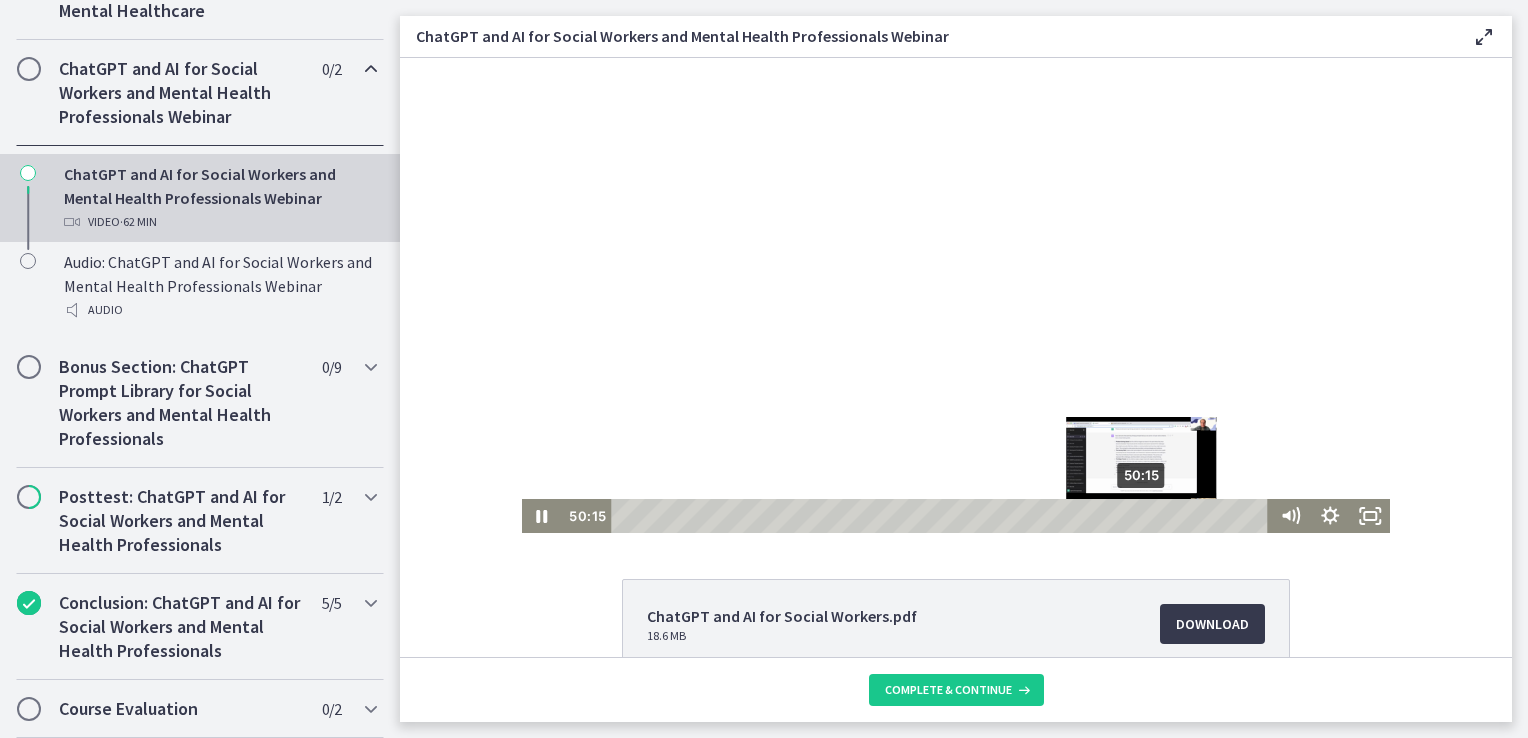 click on "50:15" at bounding box center (943, 516) 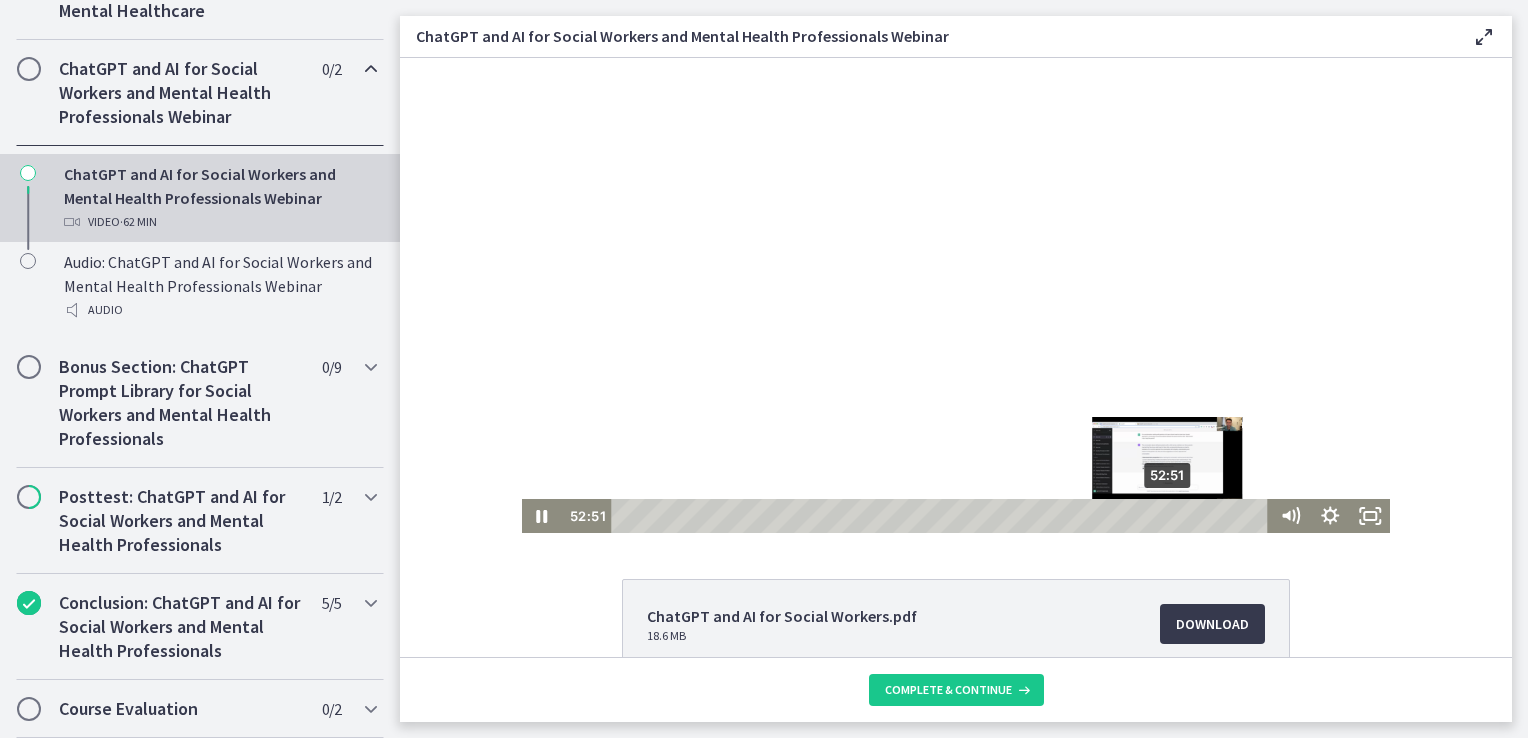click on "52:51" at bounding box center [943, 516] 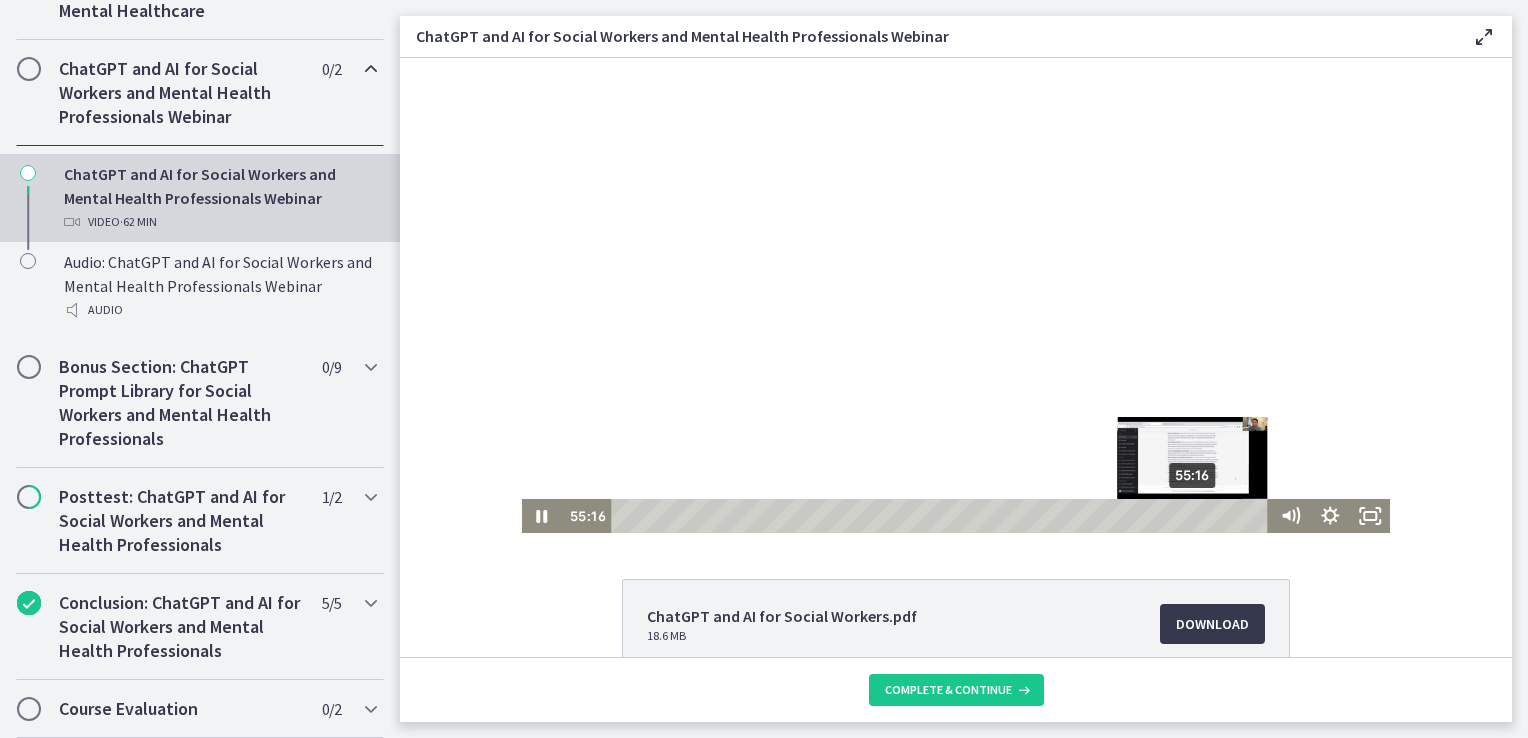 click on "55:16" at bounding box center [943, 516] 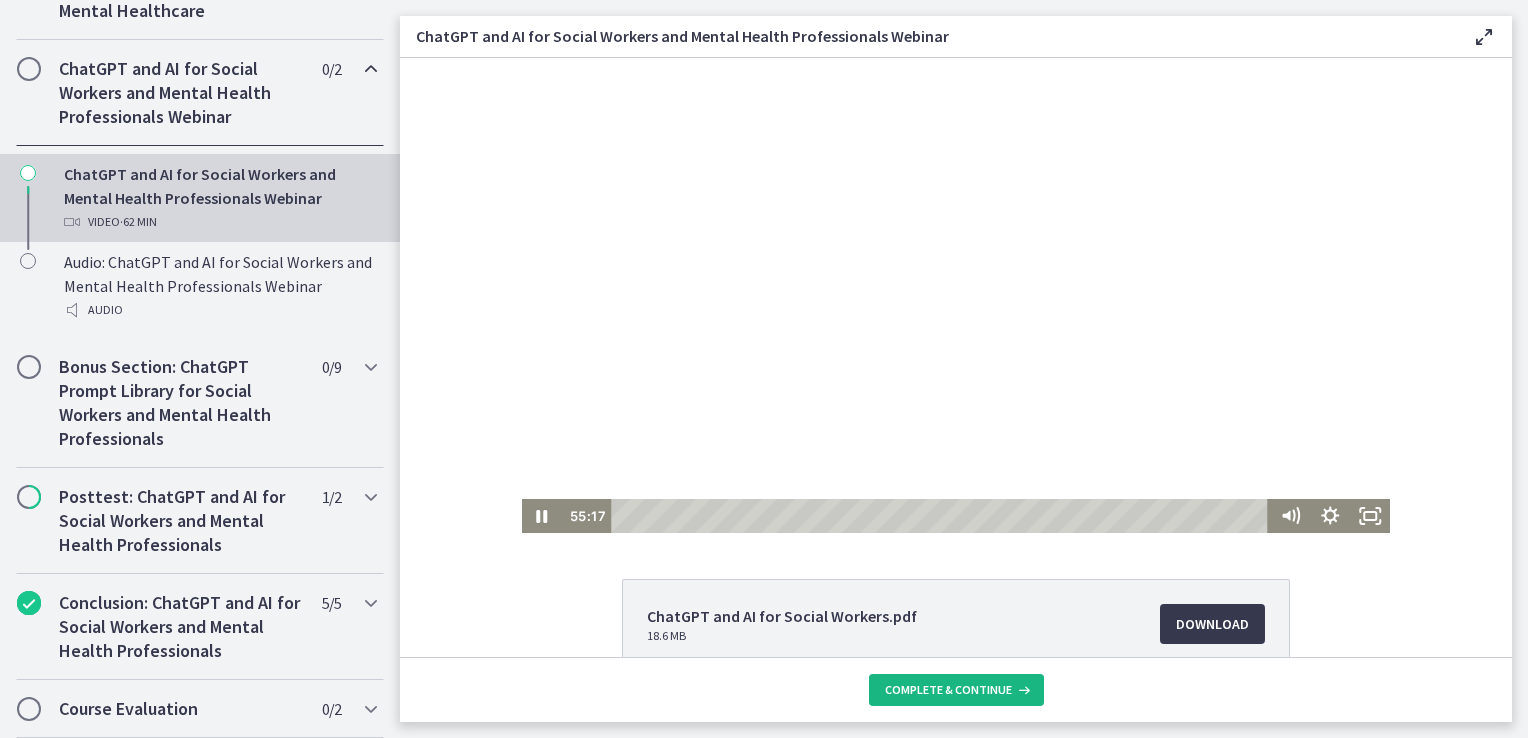 click on "Complete & continue" at bounding box center [948, 690] 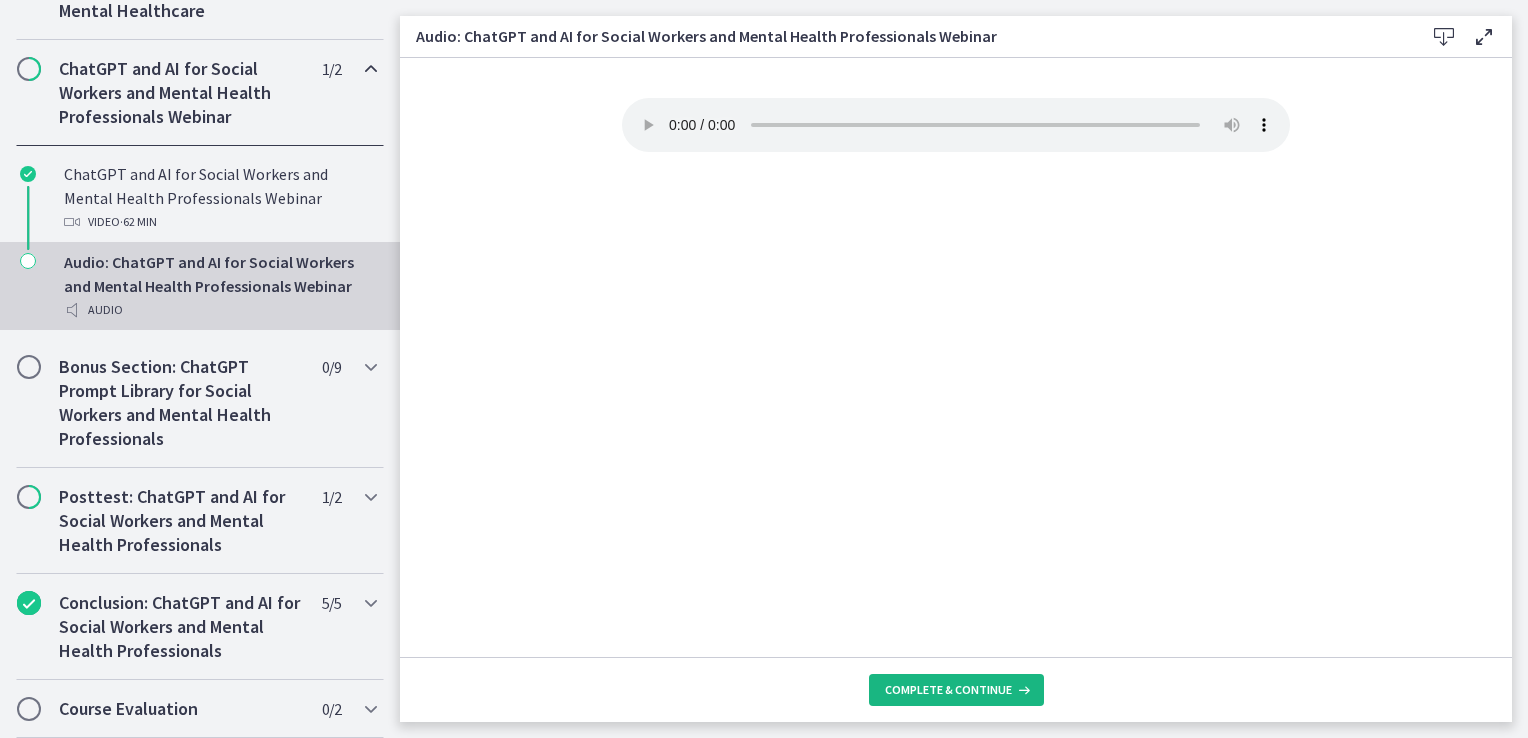 click on "Complete & continue" at bounding box center [948, 690] 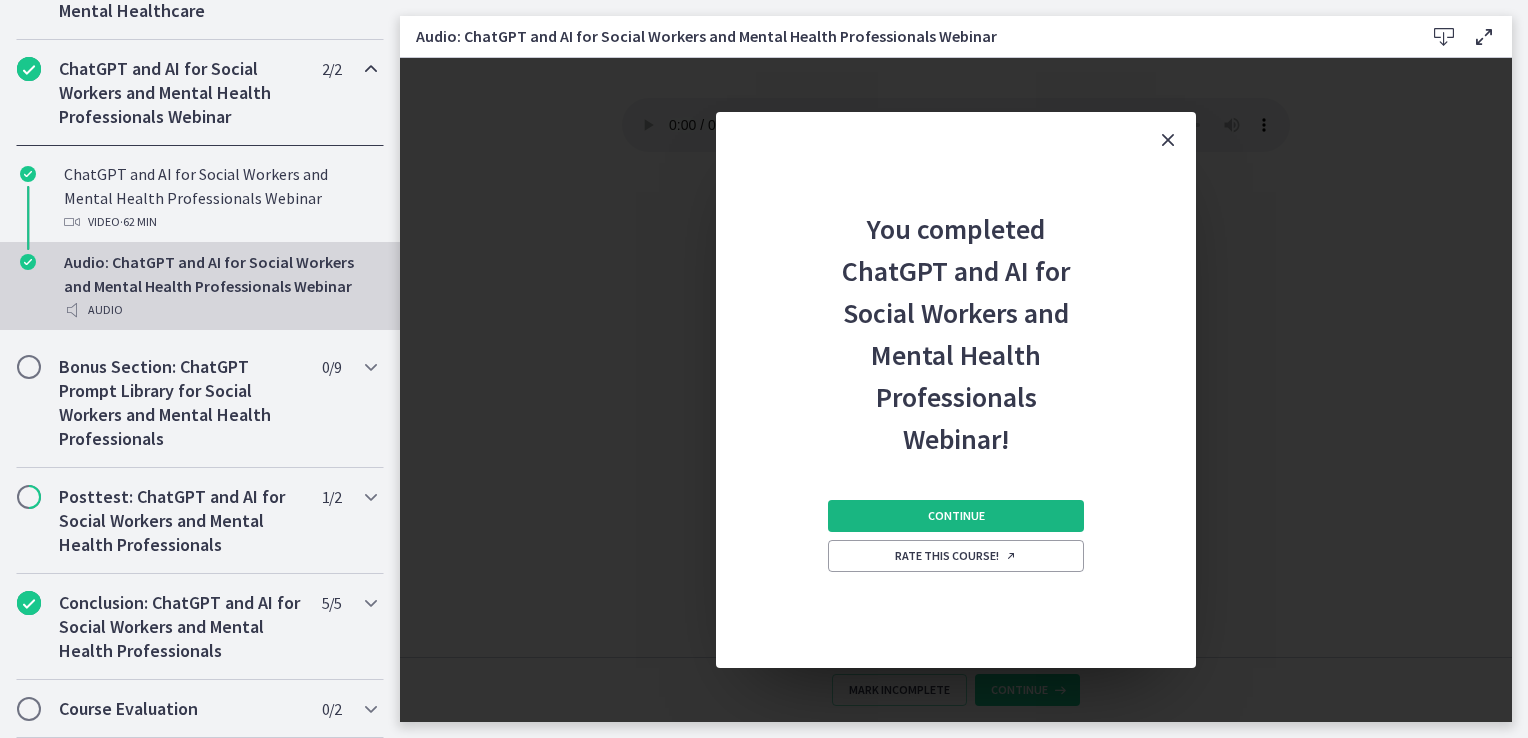 click on "Continue" at bounding box center (956, 516) 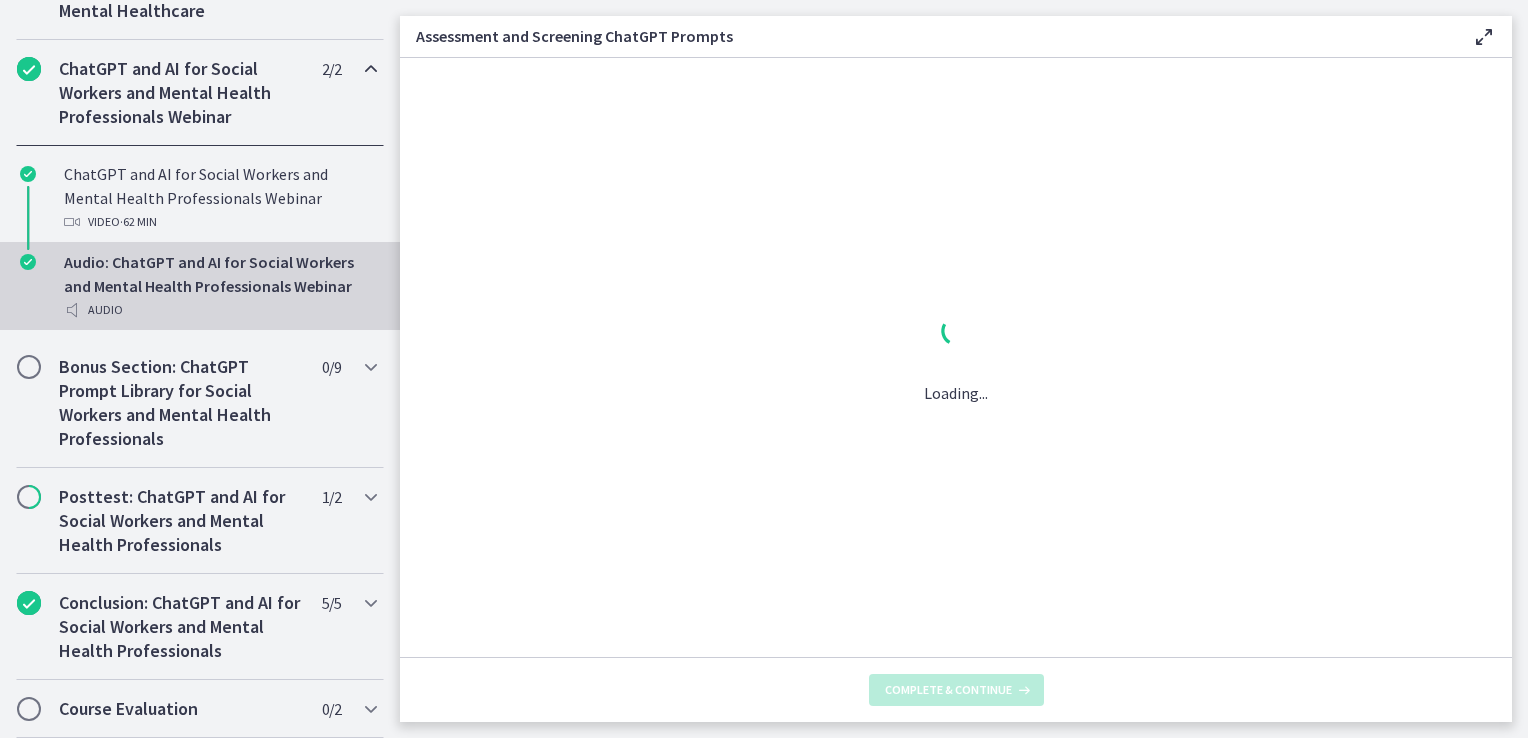 scroll, scrollTop: 1016, scrollLeft: 0, axis: vertical 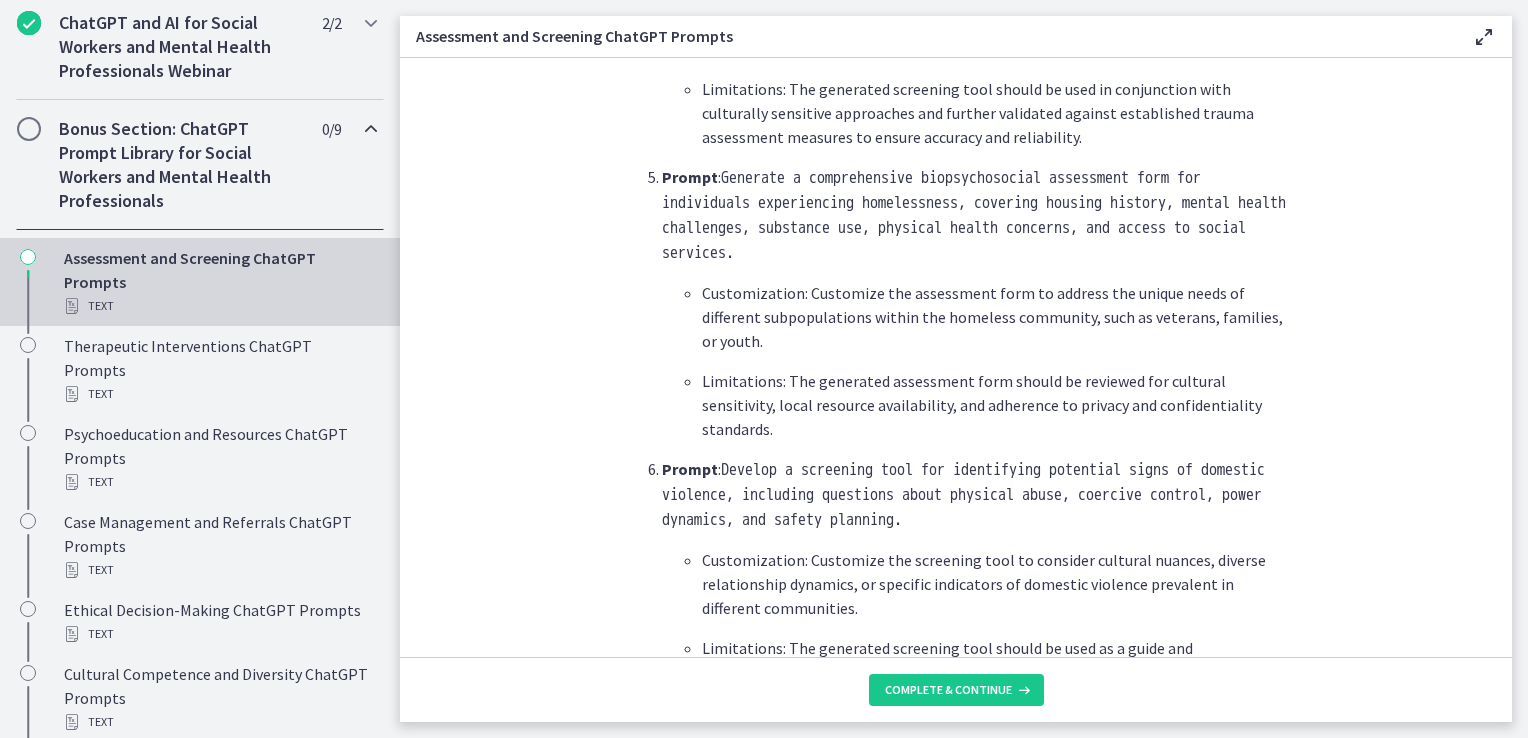click on "Assessment and Screening ChatGPT Prompts
Enable fullscreen
What is this collection of prompts?
Prompts that can help social workers gather initial information, assess needs, and conduct screenings for various areas such as mental health, substance abuse, domestic violence, or child welfare.
NOTE : These prompts can be copied + pasted into  ChatGPT , but we highly suggest customizing them to meet your specific needs and adding more context to improve the quality of responses you receive!
Prompt :  Generate a comprehensive assessment questionnaire for assessing the mental health needs of adolescents, including questions about depressive symptoms, anxiety levels, substance use, and social support networks.
Prompt :
Prompt :
Prompt :" at bounding box center [964, 369] 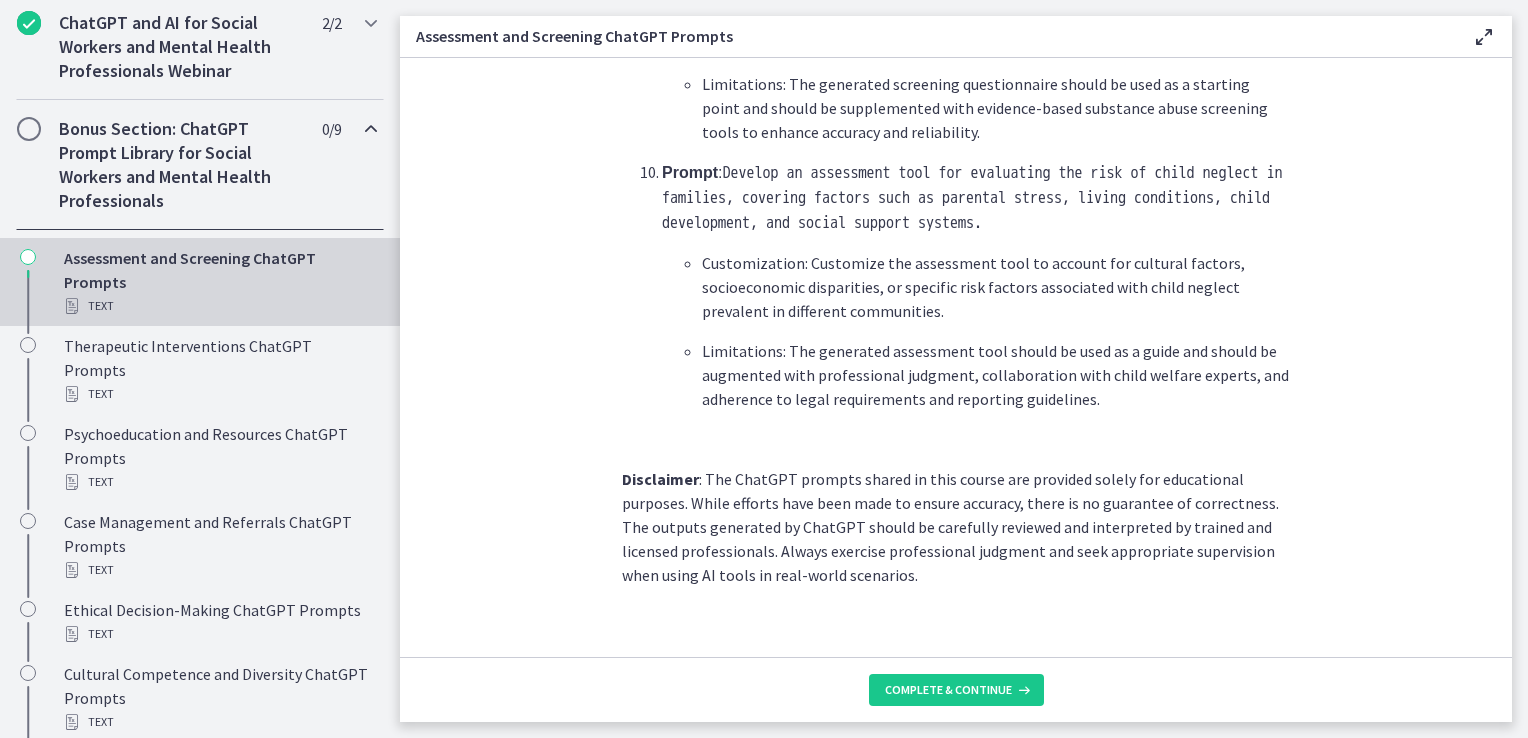 scroll, scrollTop: 3014, scrollLeft: 0, axis: vertical 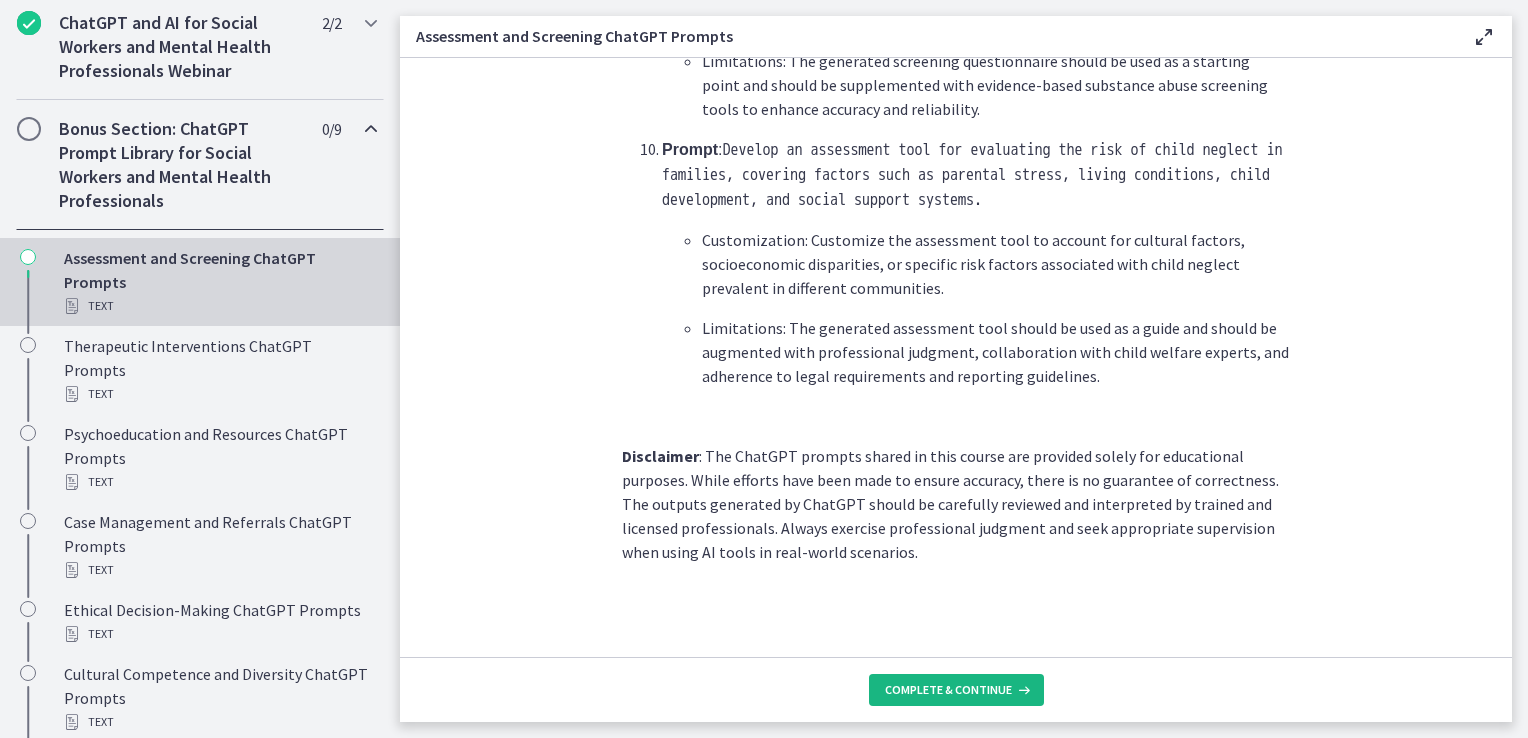 click on "Complete & continue" at bounding box center [948, 690] 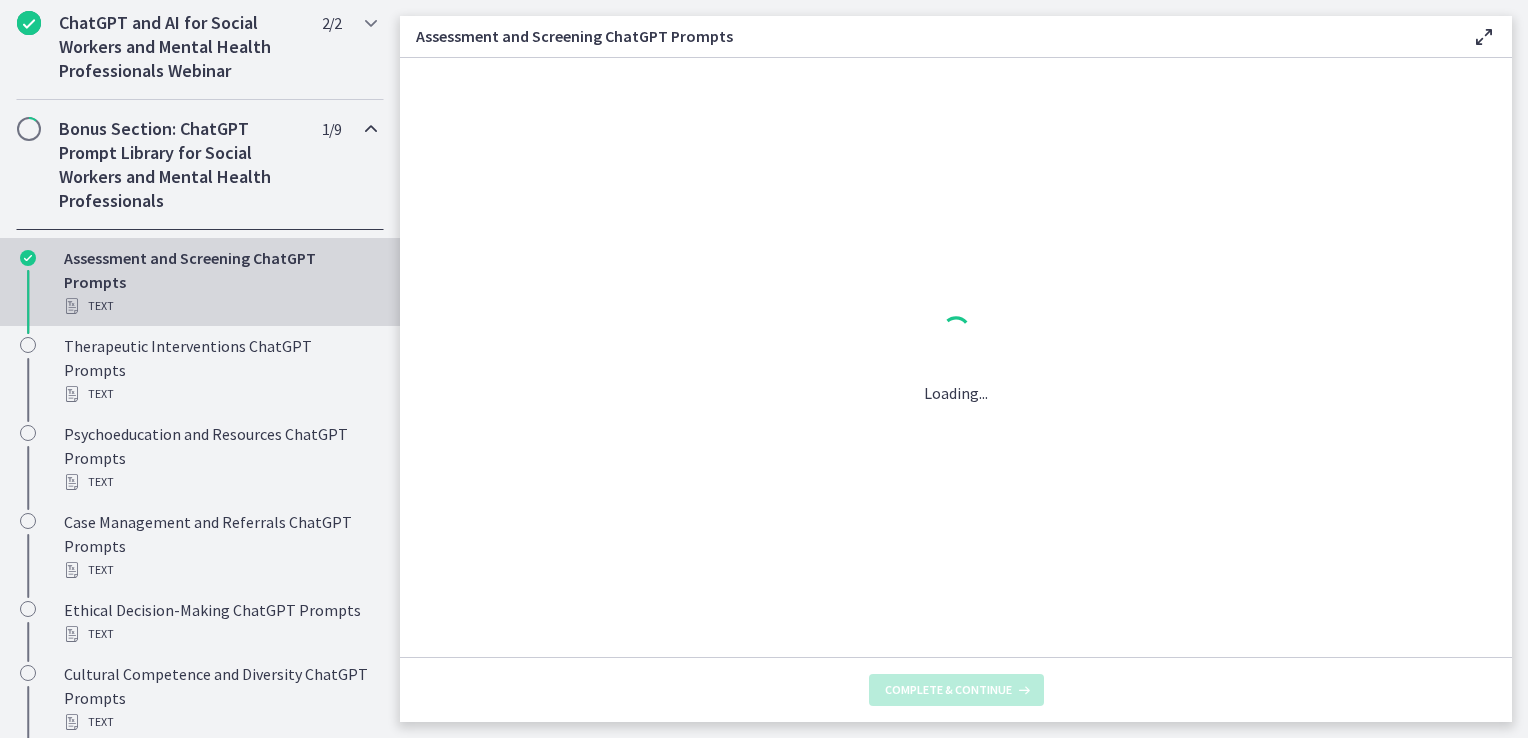 scroll, scrollTop: 0, scrollLeft: 0, axis: both 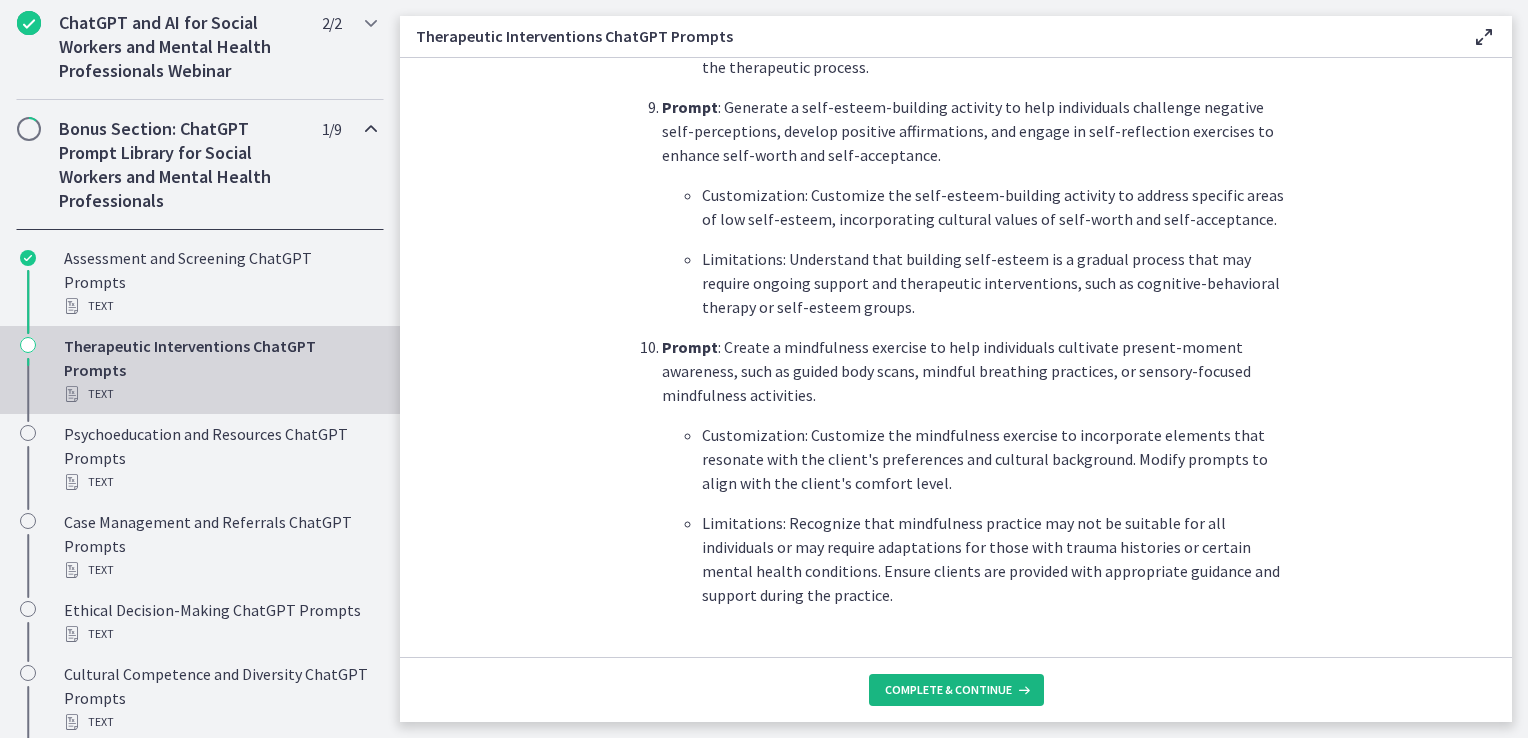 click on "Complete & continue" at bounding box center (948, 690) 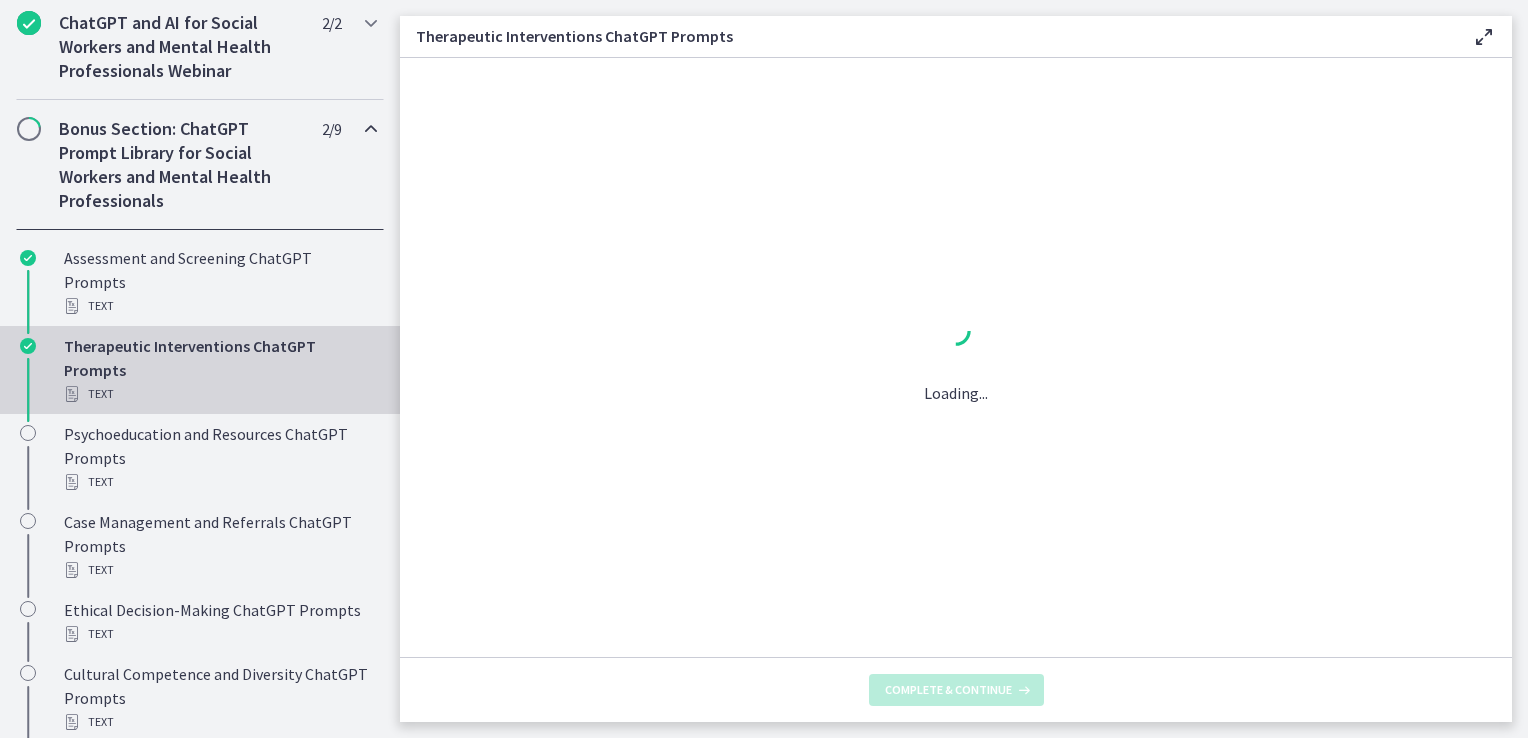 scroll, scrollTop: 0, scrollLeft: 0, axis: both 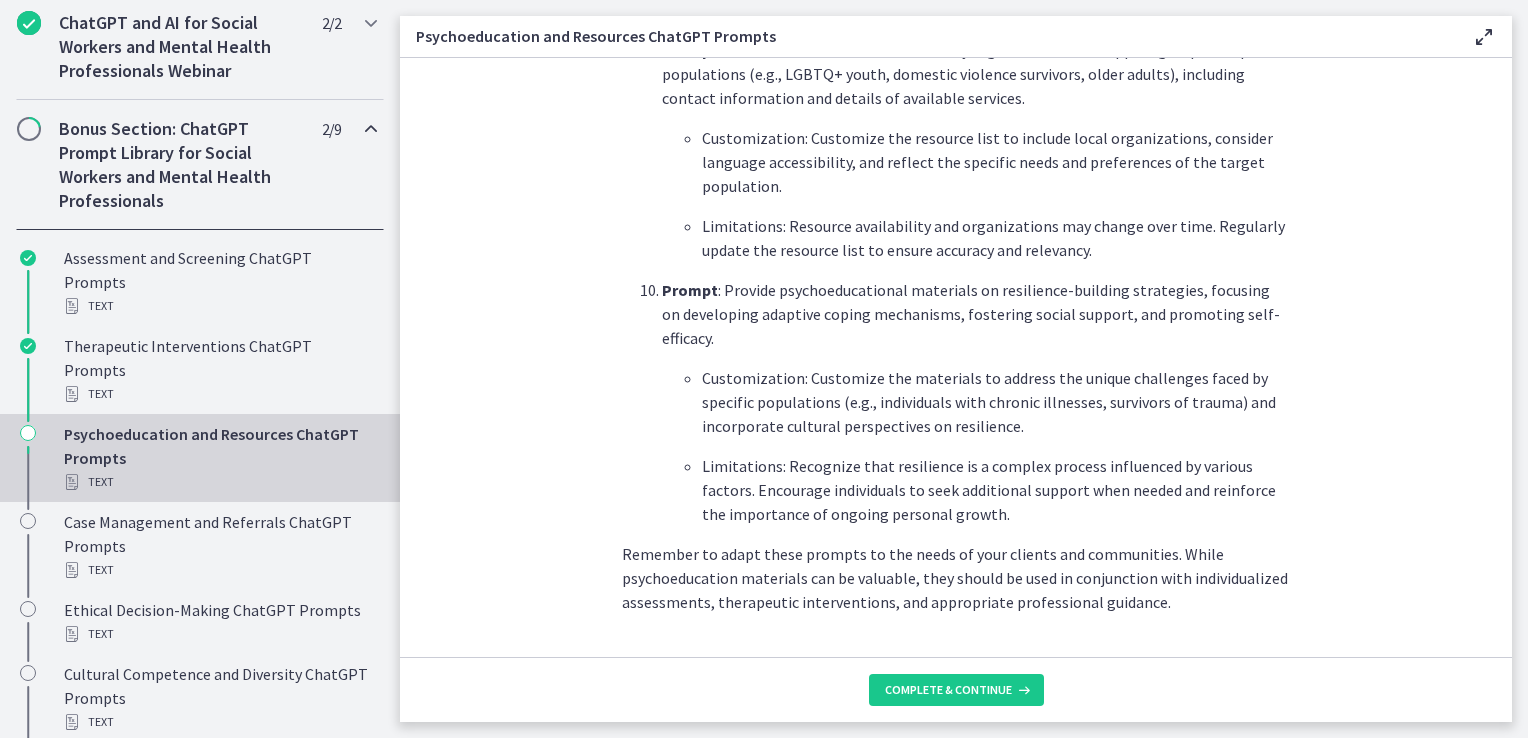 click on "Complete & continue" at bounding box center [956, 689] 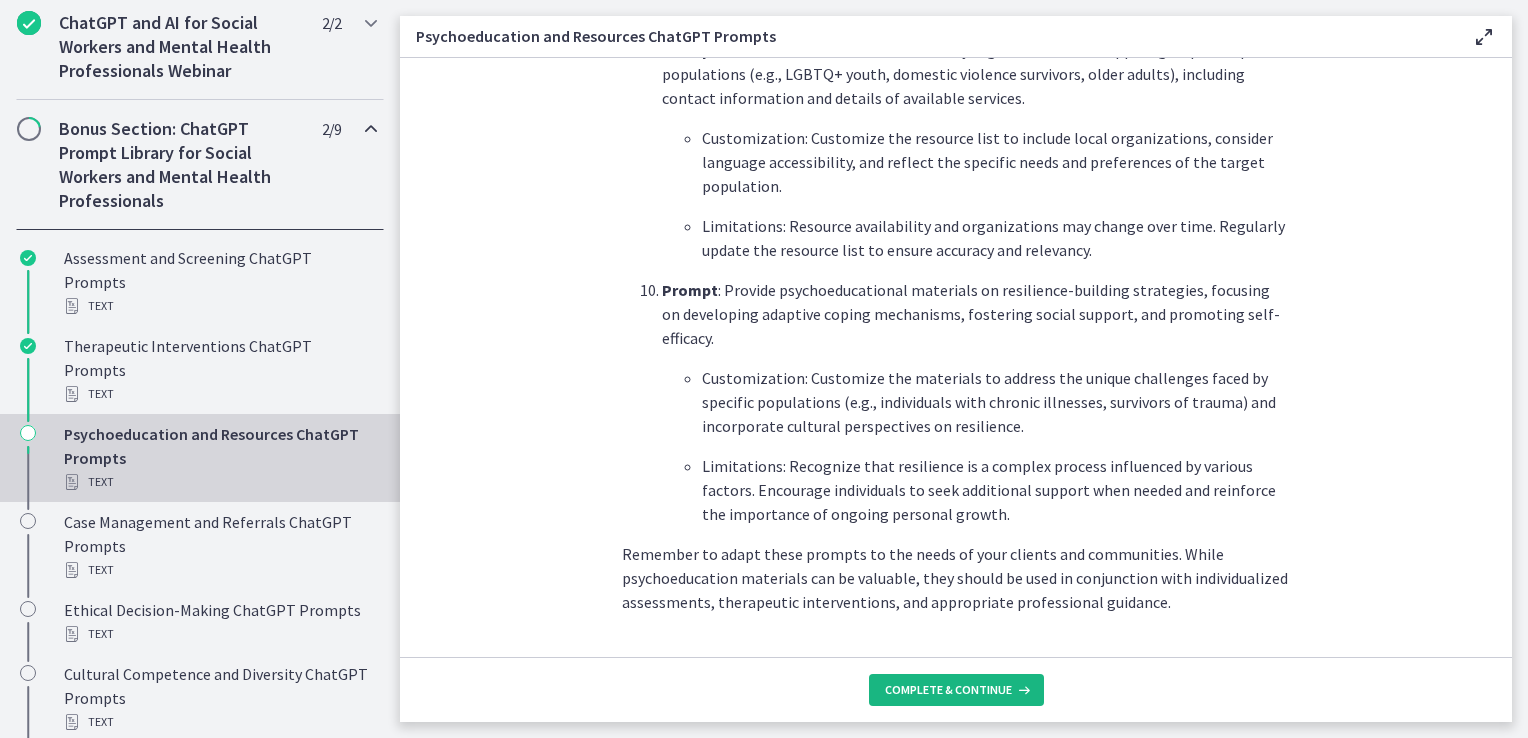 click on "Complete & continue" at bounding box center [956, 690] 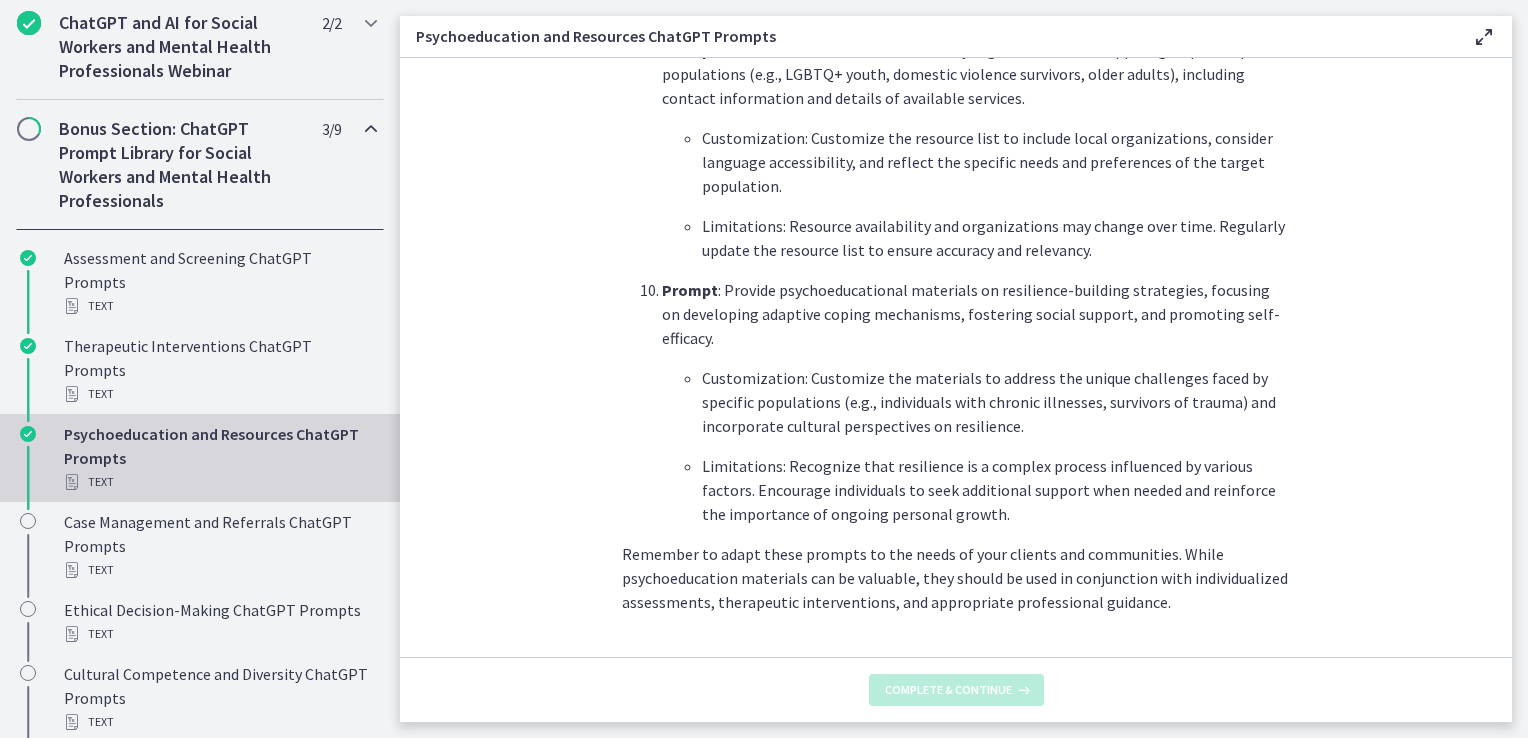 scroll, scrollTop: 0, scrollLeft: 0, axis: both 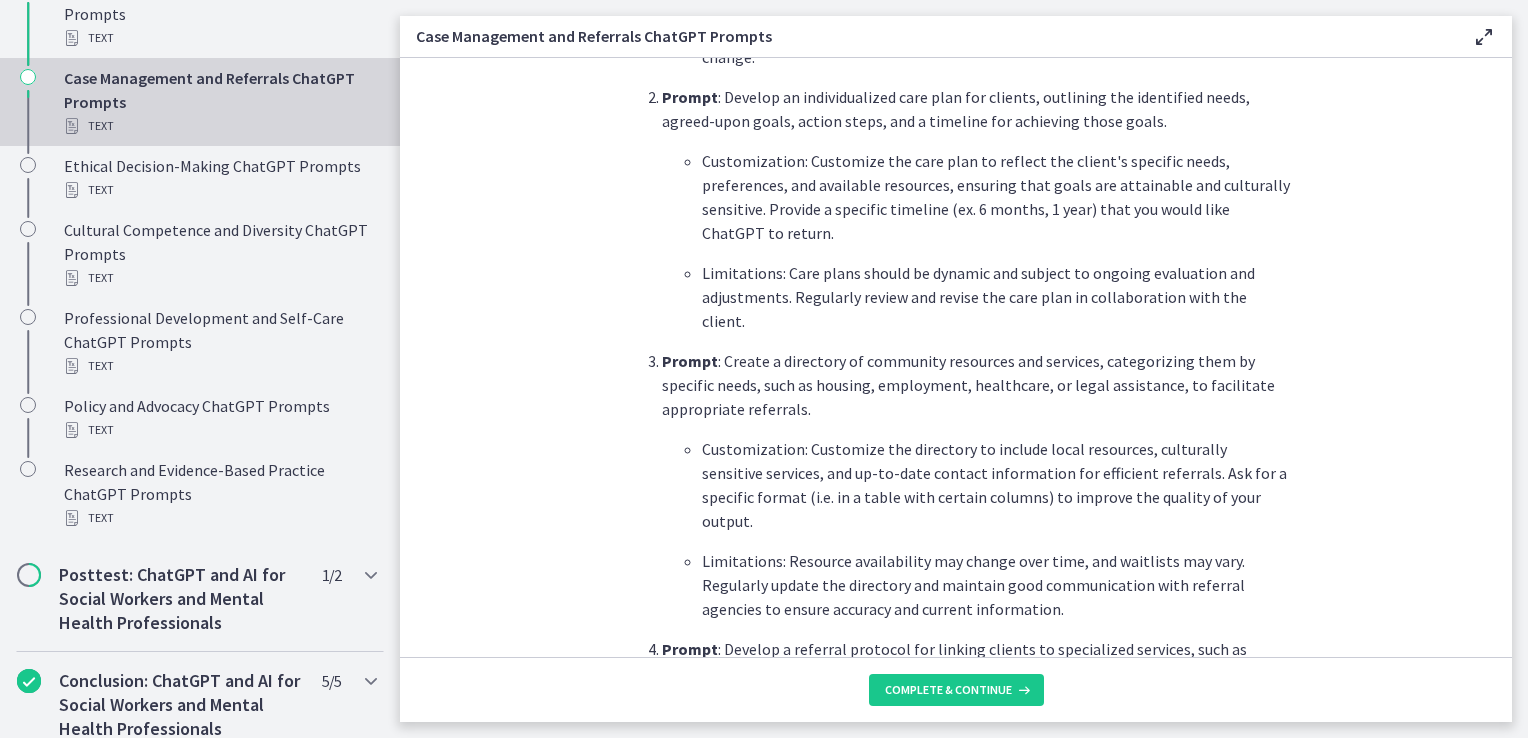 drag, startPoint x: 1520, startPoint y: 282, endPoint x: 1516, endPoint y: 249, distance: 33.24154 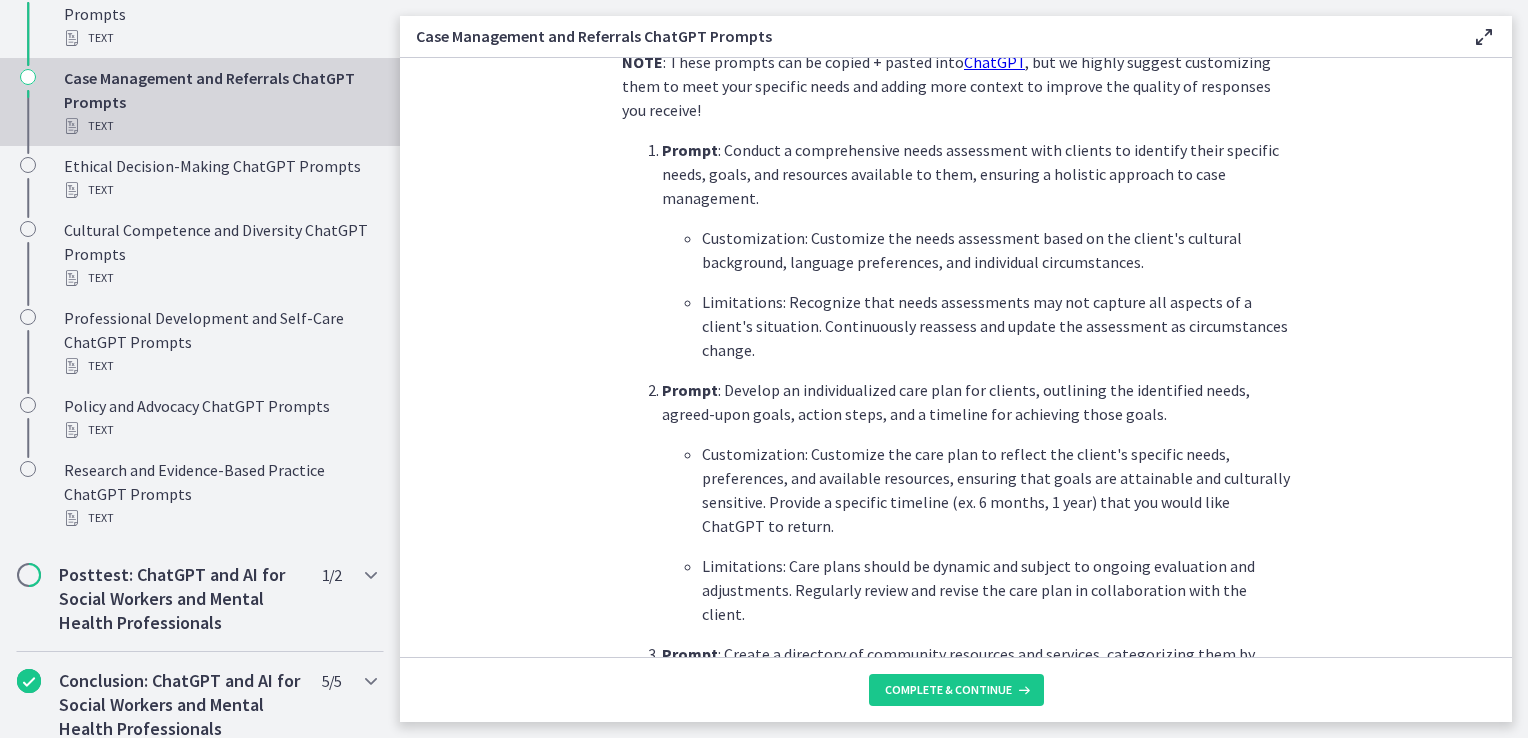 scroll, scrollTop: 560, scrollLeft: 0, axis: vertical 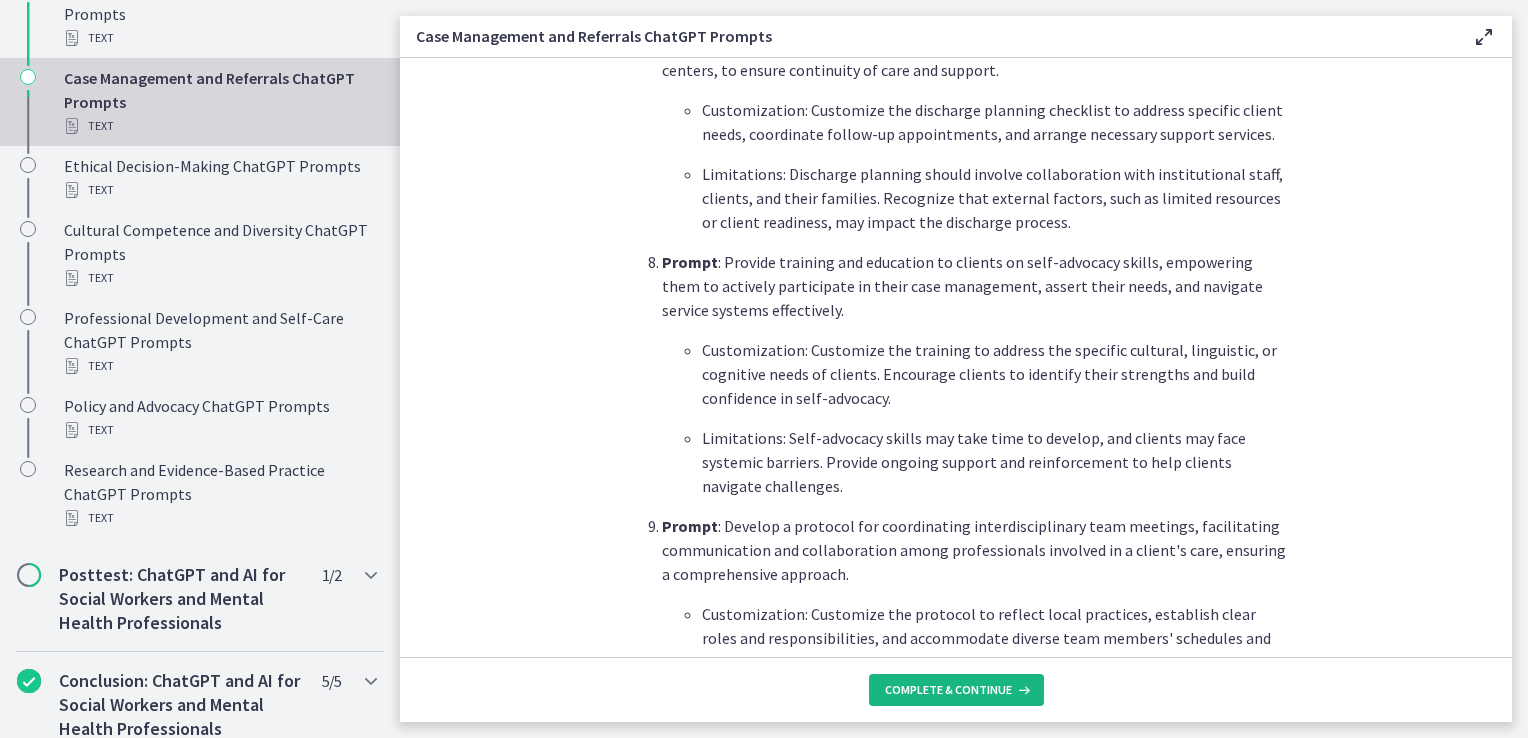 click on "Complete & continue" at bounding box center [948, 690] 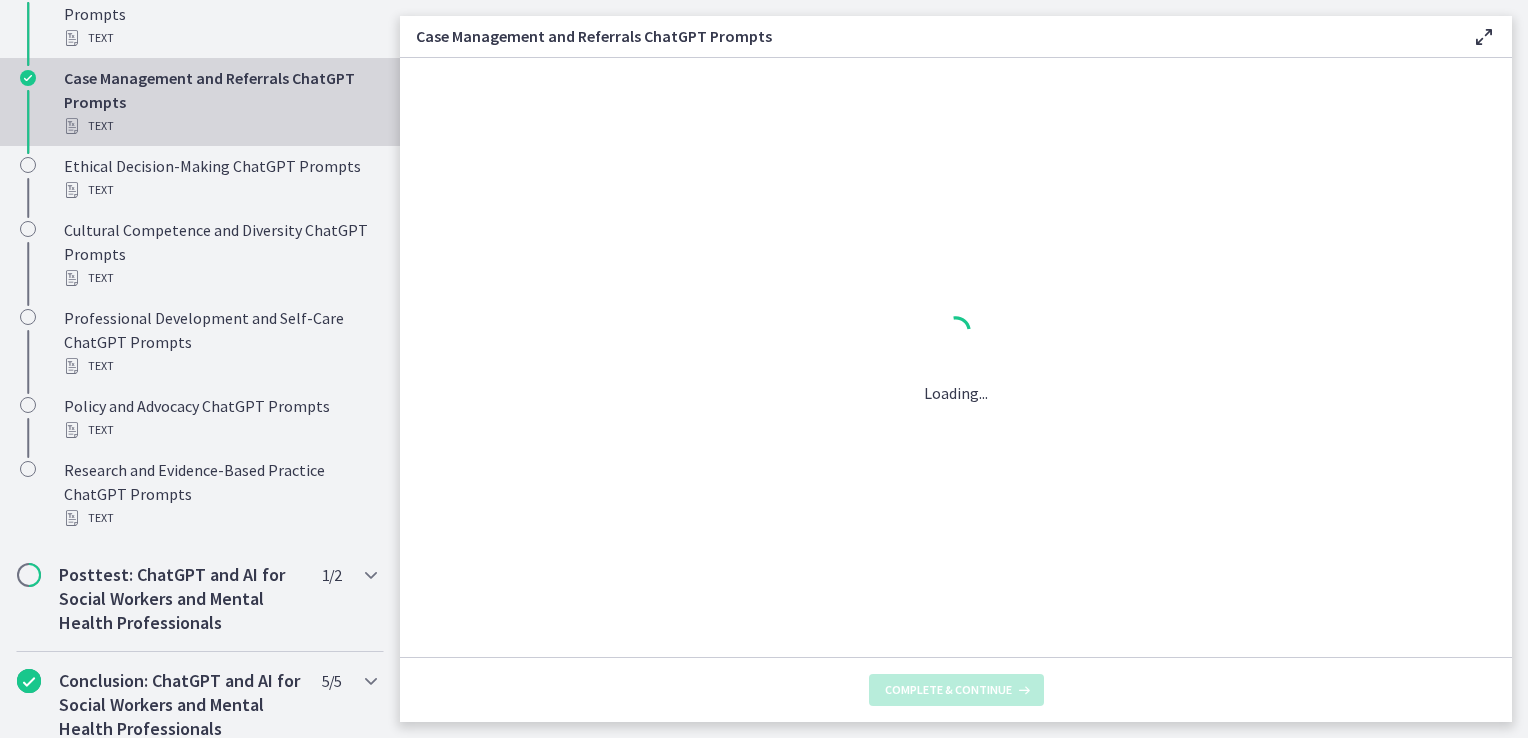 scroll, scrollTop: 0, scrollLeft: 0, axis: both 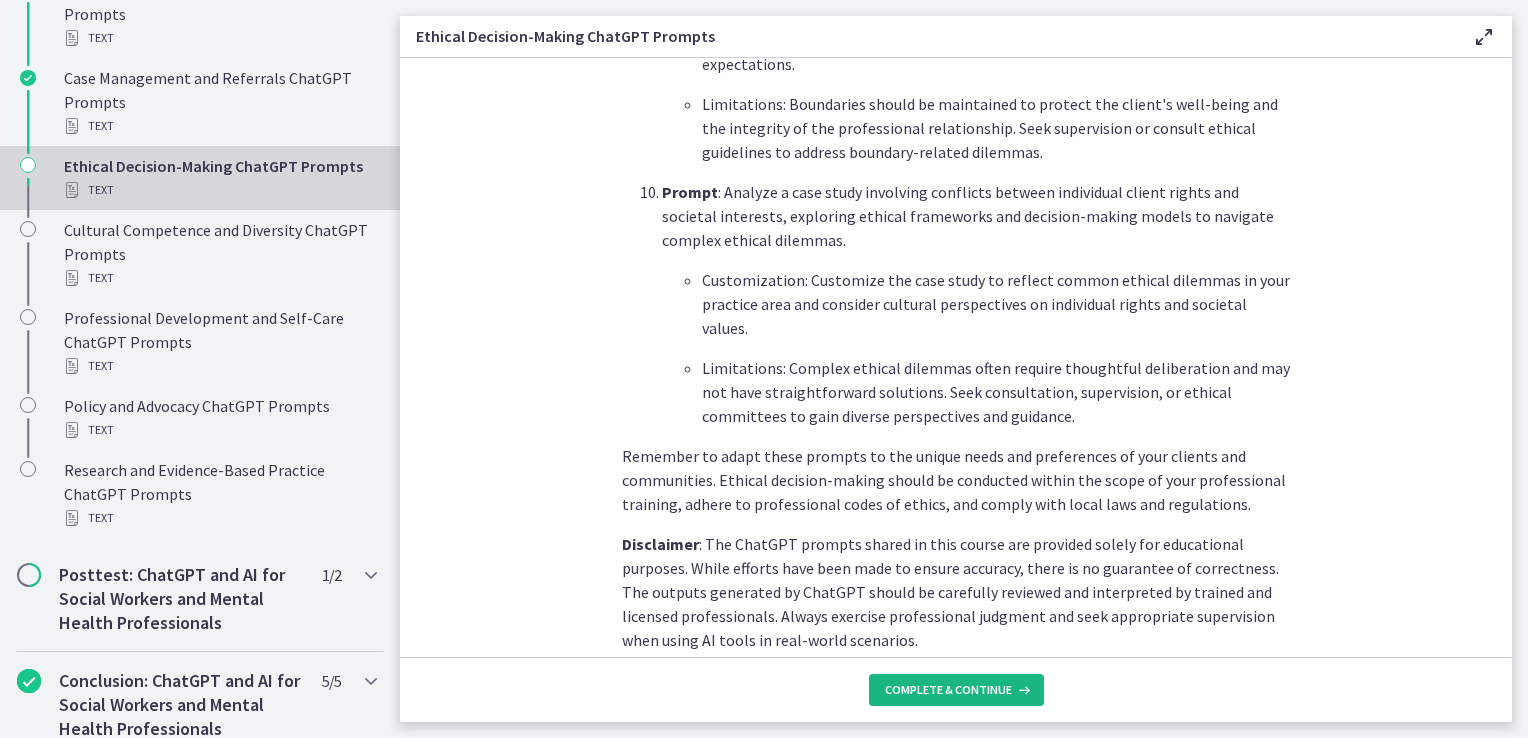 click on "Complete & continue" at bounding box center [948, 690] 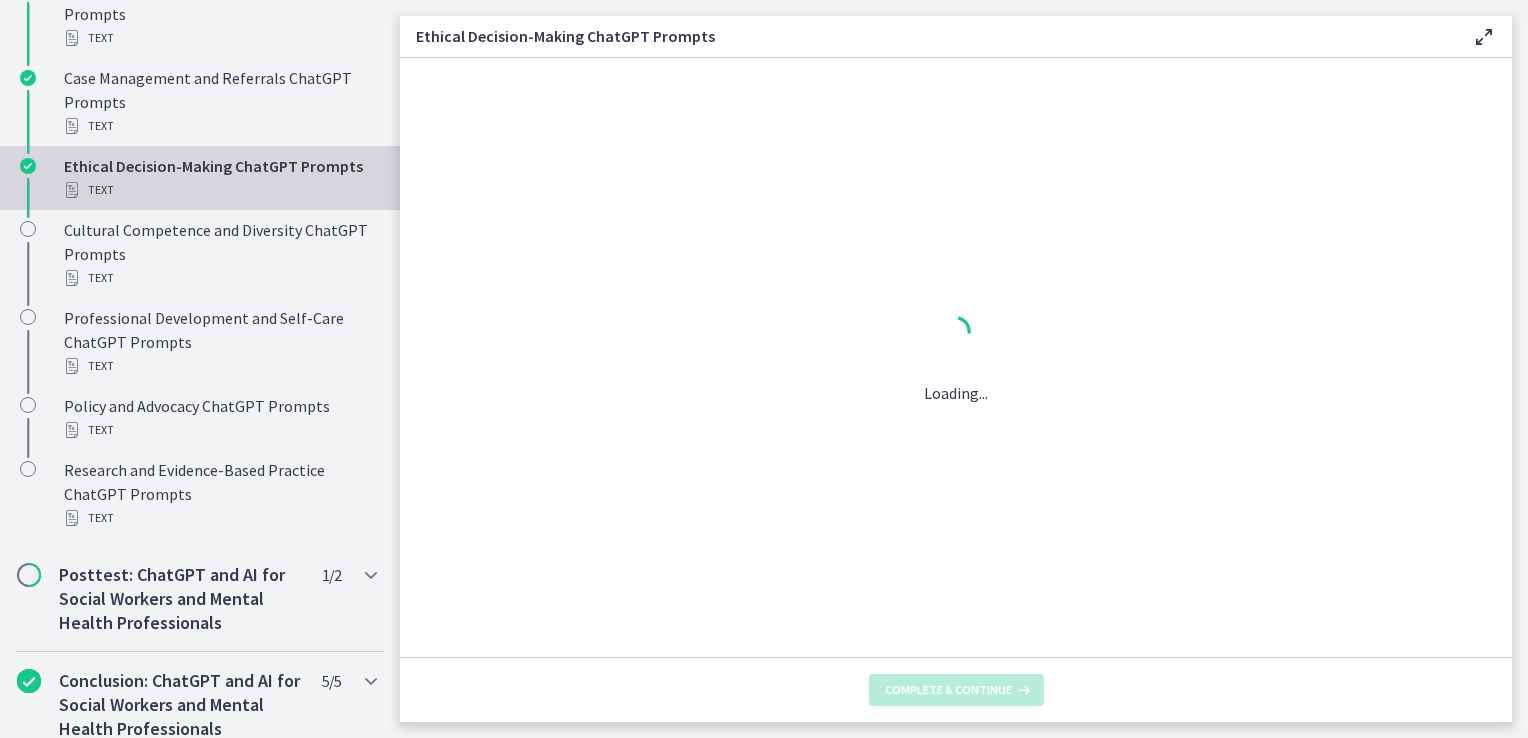 scroll, scrollTop: 0, scrollLeft: 0, axis: both 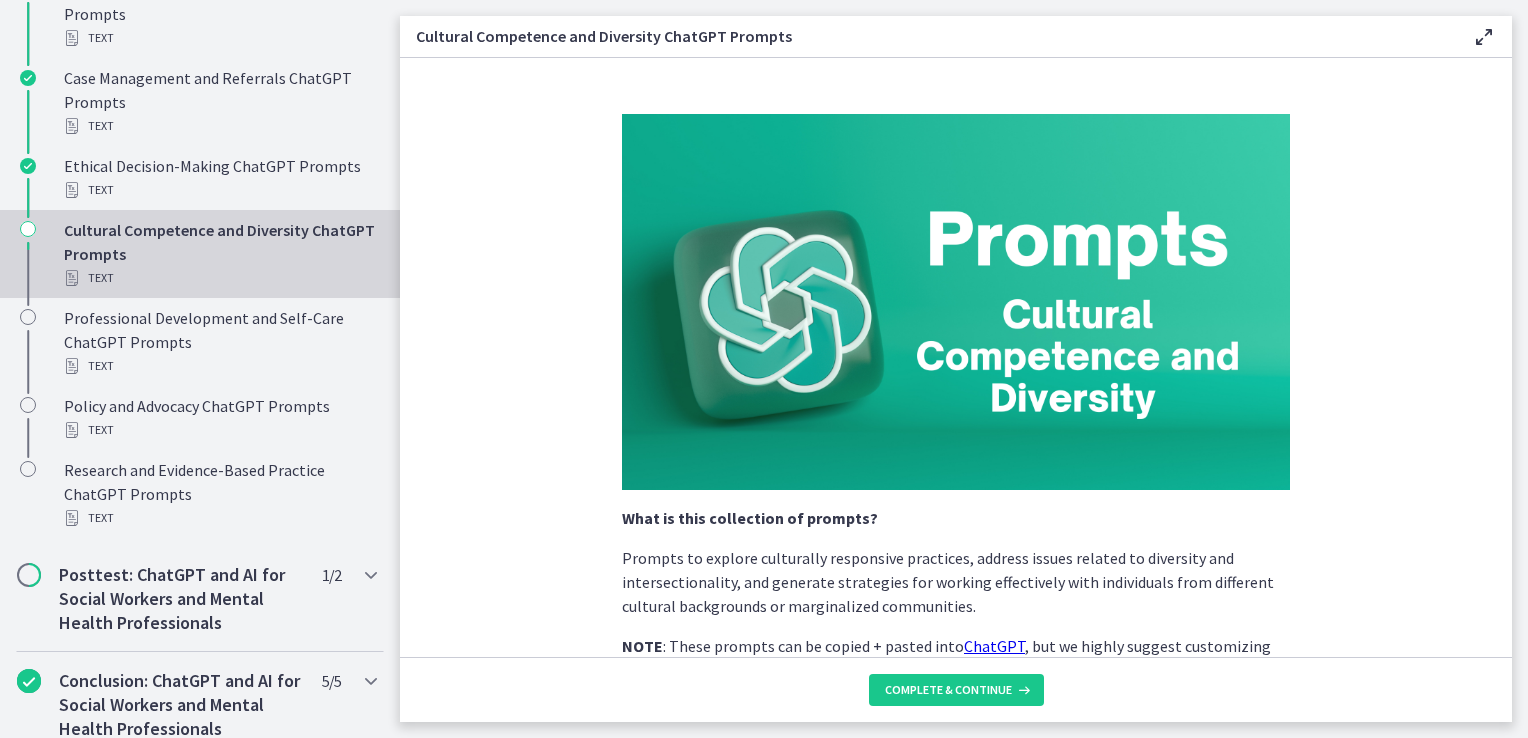 drag, startPoint x: 1496, startPoint y: 106, endPoint x: 1520, endPoint y: 194, distance: 91.214035 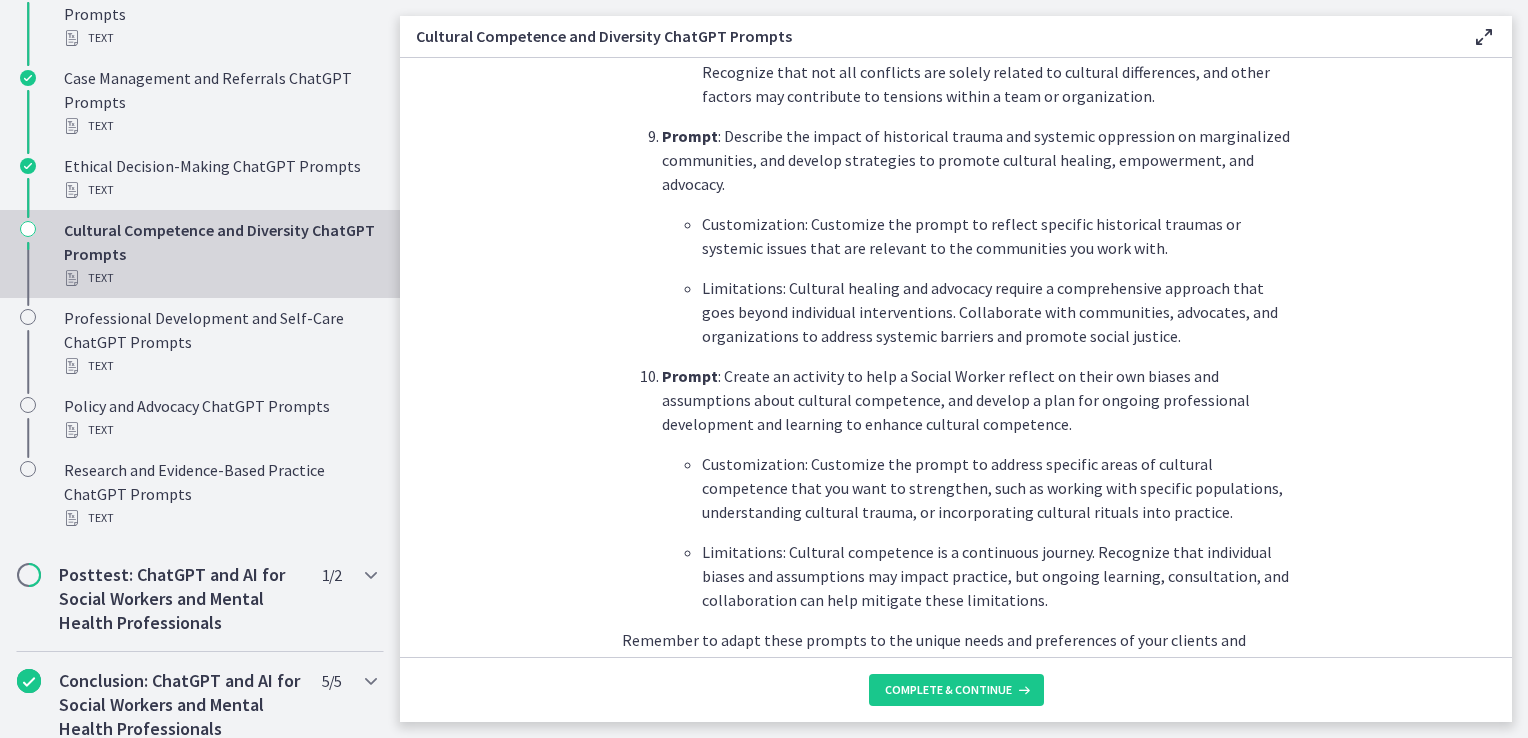 scroll, scrollTop: 2814, scrollLeft: 0, axis: vertical 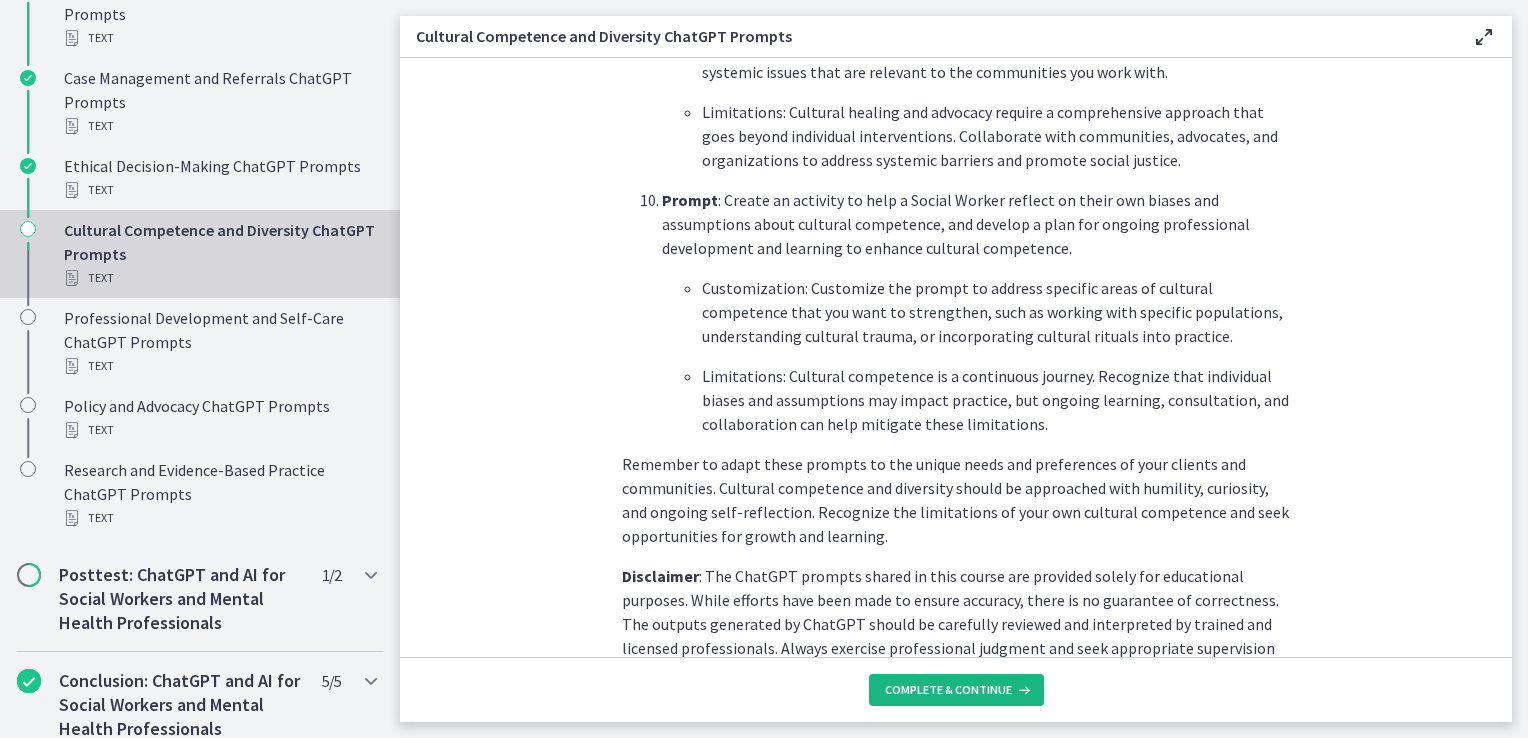 click on "Complete & continue" at bounding box center (948, 690) 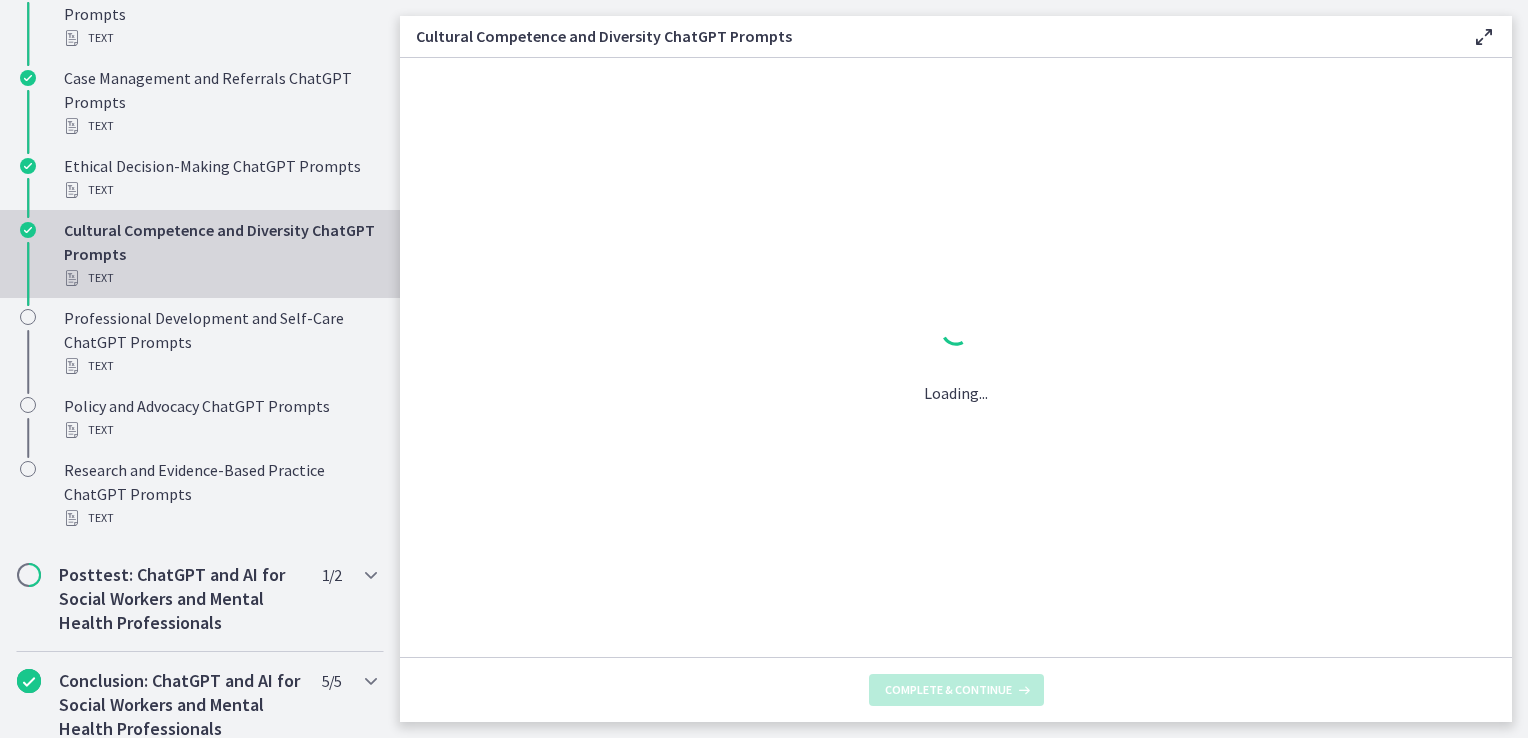 scroll, scrollTop: 0, scrollLeft: 0, axis: both 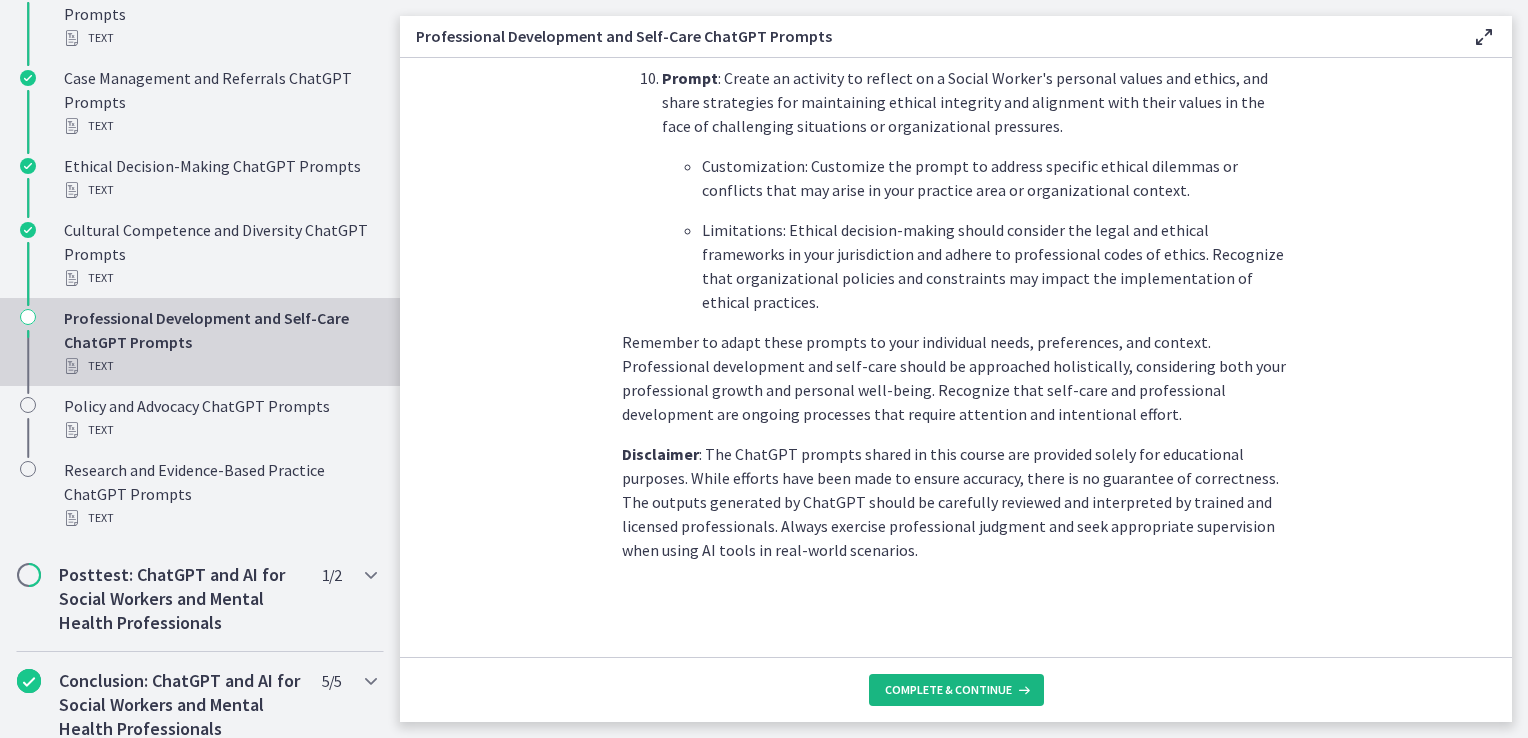 click on "Complete & continue" at bounding box center [948, 690] 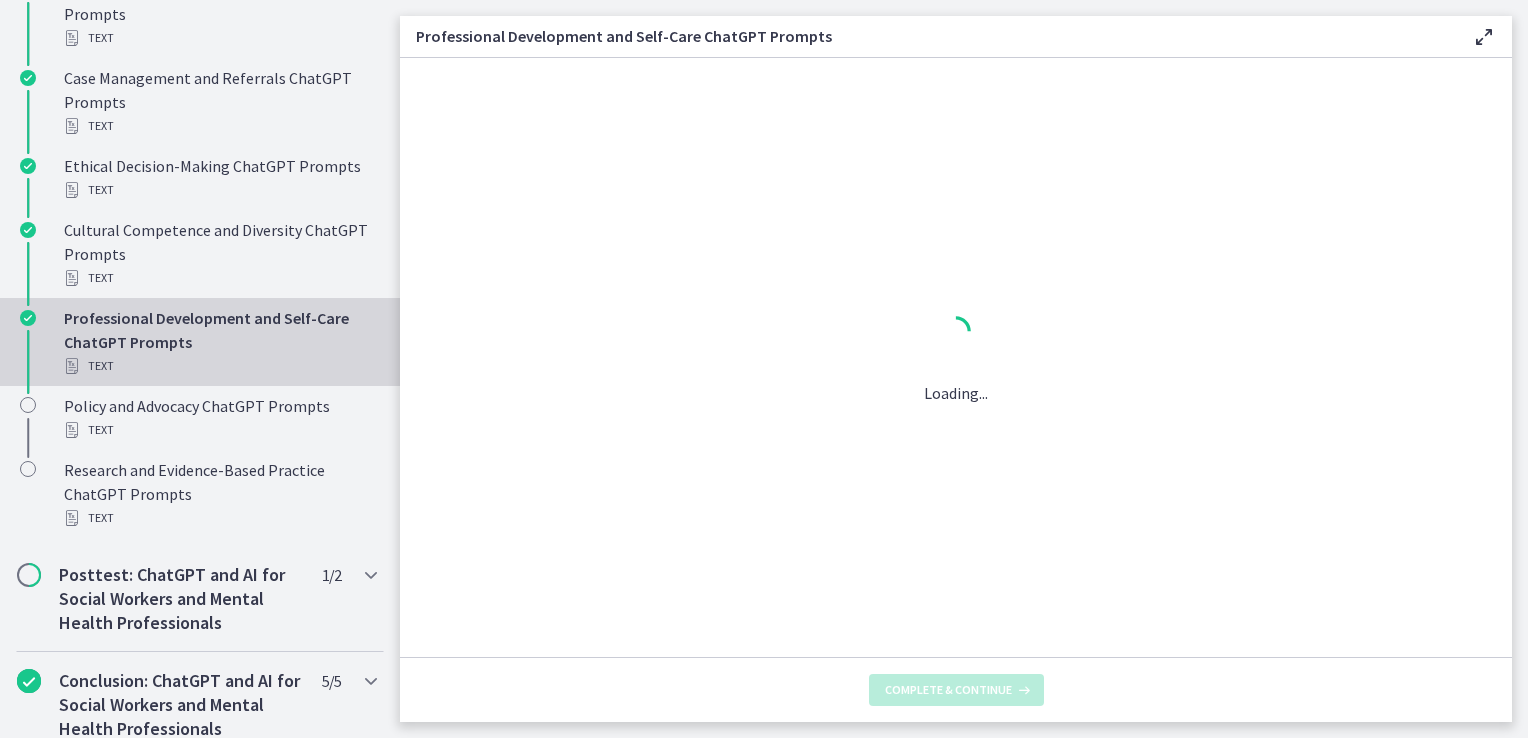 scroll, scrollTop: 0, scrollLeft: 0, axis: both 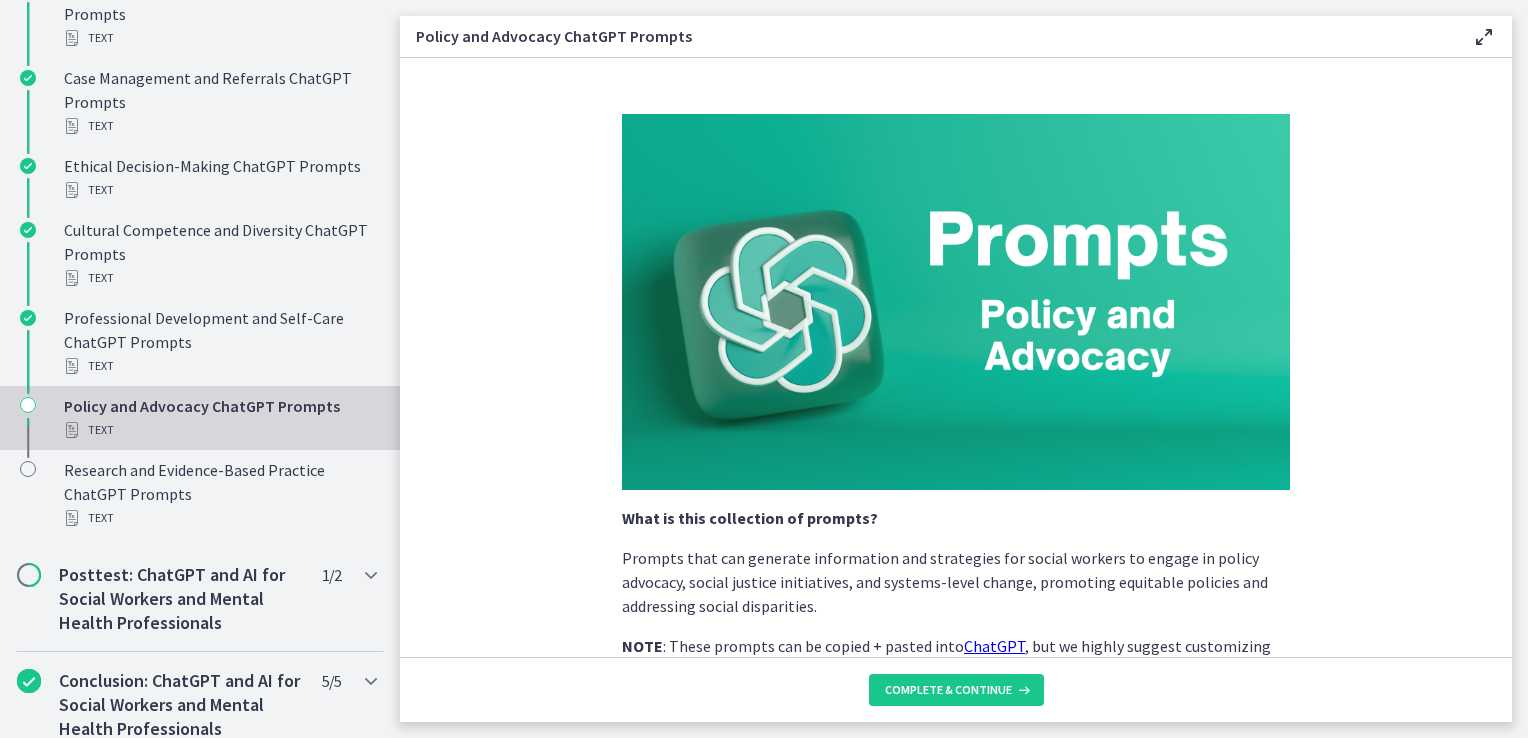 click on "Policy and Advocacy ChatGPT Prompts
Enable fullscreen
What is this collection of prompts?
Prompts that can generate information and strategies for social workers to engage in policy advocacy, social justice initiatives, and systems-level change, promoting equitable policies and addressing social disparities.
NOTE : These prompts can be copied + pasted into  ChatGPT , but we highly suggest customizing them to meet your specific needs and adding more context to improve the quality of responses you receive!
Prompt : Develop a comprehensive plan for engaging in grassroots advocacy efforts to raise awareness, mobilize support, and influence policy change for [name a specific population with a policy concern].
Prompt
Prompt
Prompt" at bounding box center [964, 369] 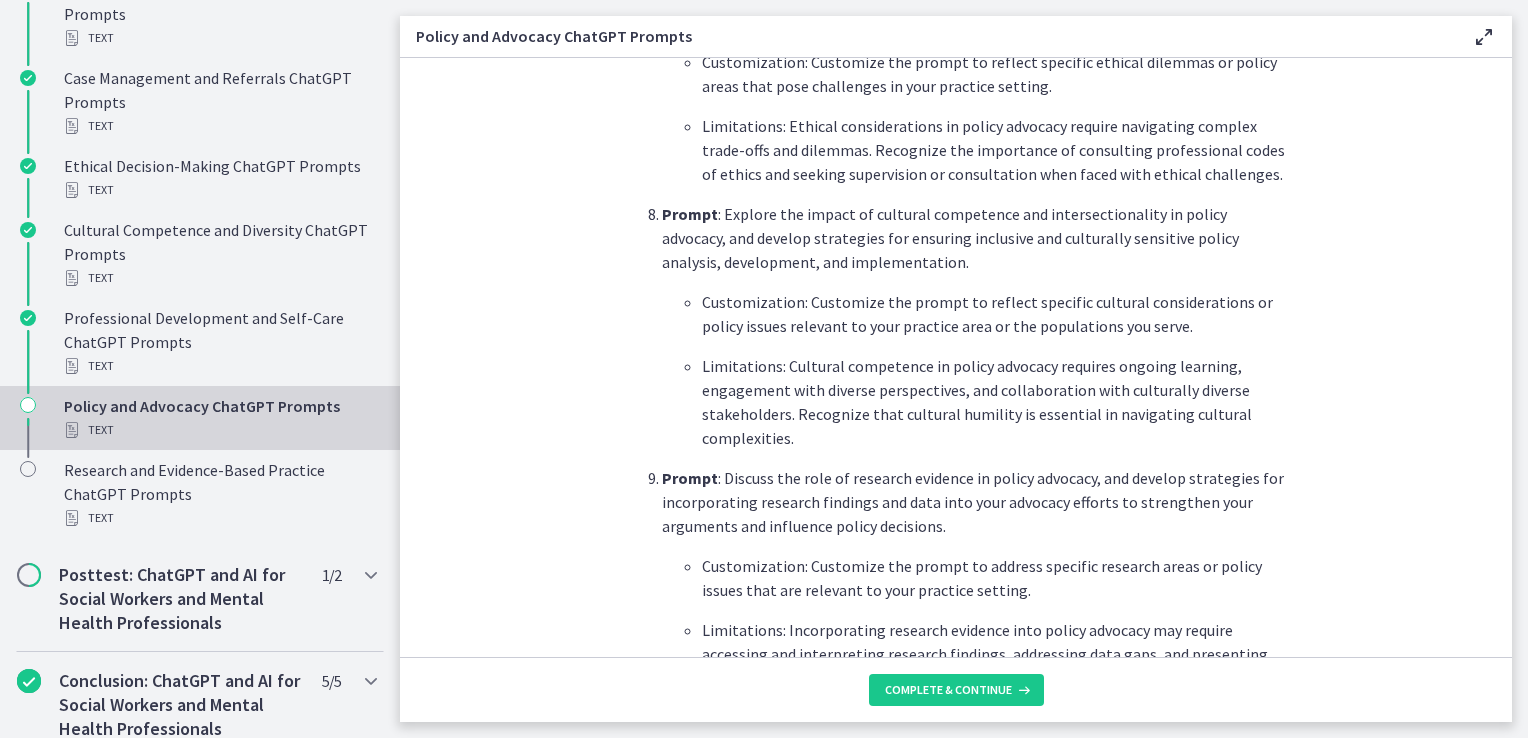 scroll, scrollTop: 2936, scrollLeft: 0, axis: vertical 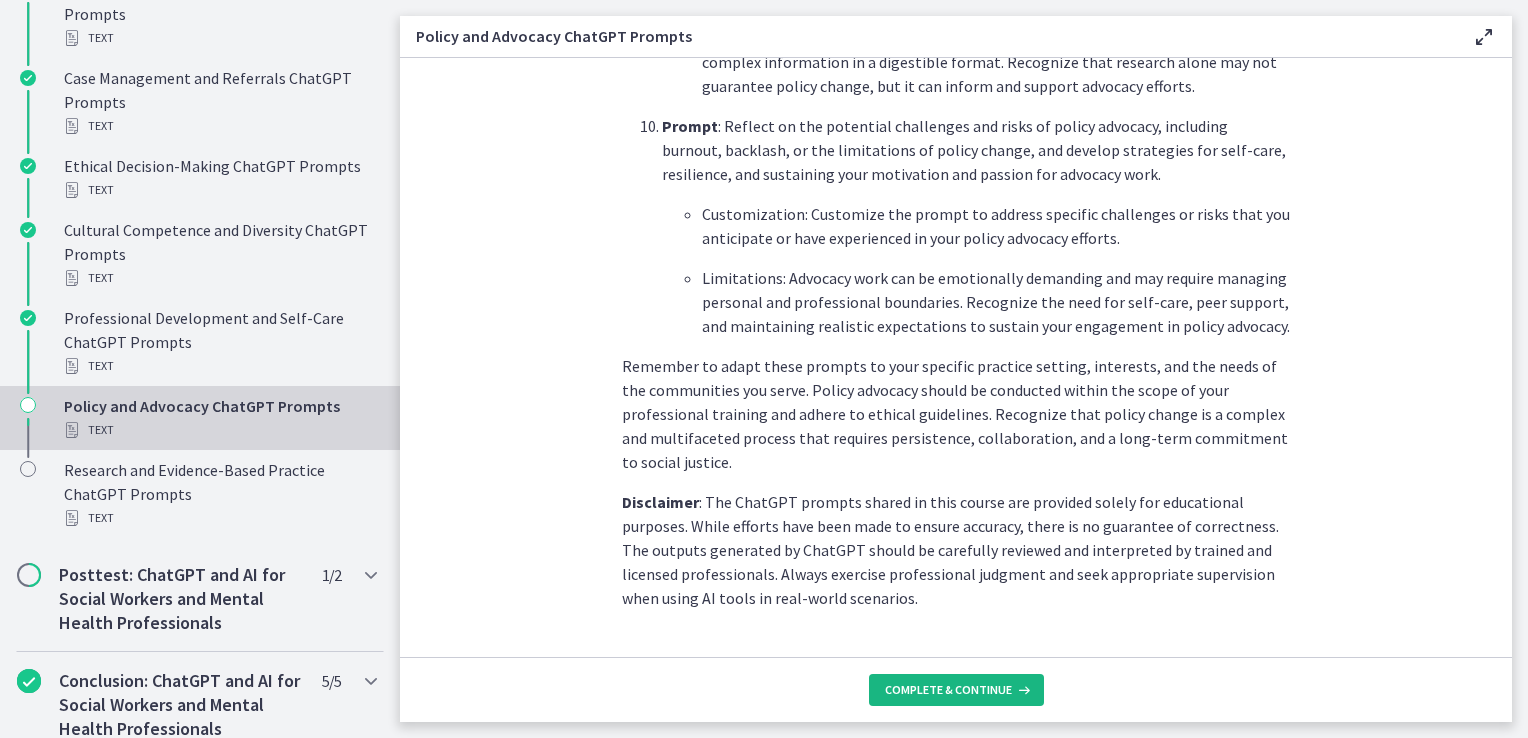 click on "Complete & continue" at bounding box center [956, 690] 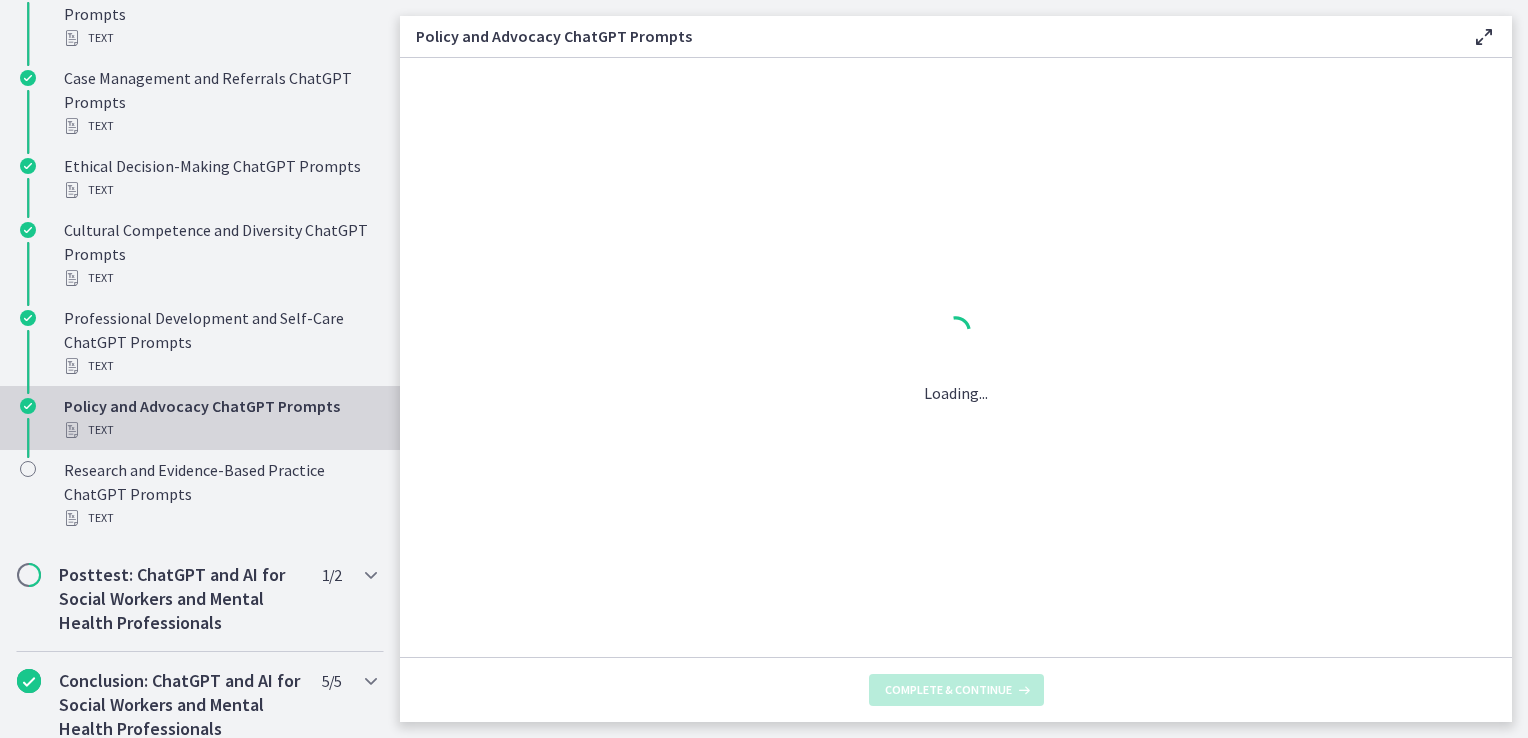 scroll, scrollTop: 0, scrollLeft: 0, axis: both 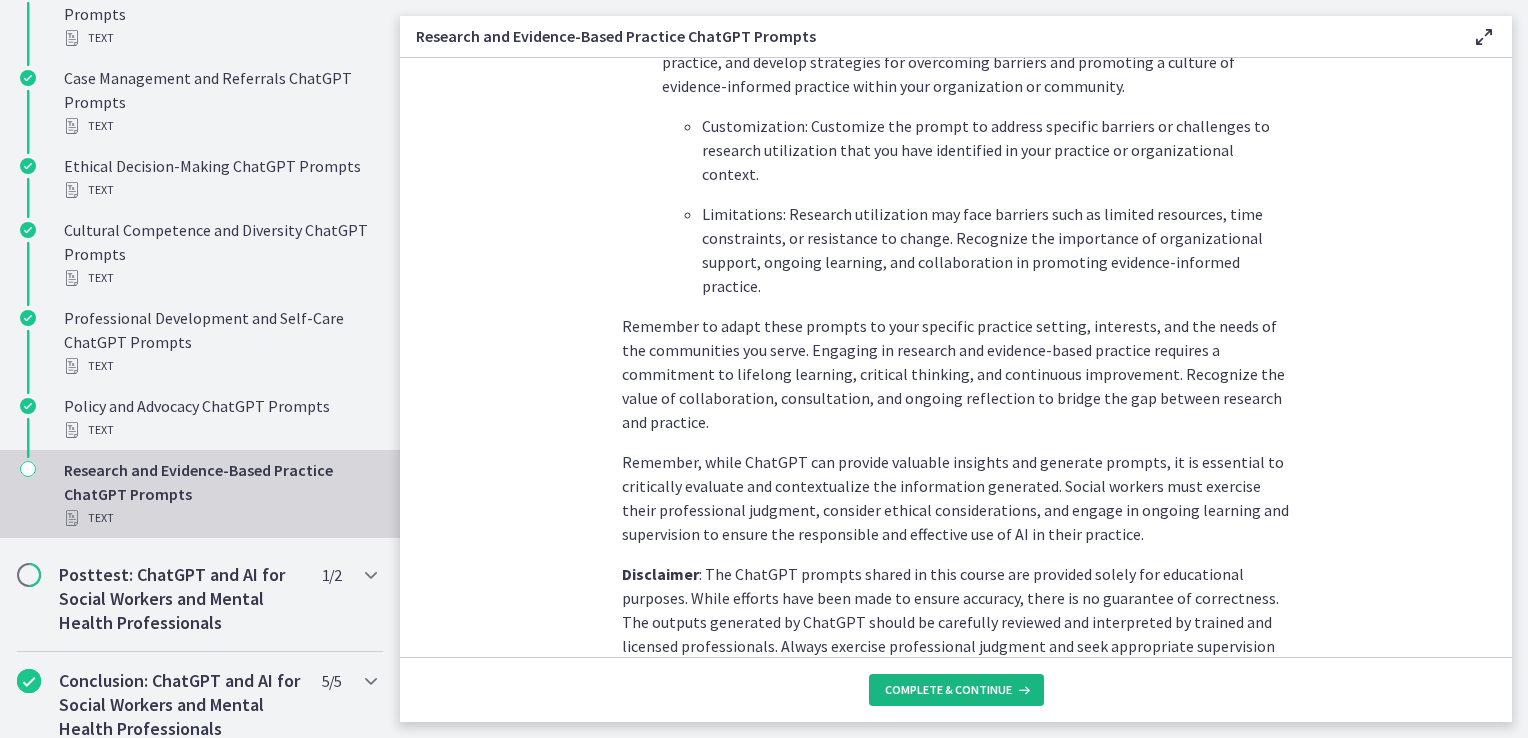 click on "Complete & continue" at bounding box center [948, 690] 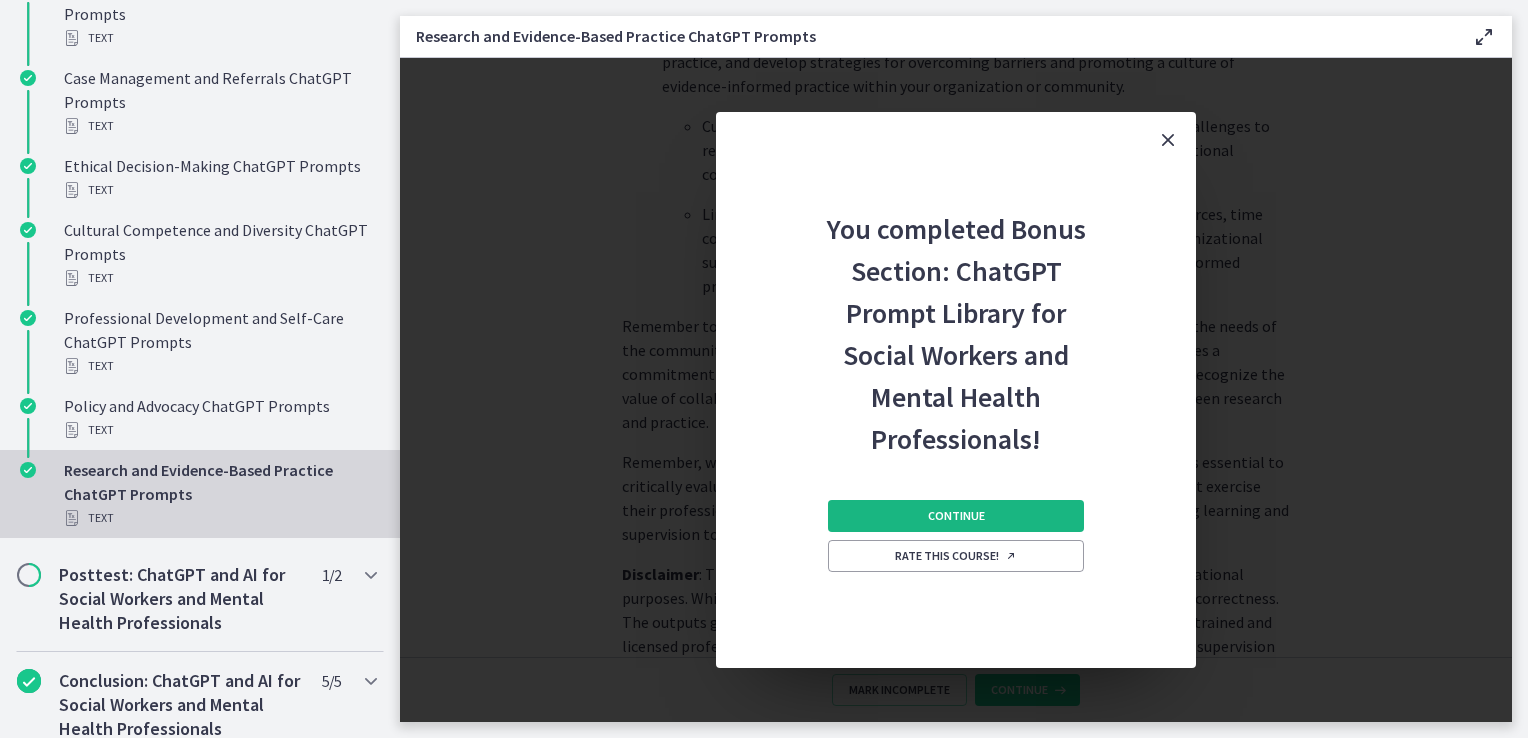 click on "Continue" at bounding box center (956, 516) 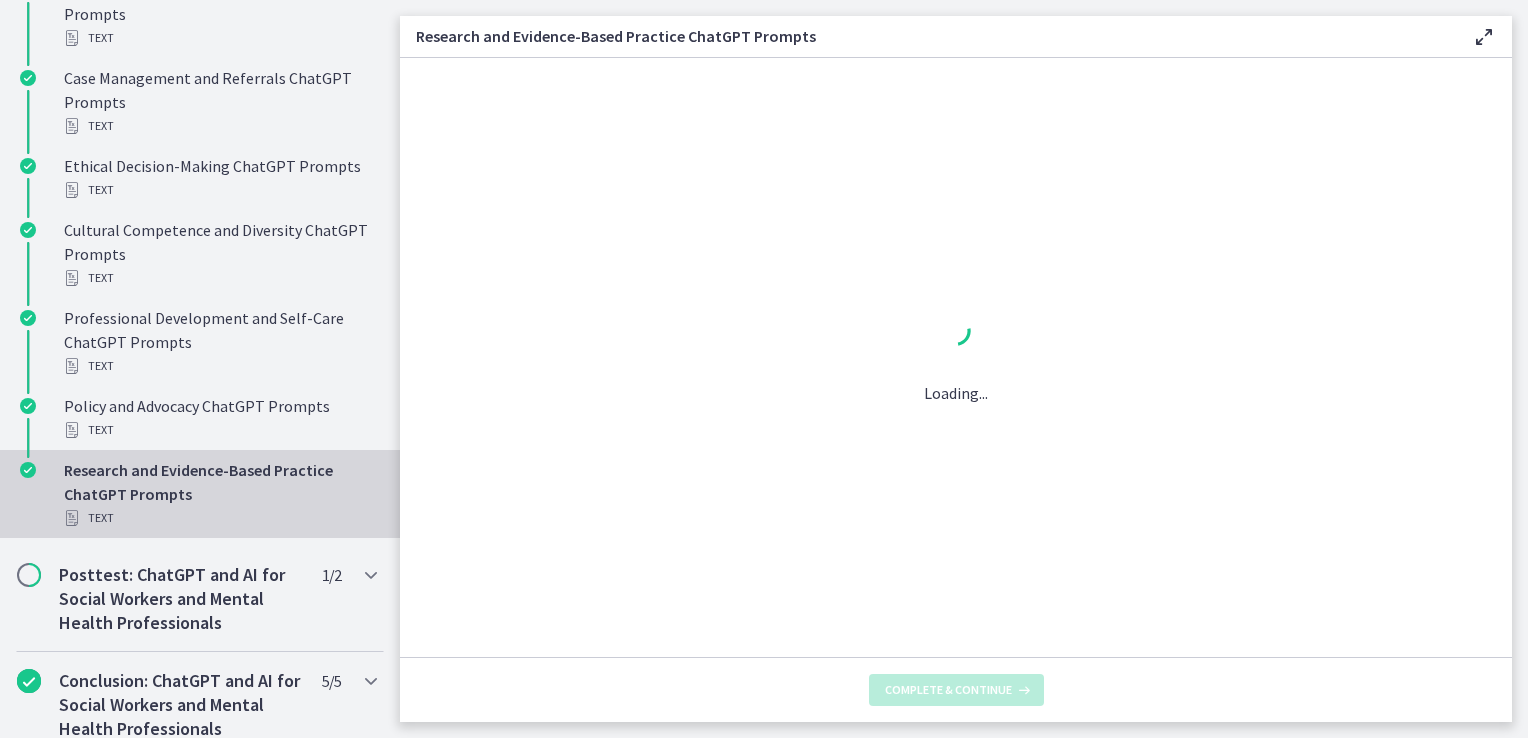 scroll, scrollTop: 0, scrollLeft: 0, axis: both 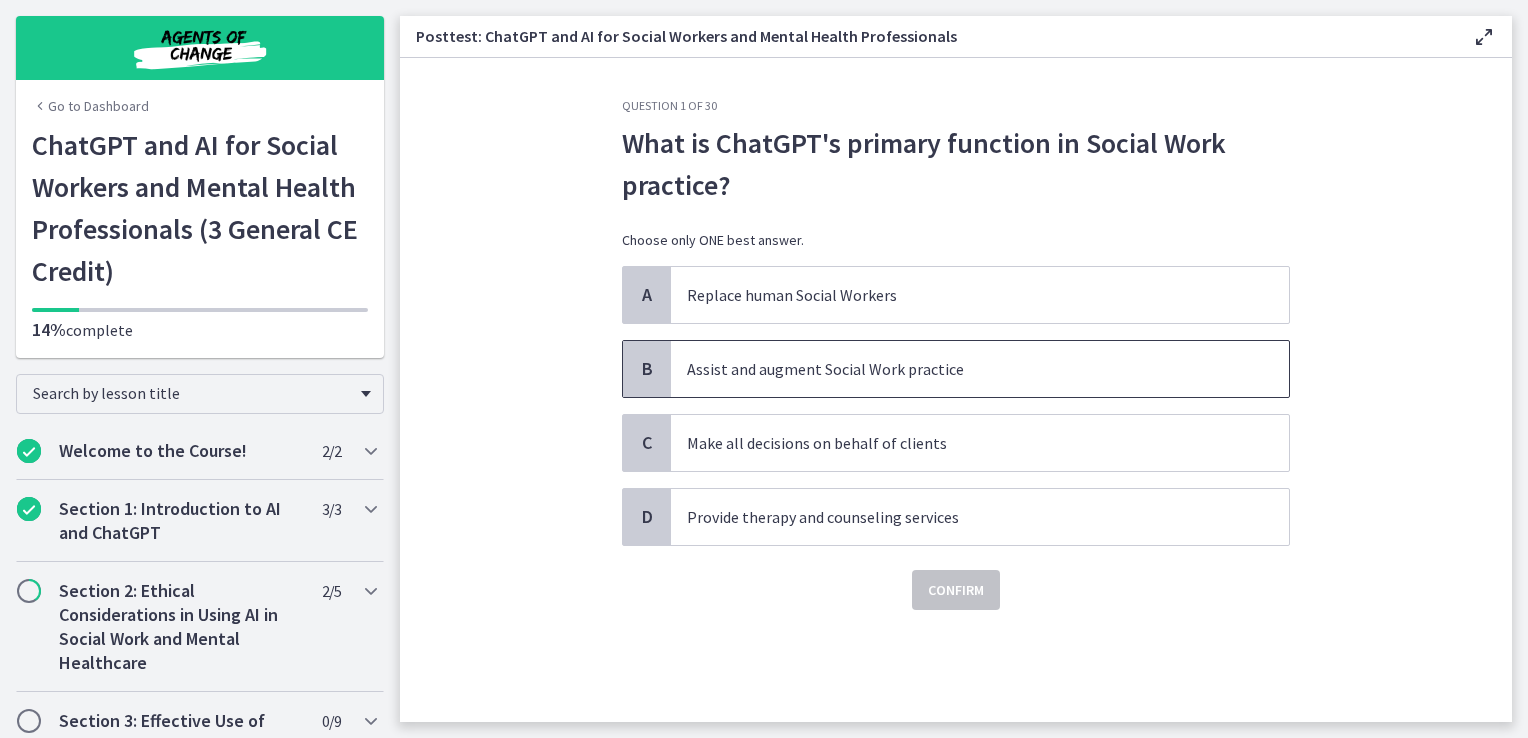 click on "Assist and augment Social Work practice" at bounding box center (960, 369) 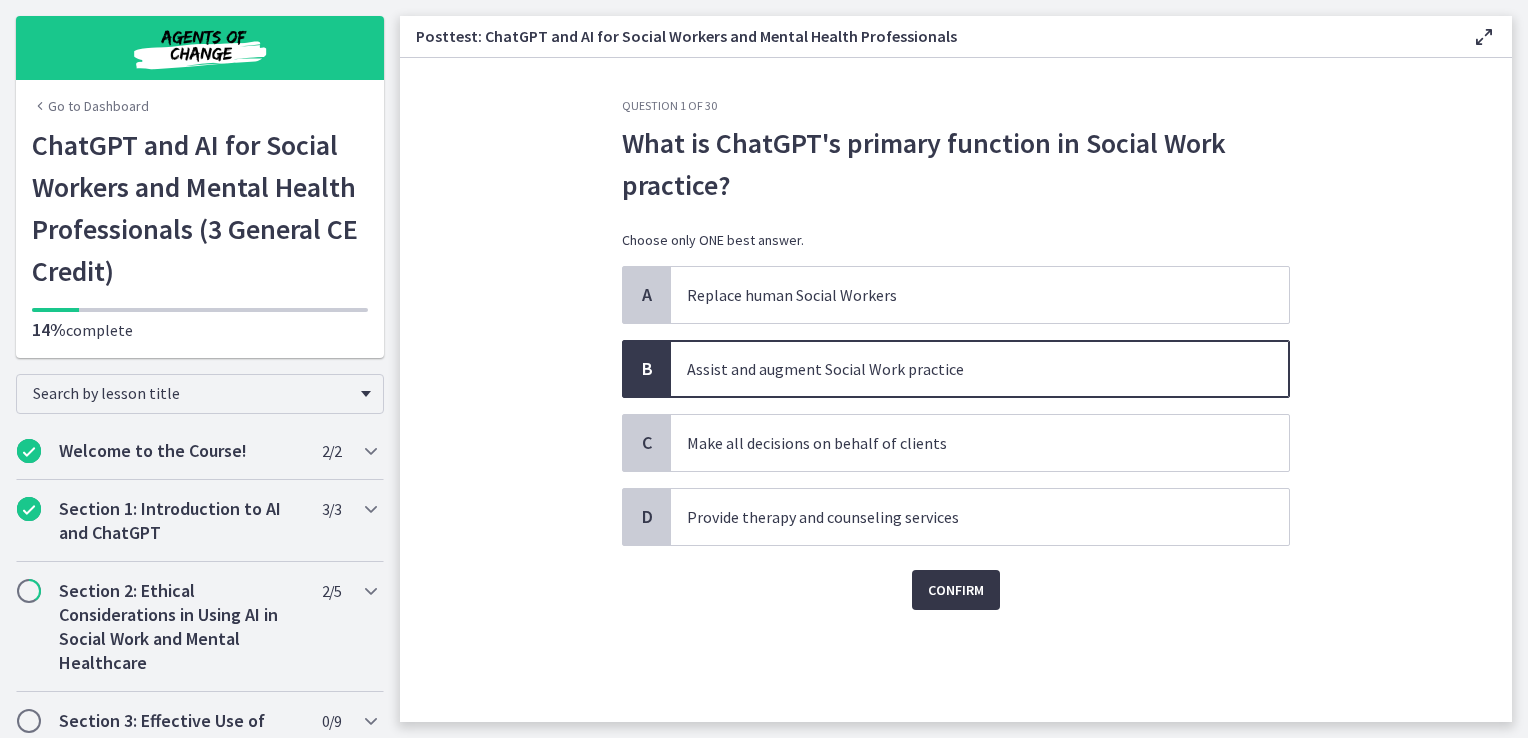click on "Confirm" at bounding box center (956, 590) 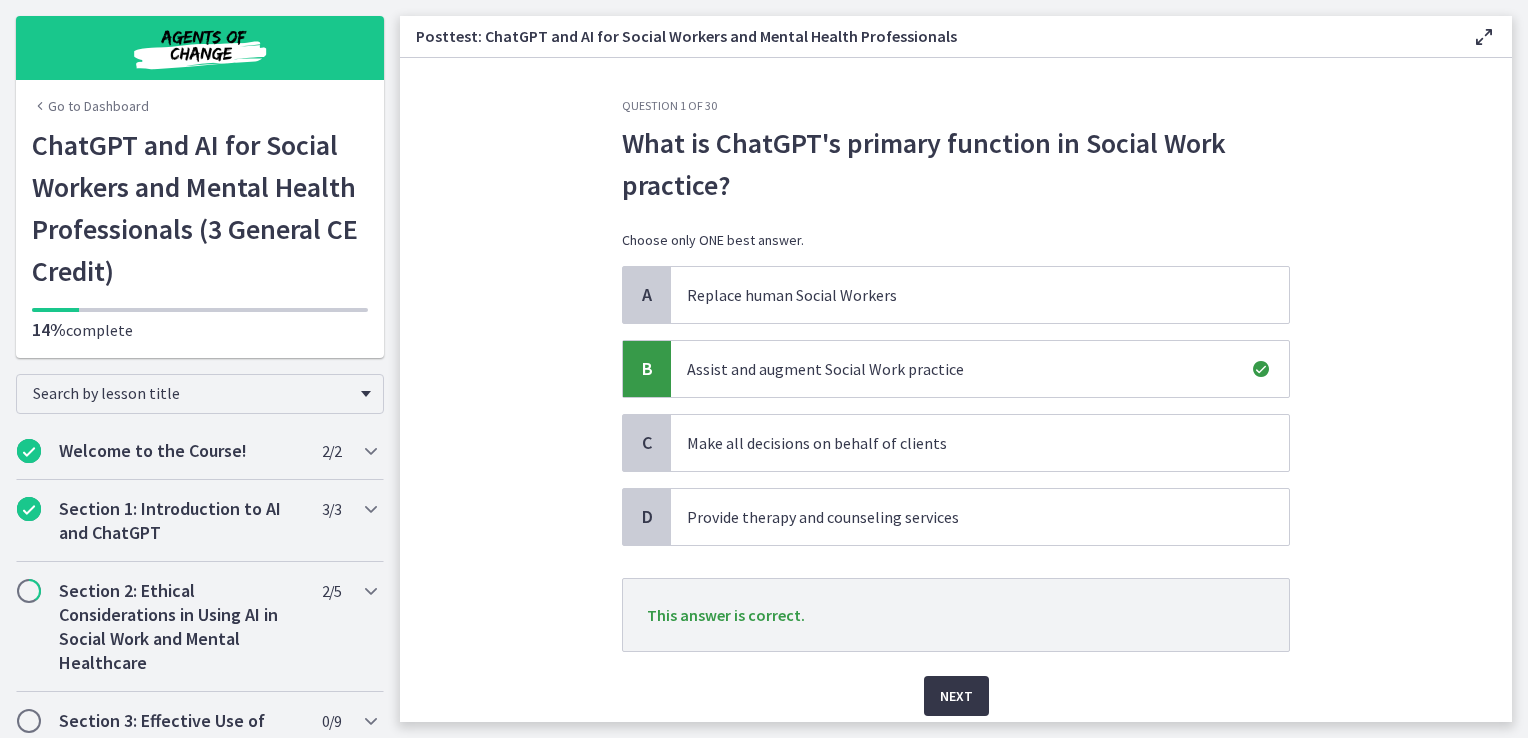 click on "Next" at bounding box center [956, 696] 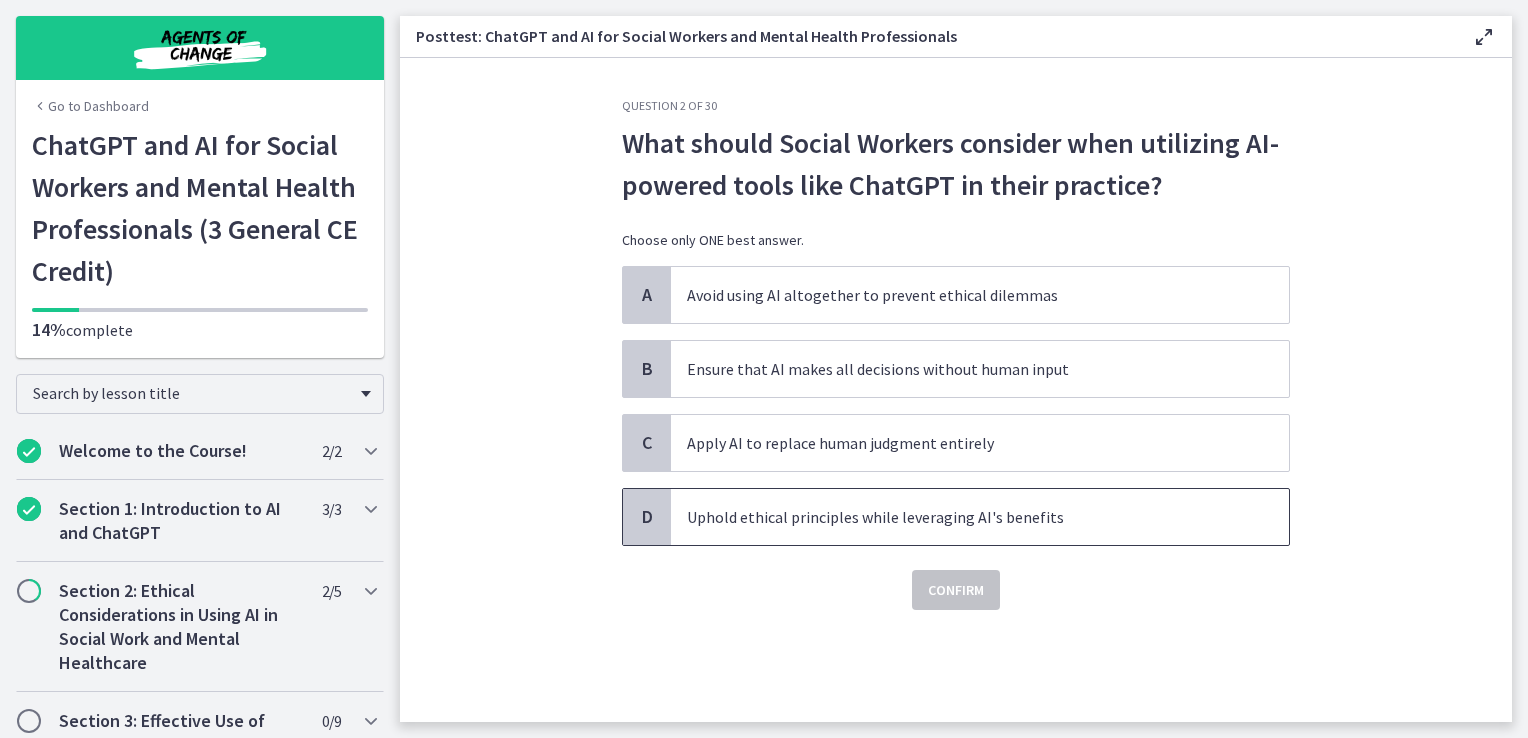 click on "Uphold ethical principles while leveraging AI's benefits" at bounding box center [960, 517] 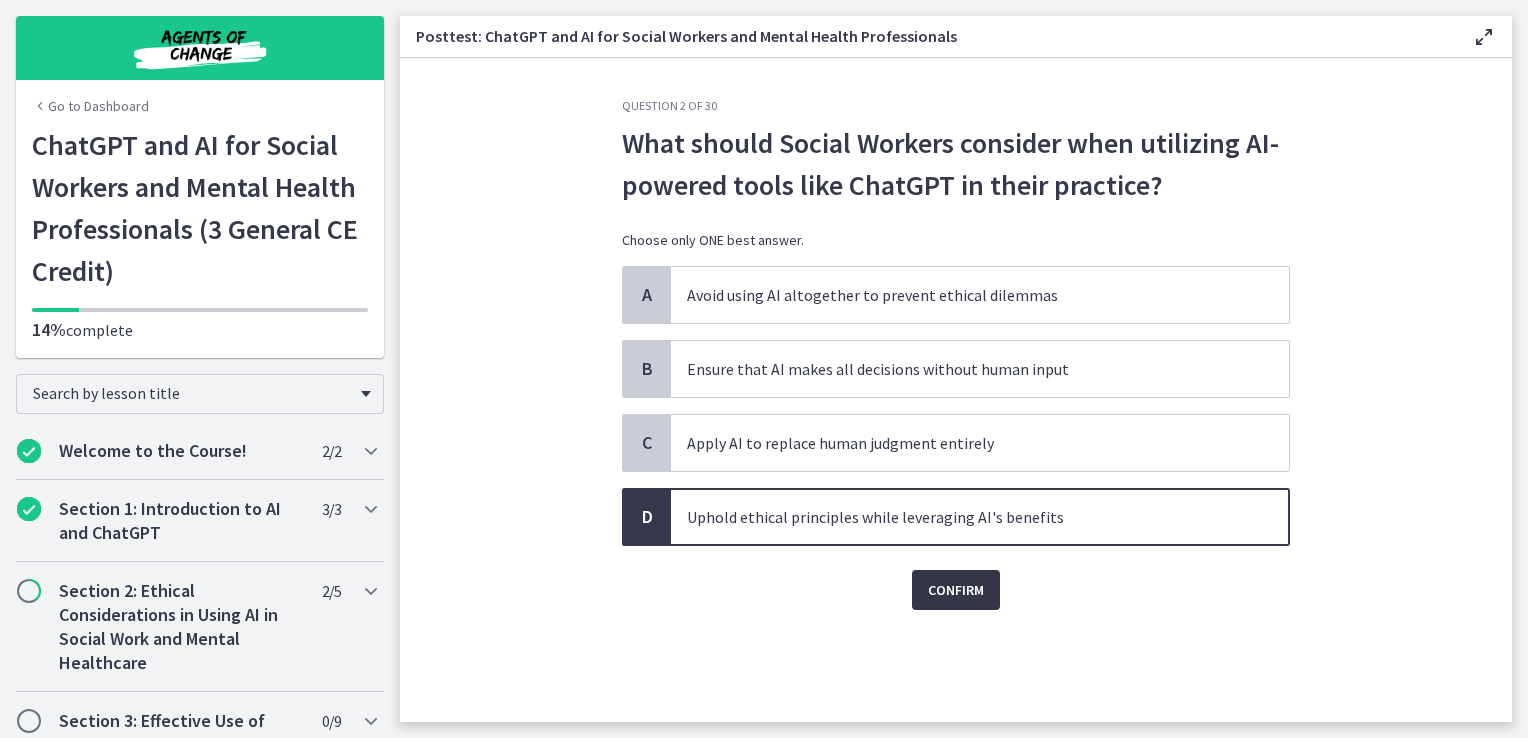 click on "Confirm" at bounding box center [956, 590] 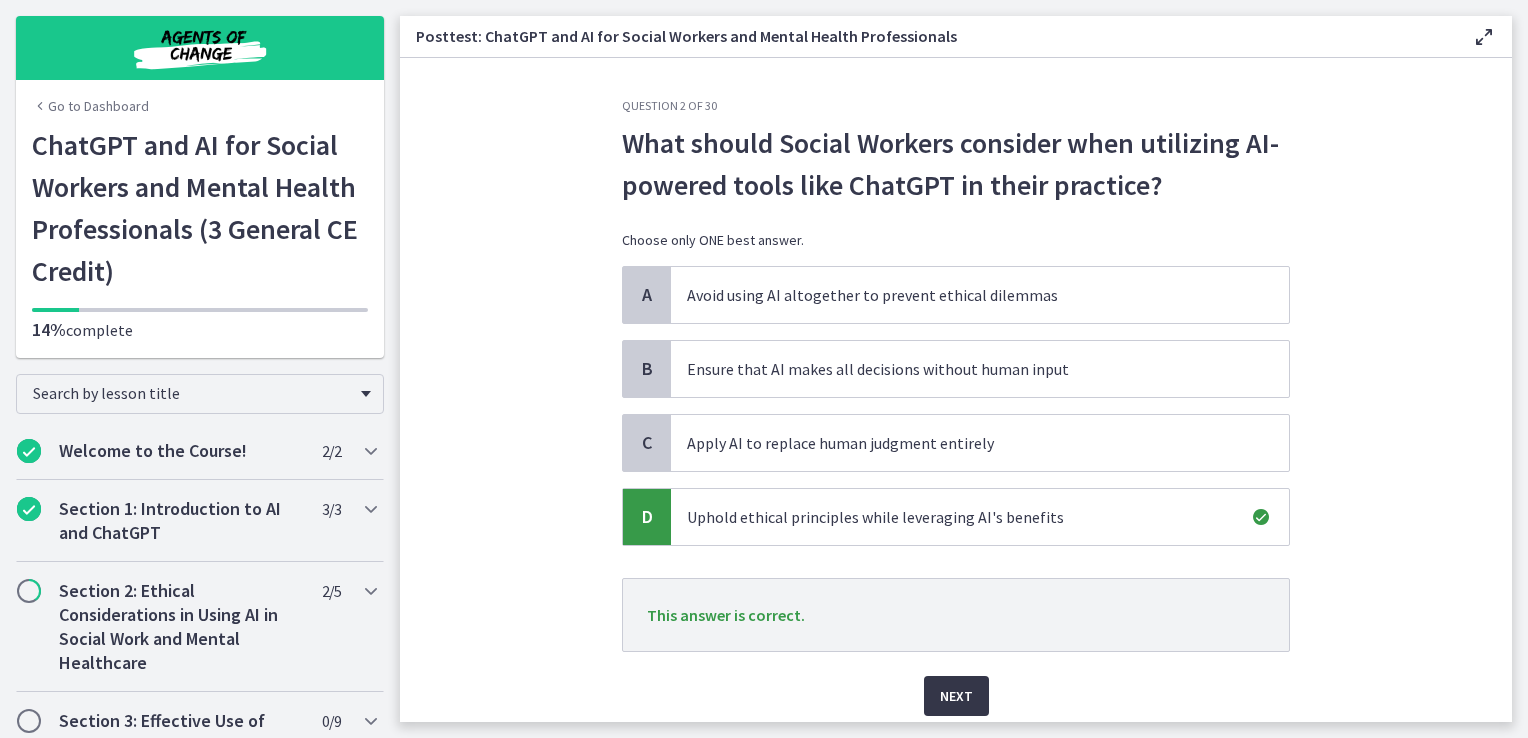 click on "Next" at bounding box center (956, 696) 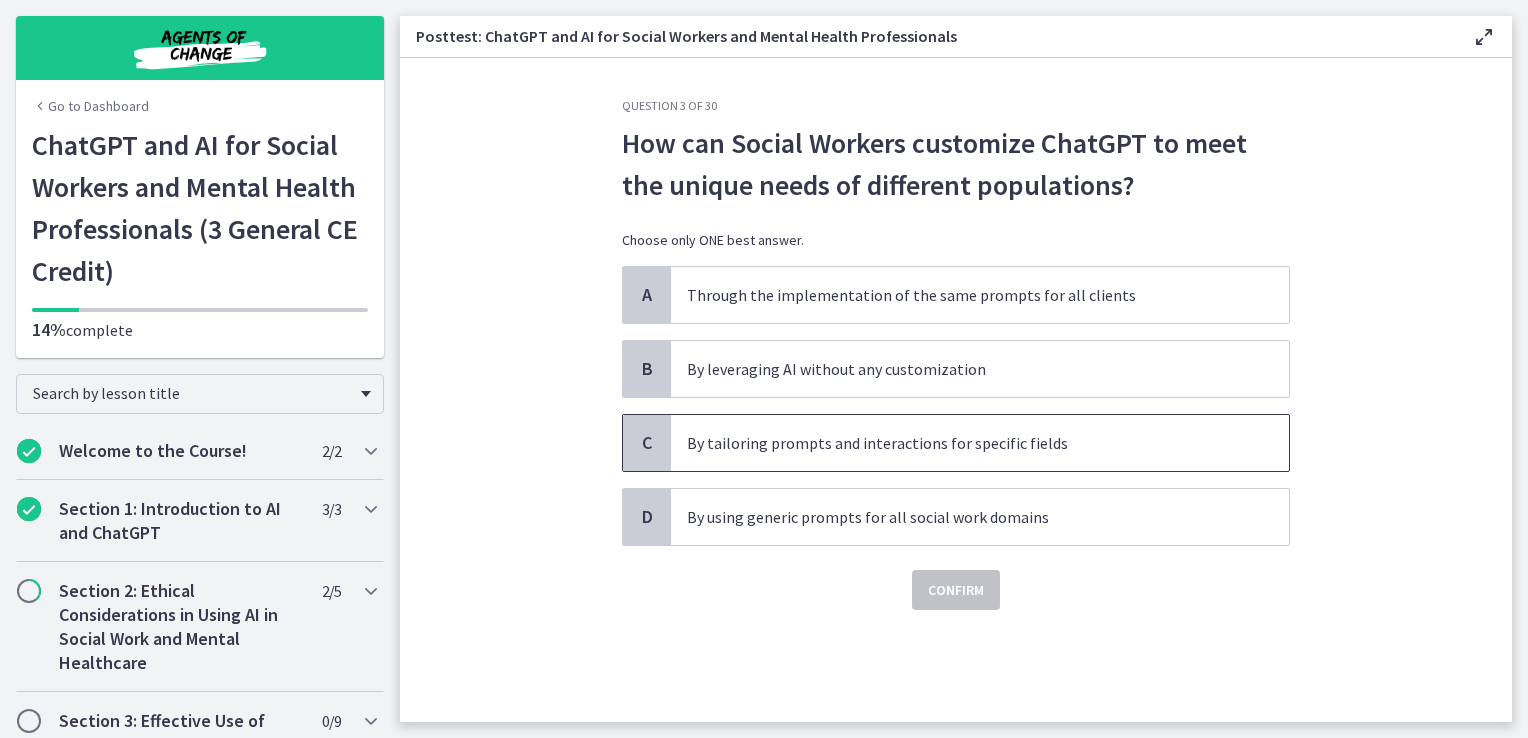 click on "By tailoring prompts and interactions for specific fields" at bounding box center (960, 443) 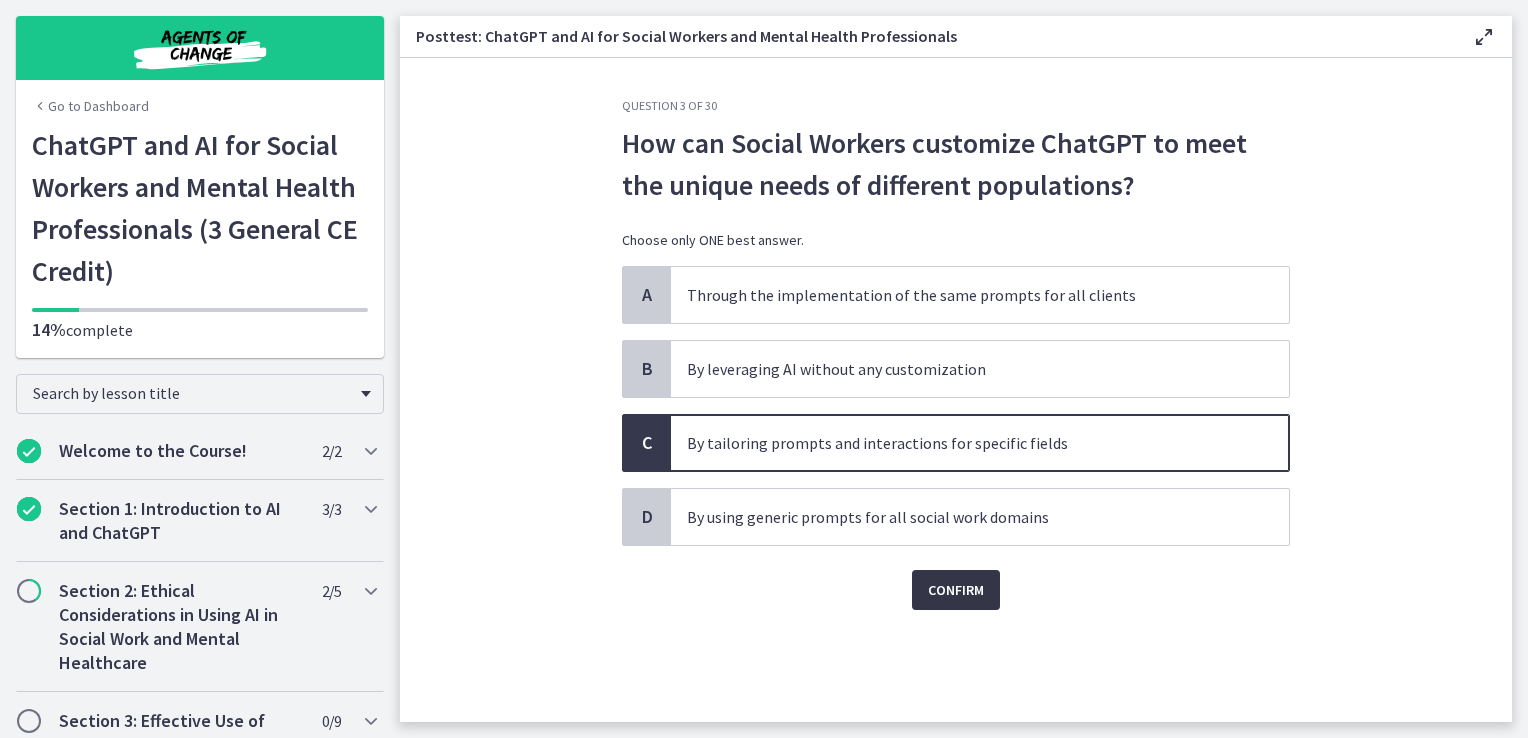 click on "Confirm" at bounding box center [956, 590] 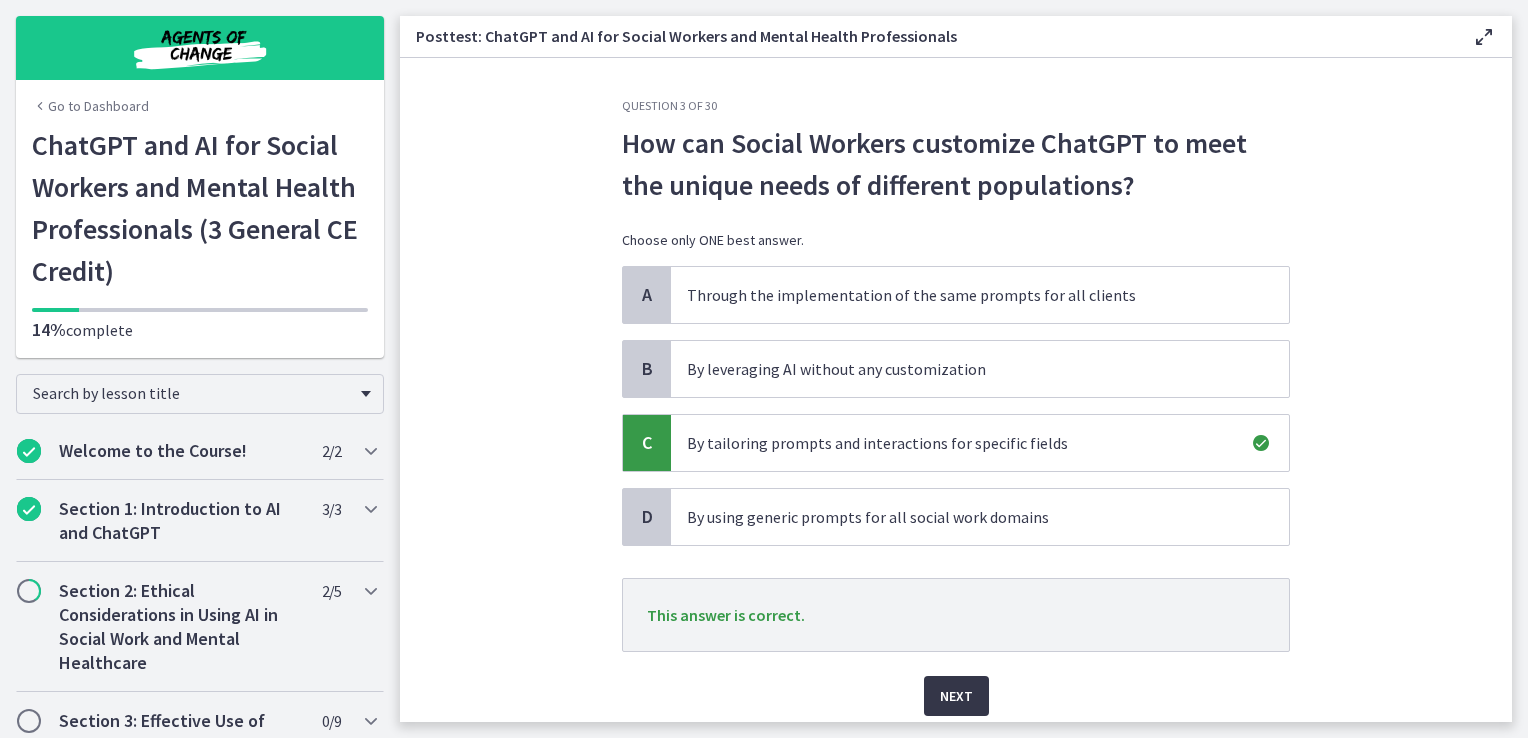 click on "Next" at bounding box center [956, 696] 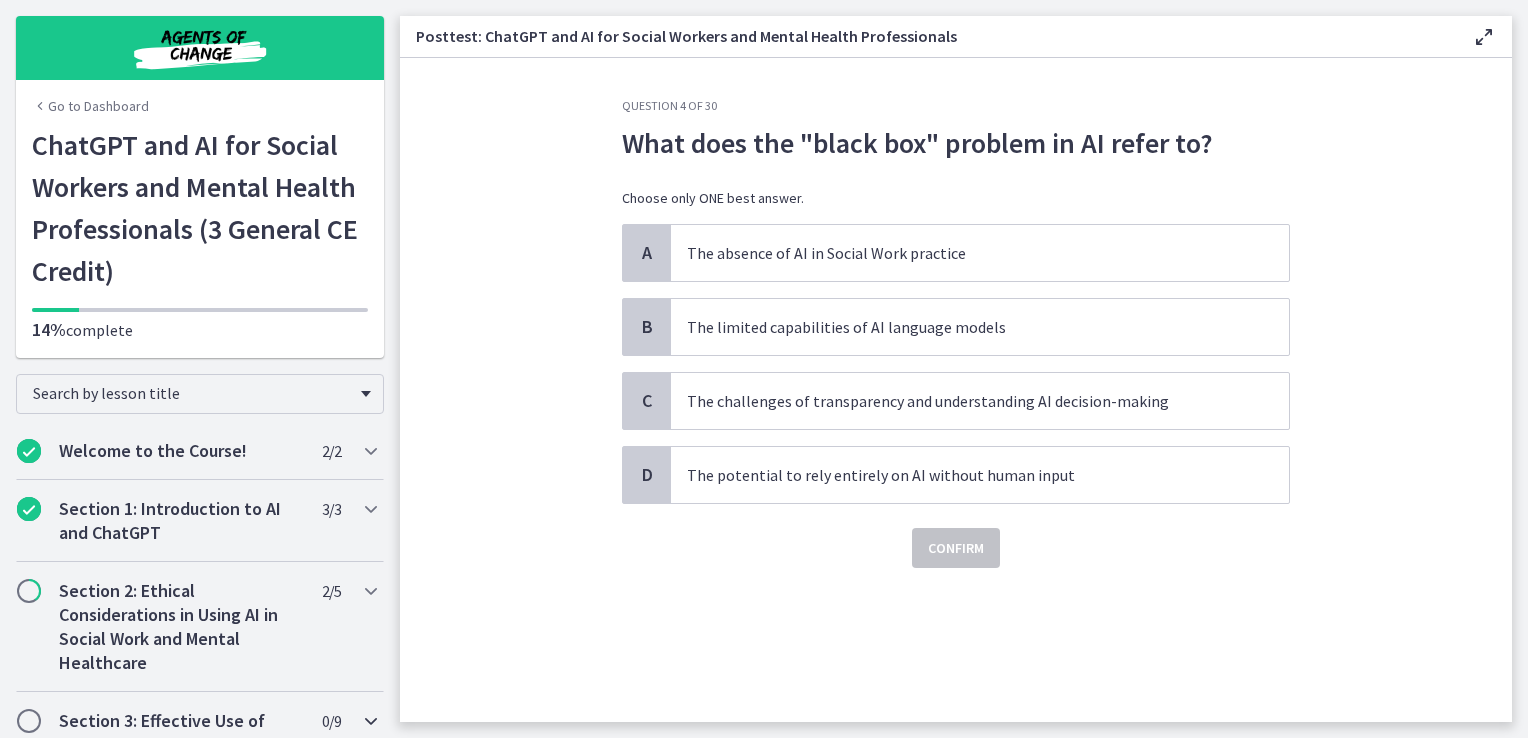 click on "Section 3: Effective Use of ChatGPT and AI in Social Work and Mental Healthcare
0  /  9
Completed" at bounding box center [200, 745] 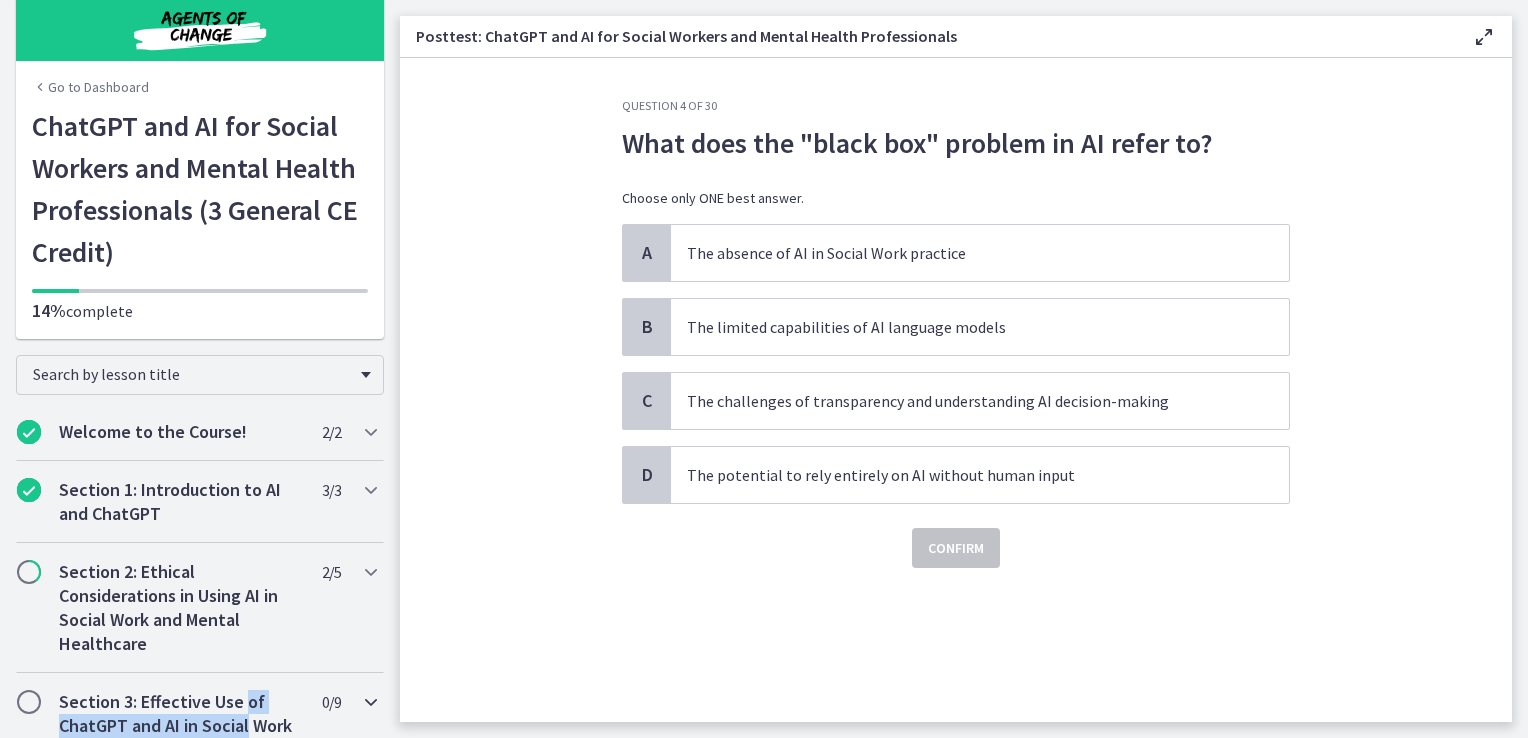 click on "Section 3: Effective Use of ChatGPT and AI in Social Work and Mental Healthcare
0  /  9
Completed" at bounding box center (200, 726) 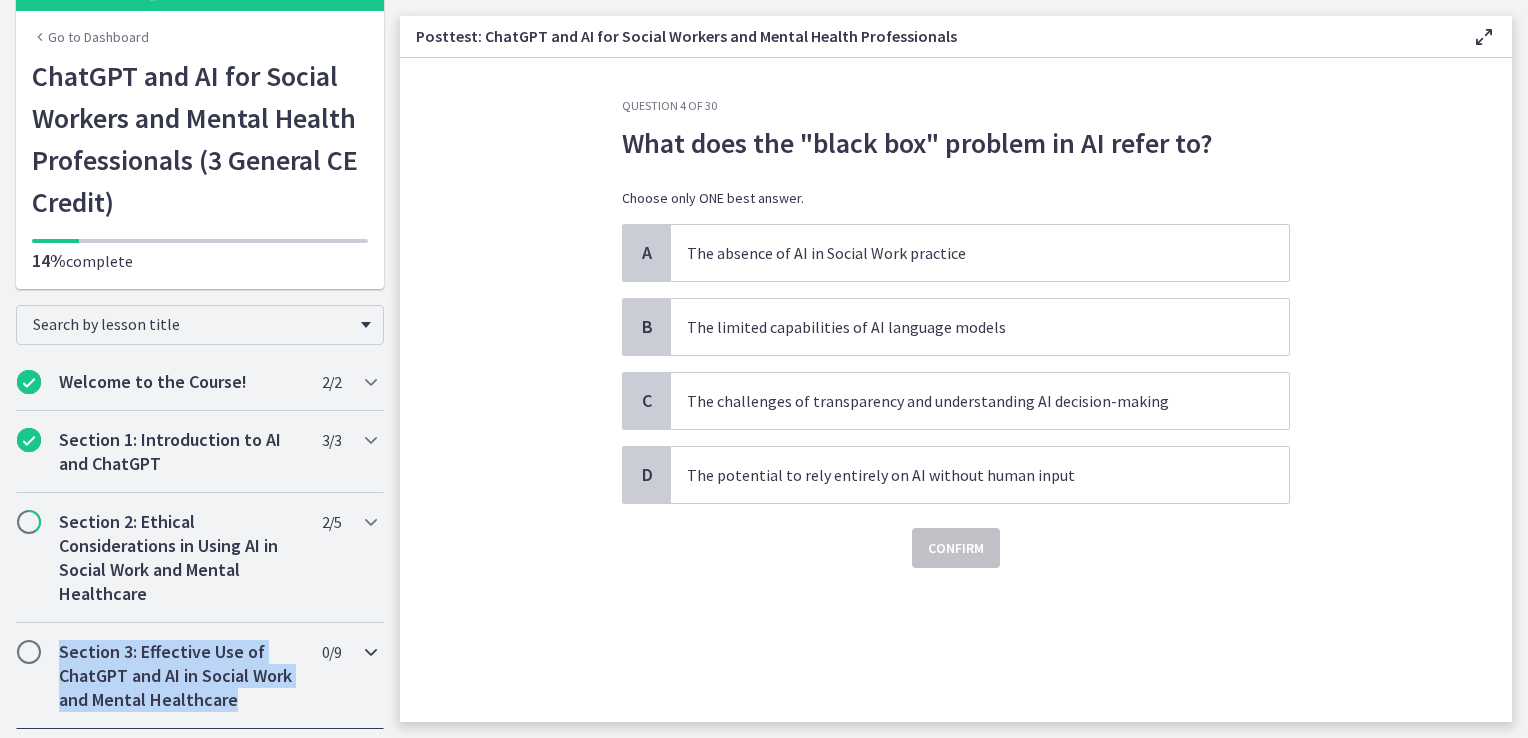 click on "Welcome to the Course!
2  /  2
Completed
Welcome to "ChatGPT and AI for Social Workers and Mental Health Professionals"!
Text
Help Us Serve You Better: Quick CE Participant Survey
CE Survey
·
PREREQUISITE
Section 1: Introduction to AI and ChatGPT
3  /  3
Completed
Understanding Artificial Intelligence (AI)
Text" at bounding box center (200, 900) 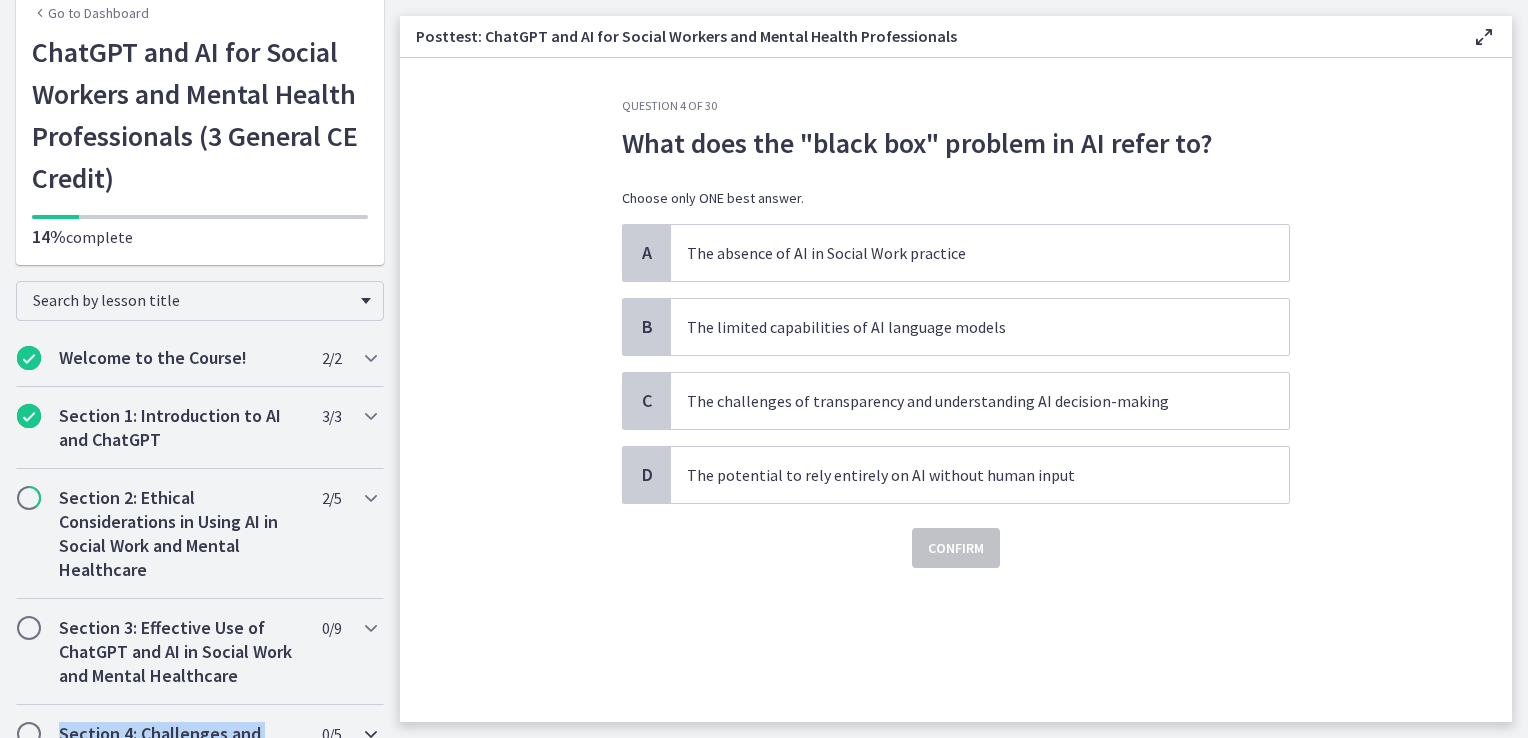 click on "Section 4: Challenges and Limitations of Using AI in Social Work and Mental Healthcare
0  /  5
Completed" at bounding box center (200, 758) 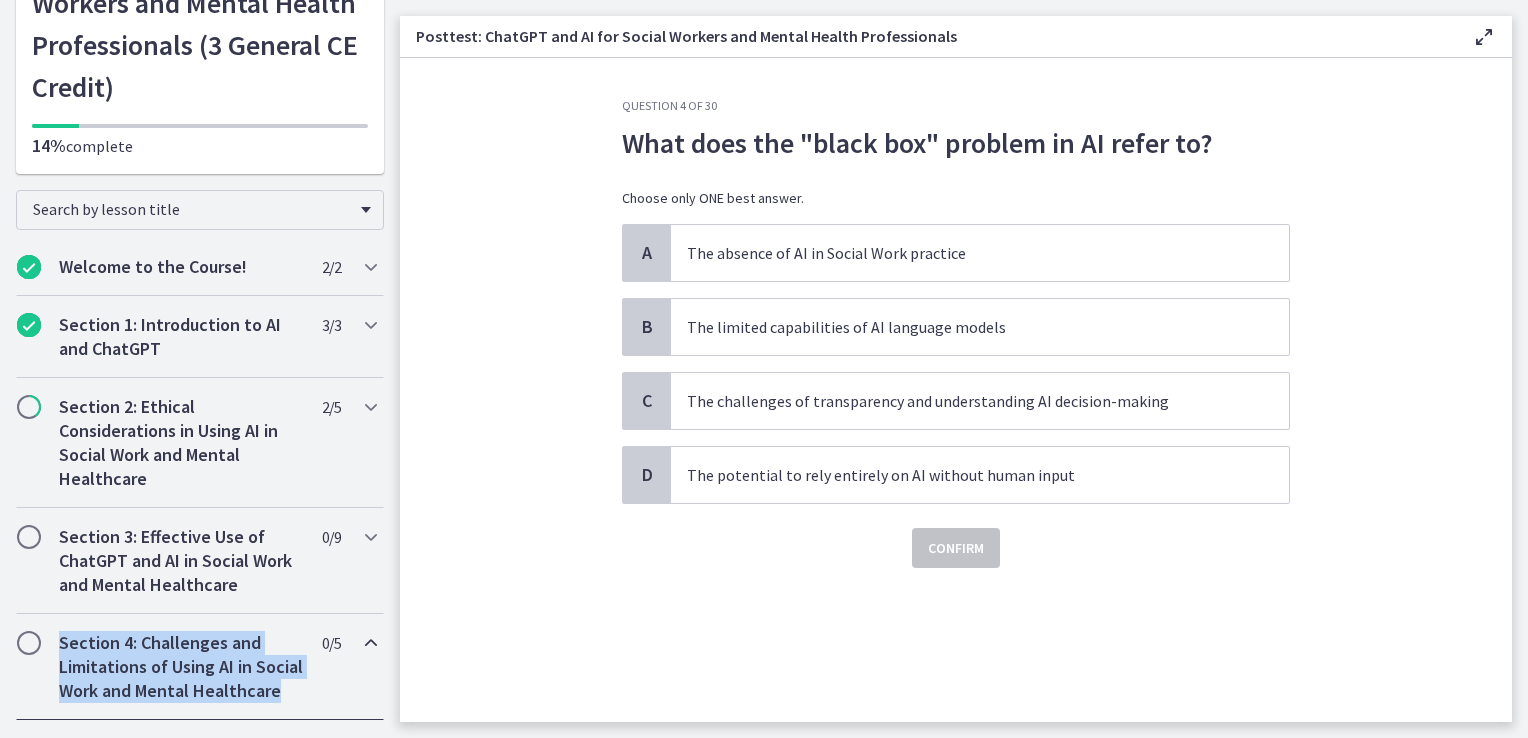 click on "Section 4: Challenges and Limitations of Using AI in Social Work and Mental Healthcare
0  /  5
Completed" at bounding box center (200, 667) 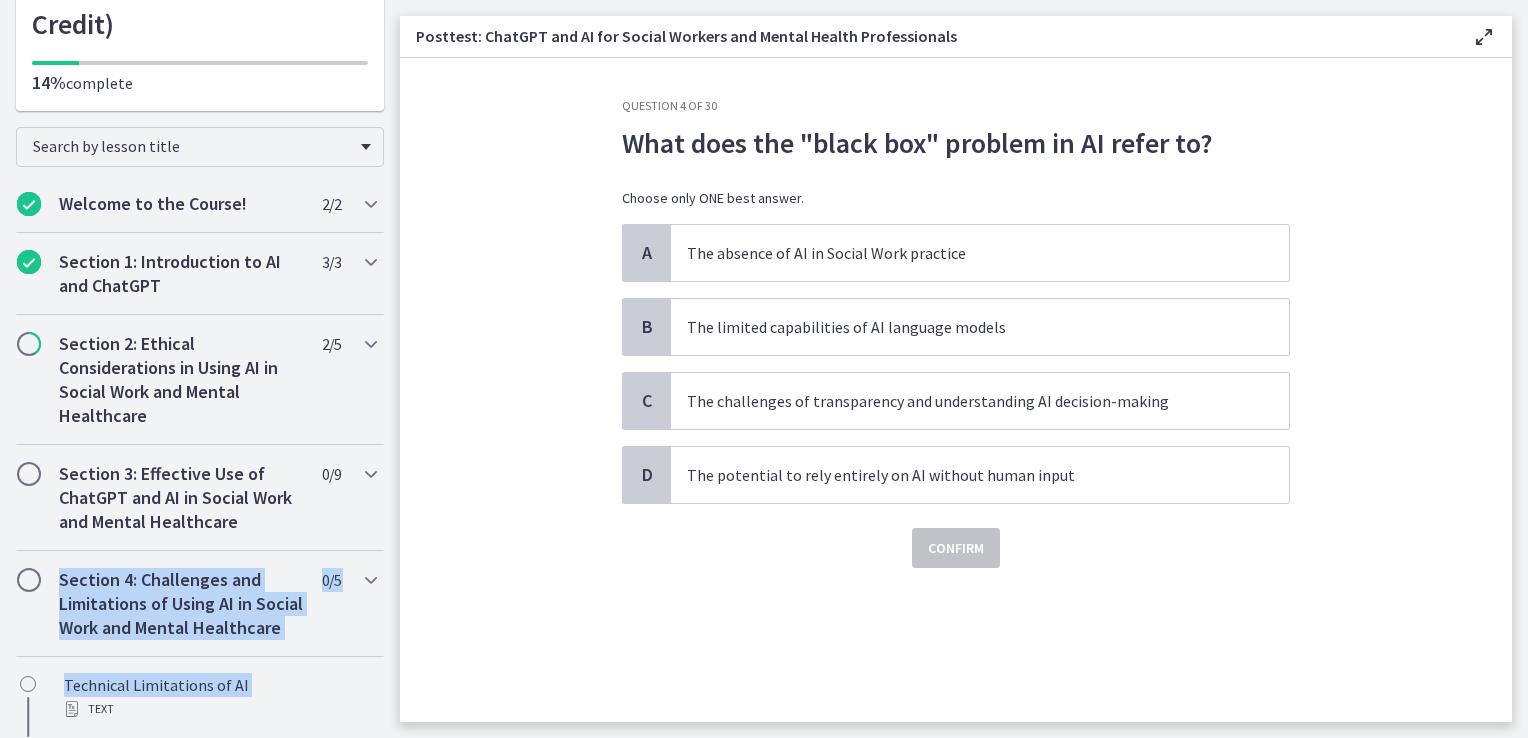 click on "Welcome to the Course!
2  /  2
Completed
Welcome to "ChatGPT and AI for Social Workers and Mental Health Professionals"!
Text
Help Us Serve You Better: Quick CE Participant Survey
CE Survey
·
PREREQUISITE
Section 1: Introduction to AI and ChatGPT
3  /  3
Completed
Understanding Artificial Intelligence (AI)
Text" at bounding box center (200, 798) 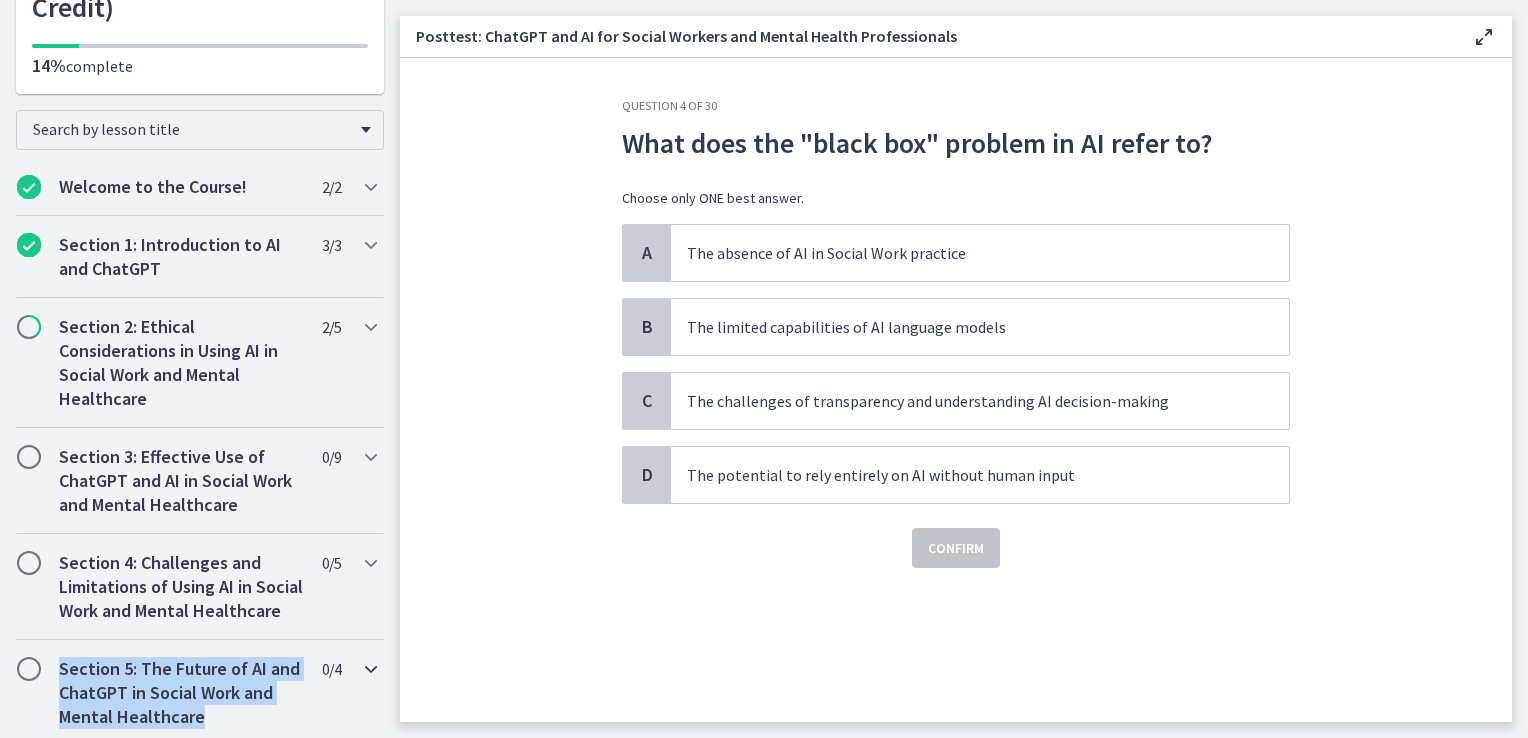 click on "Section 5: The Future of AI and ChatGPT in Social Work and Mental Healthcare
0  /  4
Completed" at bounding box center (200, 693) 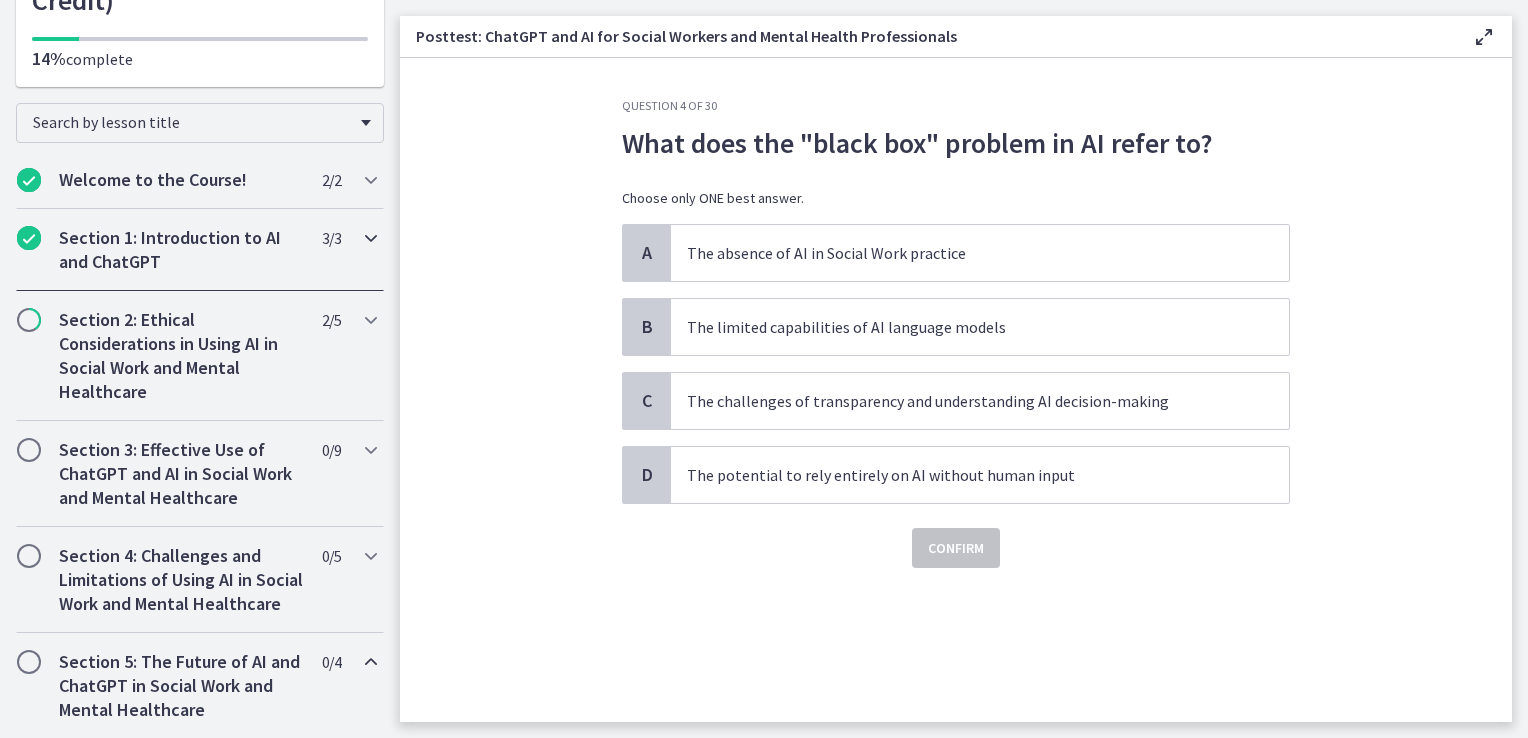 click on "Section 1: Introduction to AI and ChatGPT
3  /  3
Completed" at bounding box center [200, 250] 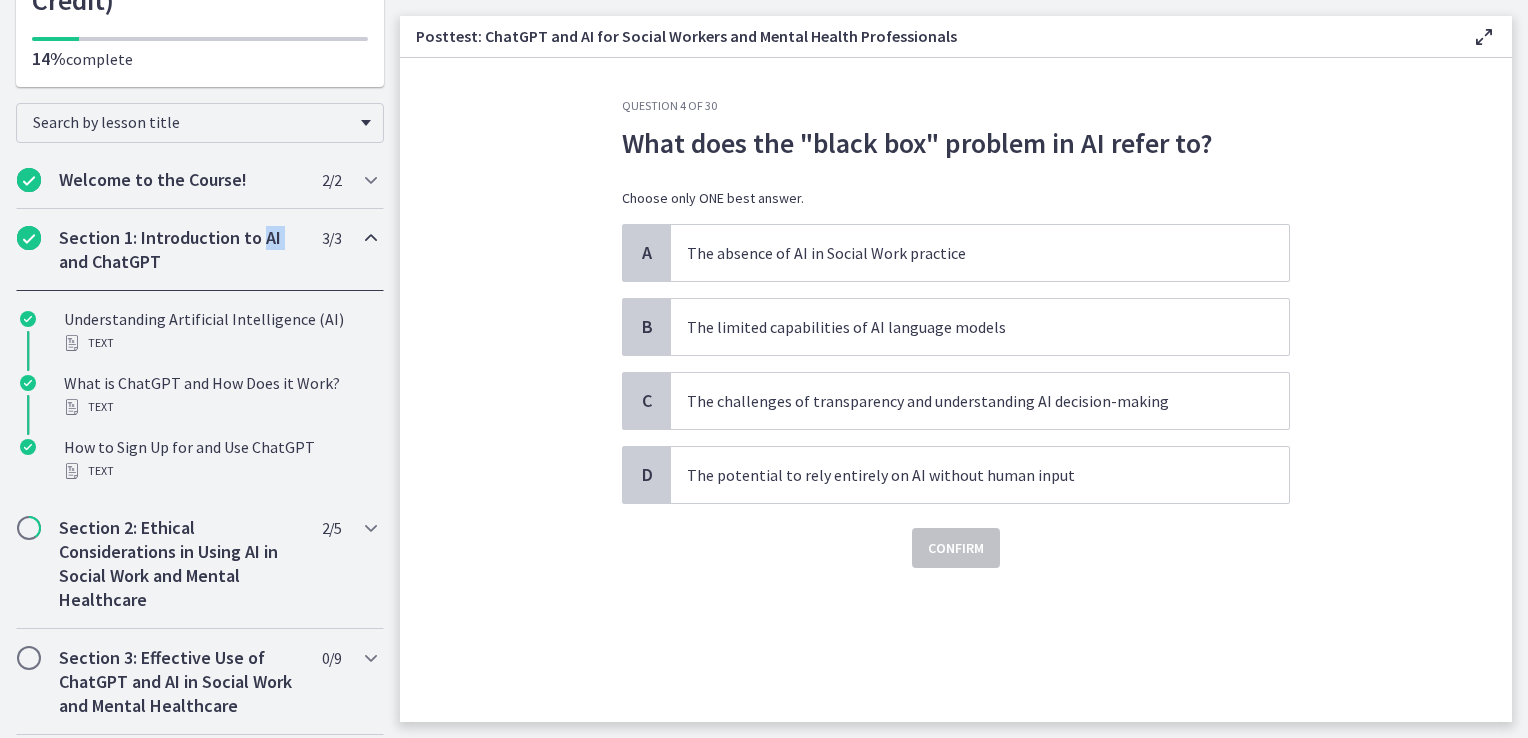 click on "Section 1: Introduction to AI and ChatGPT
3  /  3
Completed" at bounding box center [200, 250] 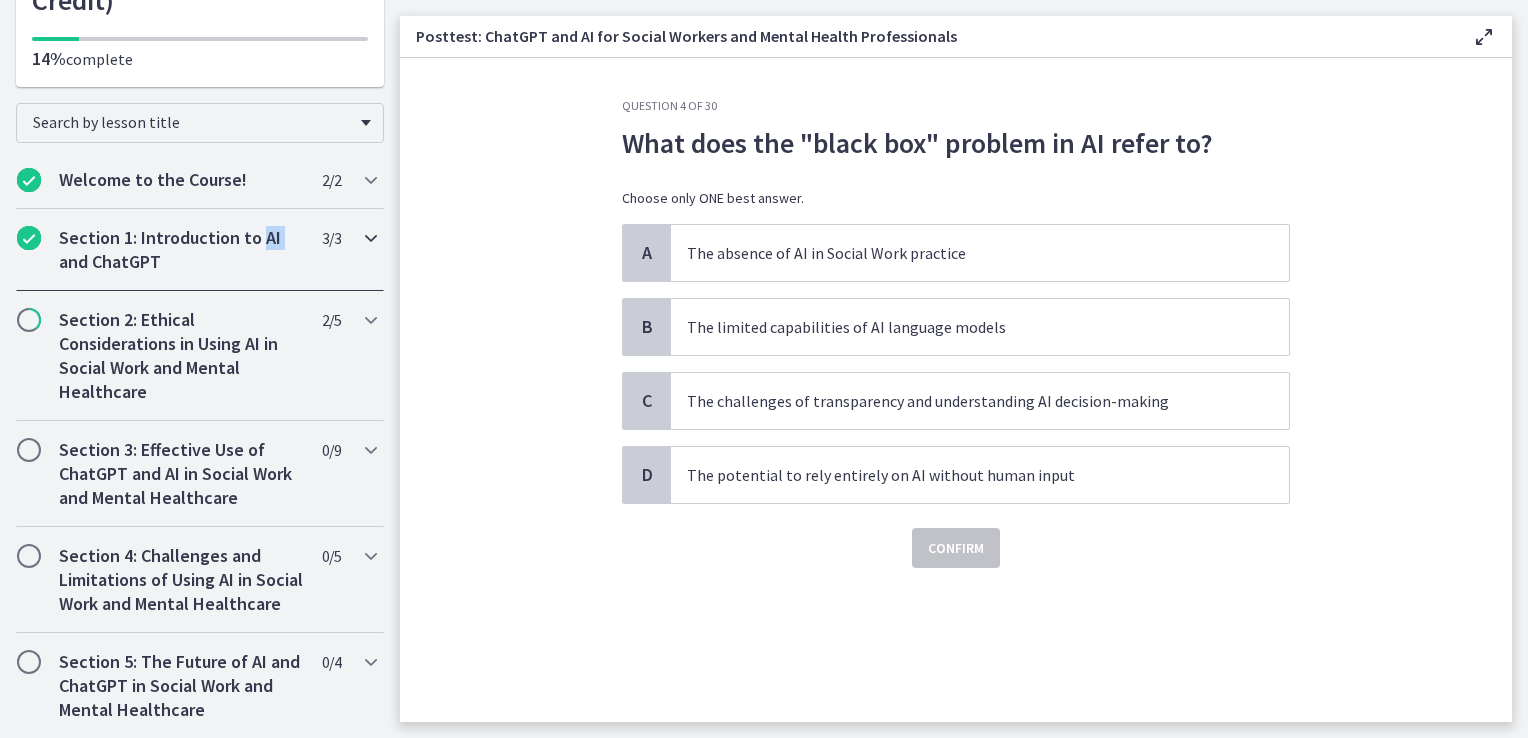 click on "Section 1: Introduction to AI and ChatGPT
3  /  3
Completed" at bounding box center [200, 250] 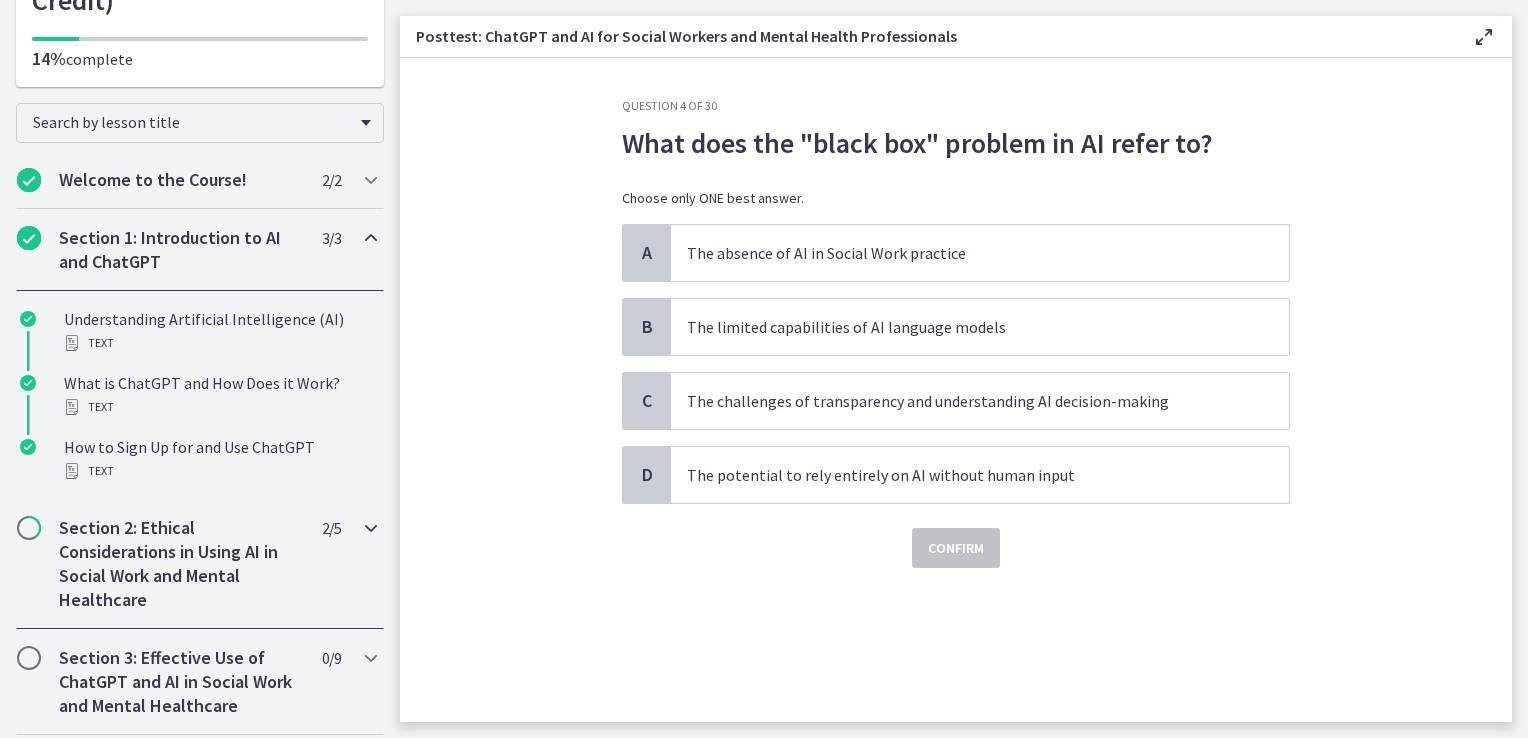 click at bounding box center [371, 528] 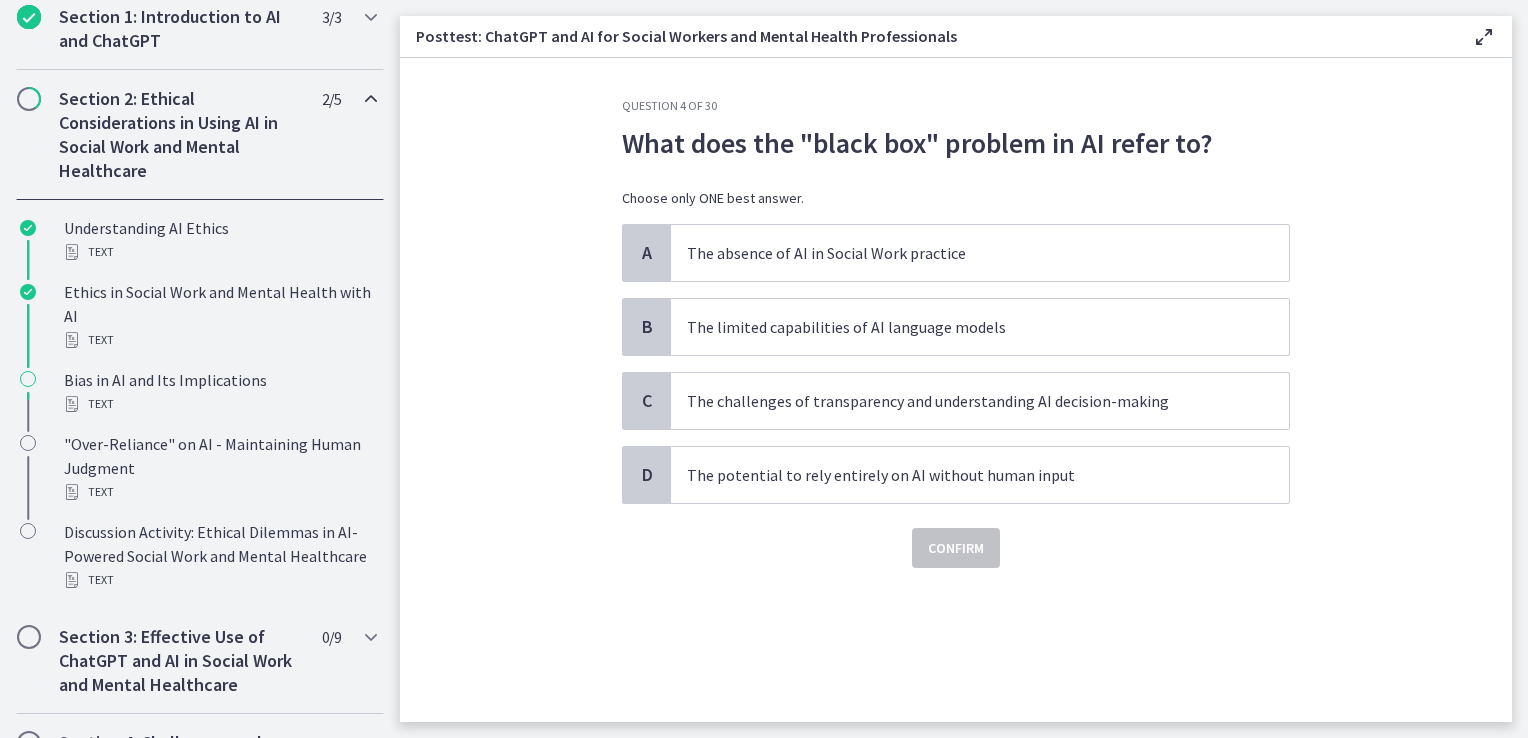 scroll, scrollTop: 511, scrollLeft: 0, axis: vertical 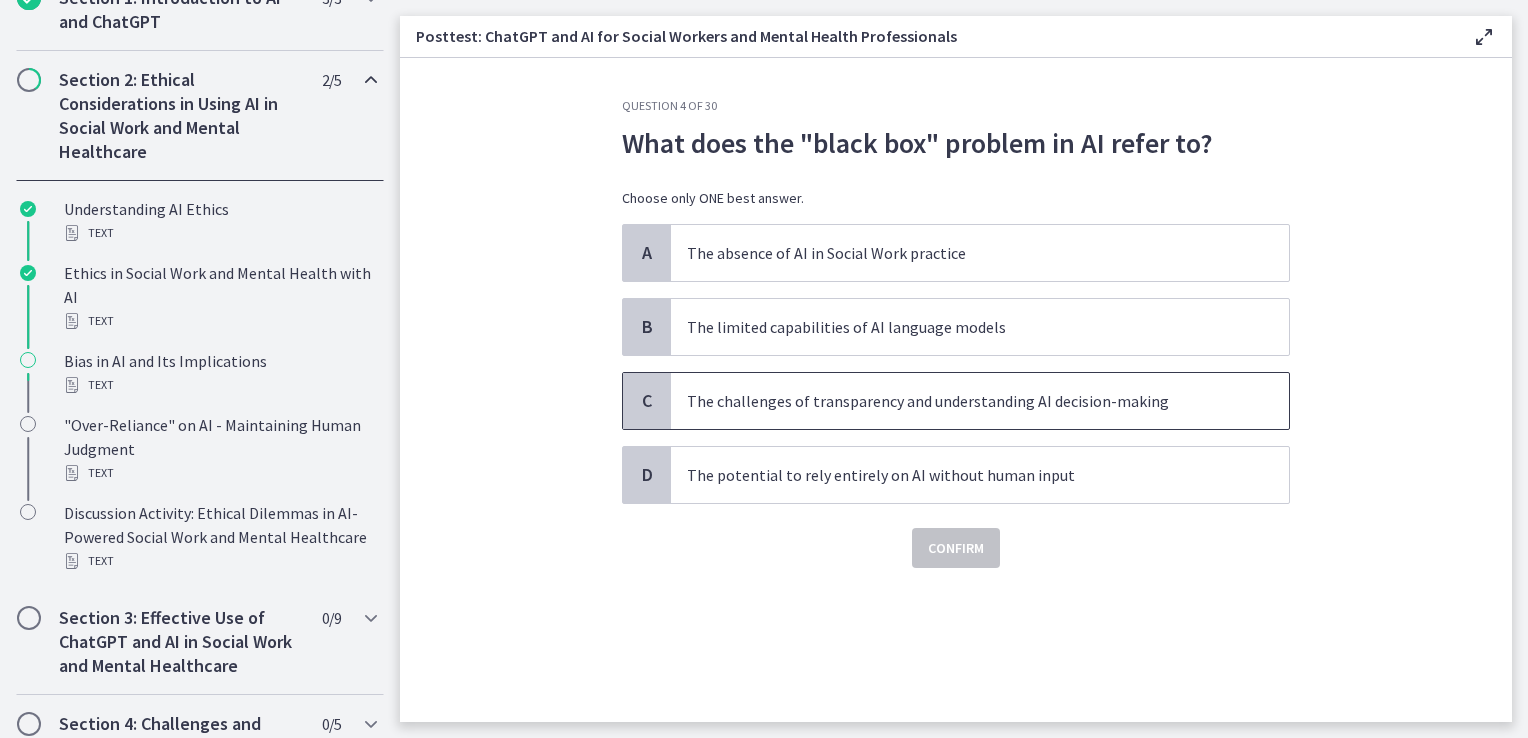 click on "The challenges of transparency and understanding AI decision-making" at bounding box center (980, 401) 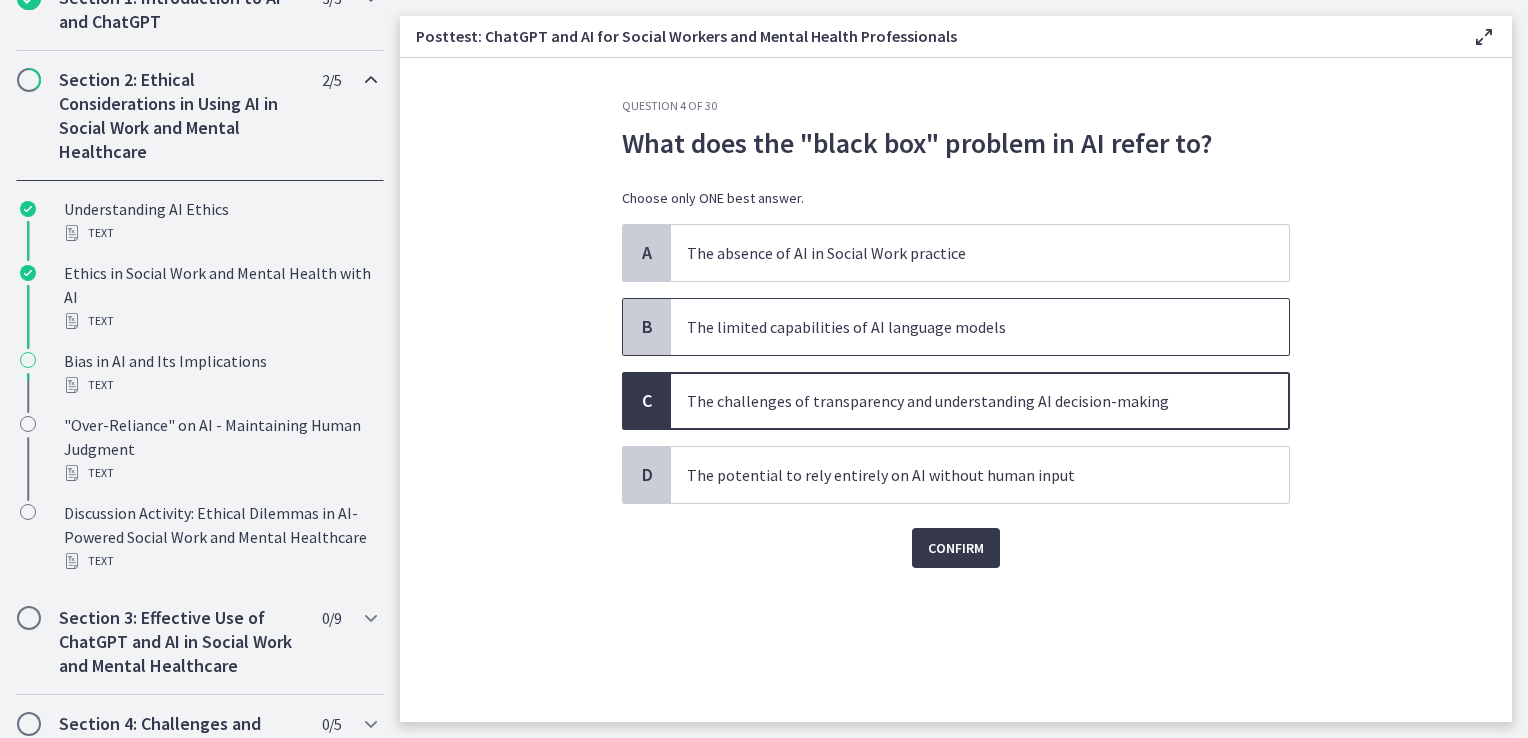 click on "The limited capabilities of AI language models" at bounding box center [960, 327] 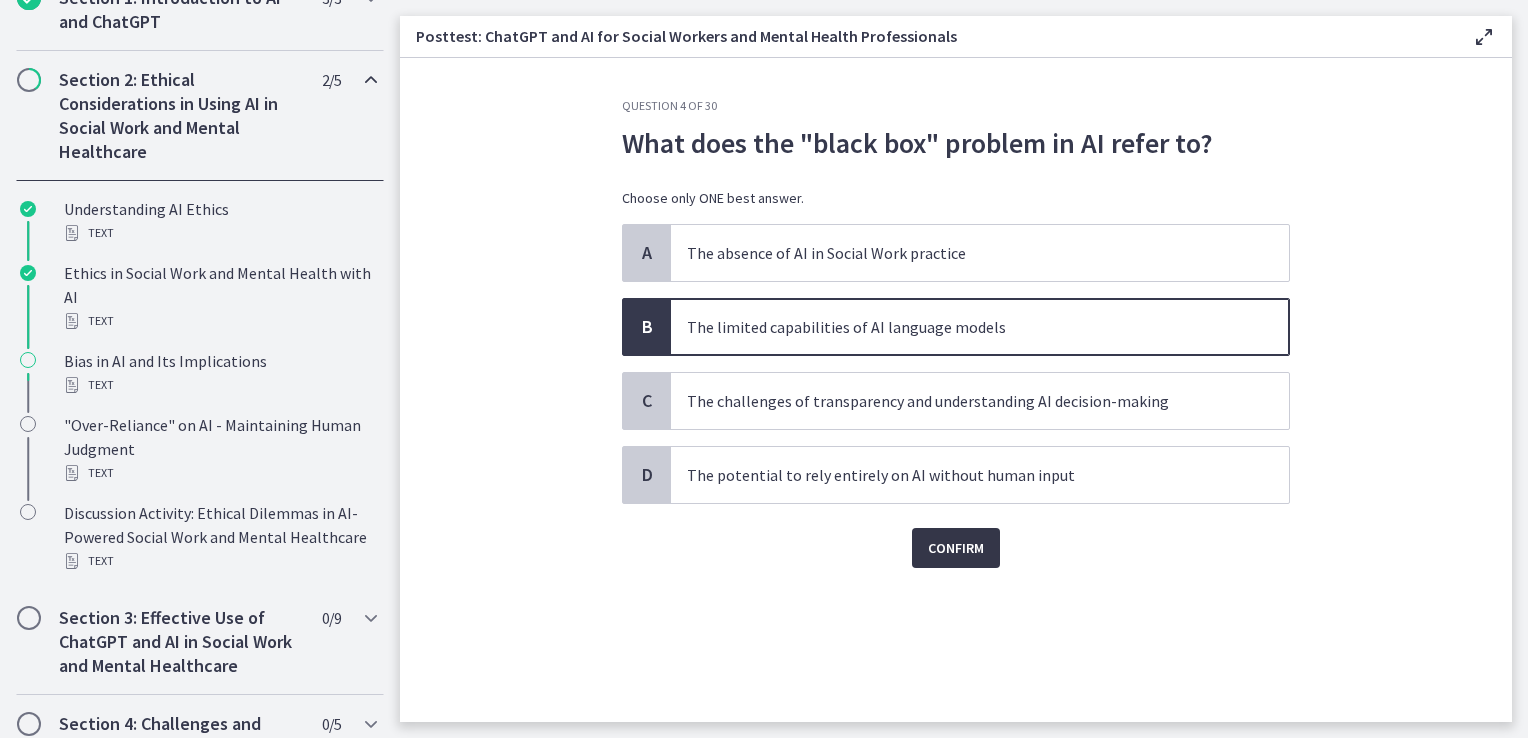 click on "Confirm" at bounding box center (956, 548) 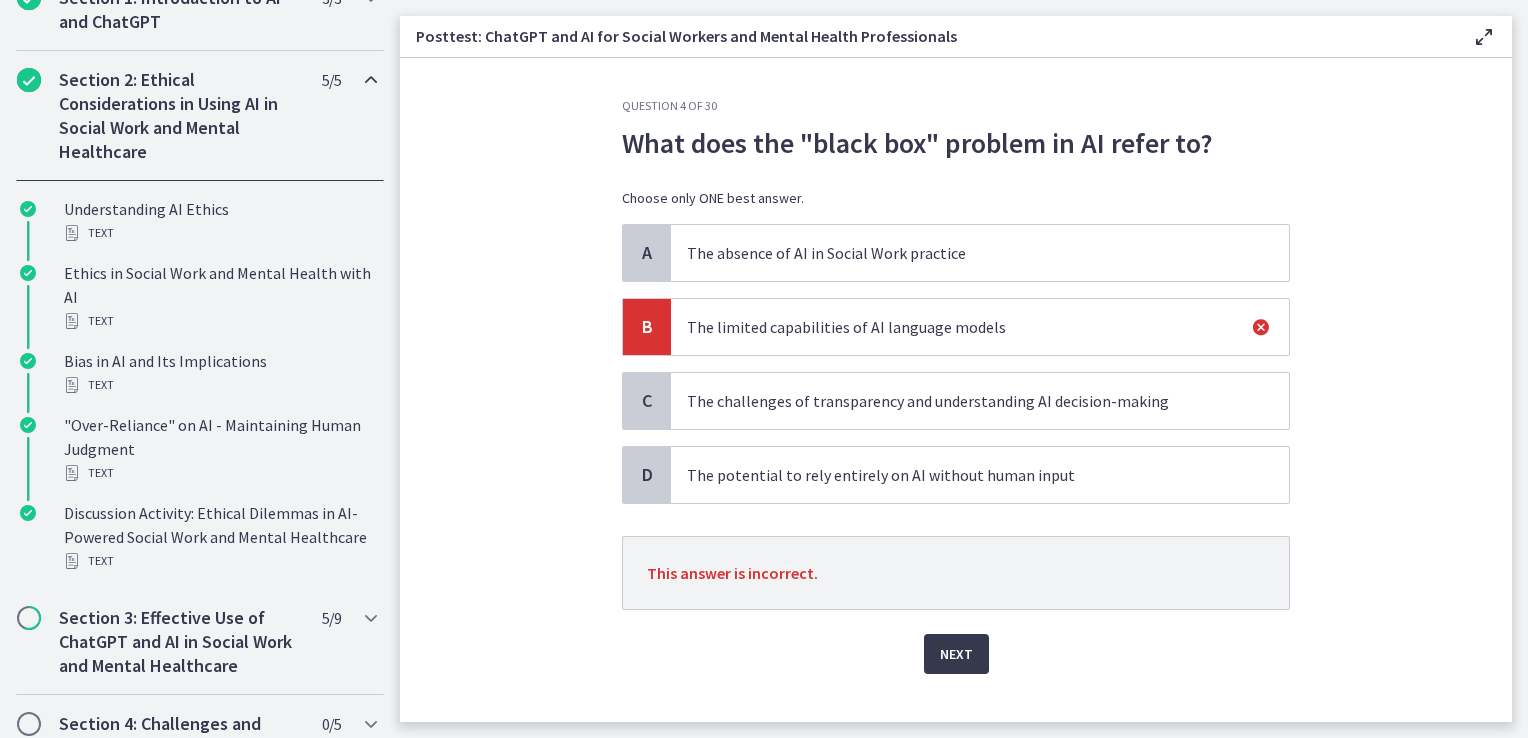 click on "The challenges of transparency and understanding AI decision-making" at bounding box center [960, 401] 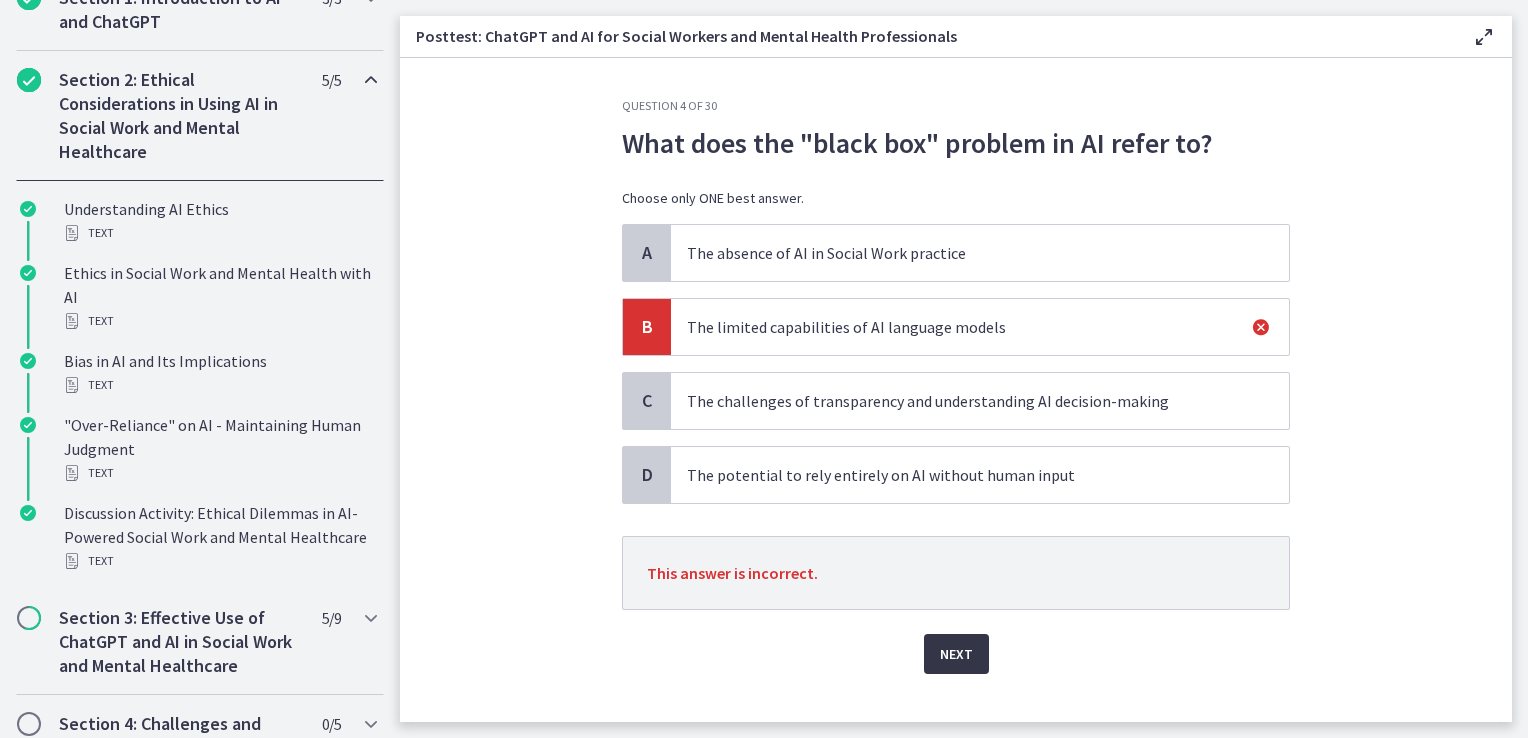 click on "Next" at bounding box center [956, 654] 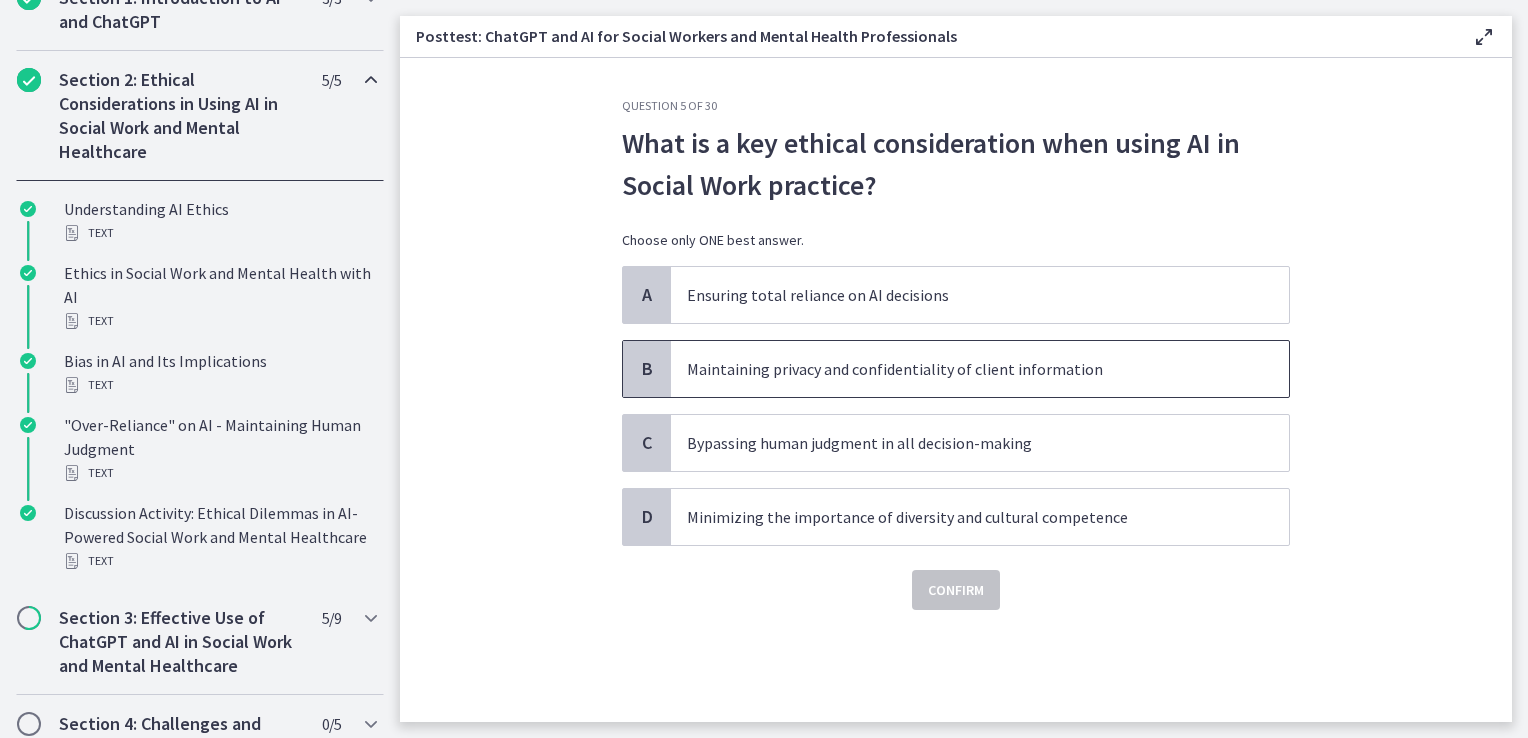click on "Maintaining privacy and confidentiality of client information" at bounding box center (960, 369) 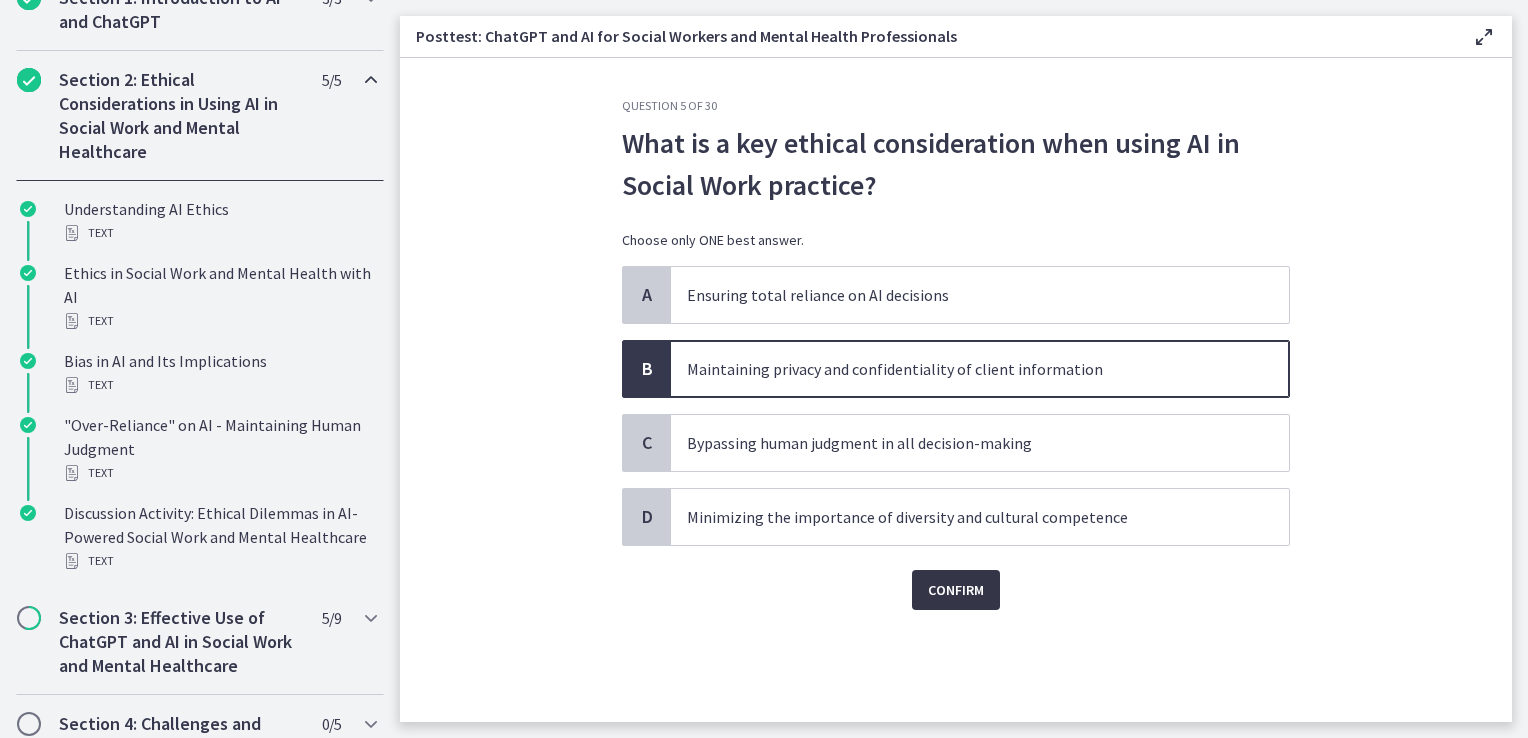 click on "Confirm" at bounding box center (956, 590) 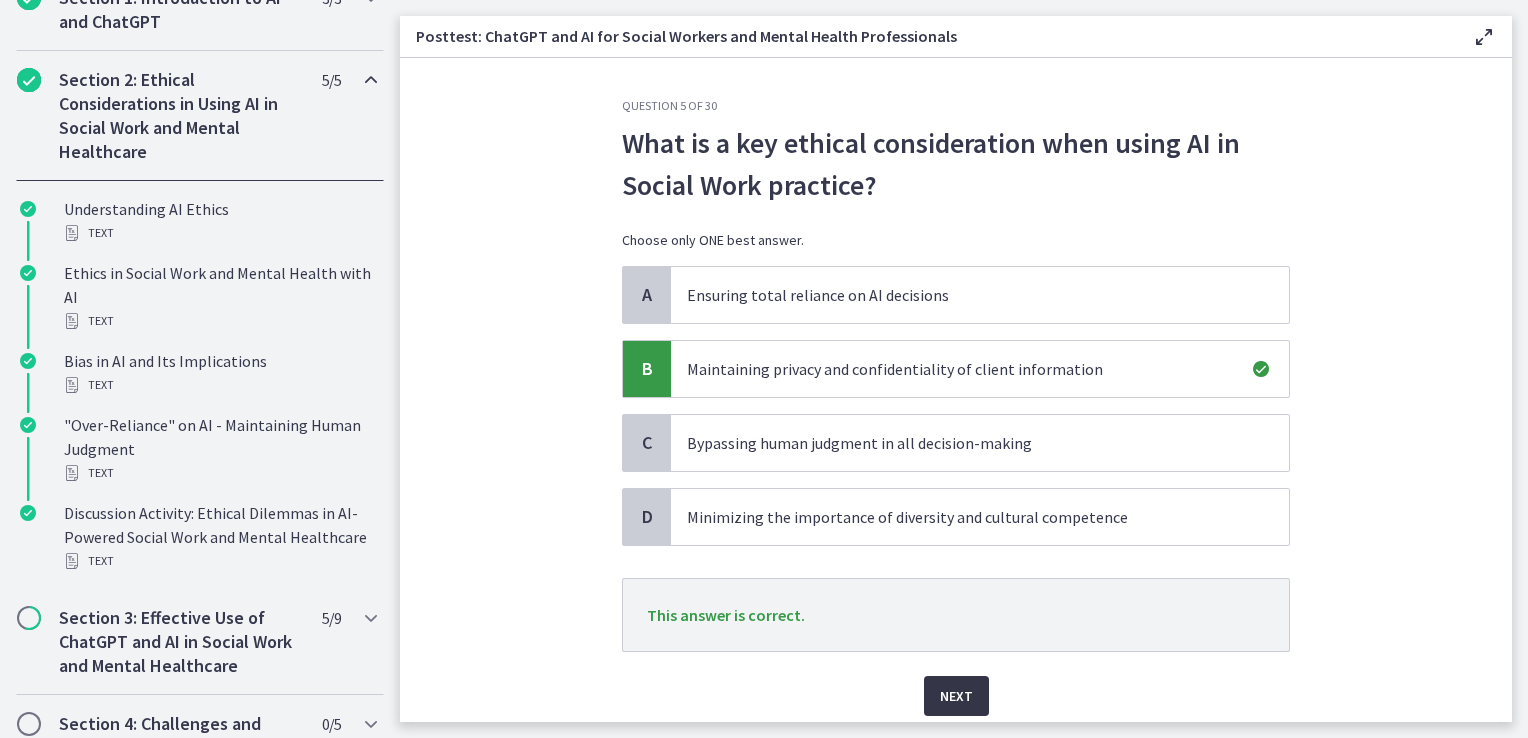 click on "Next" at bounding box center [956, 696] 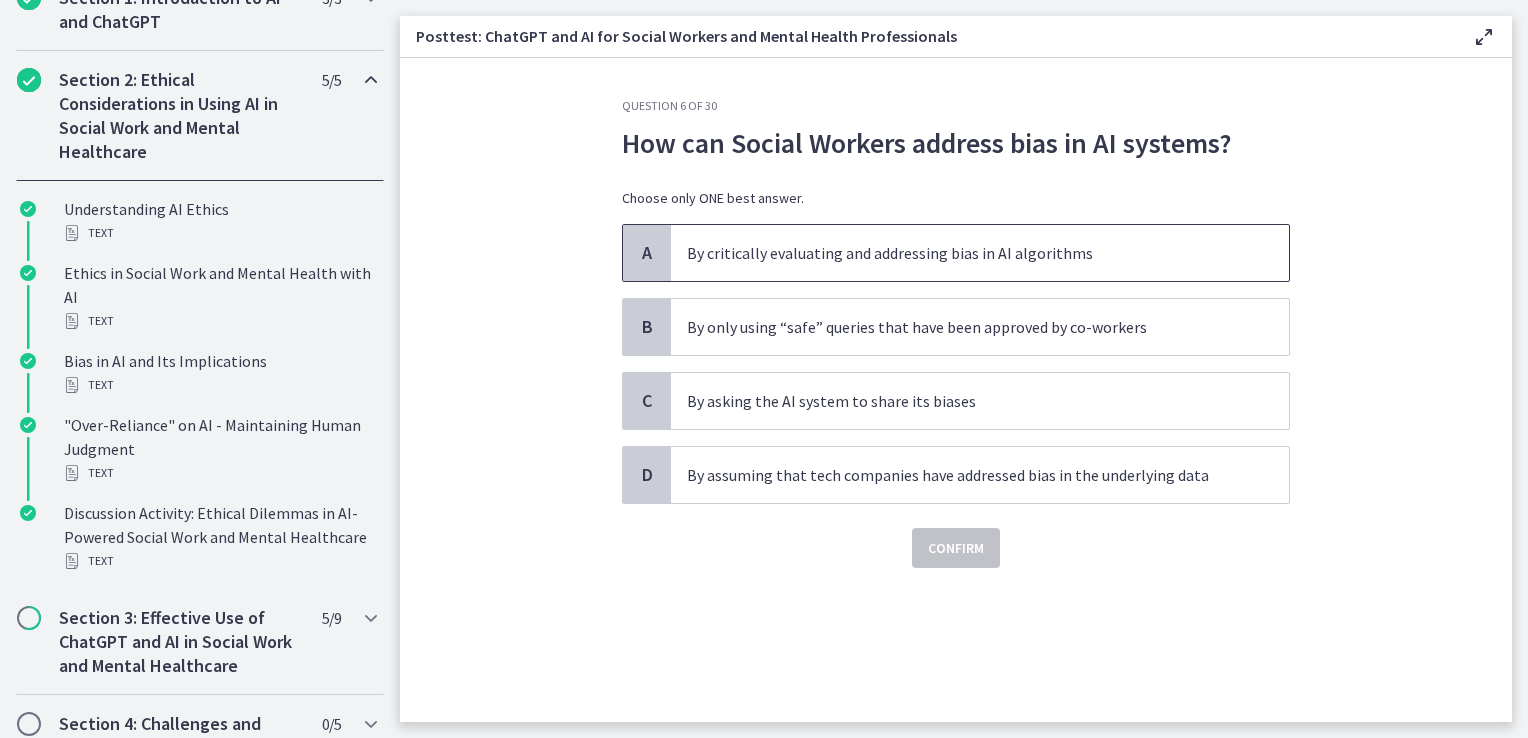 click on "By critically evaluating and addressing bias in AI algorithms" at bounding box center [960, 253] 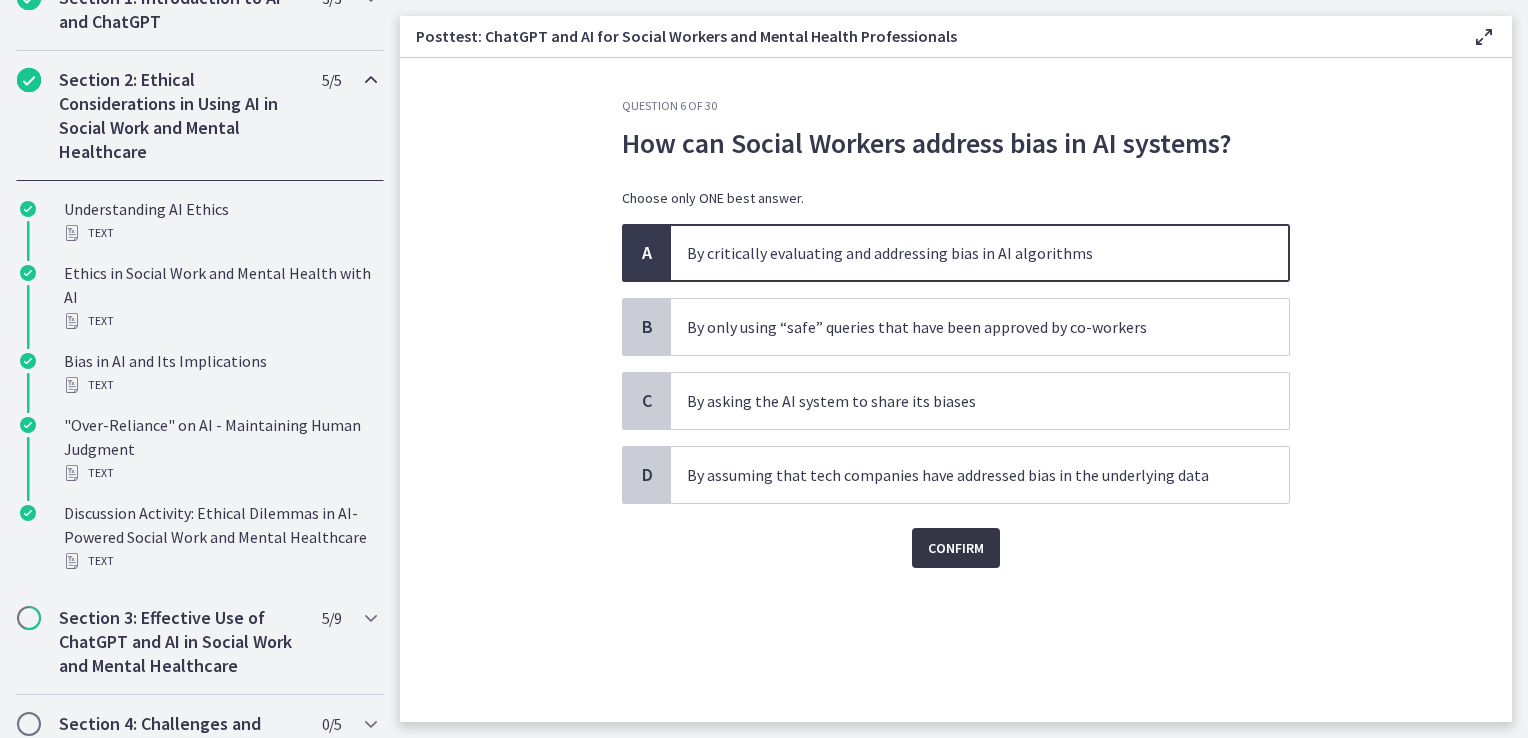 click on "Confirm" at bounding box center [956, 548] 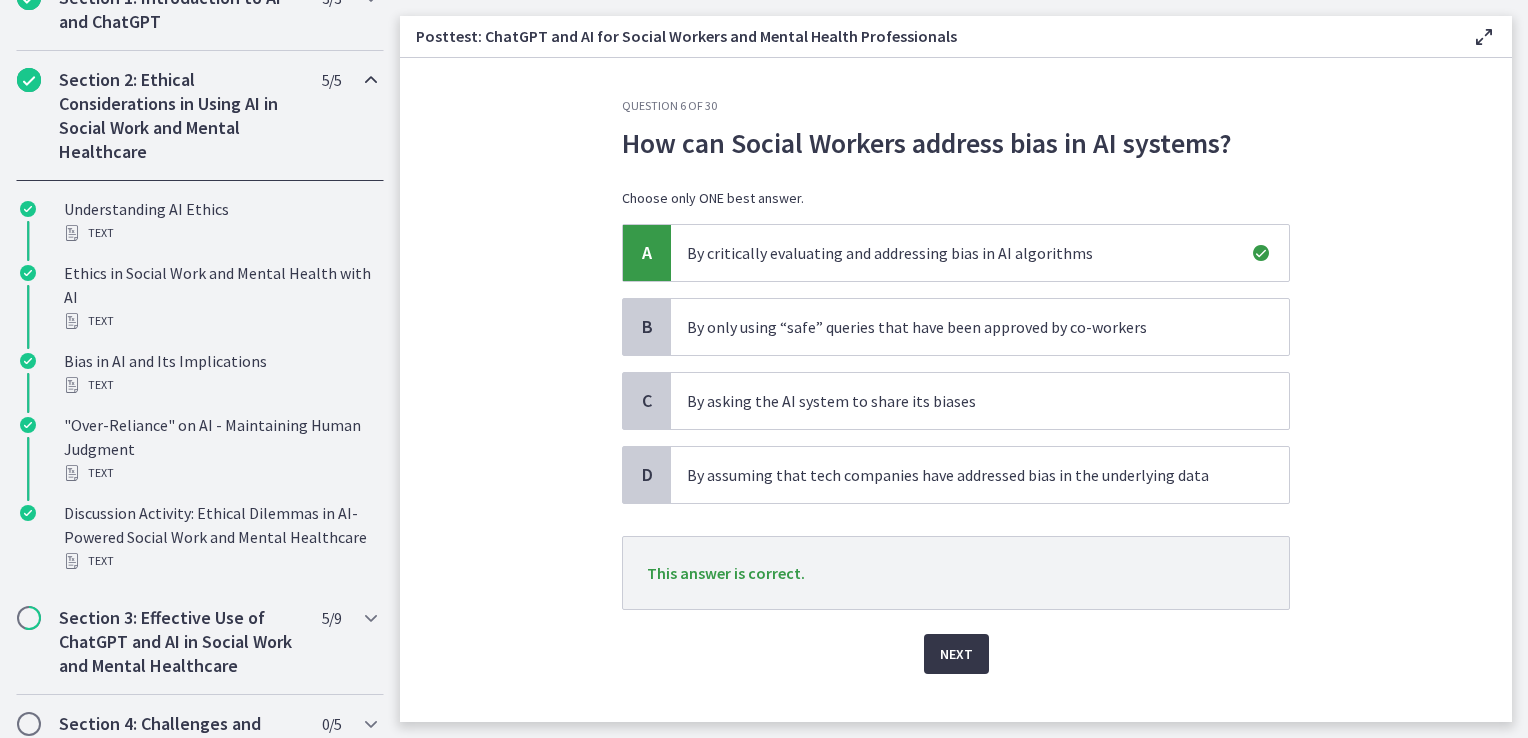 click on "Next" at bounding box center (956, 654) 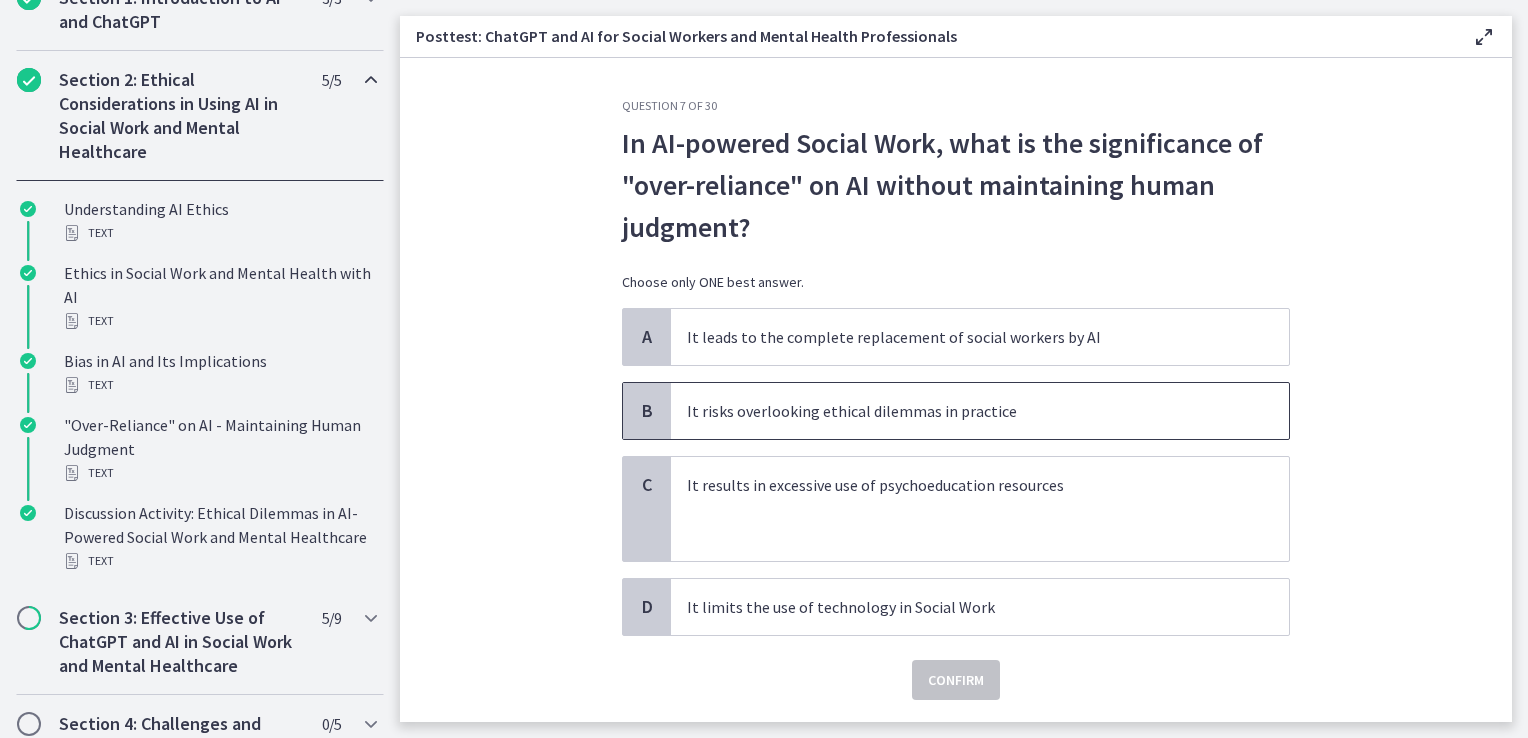 click on "It risks overlooking ethical dilemmas in practice" at bounding box center [980, 411] 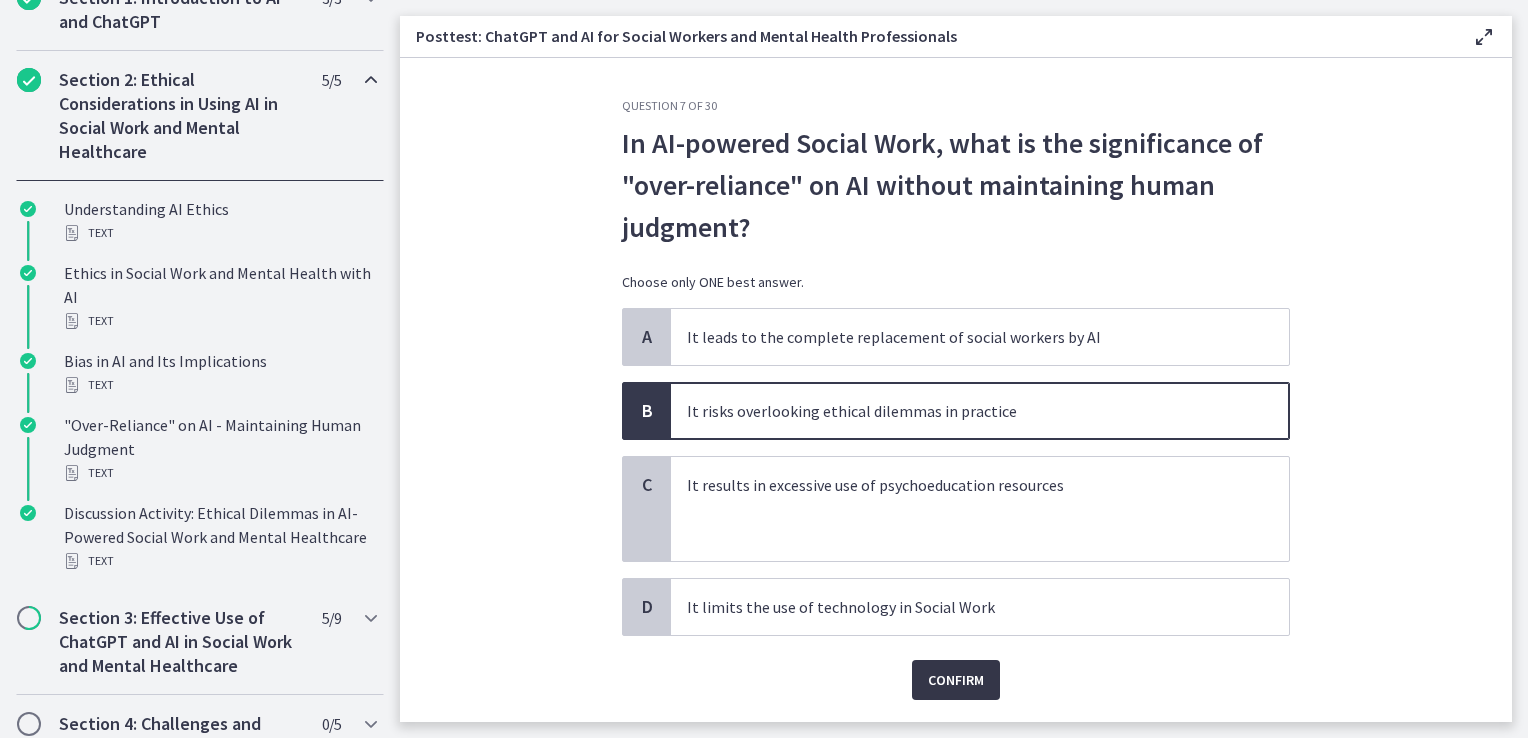click on "Confirm" at bounding box center (956, 680) 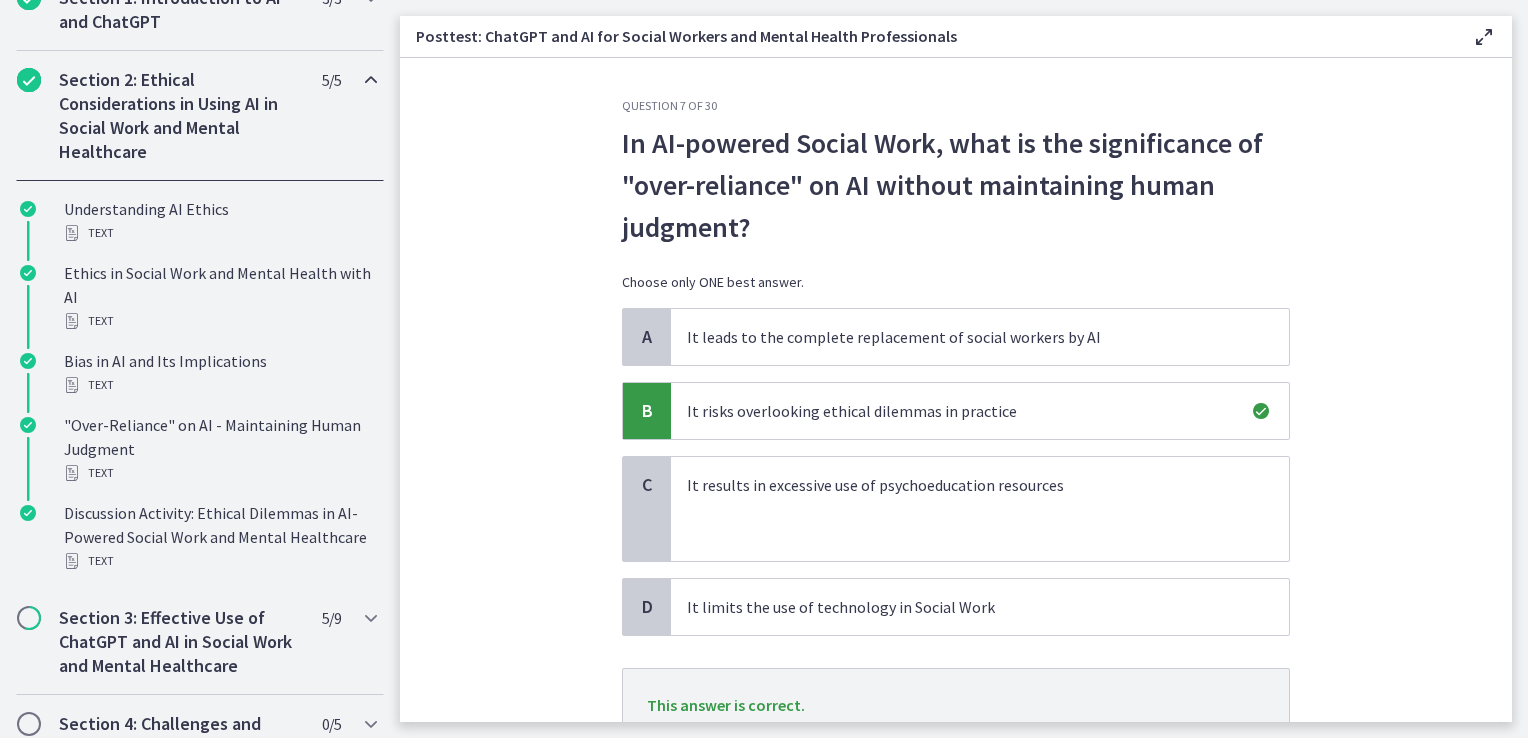 scroll, scrollTop: 161, scrollLeft: 0, axis: vertical 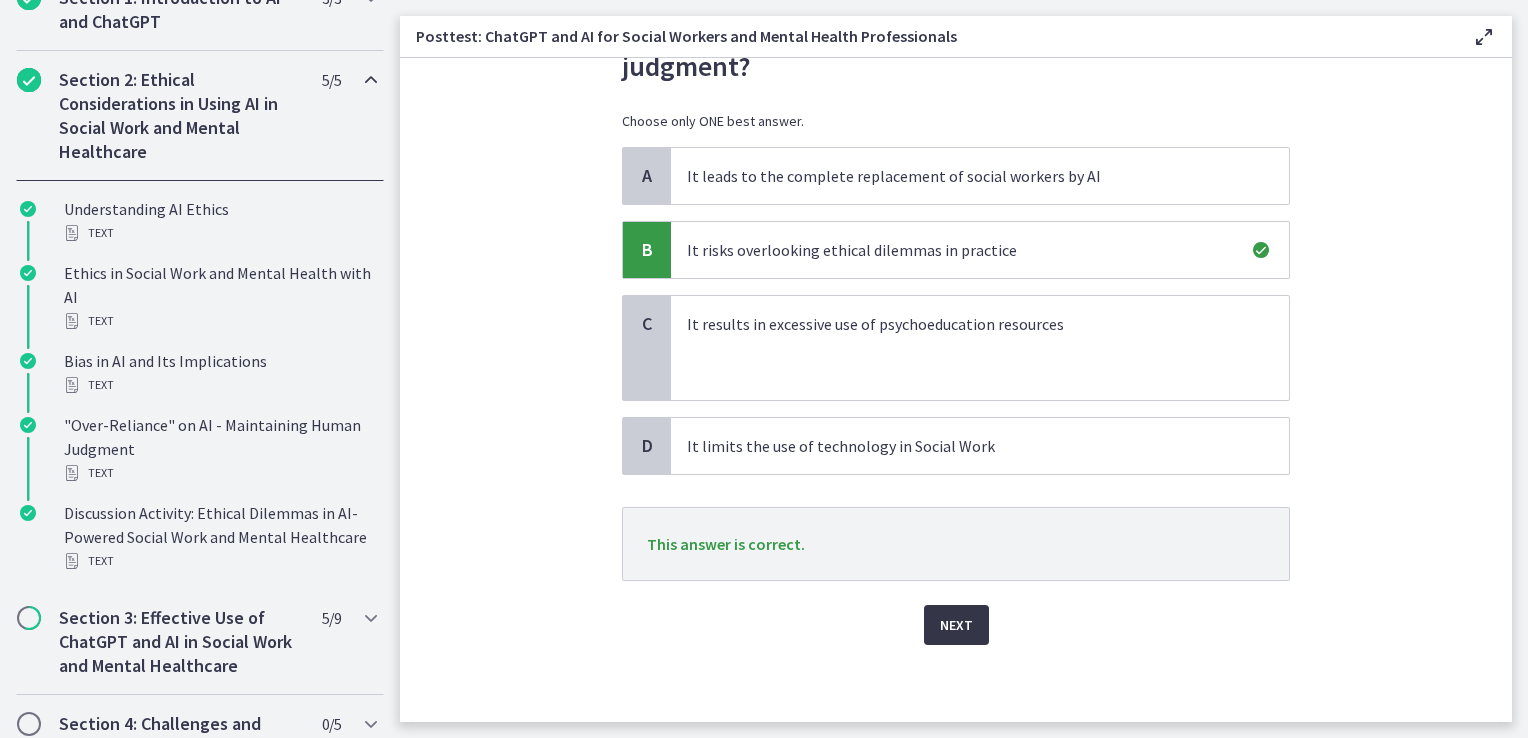 click on "Next" at bounding box center [956, 625] 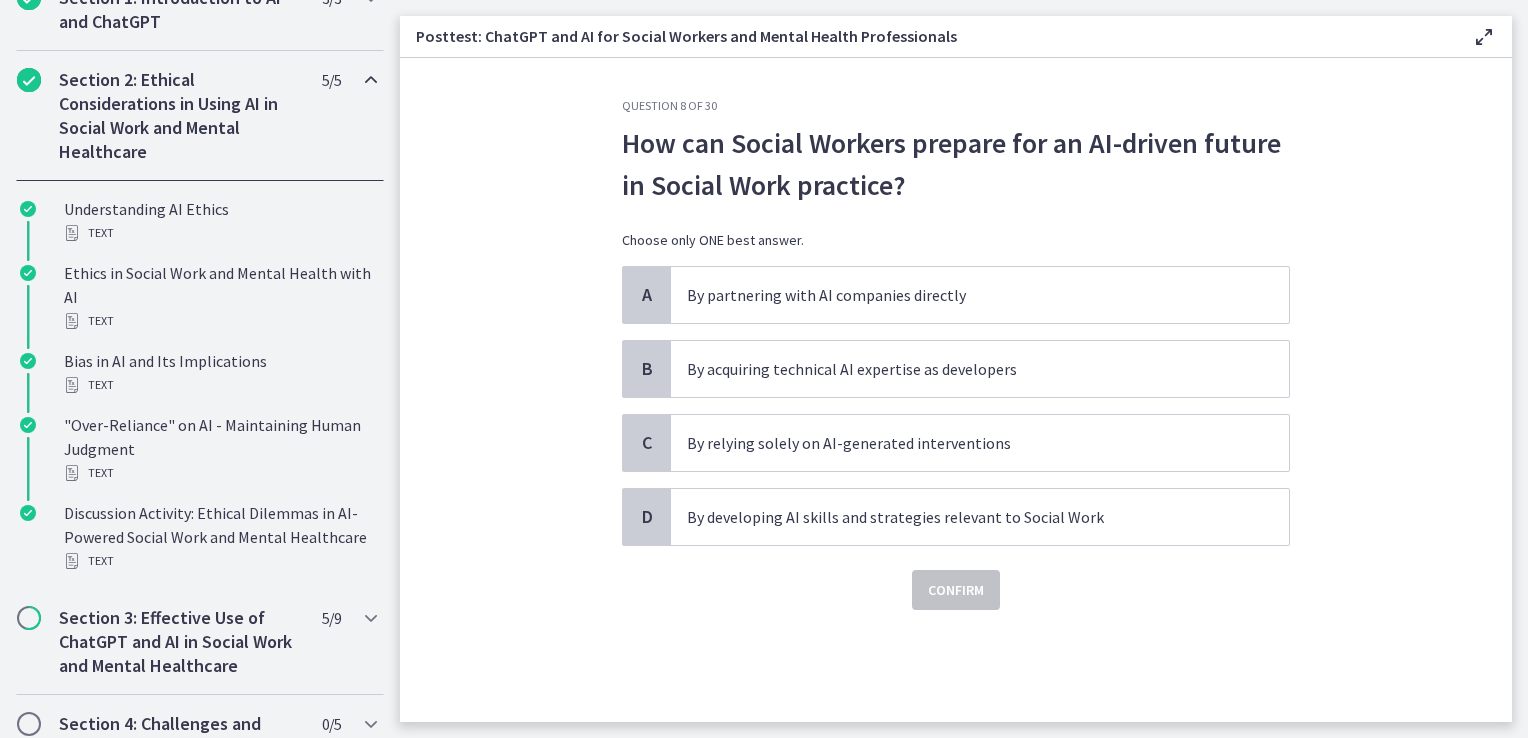 scroll, scrollTop: 0, scrollLeft: 0, axis: both 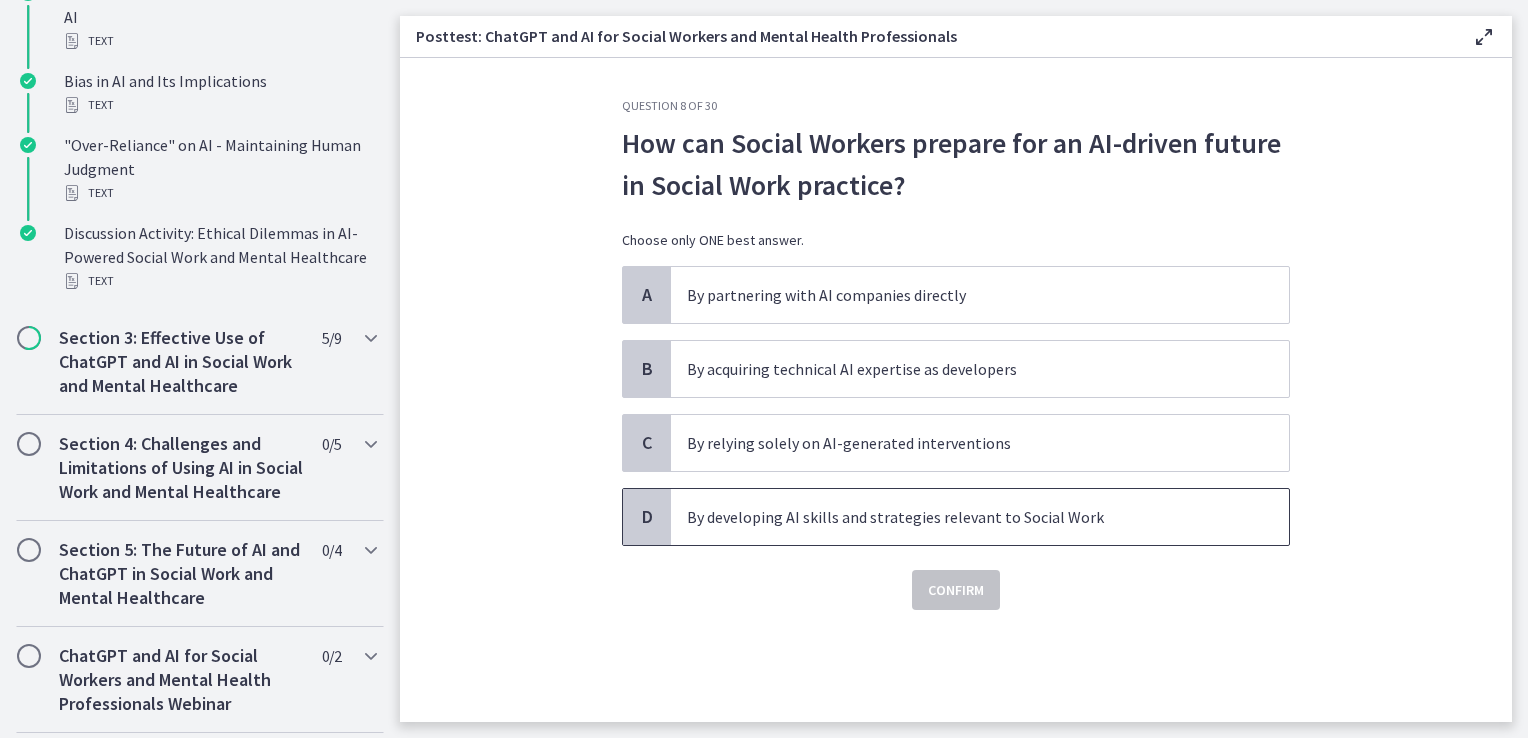 click on "By developing AI skills and strategies relevant to Social Work" at bounding box center (960, 517) 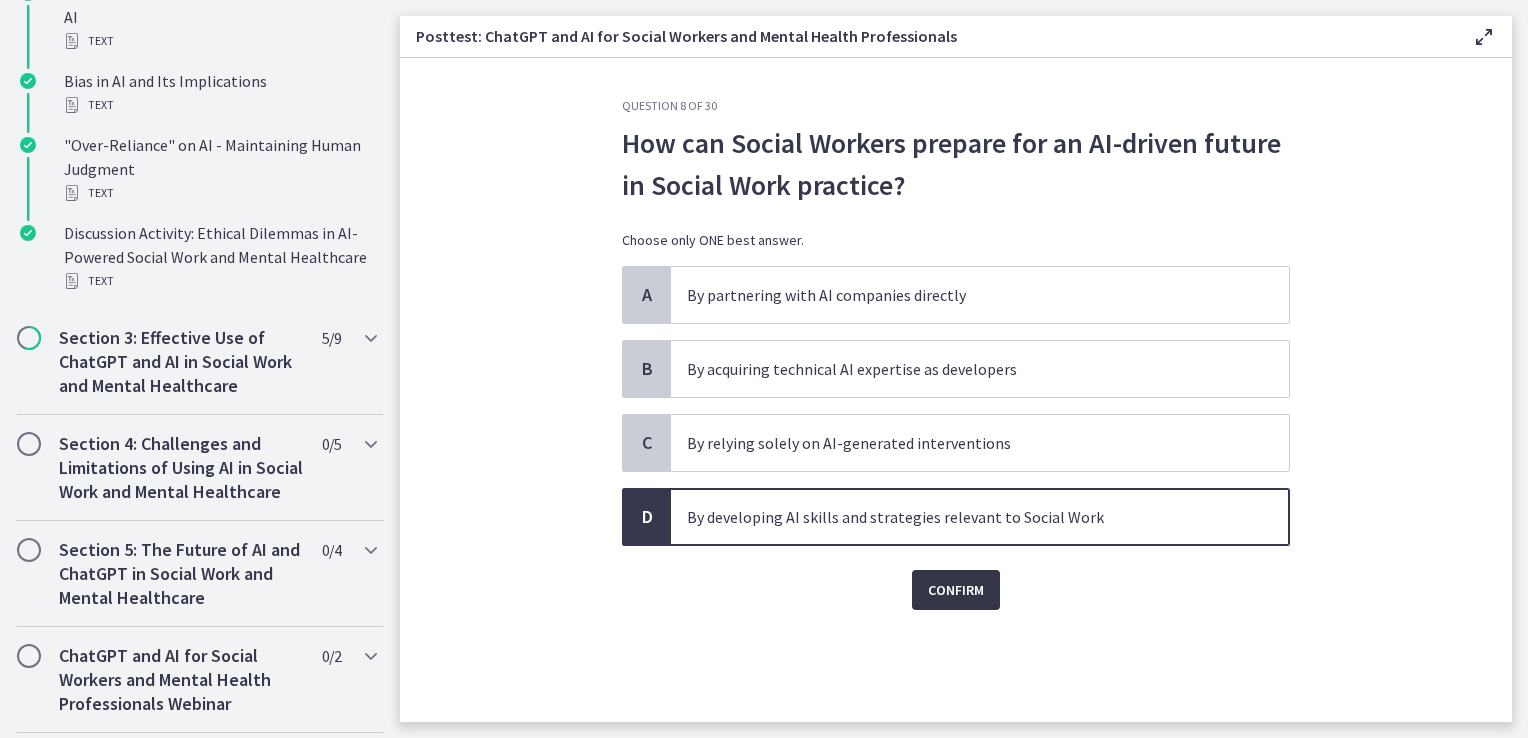 click on "Confirm" at bounding box center [956, 590] 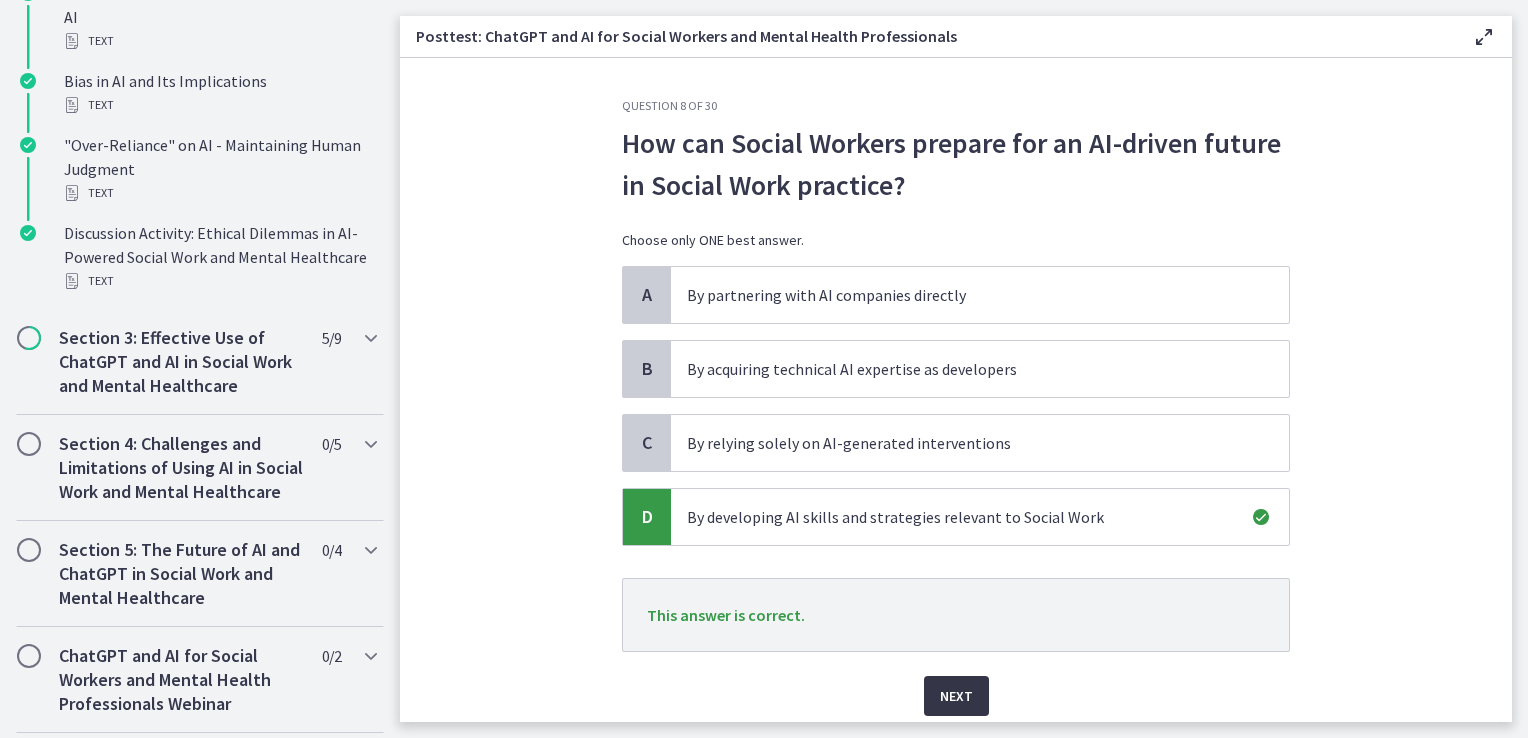 click on "Next" at bounding box center (956, 696) 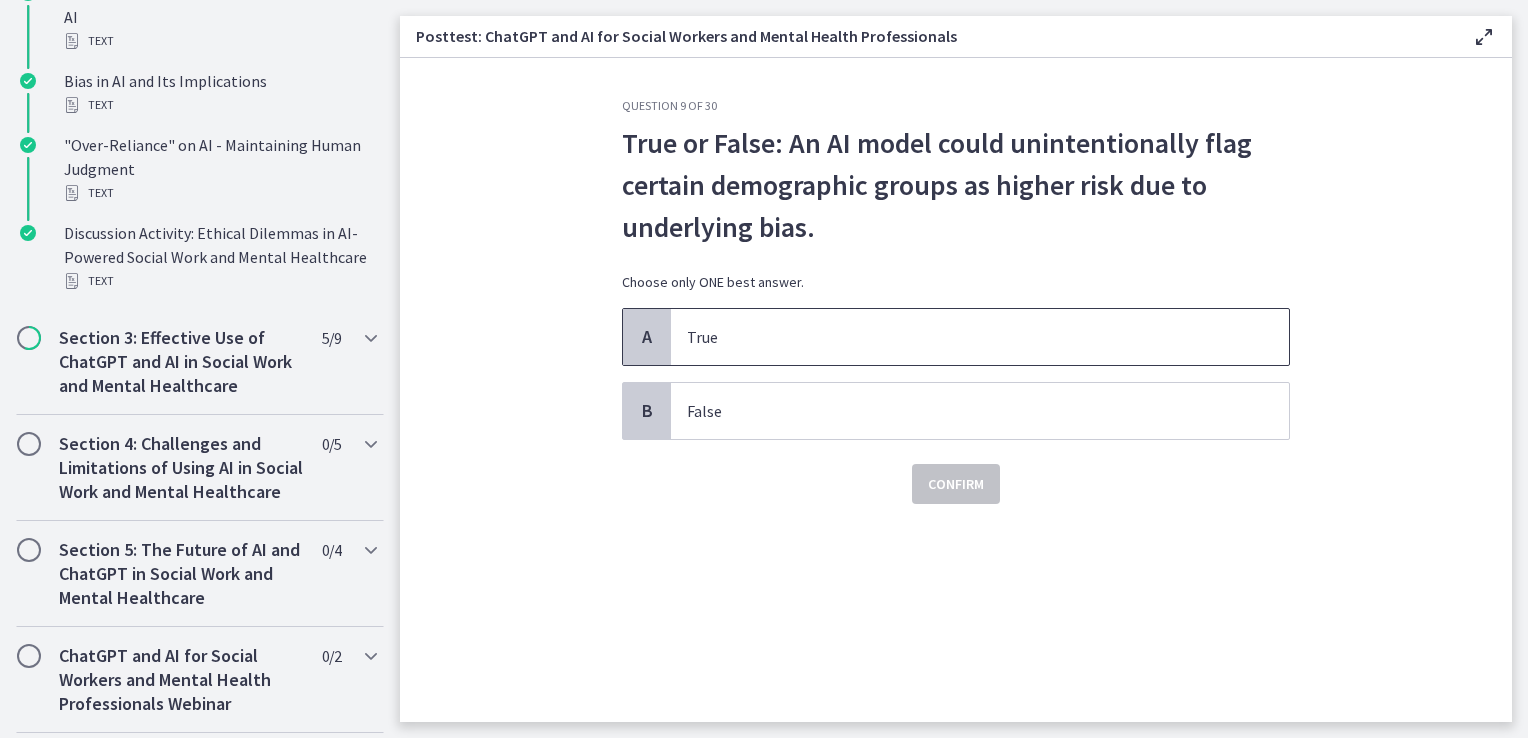 click on "True" at bounding box center [960, 337] 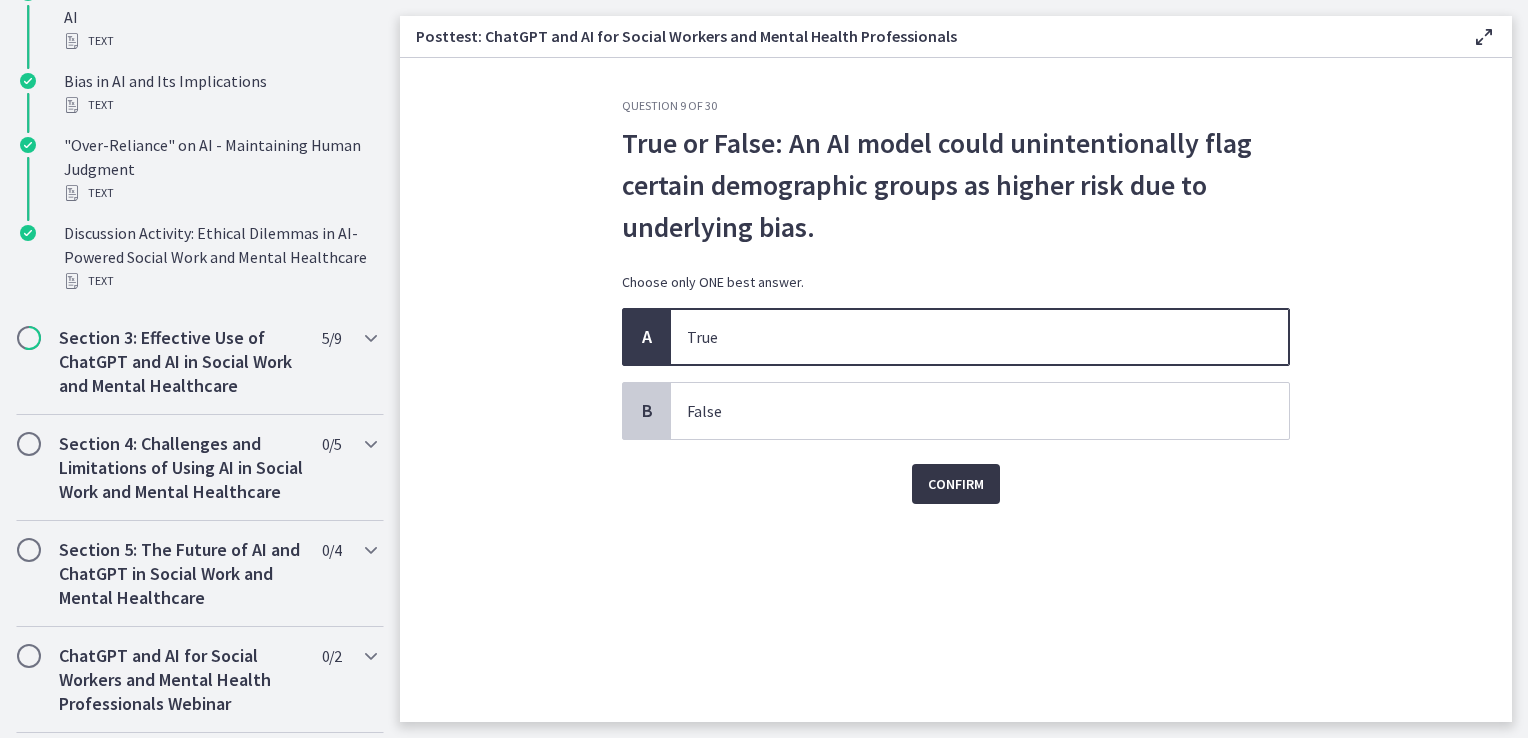 click on "Confirm" at bounding box center (956, 484) 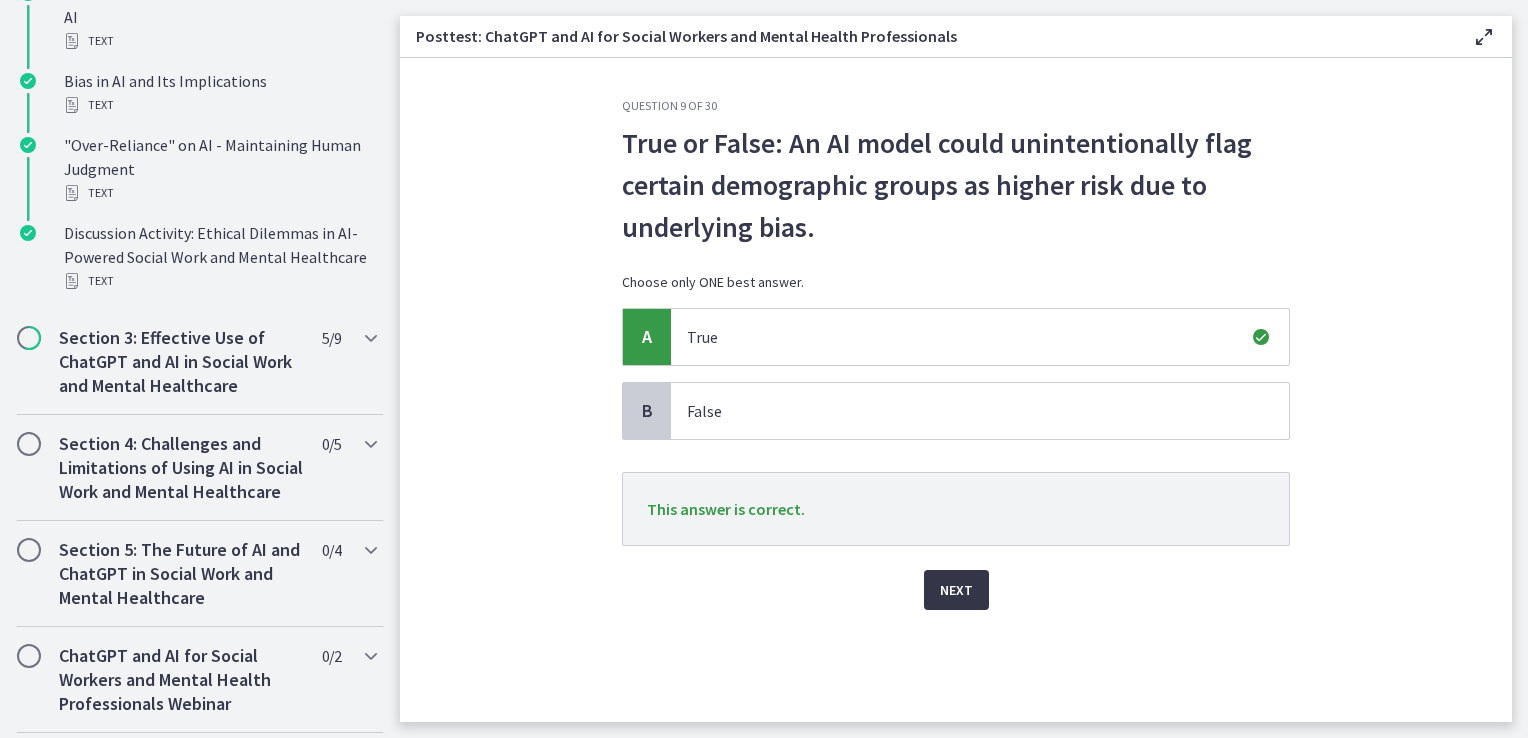click on "Next" at bounding box center [956, 590] 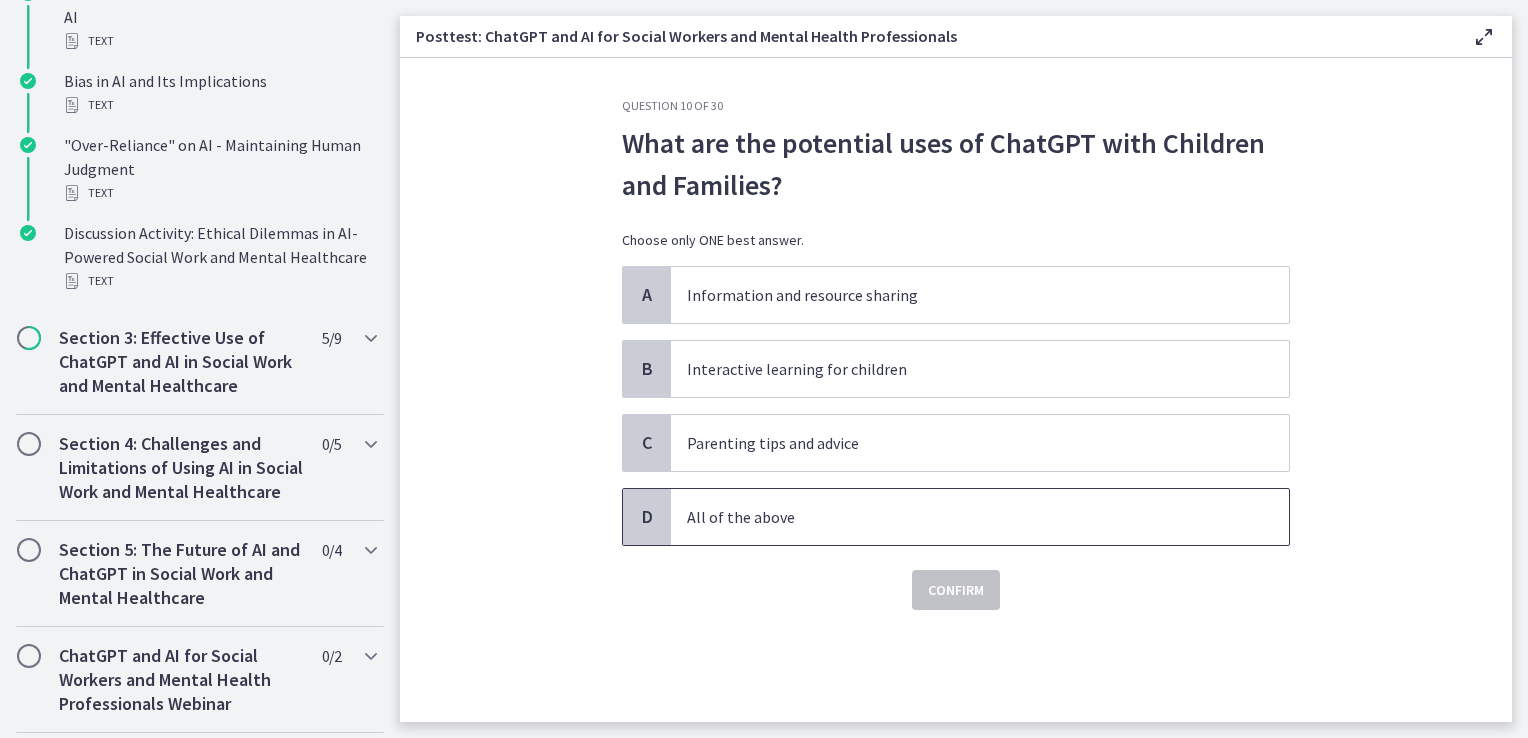 click on "All of the above" at bounding box center [960, 517] 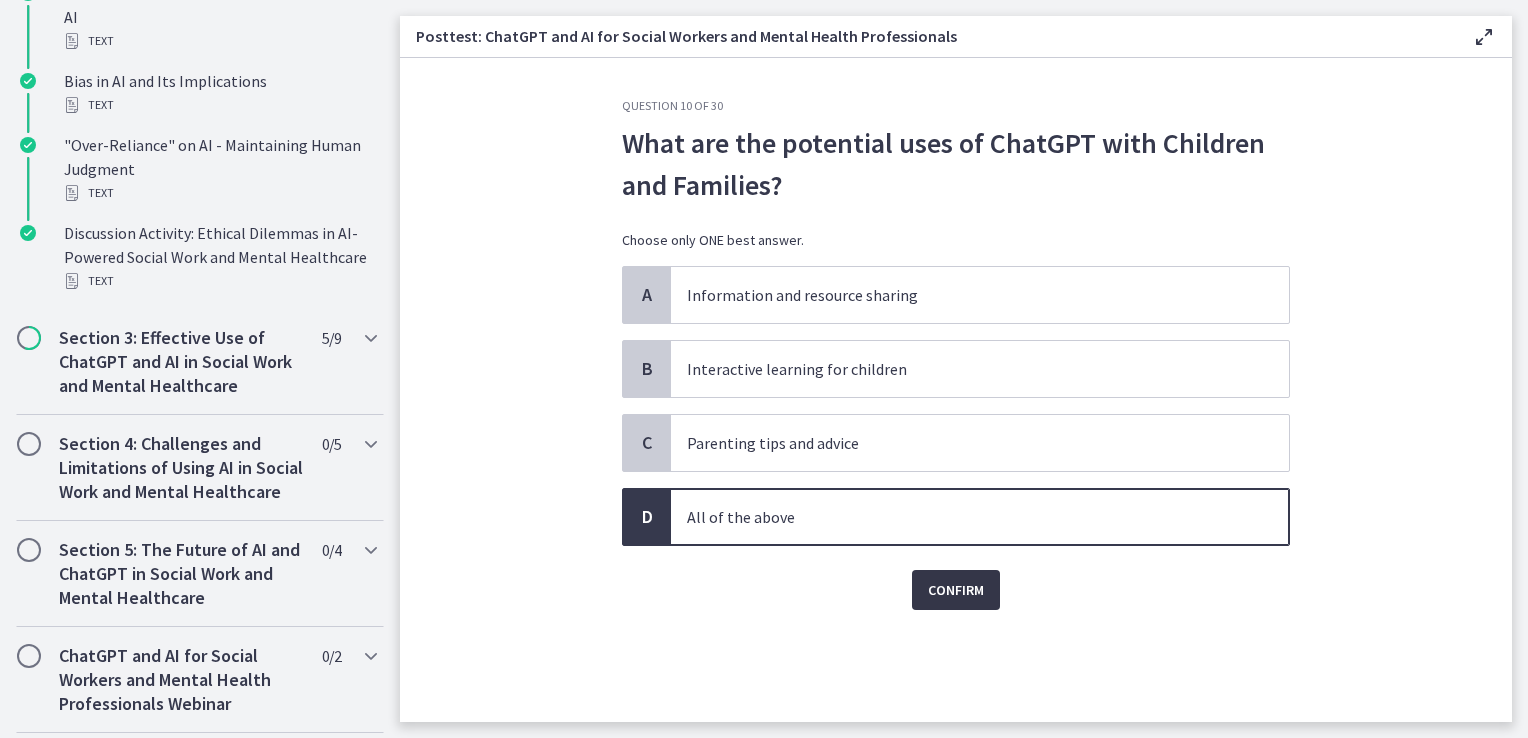click on "Confirm" at bounding box center (956, 590) 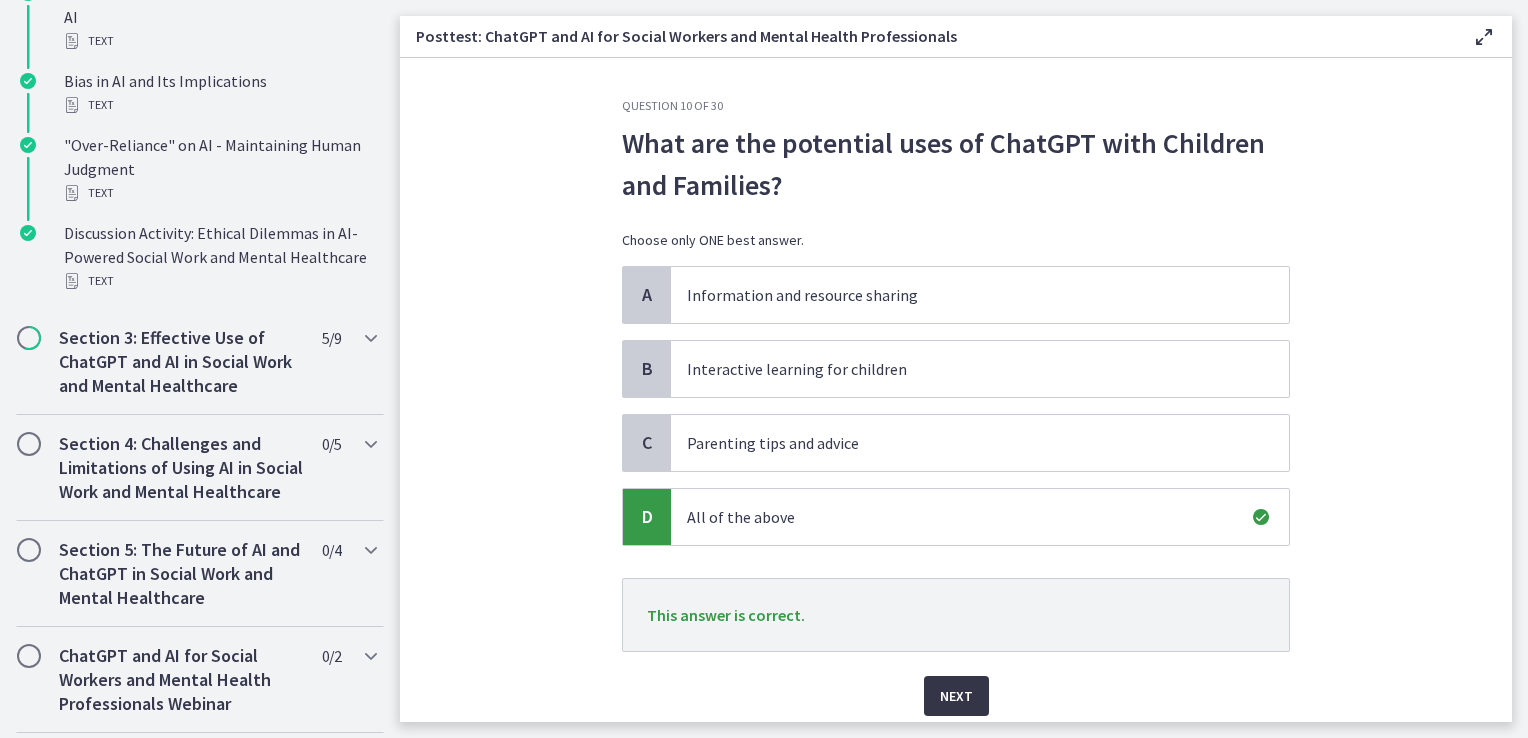 click on "Next" at bounding box center [956, 696] 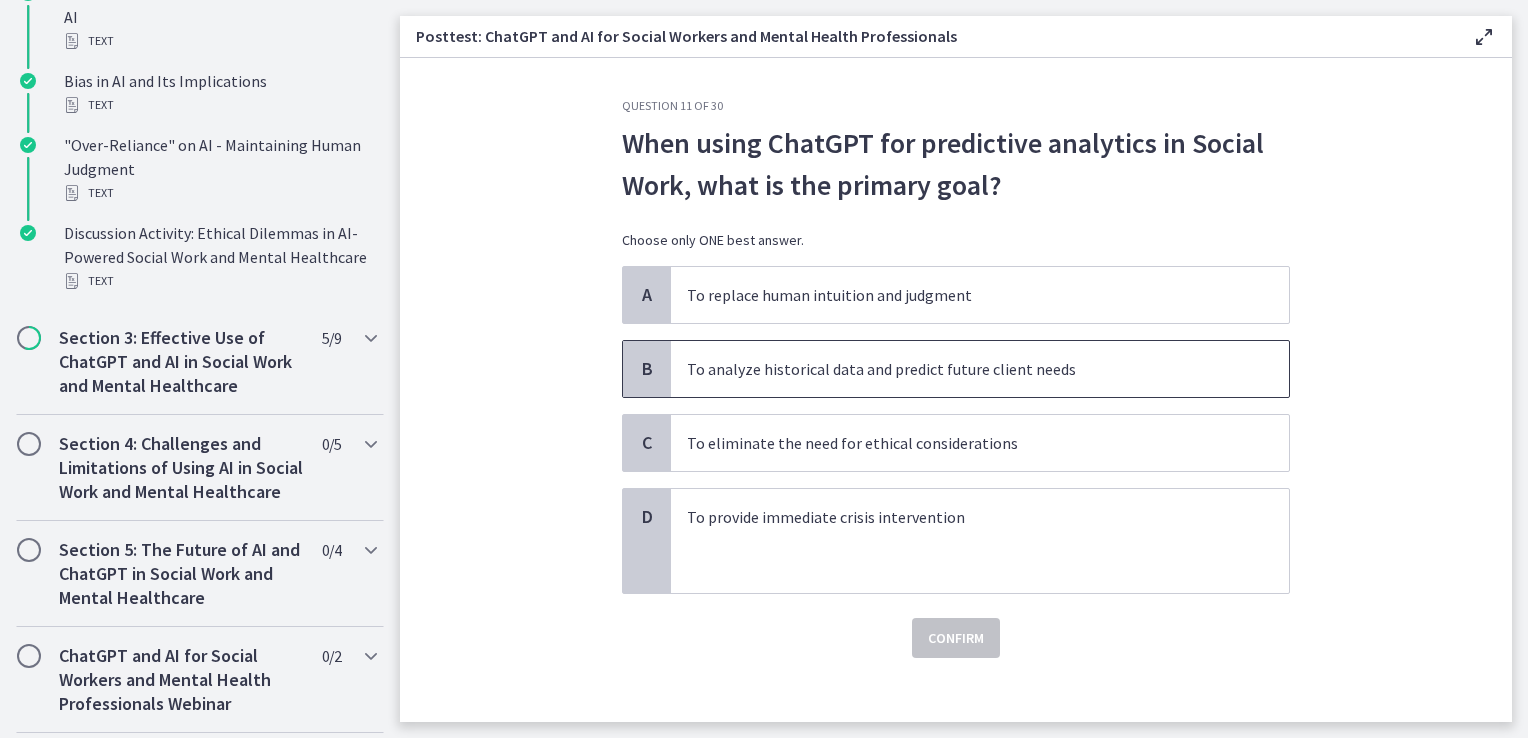 click on "To analyze historical data and predict future client needs" at bounding box center [980, 369] 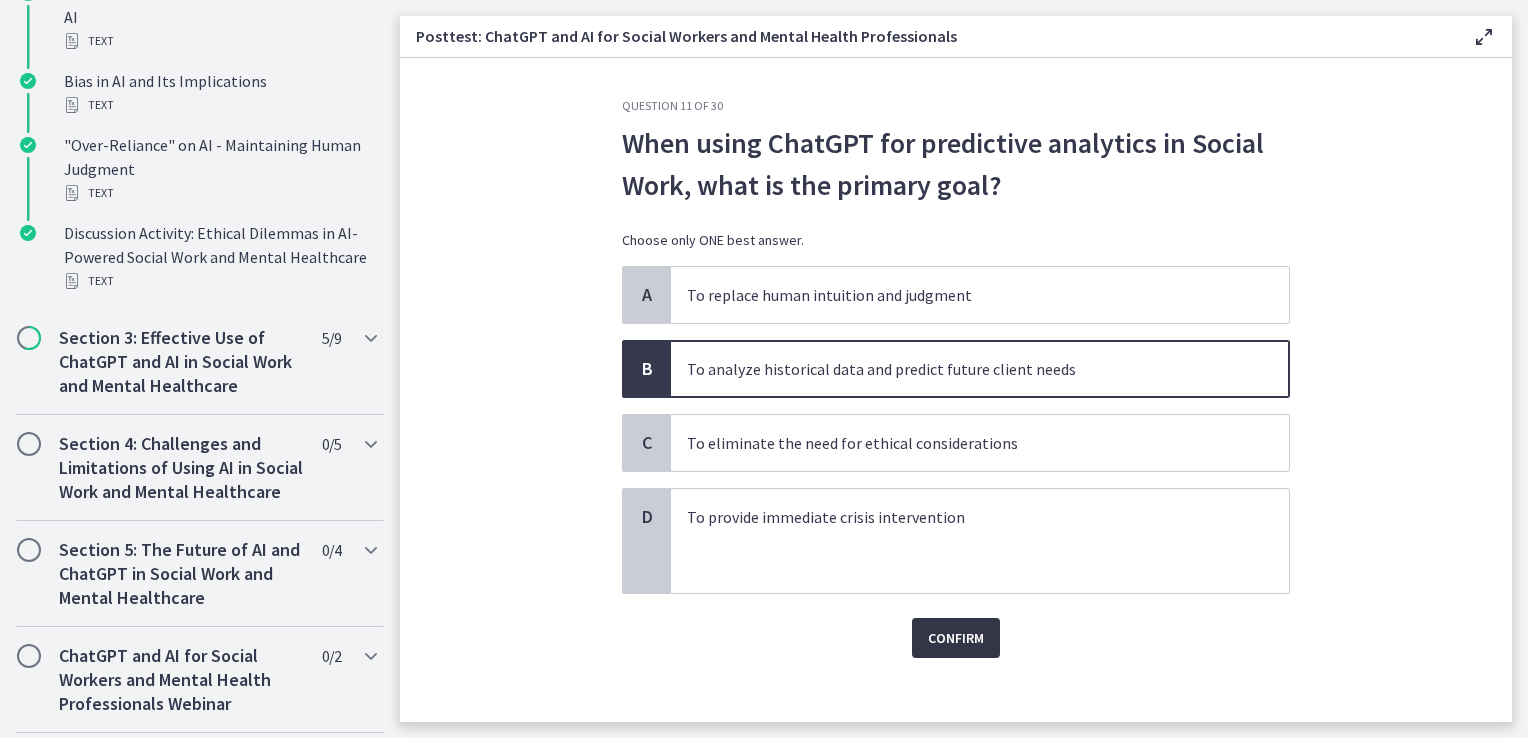 click on "Confirm" at bounding box center [956, 638] 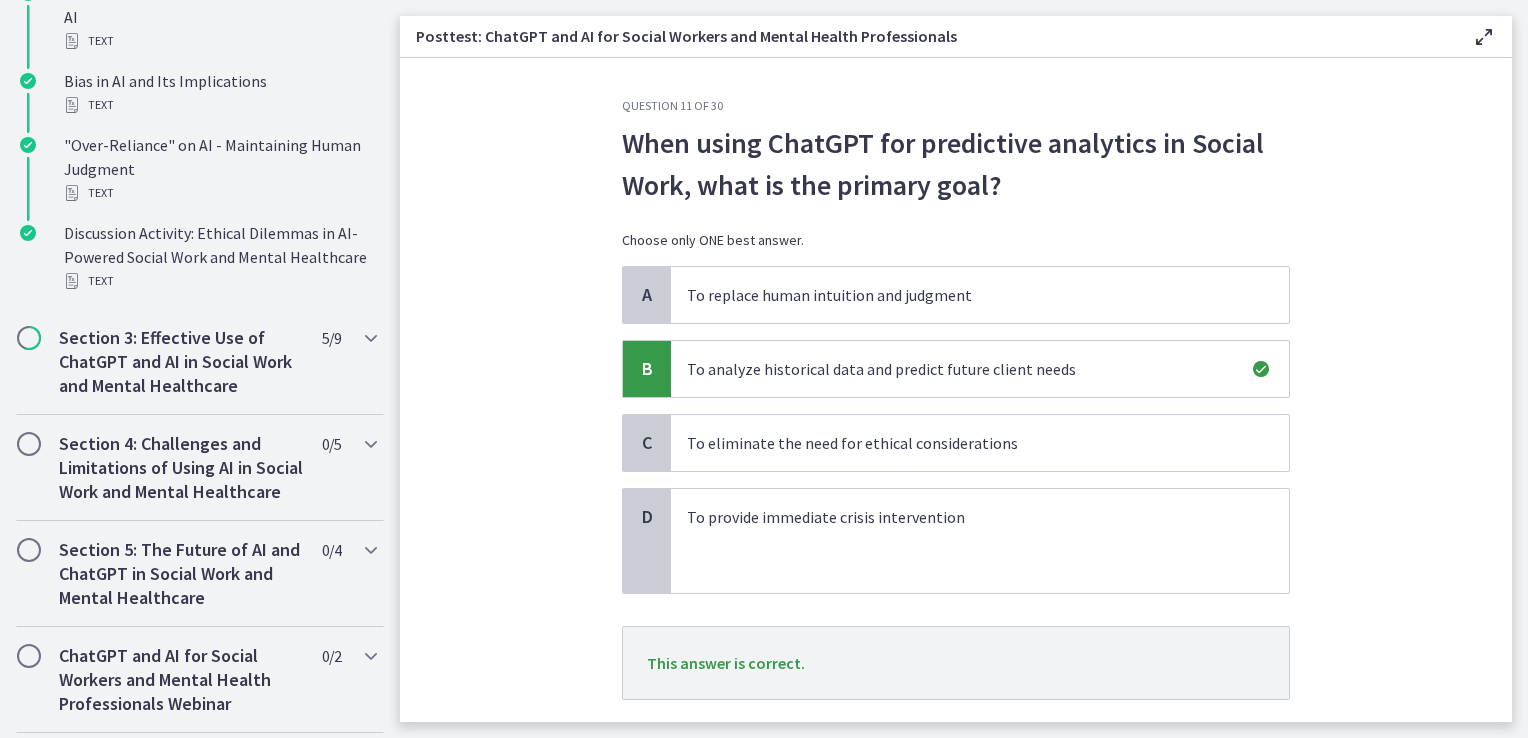 scroll, scrollTop: 119, scrollLeft: 0, axis: vertical 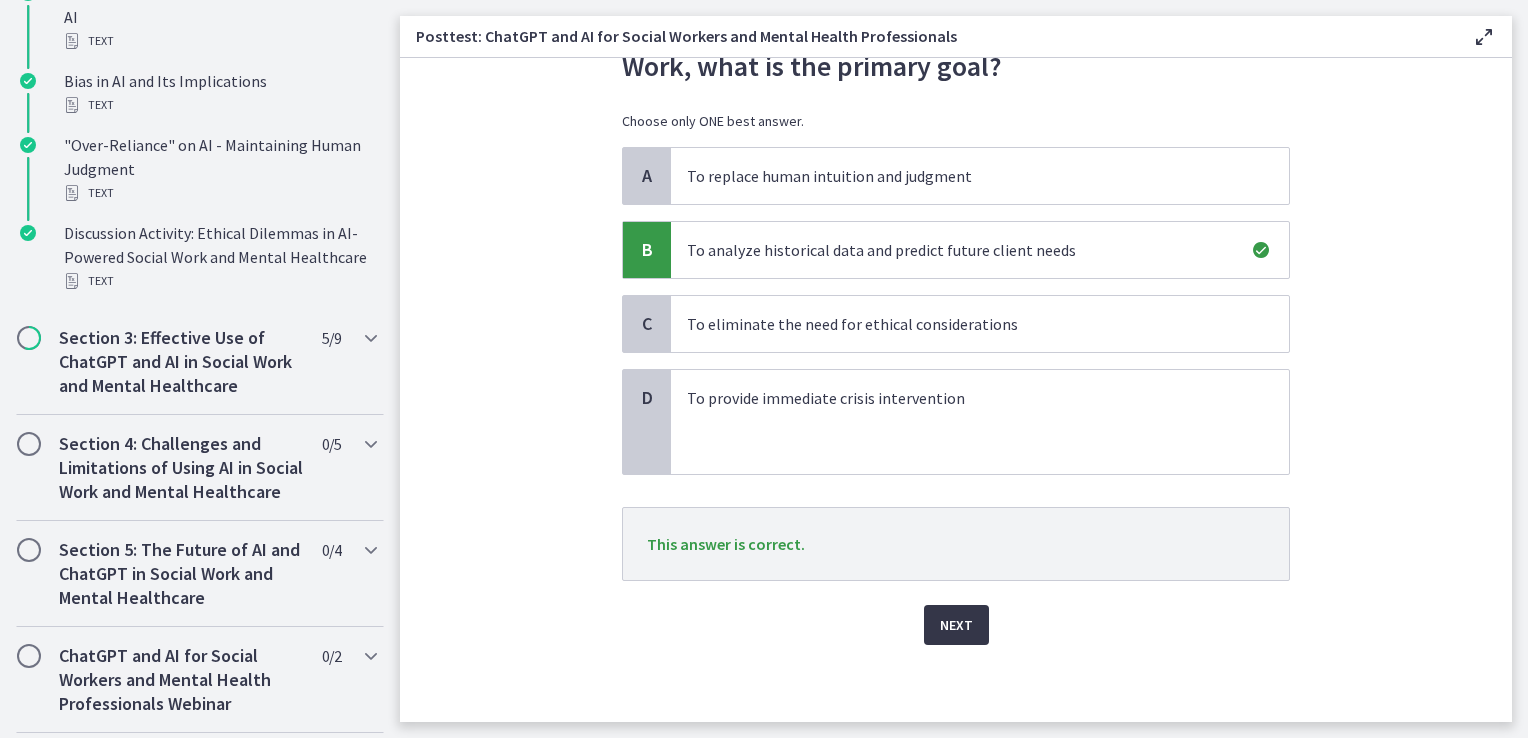 click on "Next" at bounding box center (956, 625) 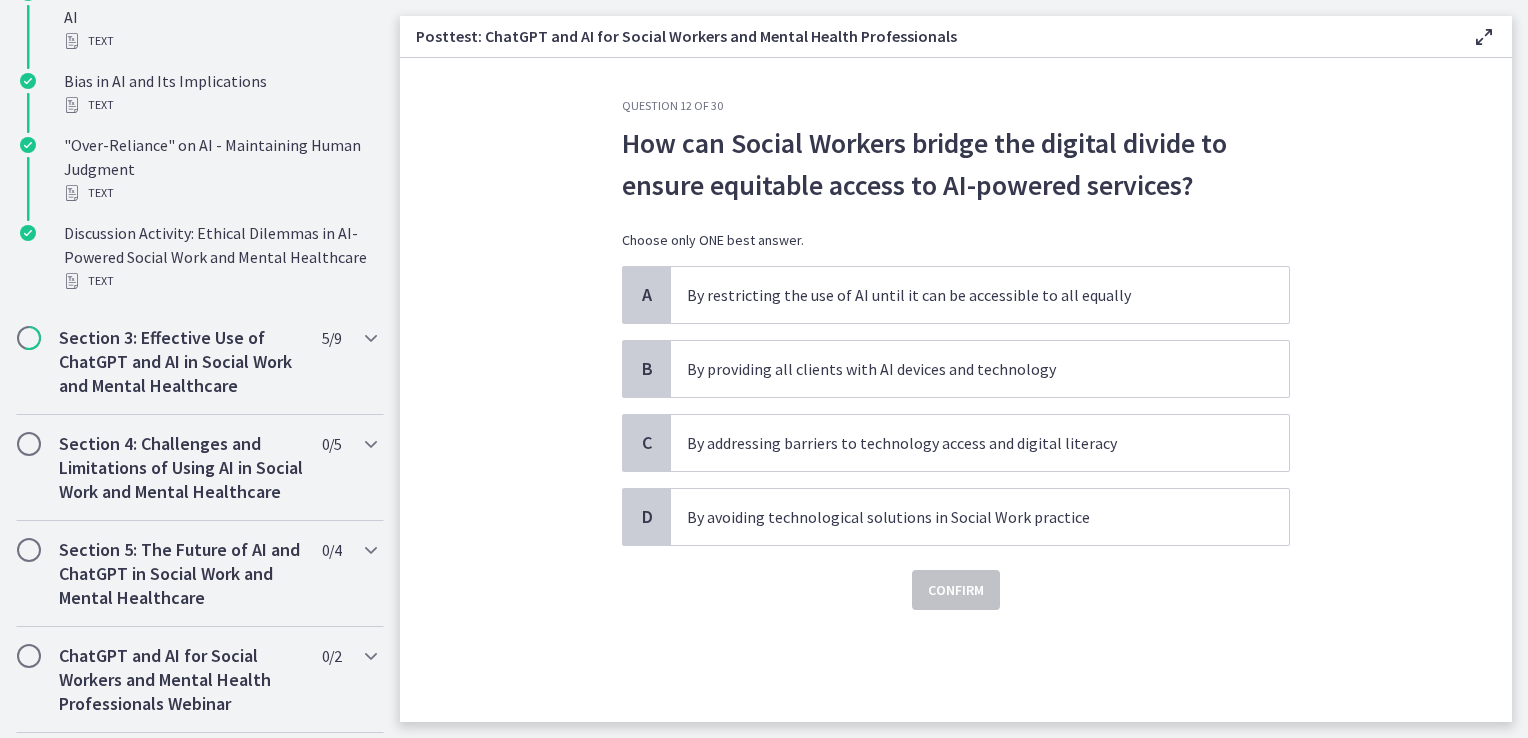 scroll, scrollTop: 0, scrollLeft: 0, axis: both 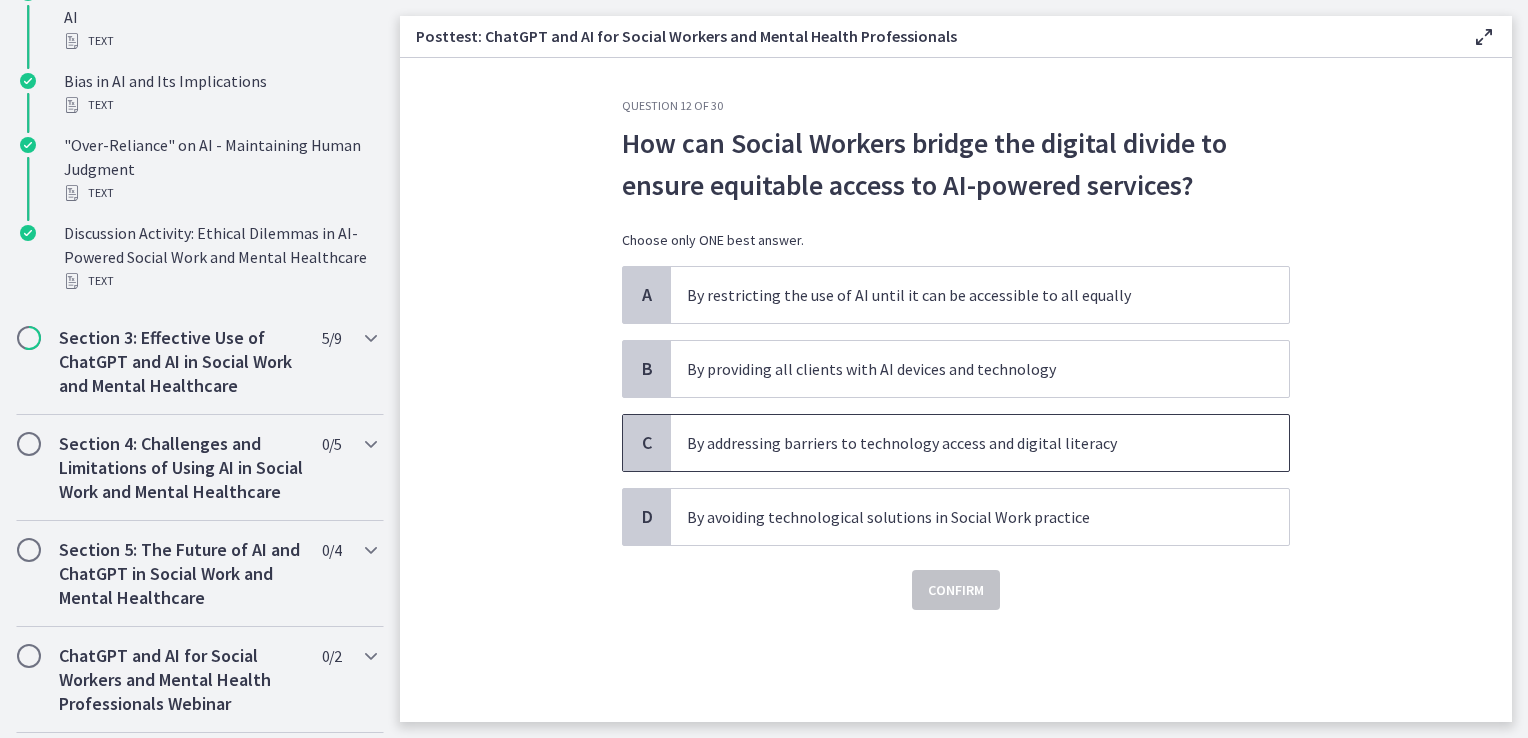 click on "By addressing barriers to technology access and digital literacy" at bounding box center [960, 443] 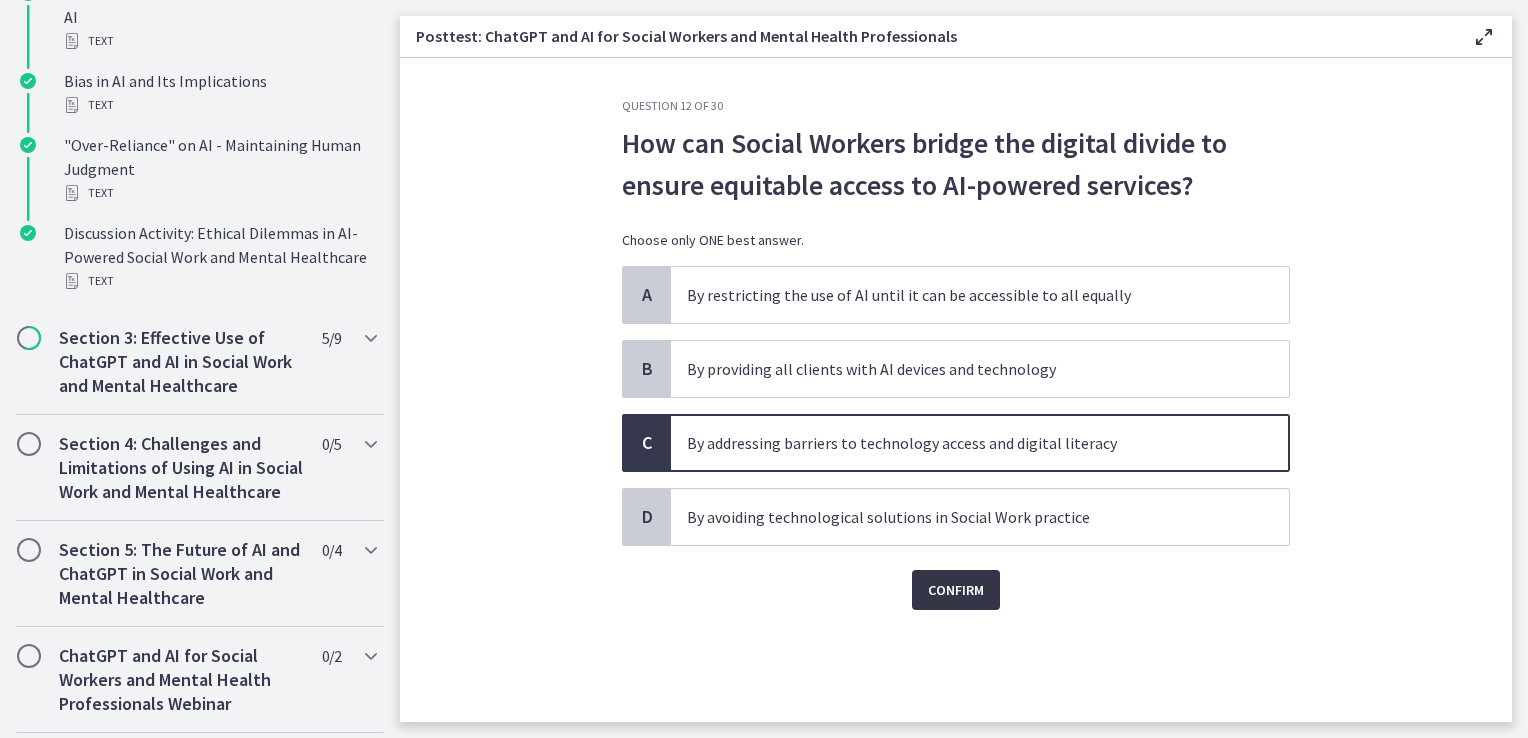 click on "Confirm" at bounding box center (956, 590) 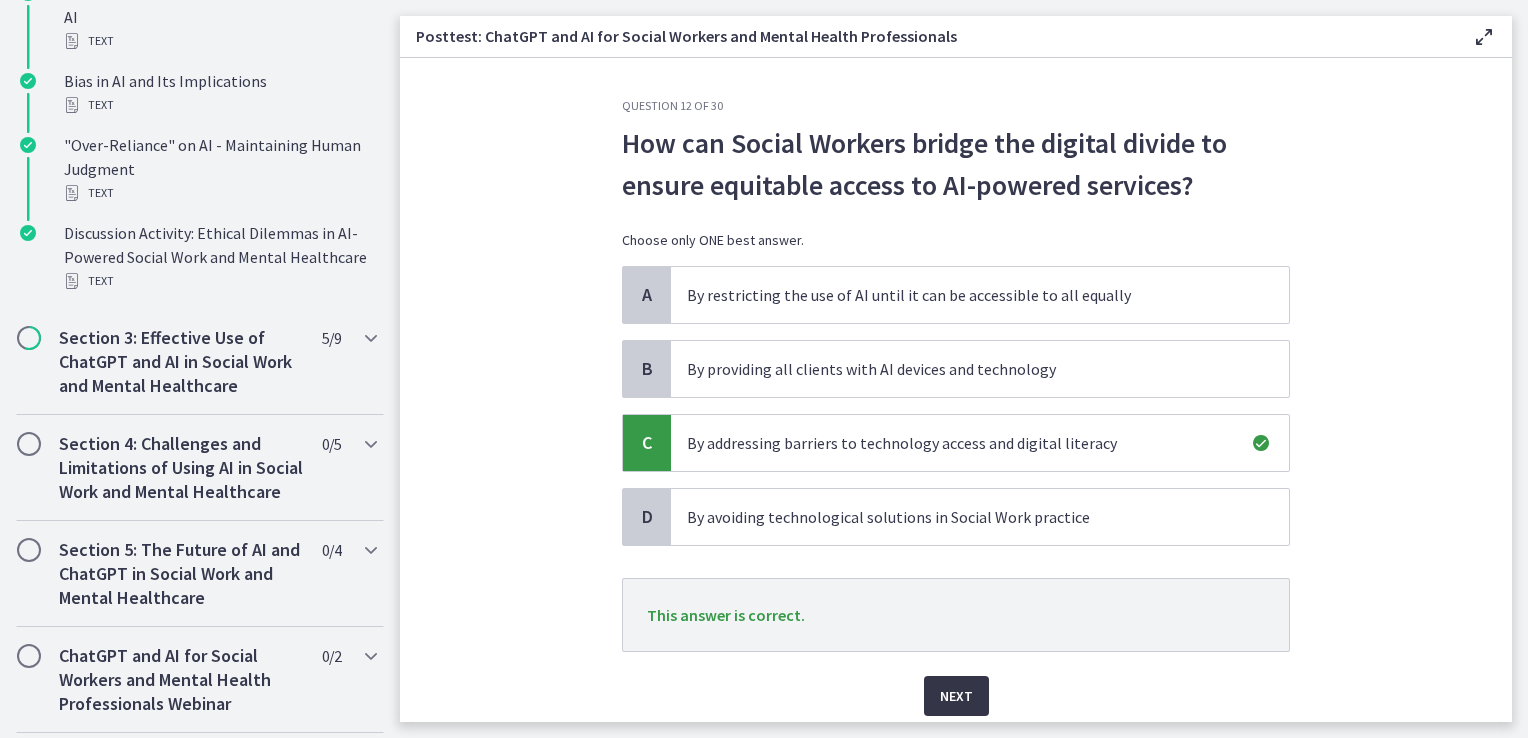 click on "Next" at bounding box center (956, 696) 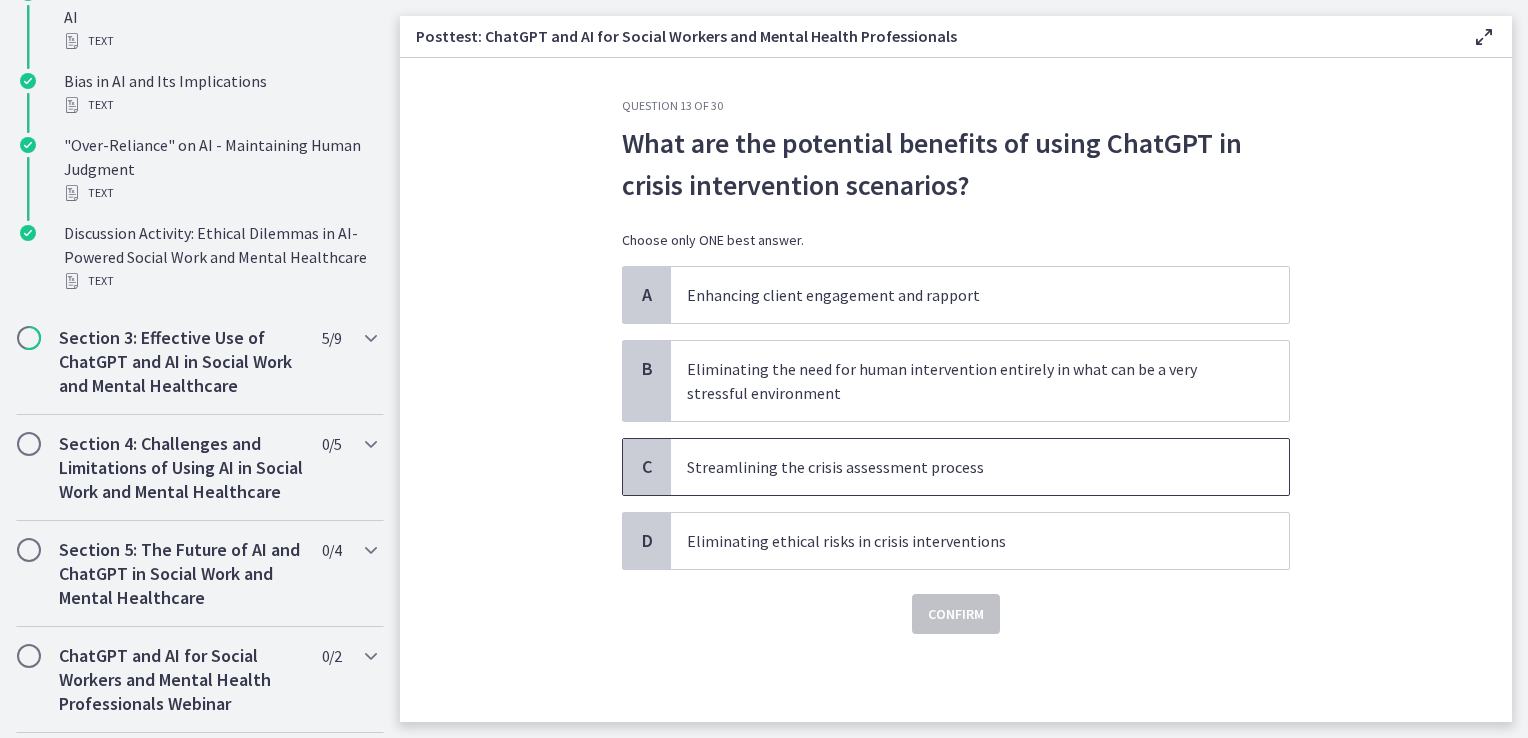 click on "Streamlining the crisis assessment process" at bounding box center (960, 467) 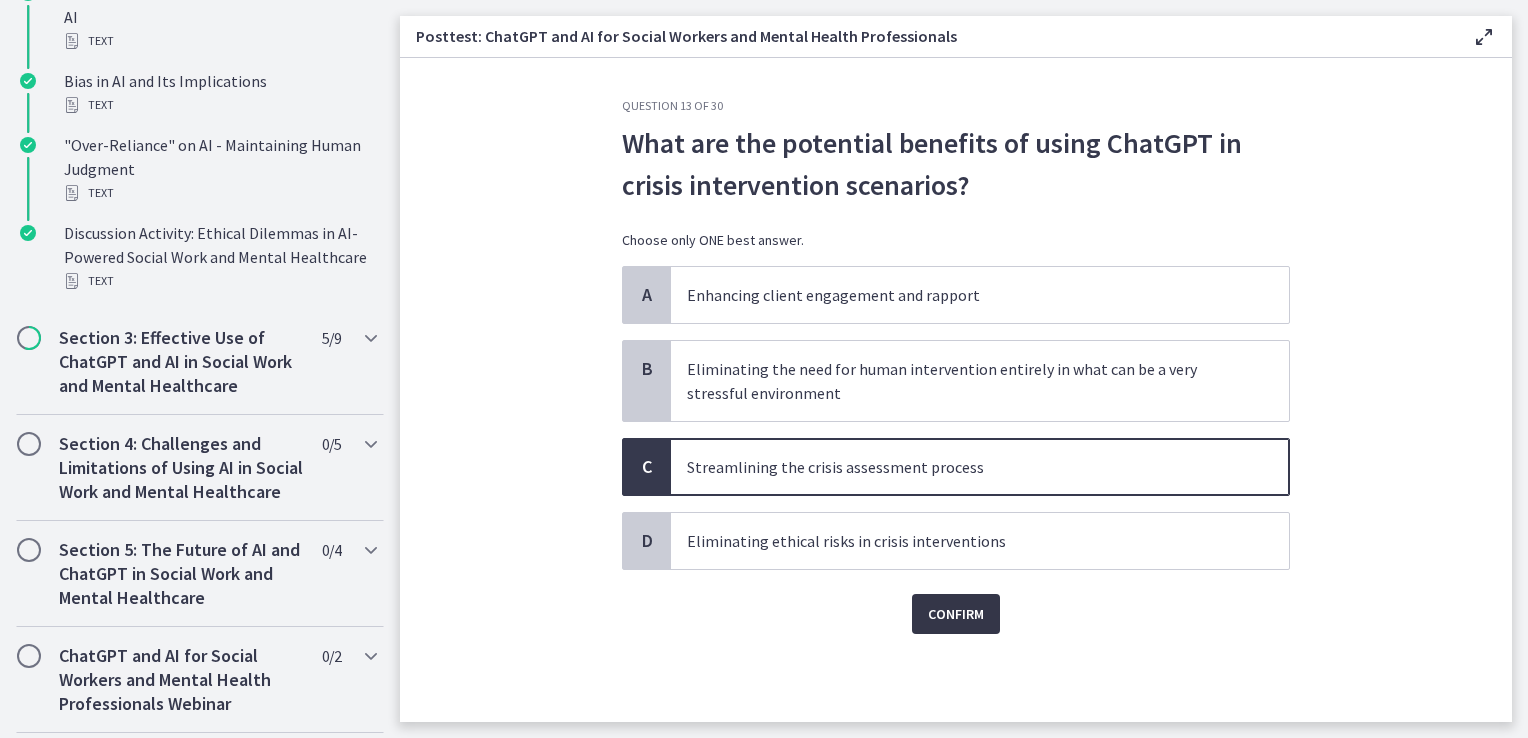 click on "Confirm" at bounding box center (956, 614) 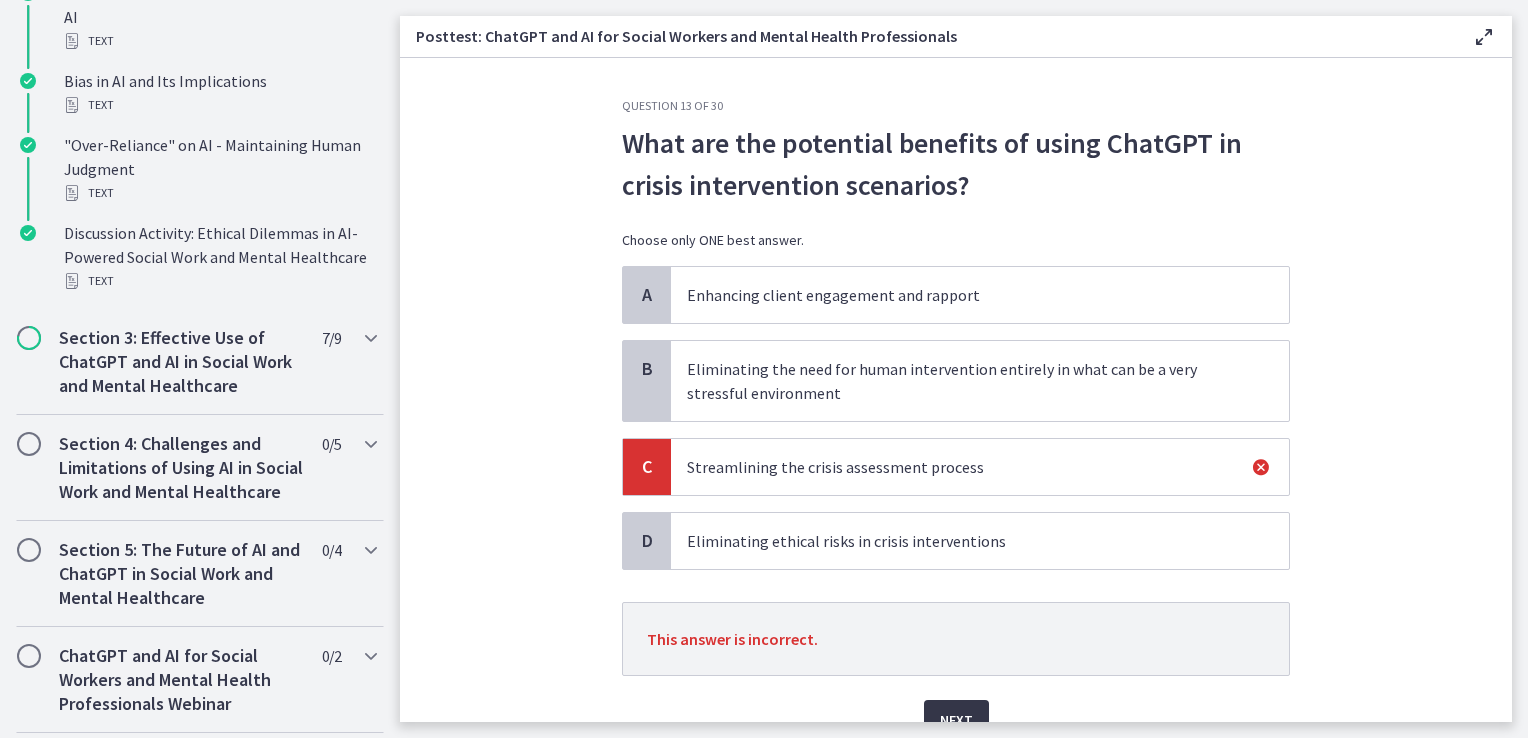 click on "Next" at bounding box center (956, 720) 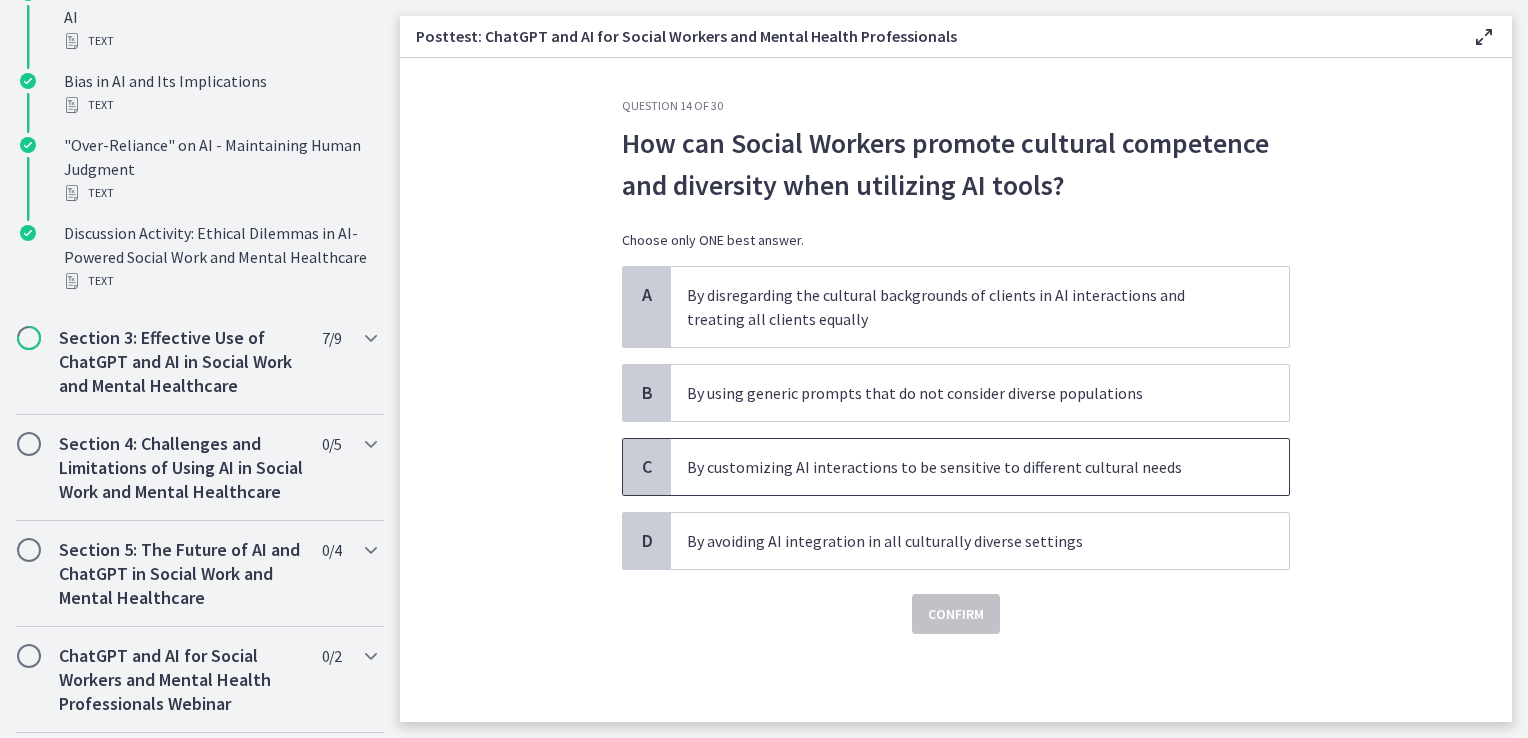 click on "By customizing AI interactions to be sensitive to different cultural needs" at bounding box center (980, 467) 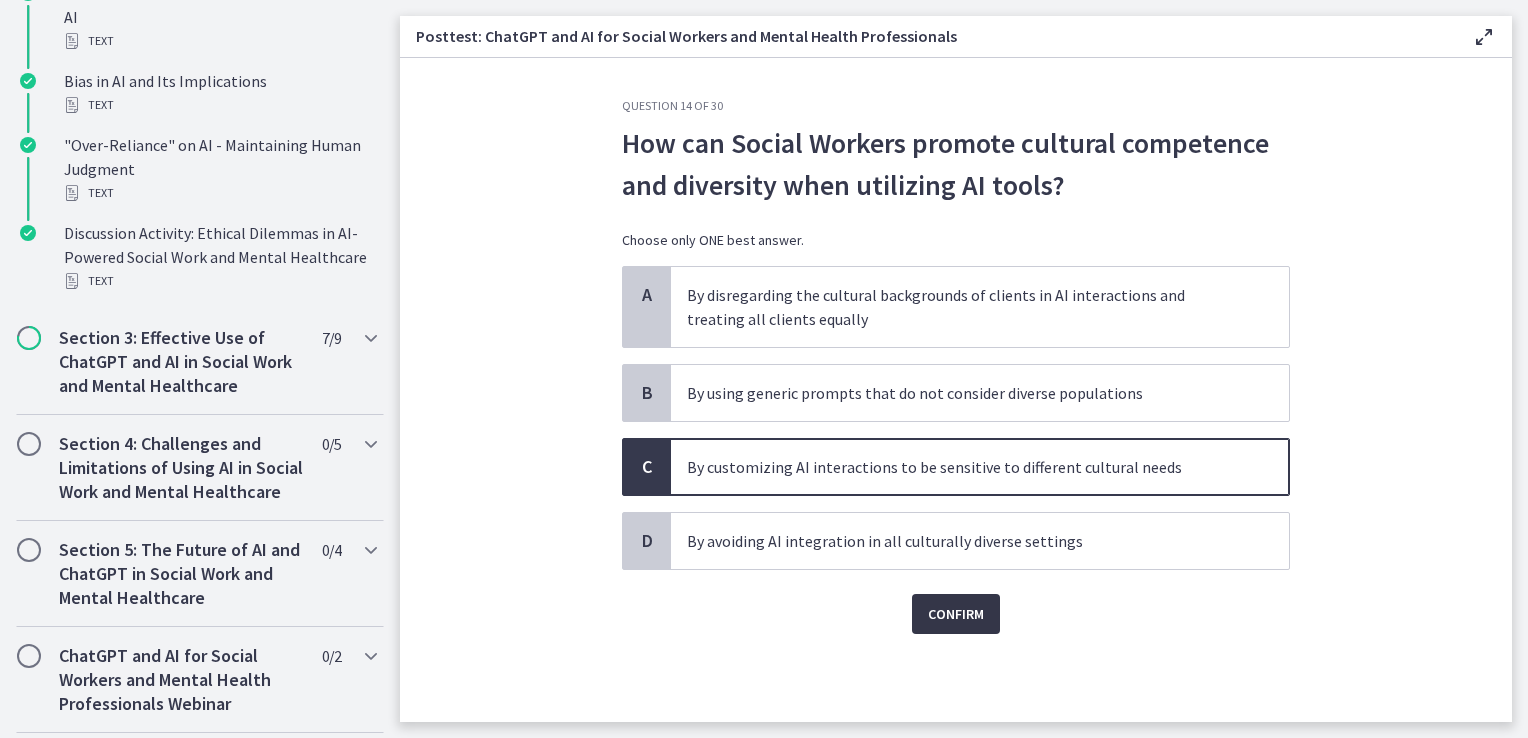 click on "Confirm" at bounding box center (956, 614) 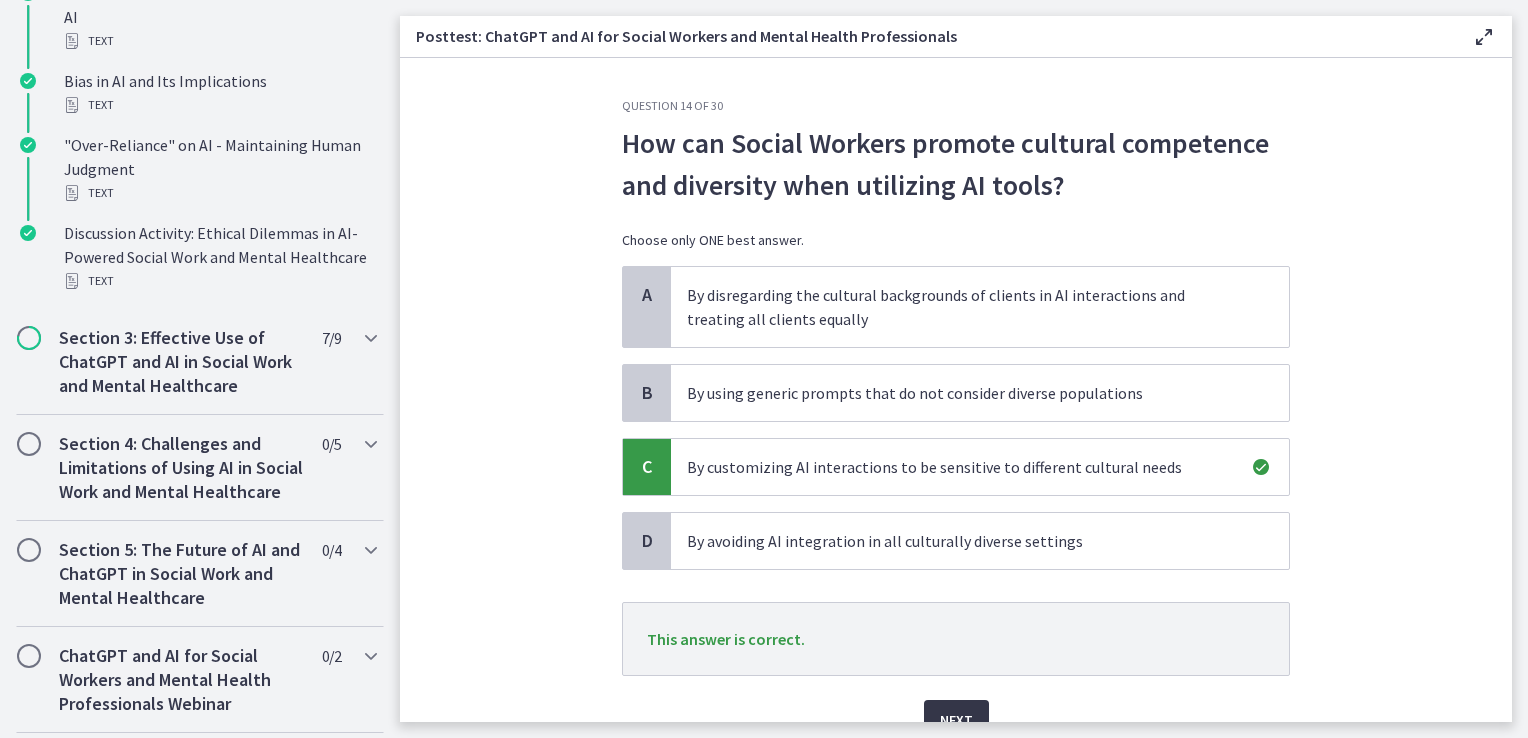 click on "Next" at bounding box center [956, 720] 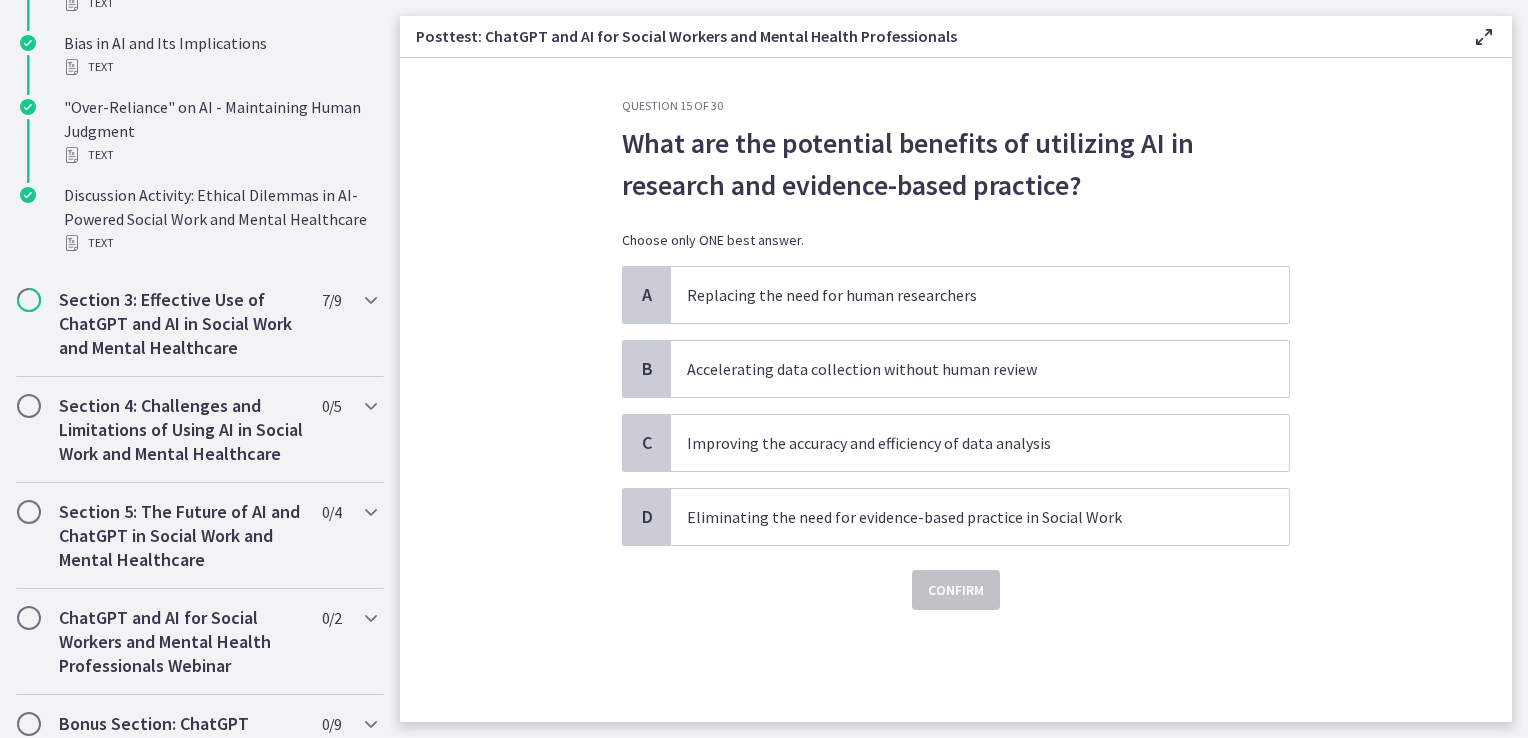 scroll, scrollTop: 831, scrollLeft: 0, axis: vertical 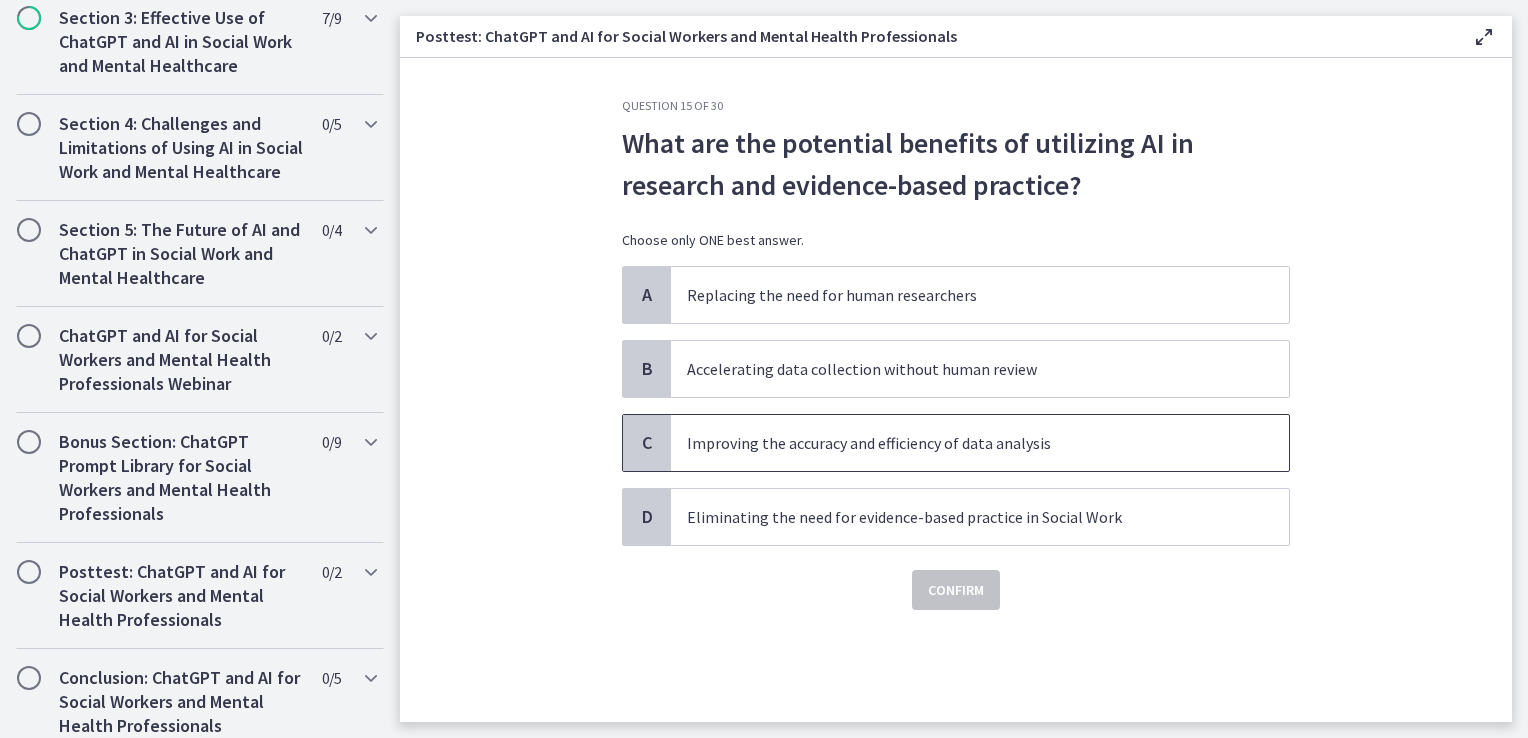 click on "Improving the accuracy and efficiency of data analysis" at bounding box center [960, 443] 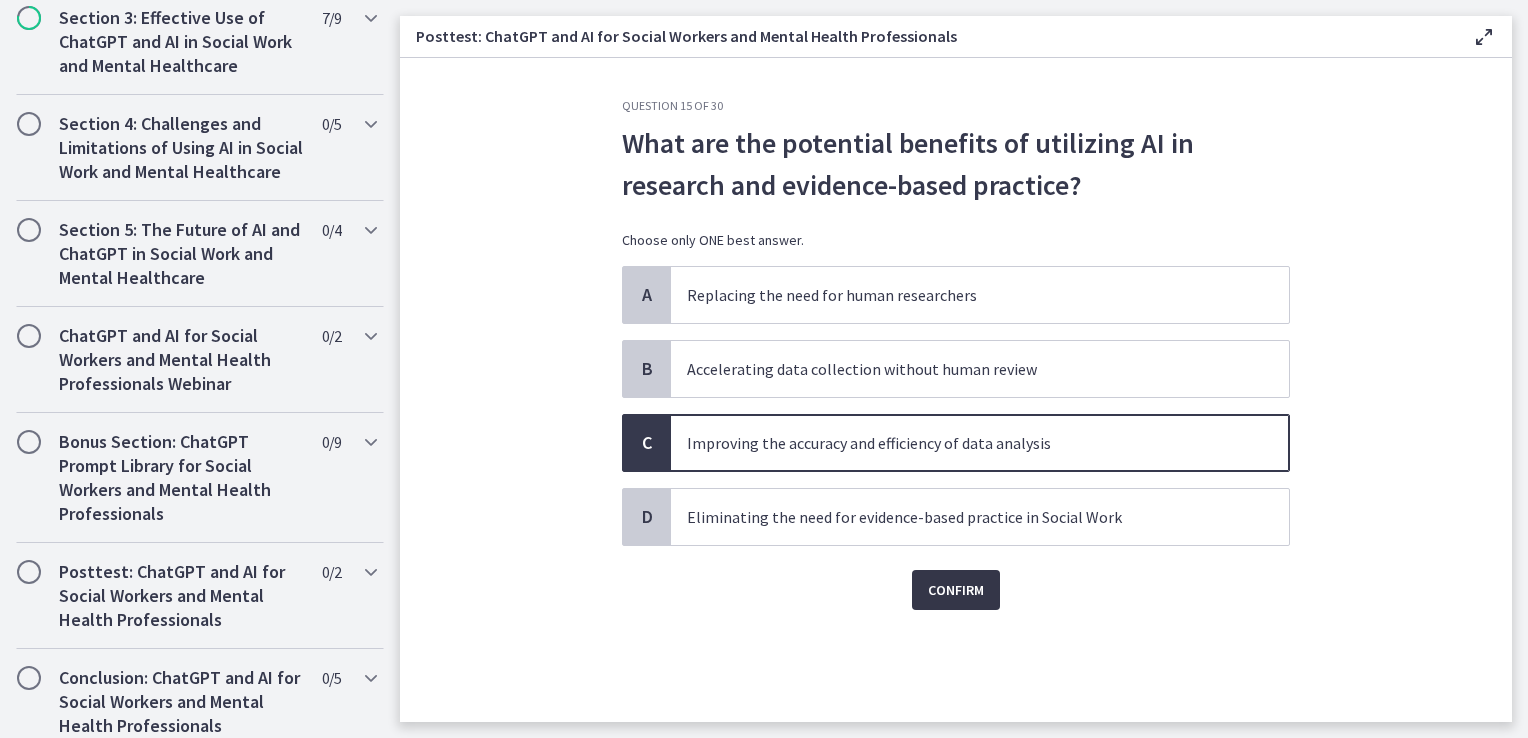 click on "Confirm" at bounding box center [956, 590] 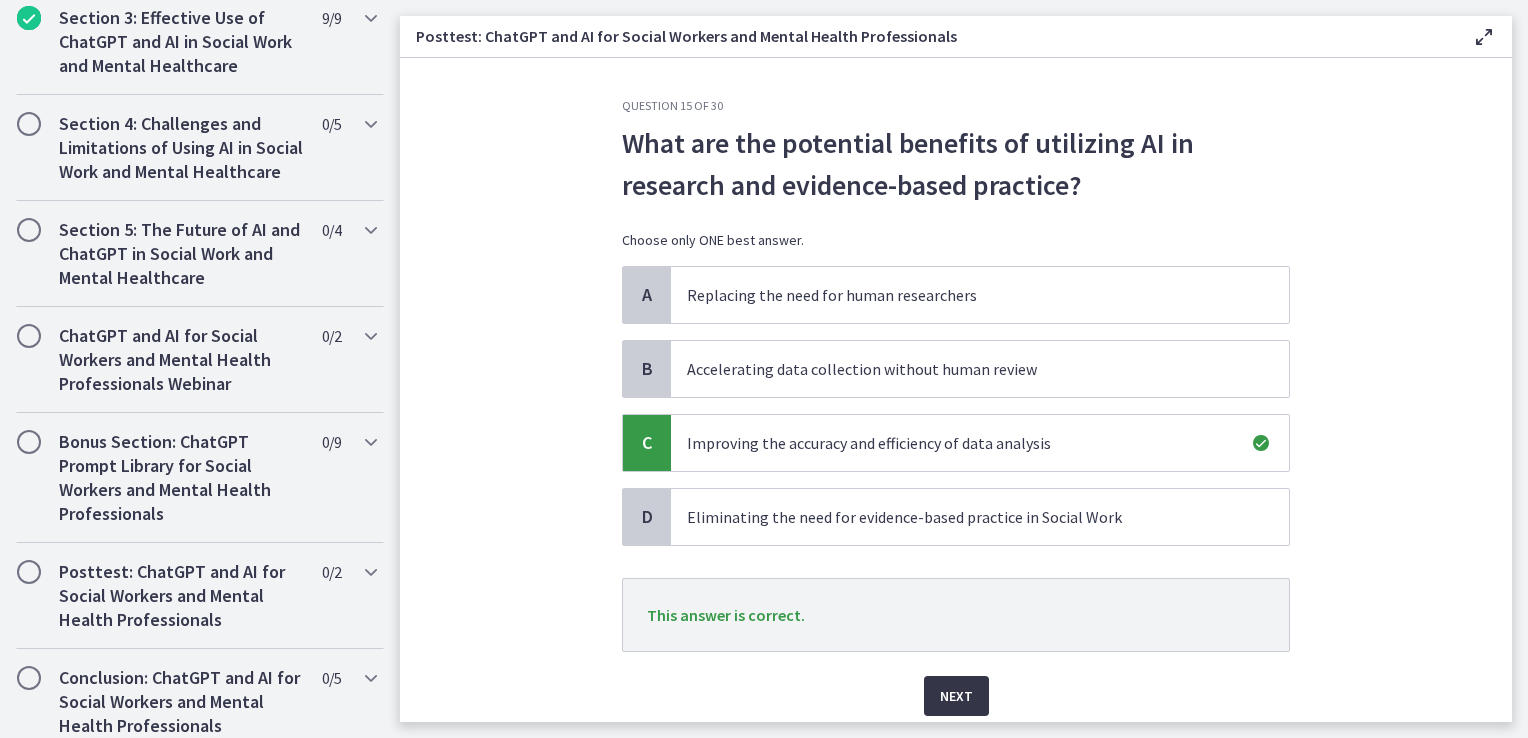 click on "Next" at bounding box center (956, 696) 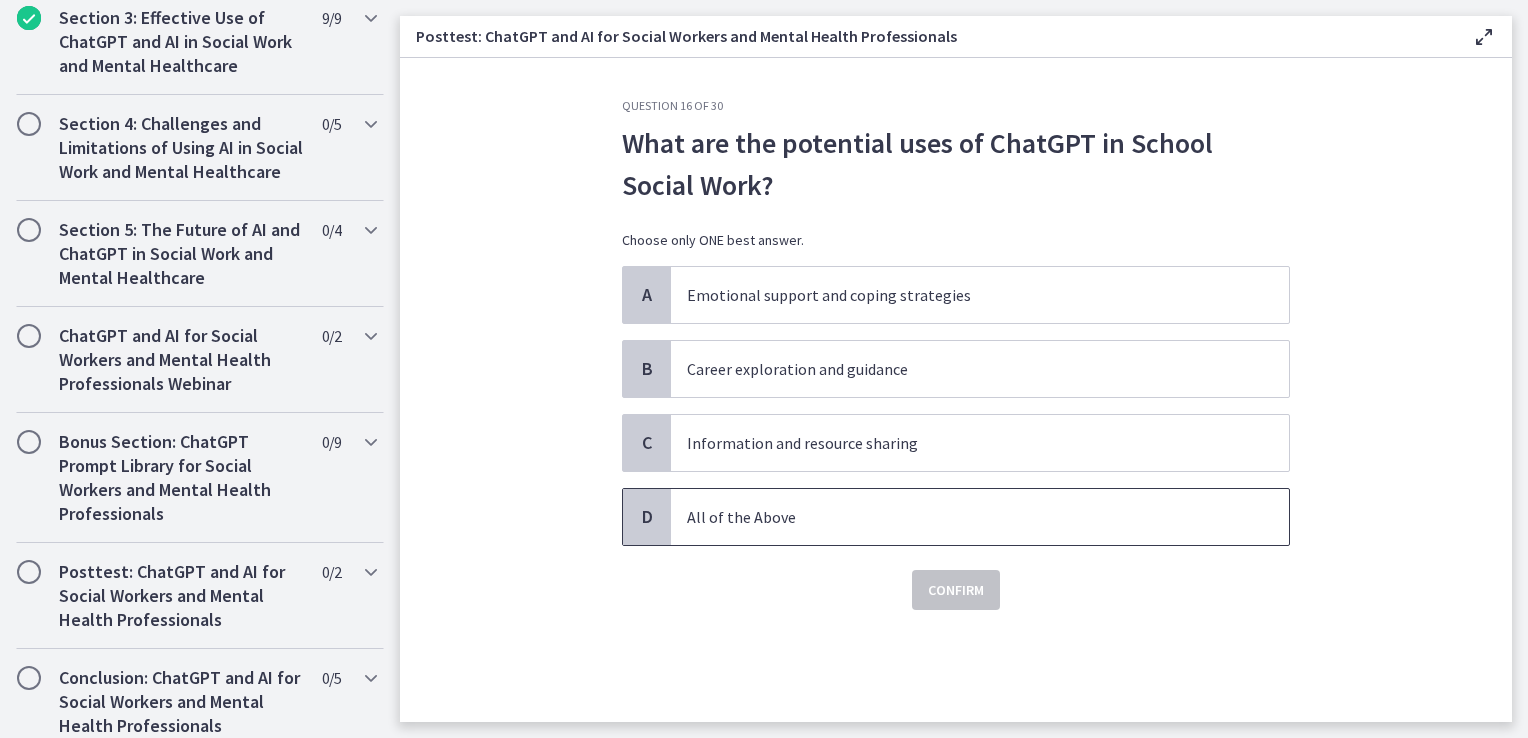 click on "All of the Above" at bounding box center (960, 517) 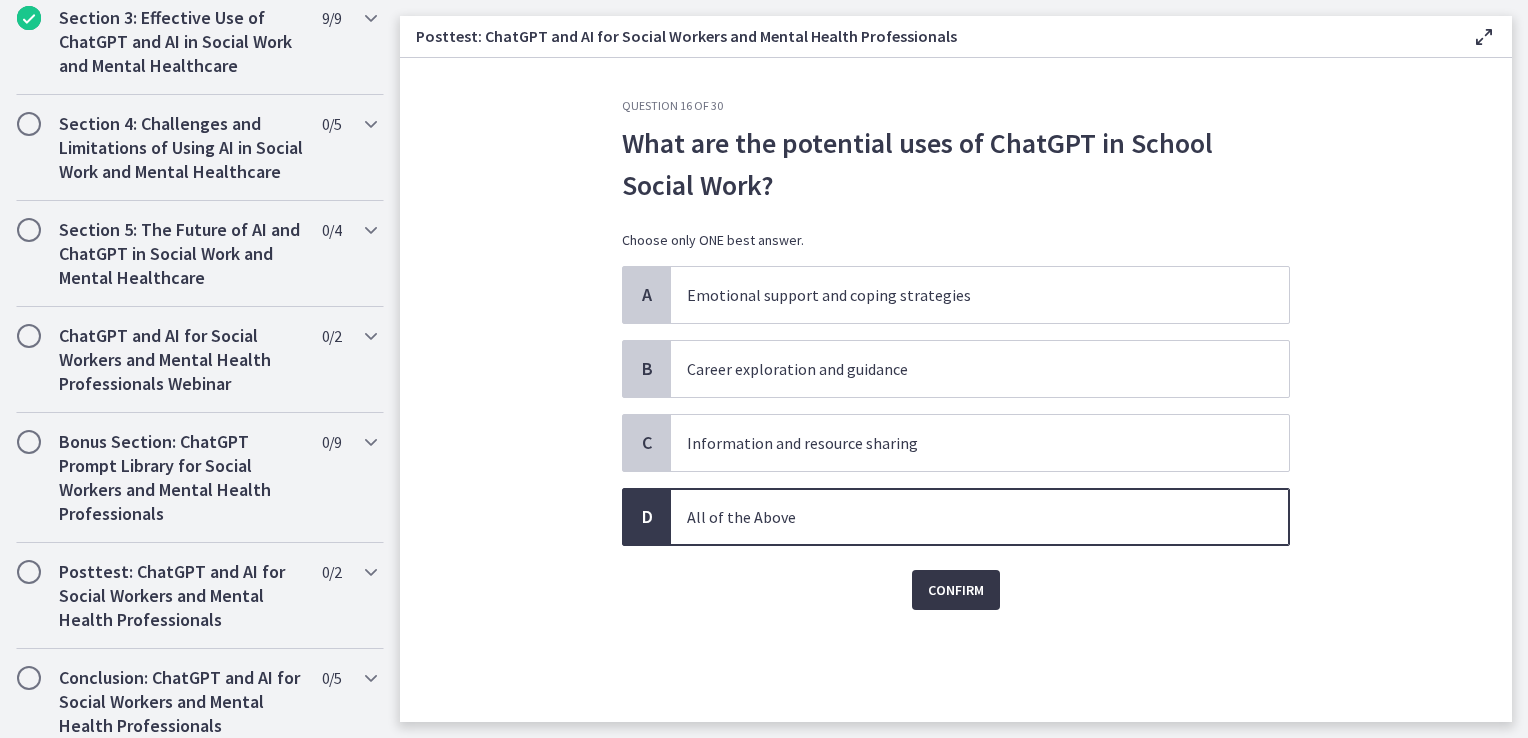 click on "Confirm" at bounding box center (956, 590) 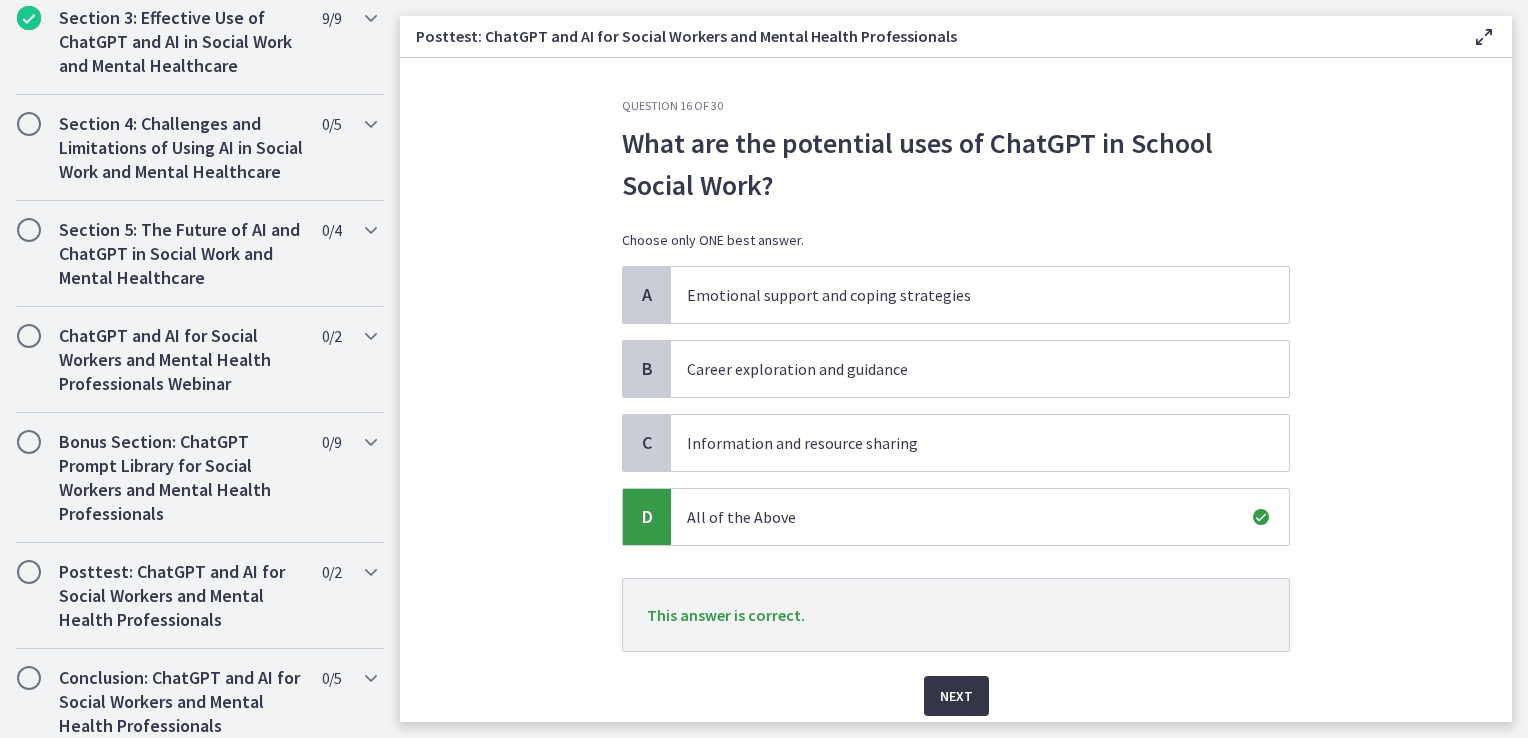 click on "Next" at bounding box center (956, 696) 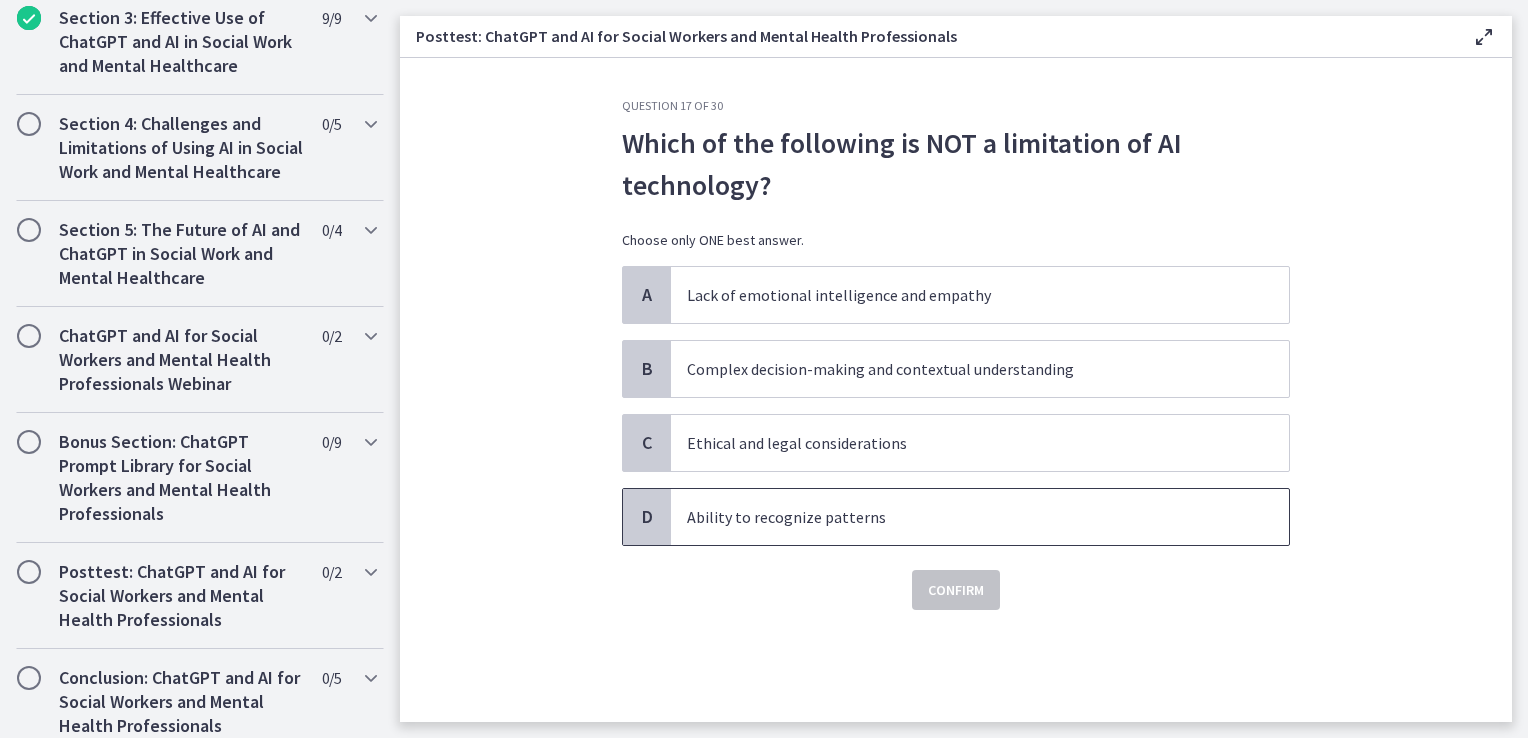 click on "Ability to recognize patterns" at bounding box center [960, 517] 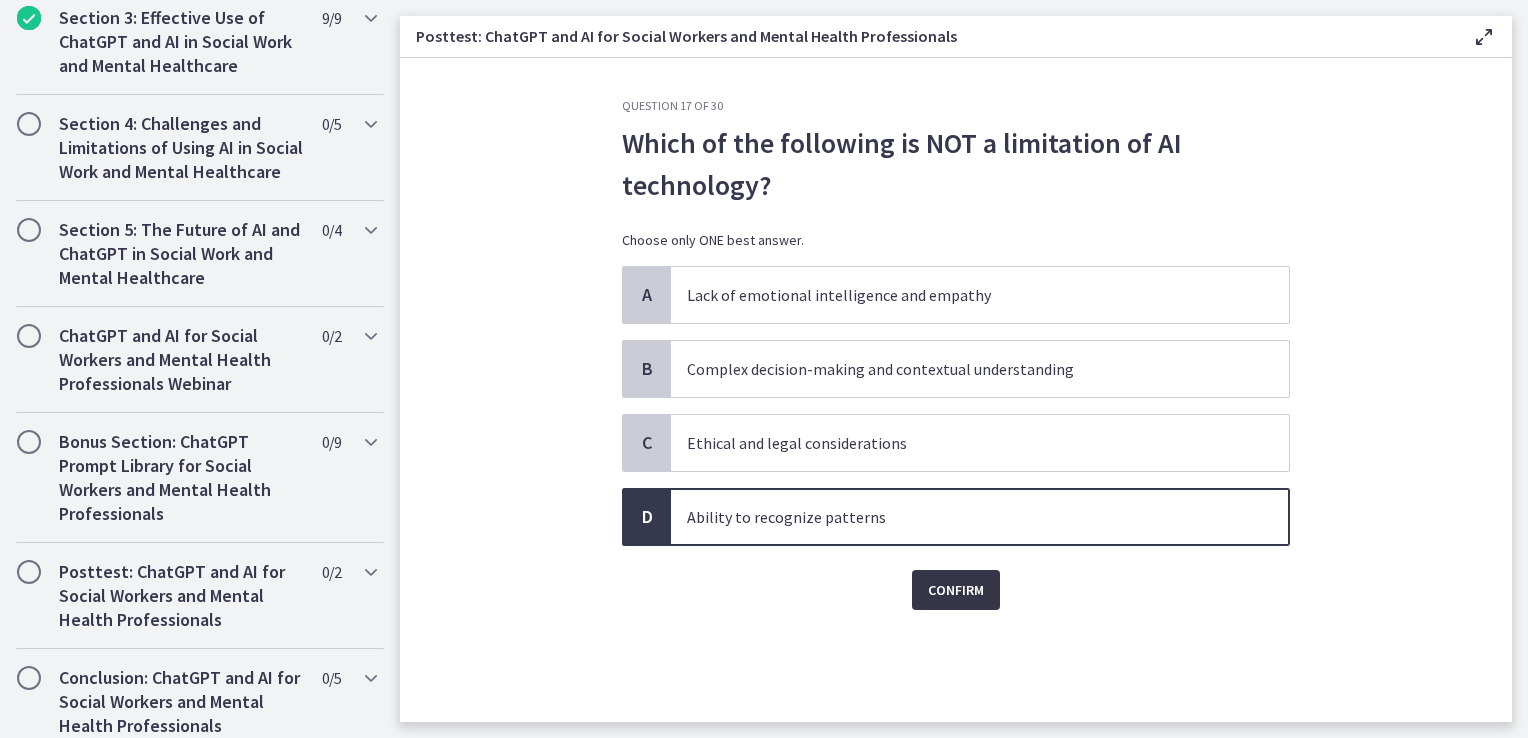 click on "Confirm" at bounding box center [956, 590] 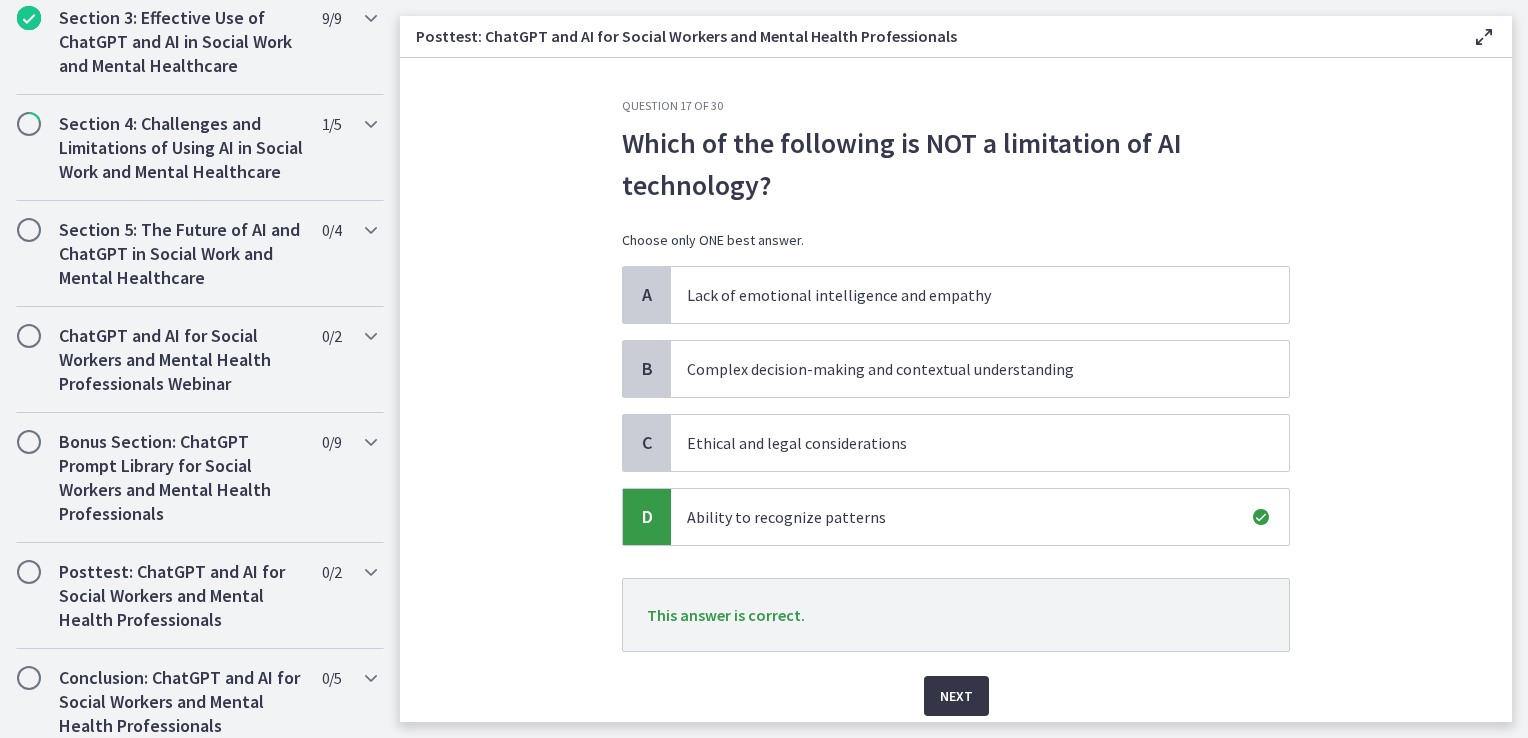 click on "Next" at bounding box center [956, 696] 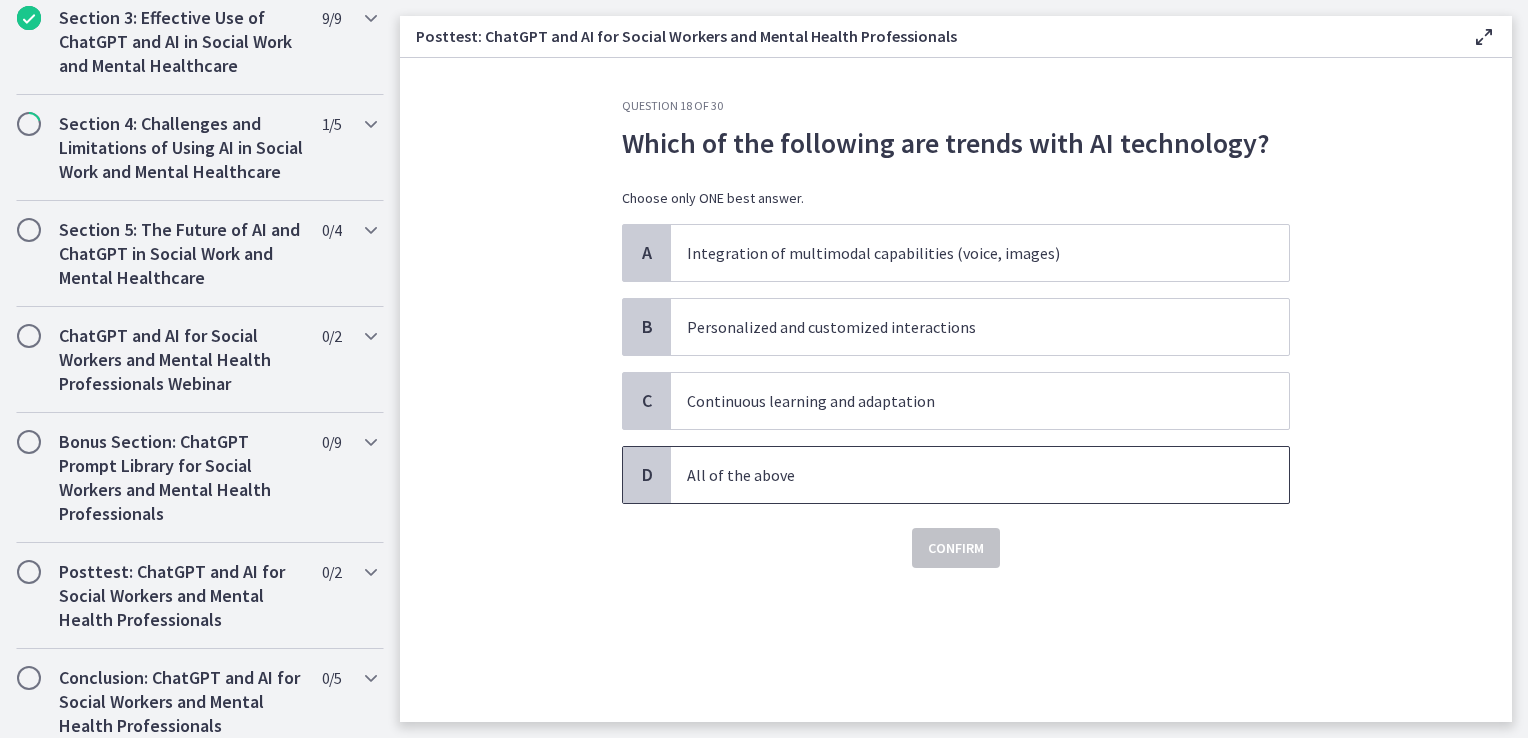 click on "All of the above" at bounding box center [960, 475] 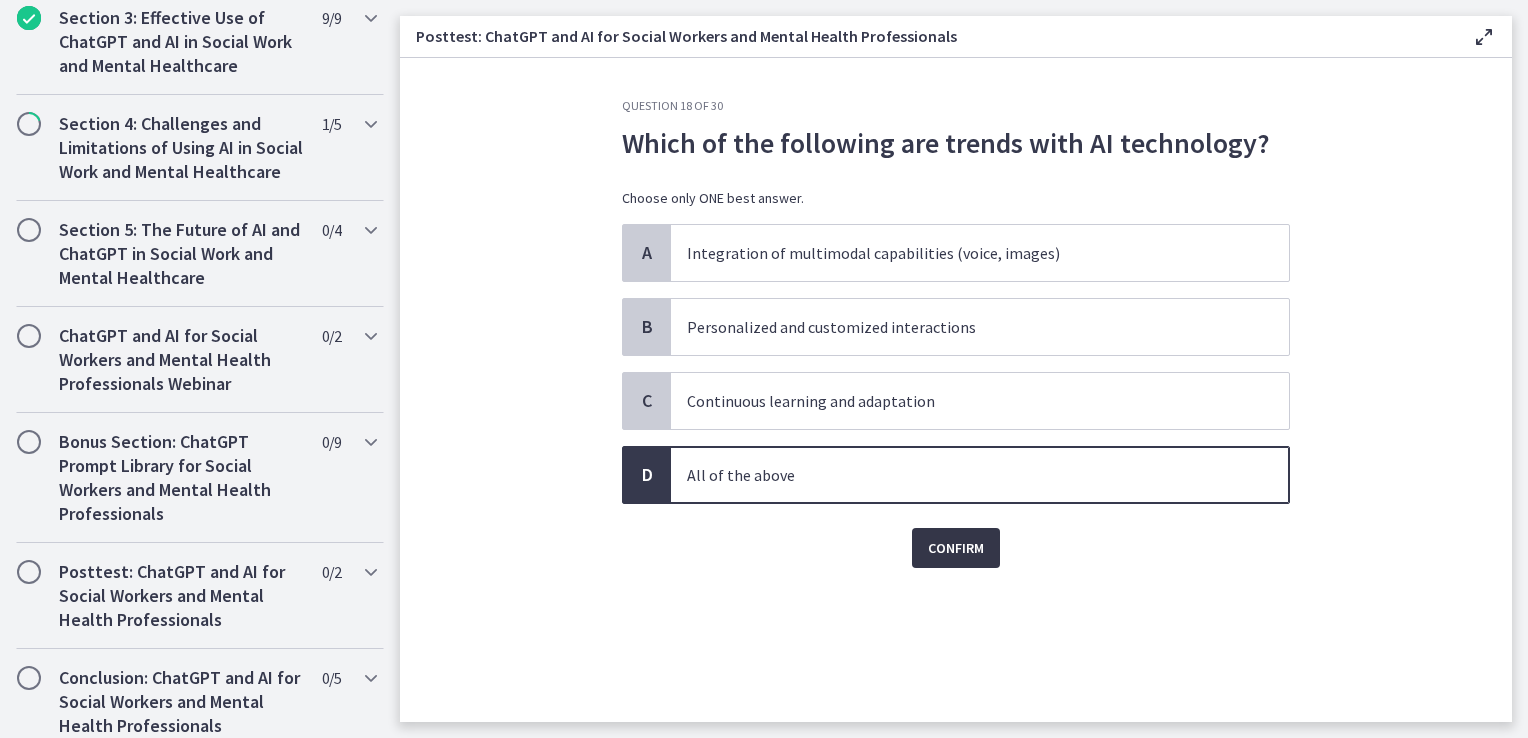 click on "Confirm" at bounding box center (956, 548) 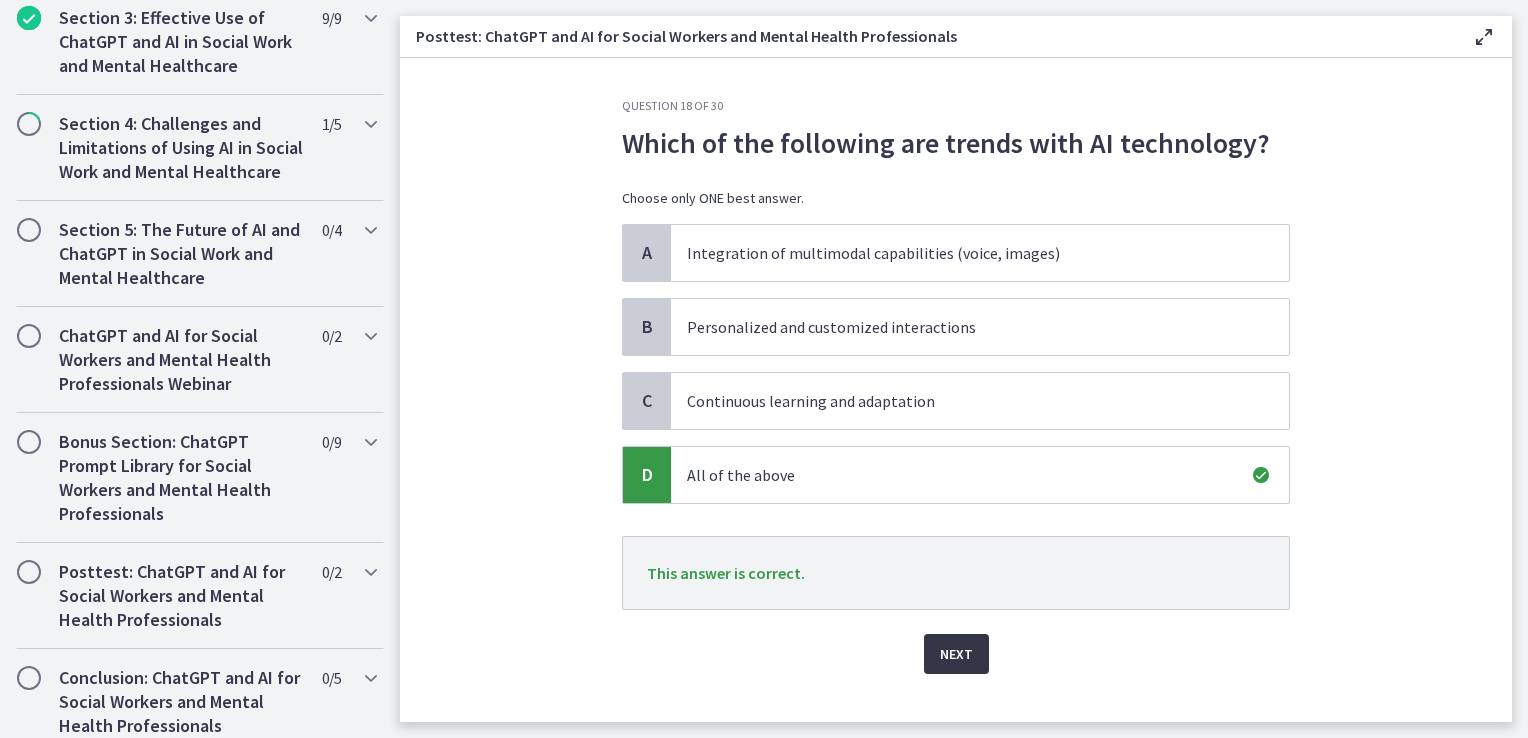click on "Next" at bounding box center (956, 654) 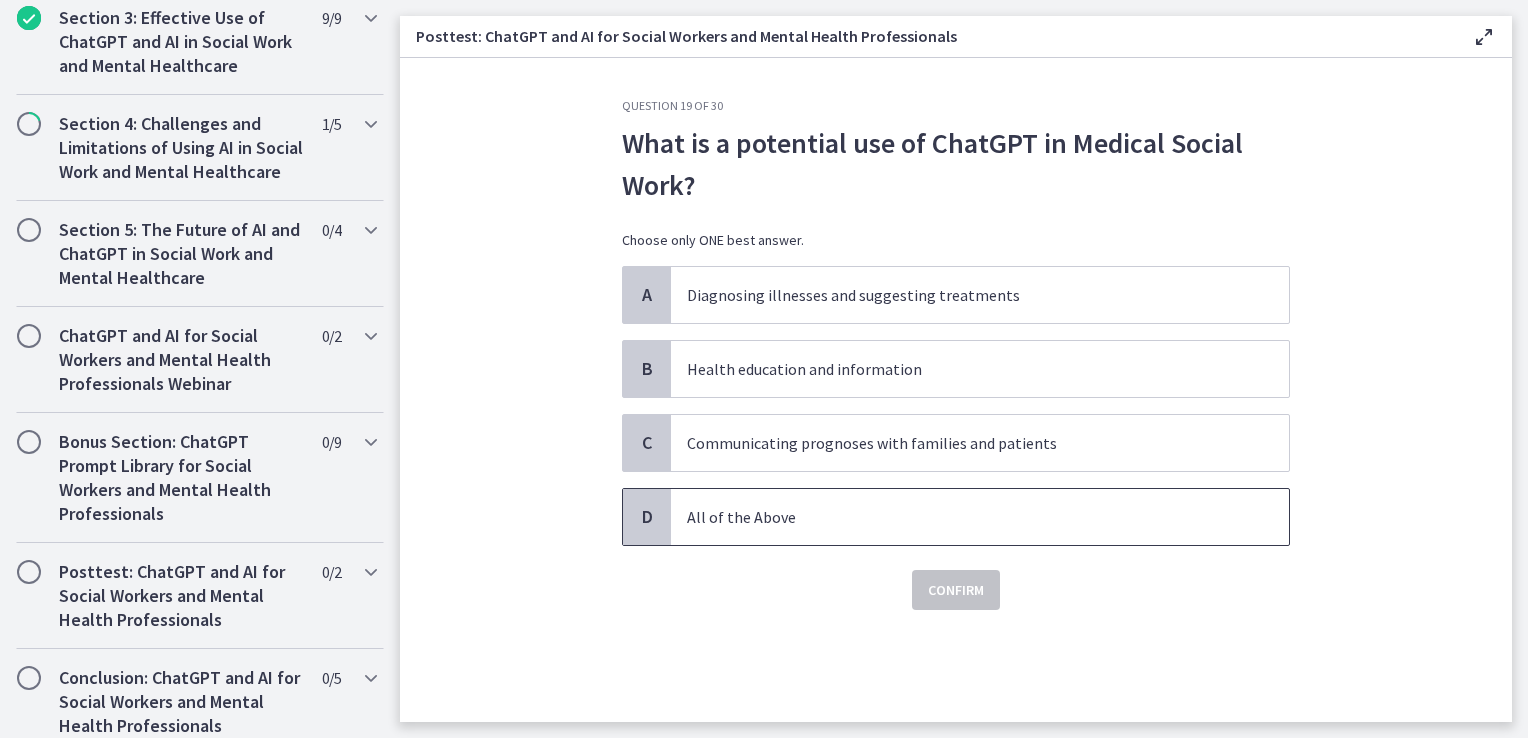 click on "All of the Above" at bounding box center (960, 517) 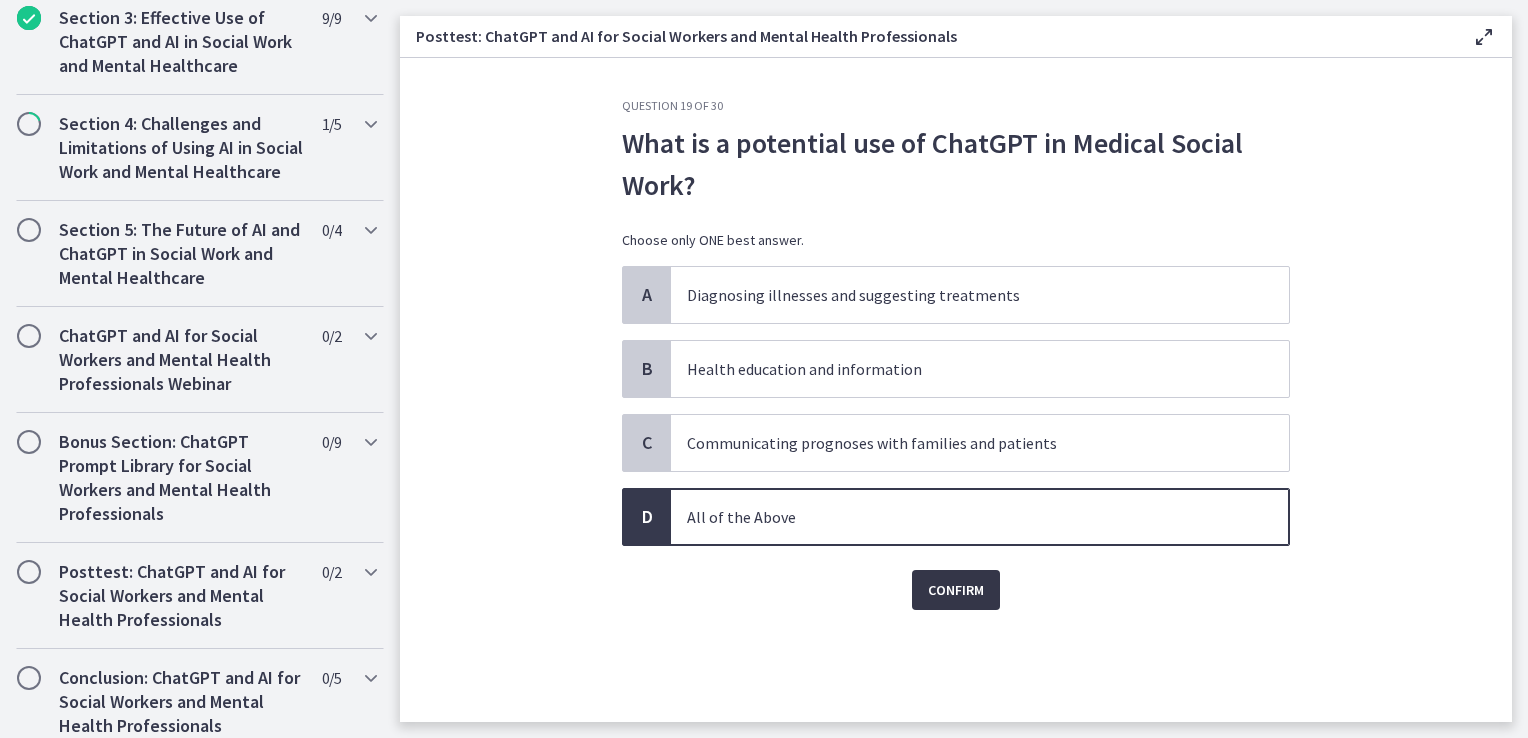 click on "Confirm" at bounding box center [956, 590] 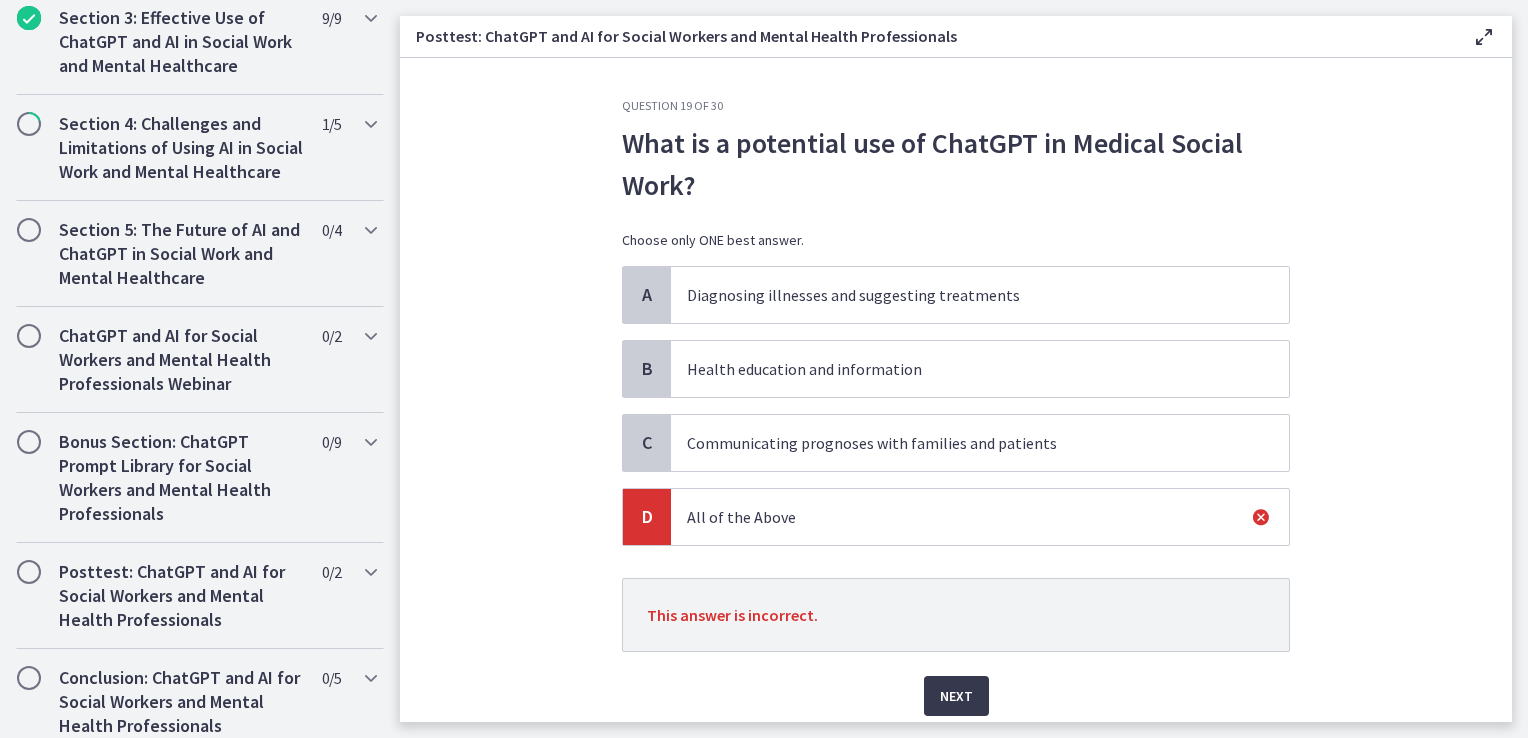 click on "B
Health education and information" at bounding box center (956, 369) 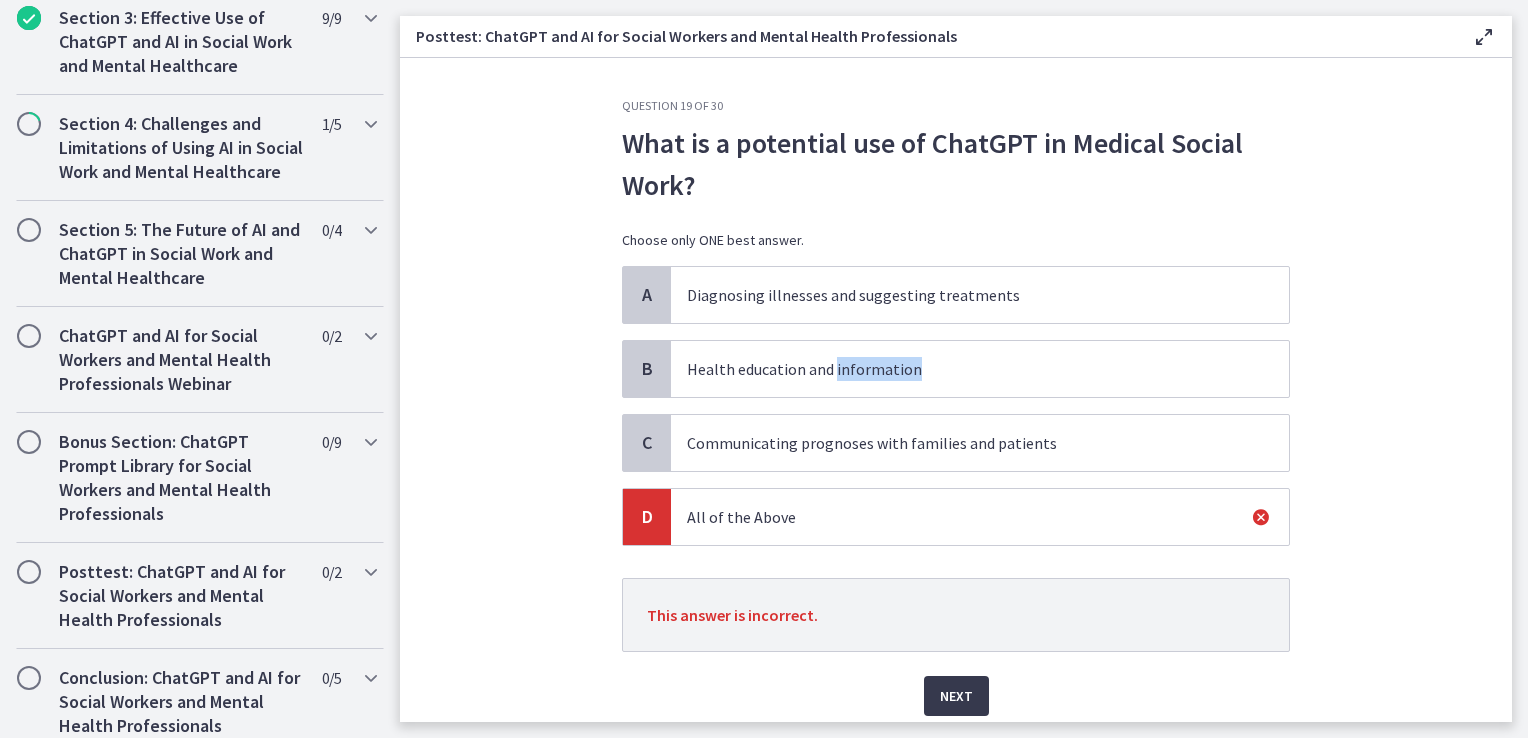 click on "Health education and information" at bounding box center [960, 369] 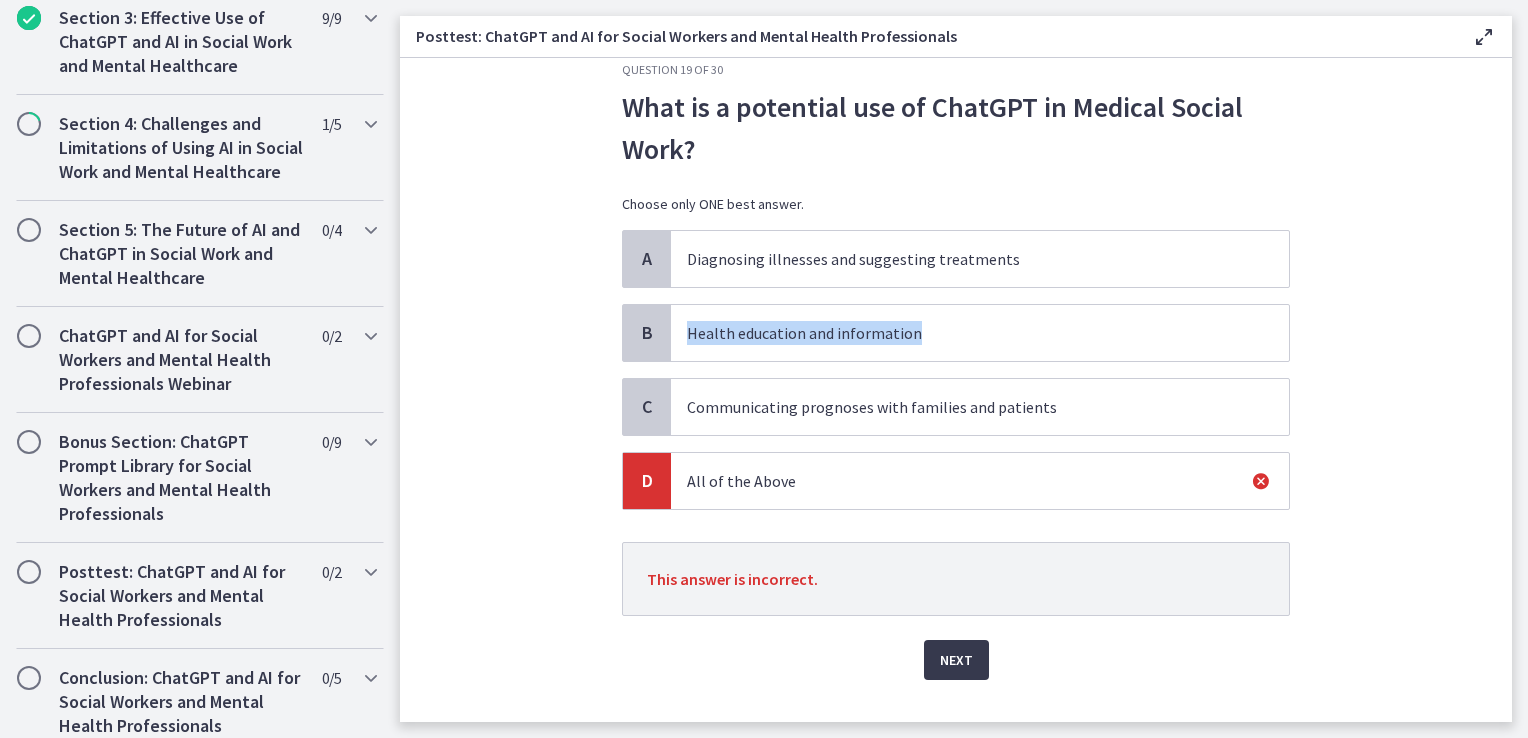 scroll, scrollTop: 71, scrollLeft: 0, axis: vertical 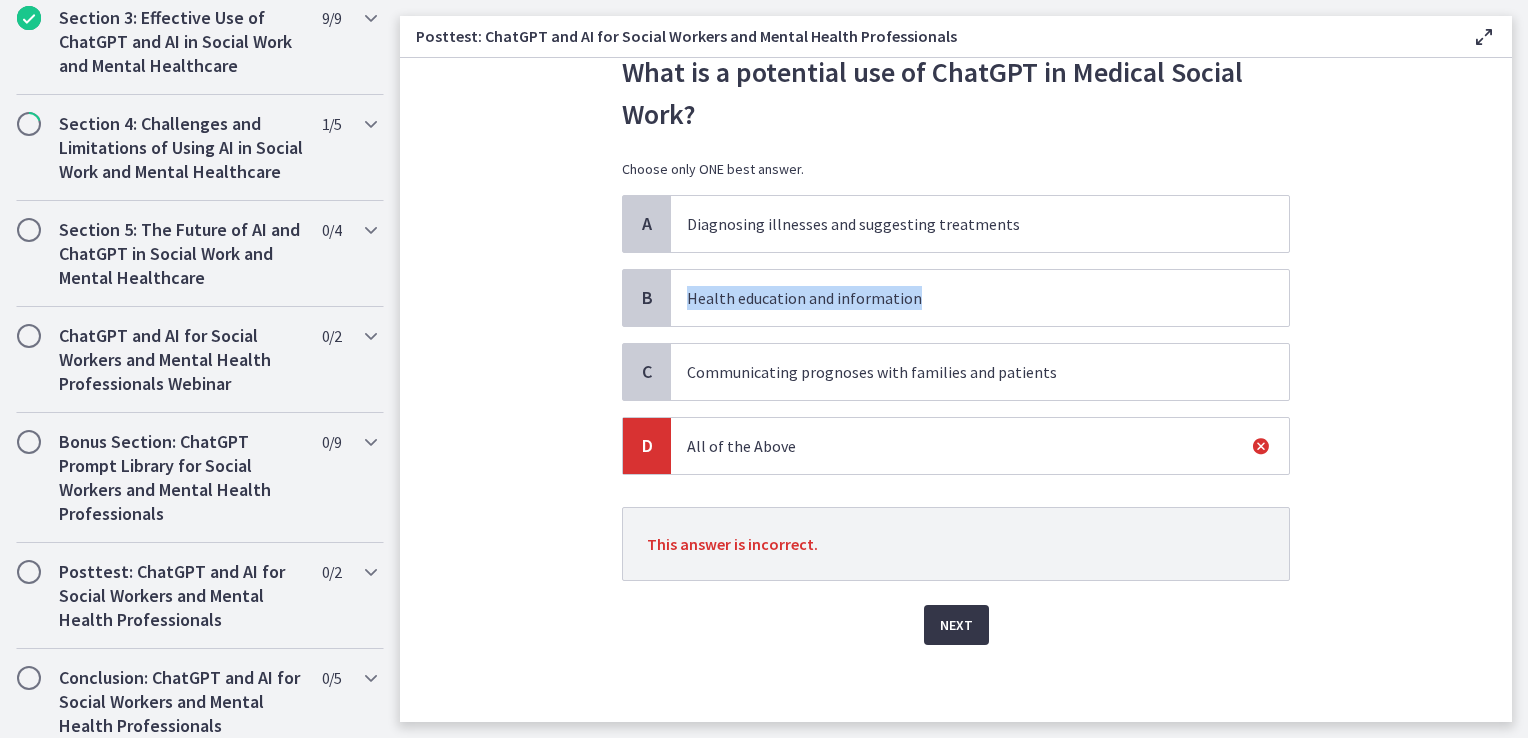 click on "Next" at bounding box center (956, 625) 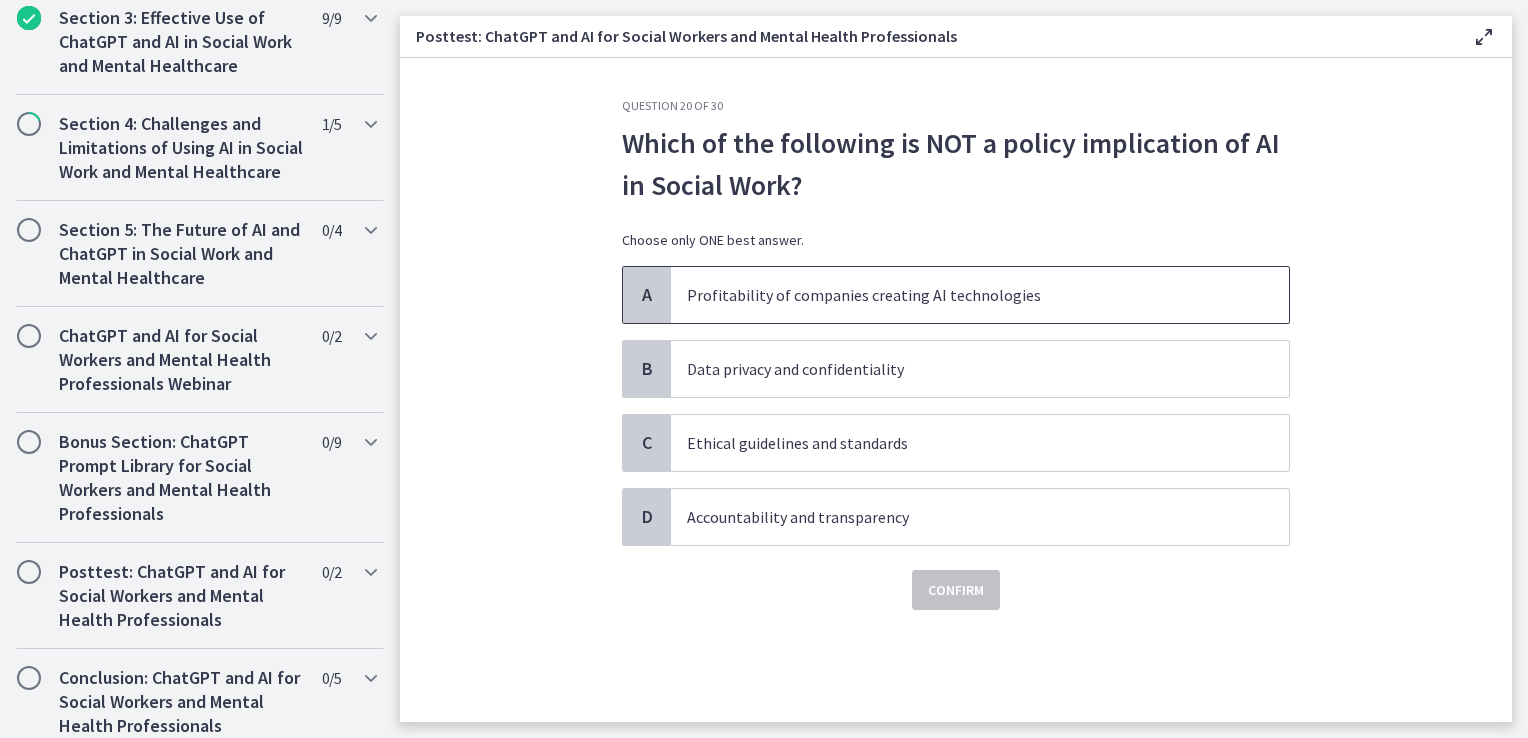 click on "Profitability of companies creating AI technologies" at bounding box center [960, 295] 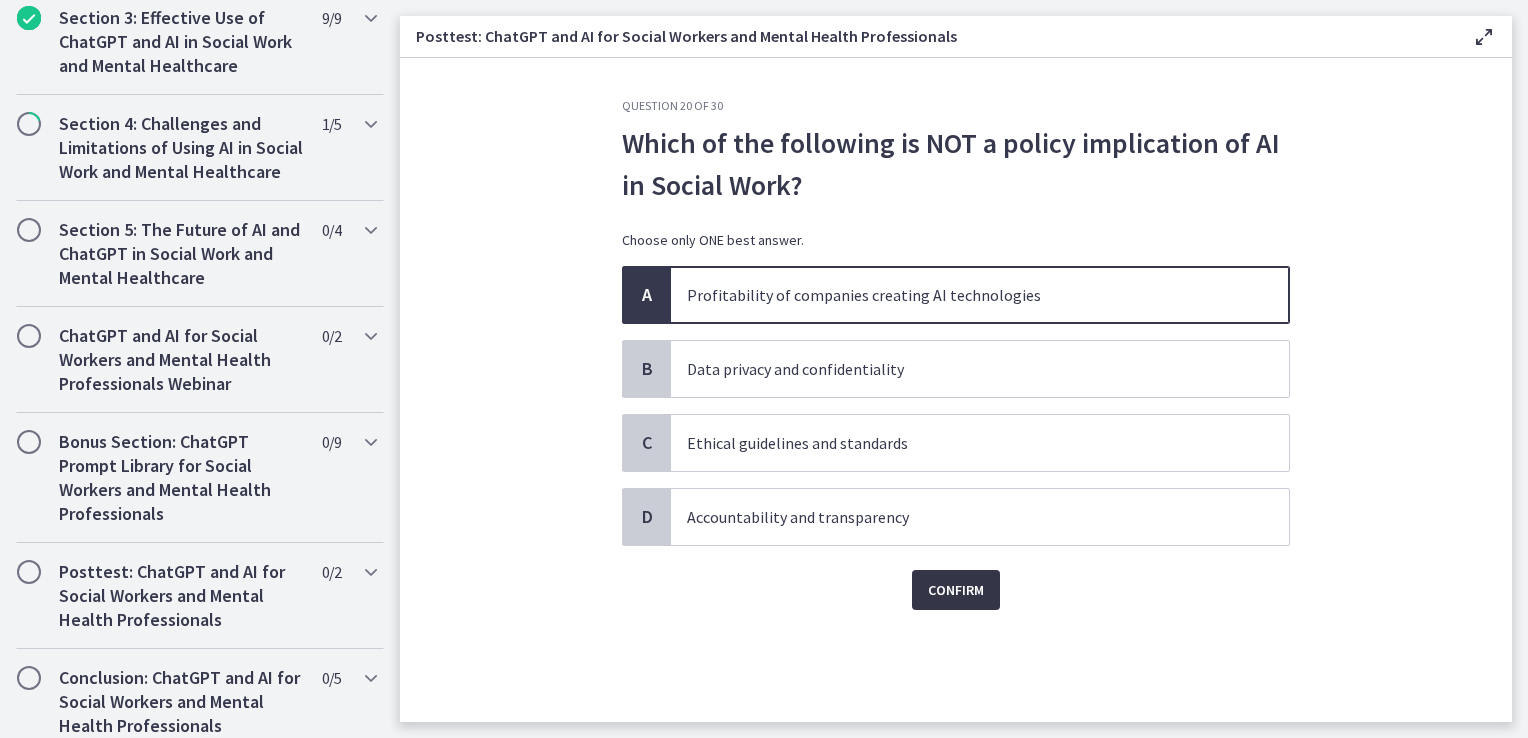 click on "Confirm" at bounding box center [956, 590] 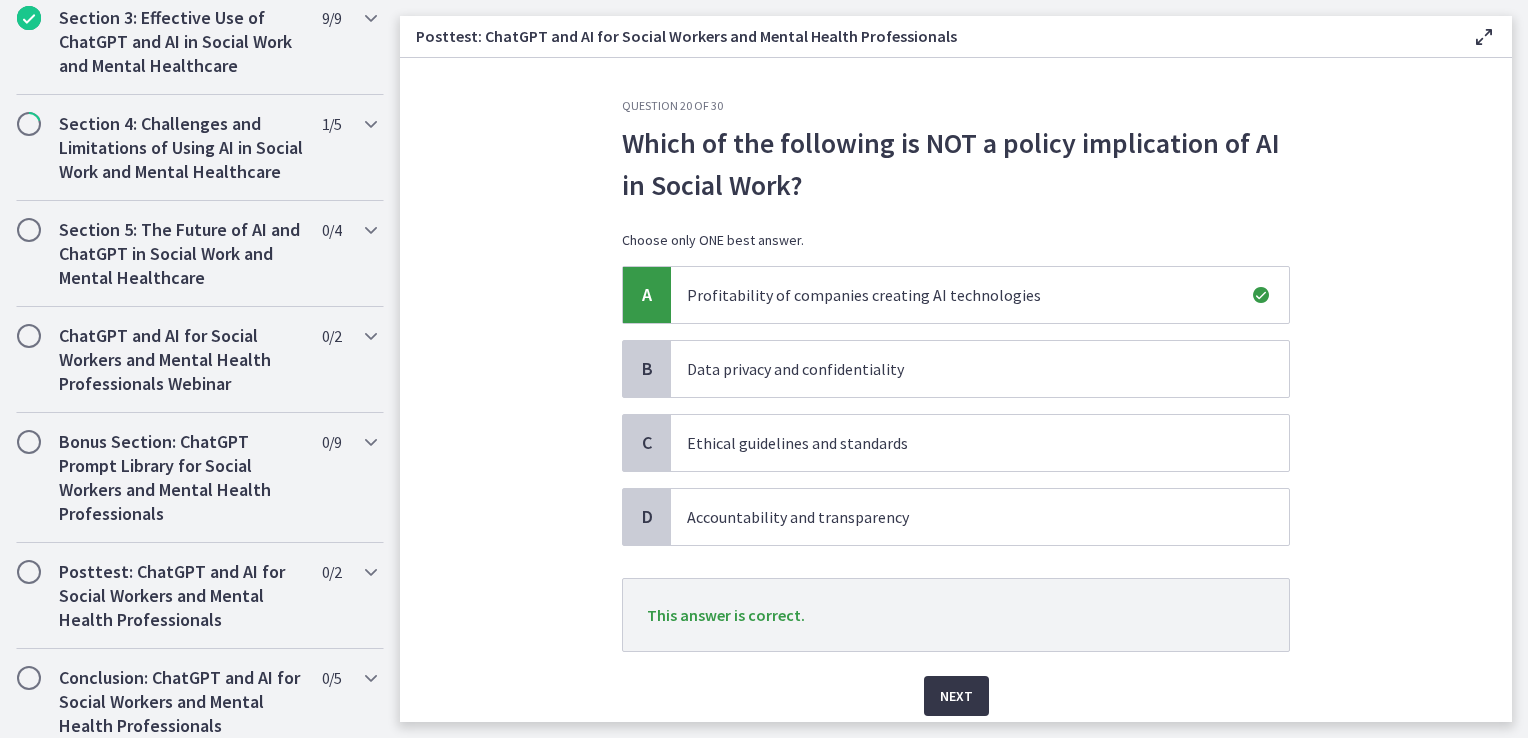click on "Next" at bounding box center (956, 696) 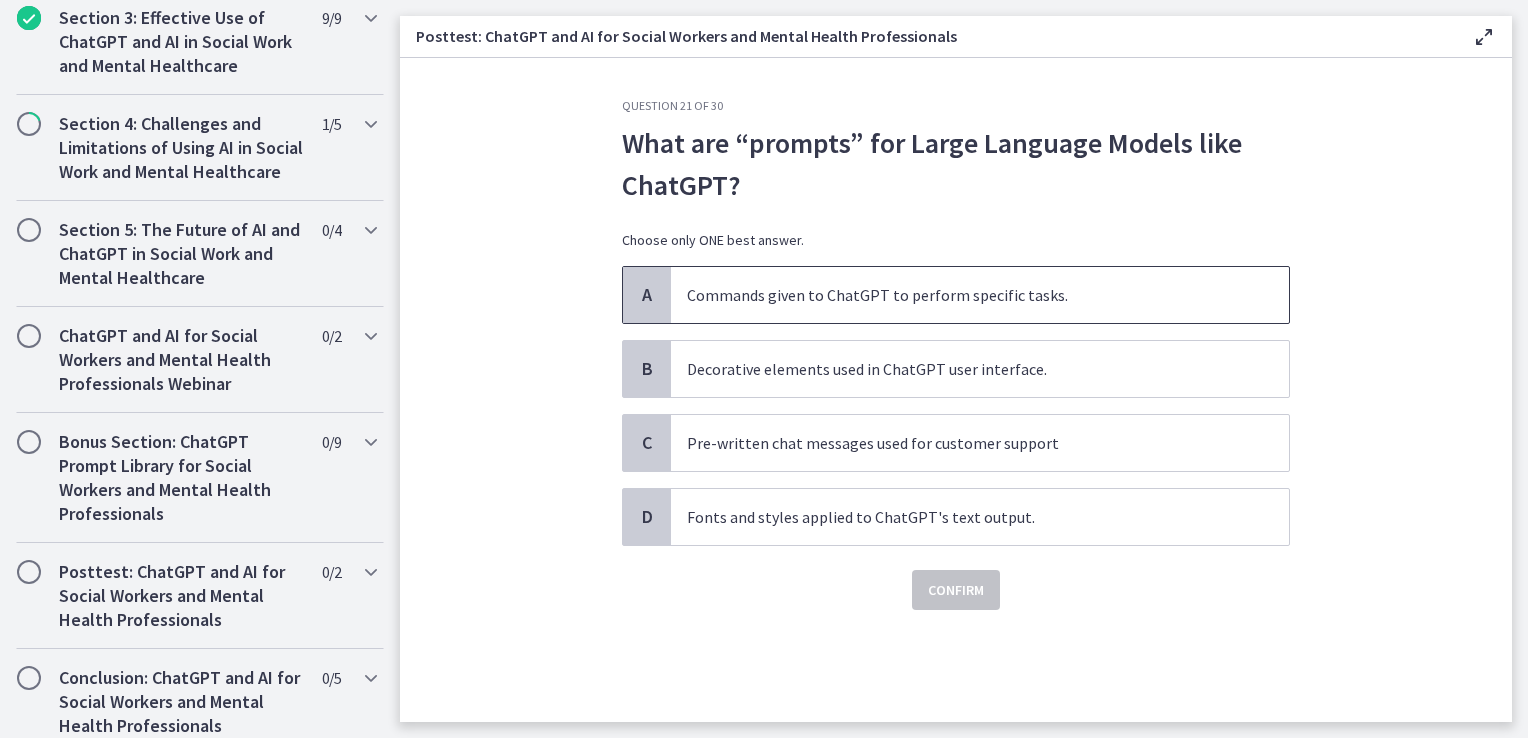 click on "Commands given to ChatGPT to perform specific tasks." at bounding box center [960, 295] 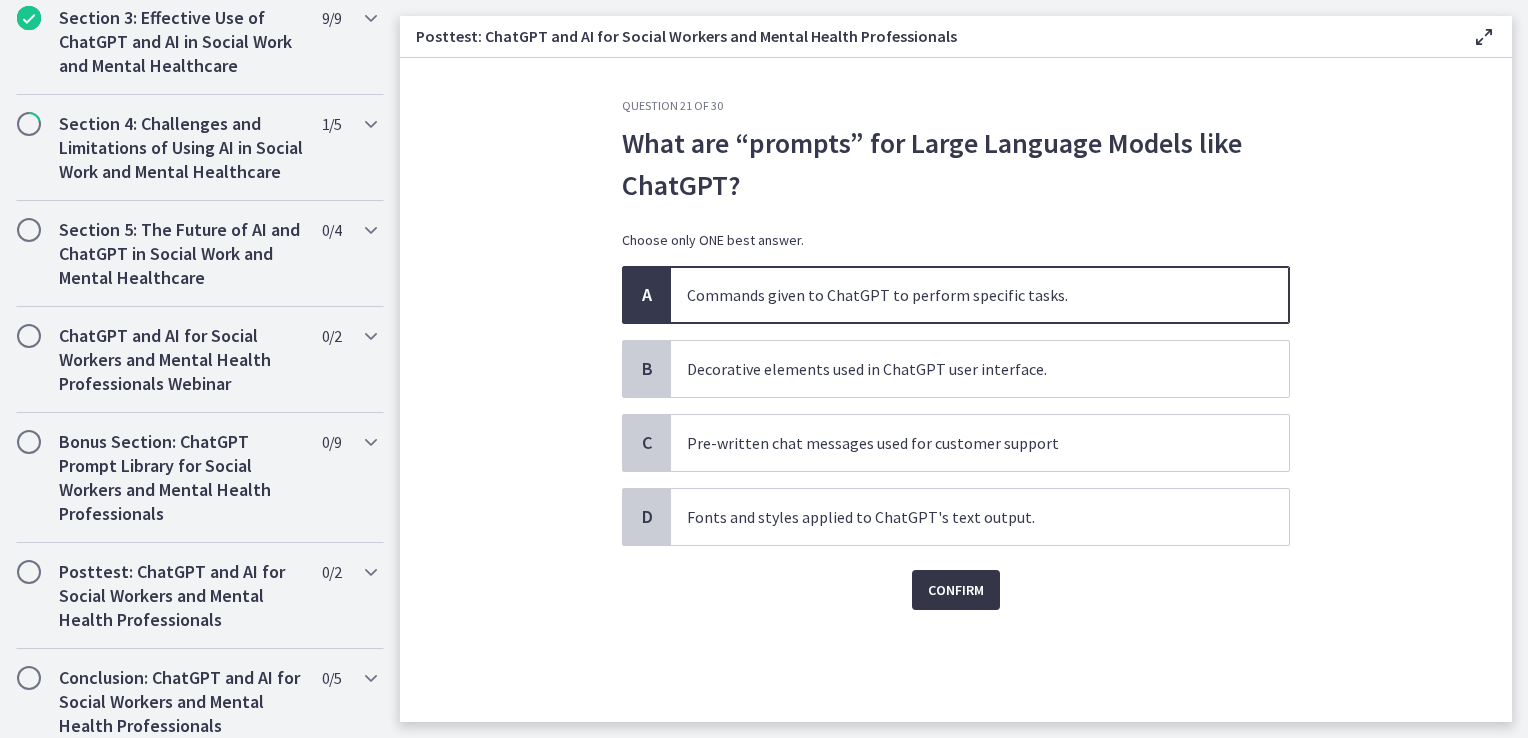 click on "Confirm" at bounding box center (956, 590) 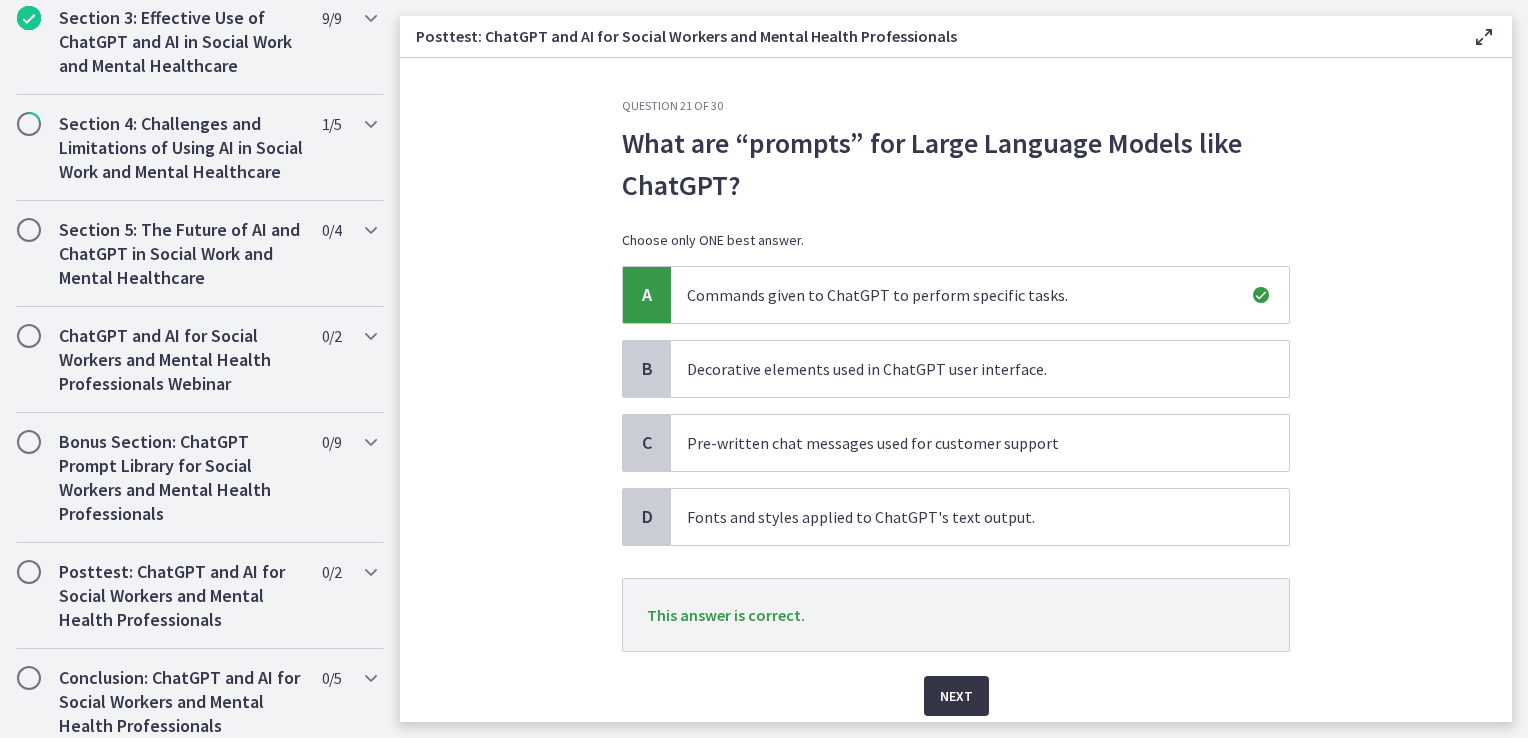 click on "Next" at bounding box center [956, 696] 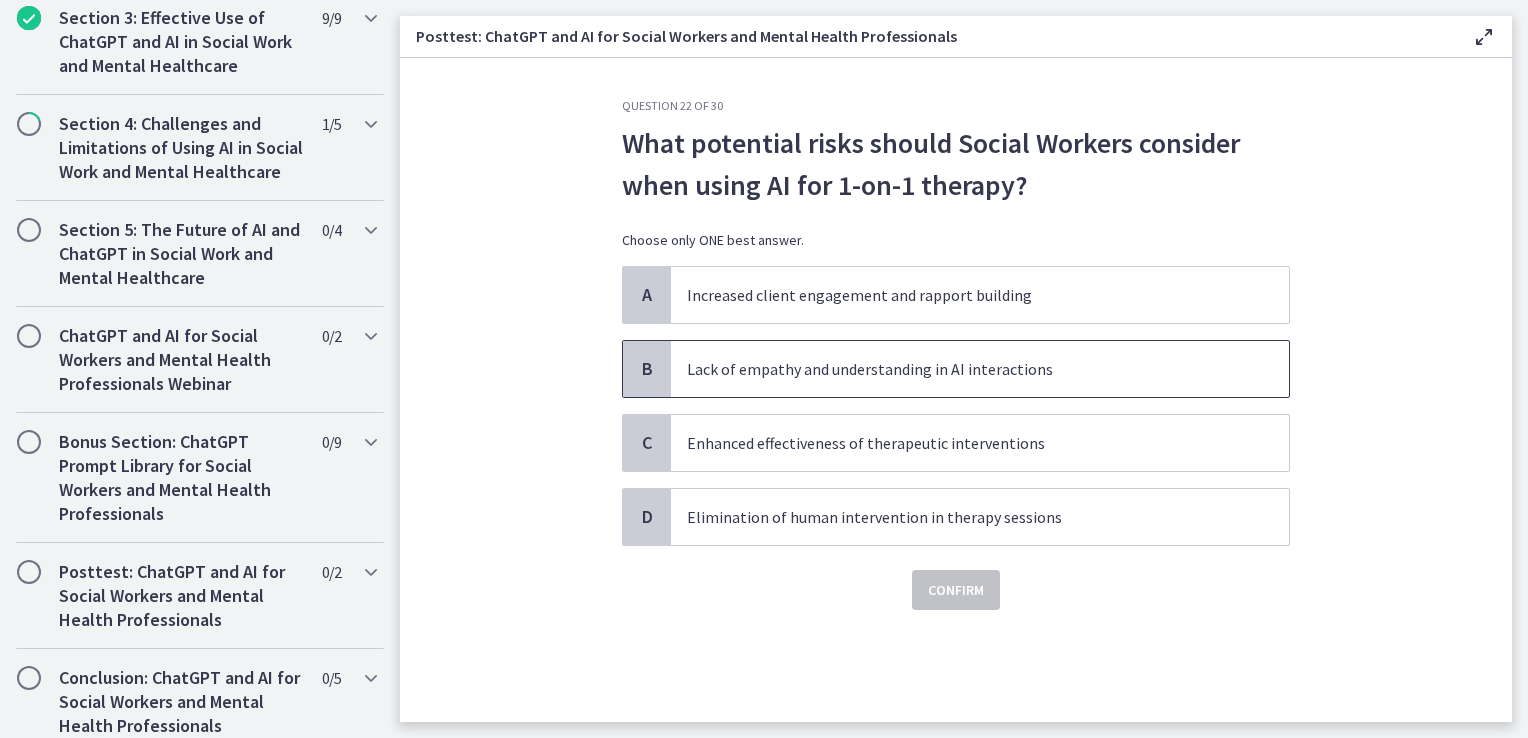 click on "Lack of empathy and understanding in AI interactions" at bounding box center [960, 369] 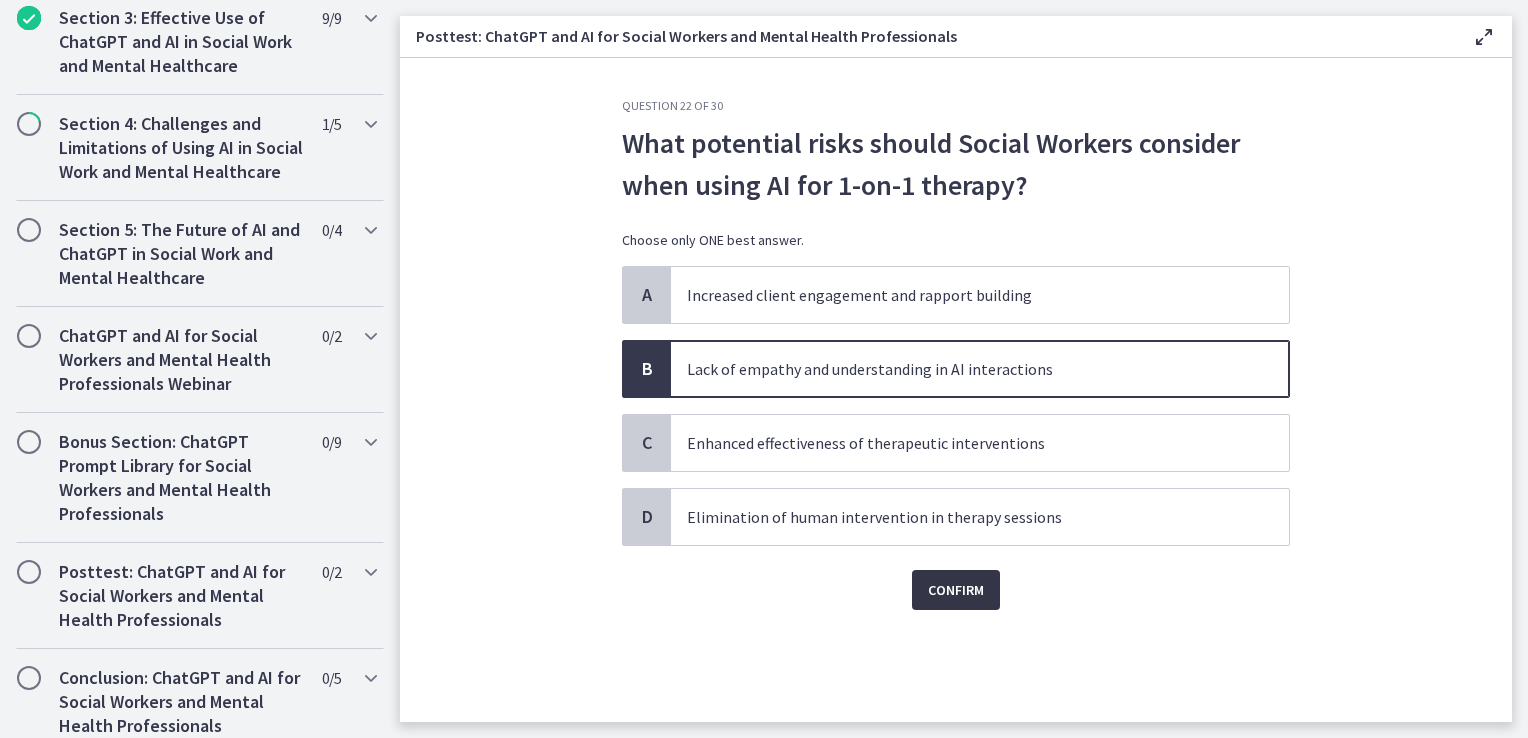 click on "Confirm" at bounding box center (956, 590) 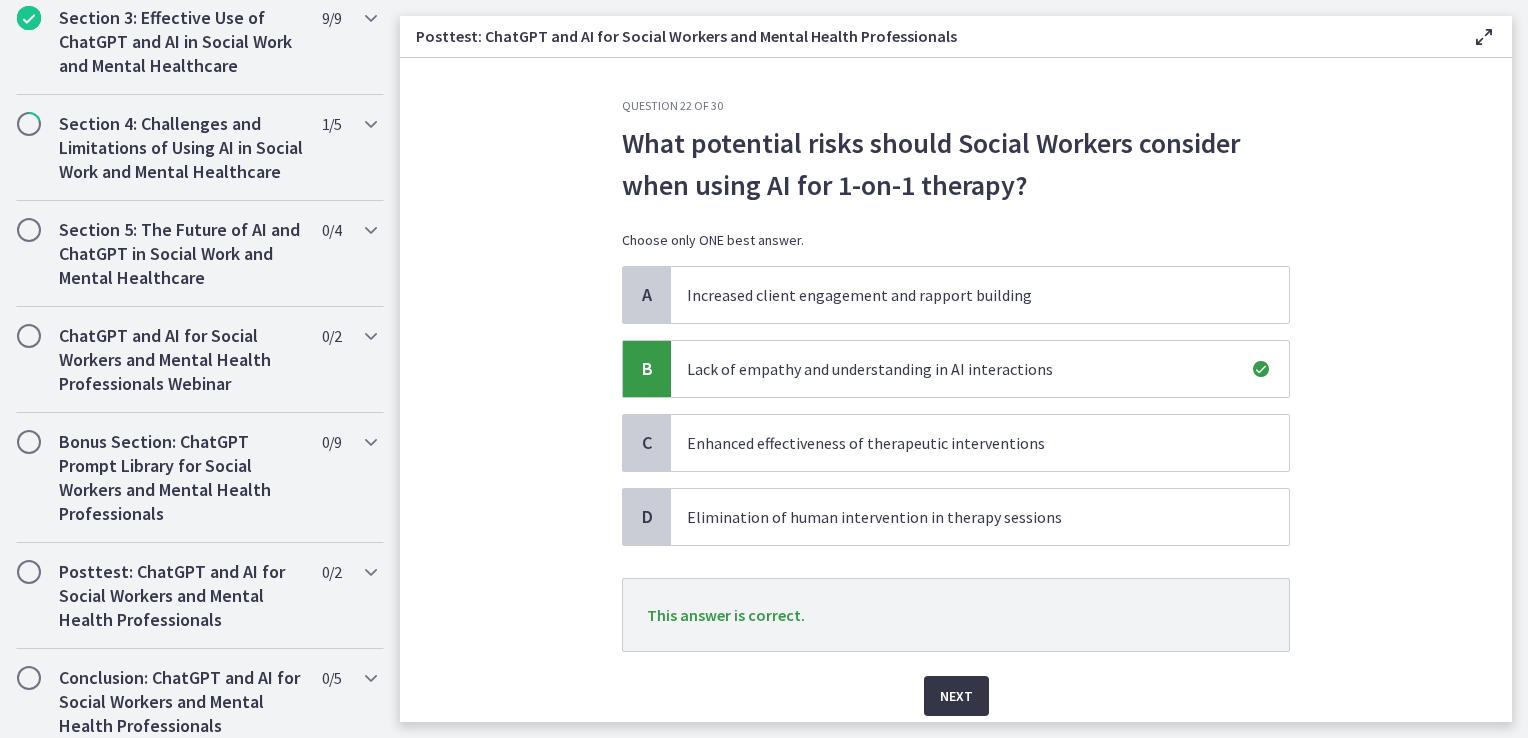 click on "Next" at bounding box center [956, 696] 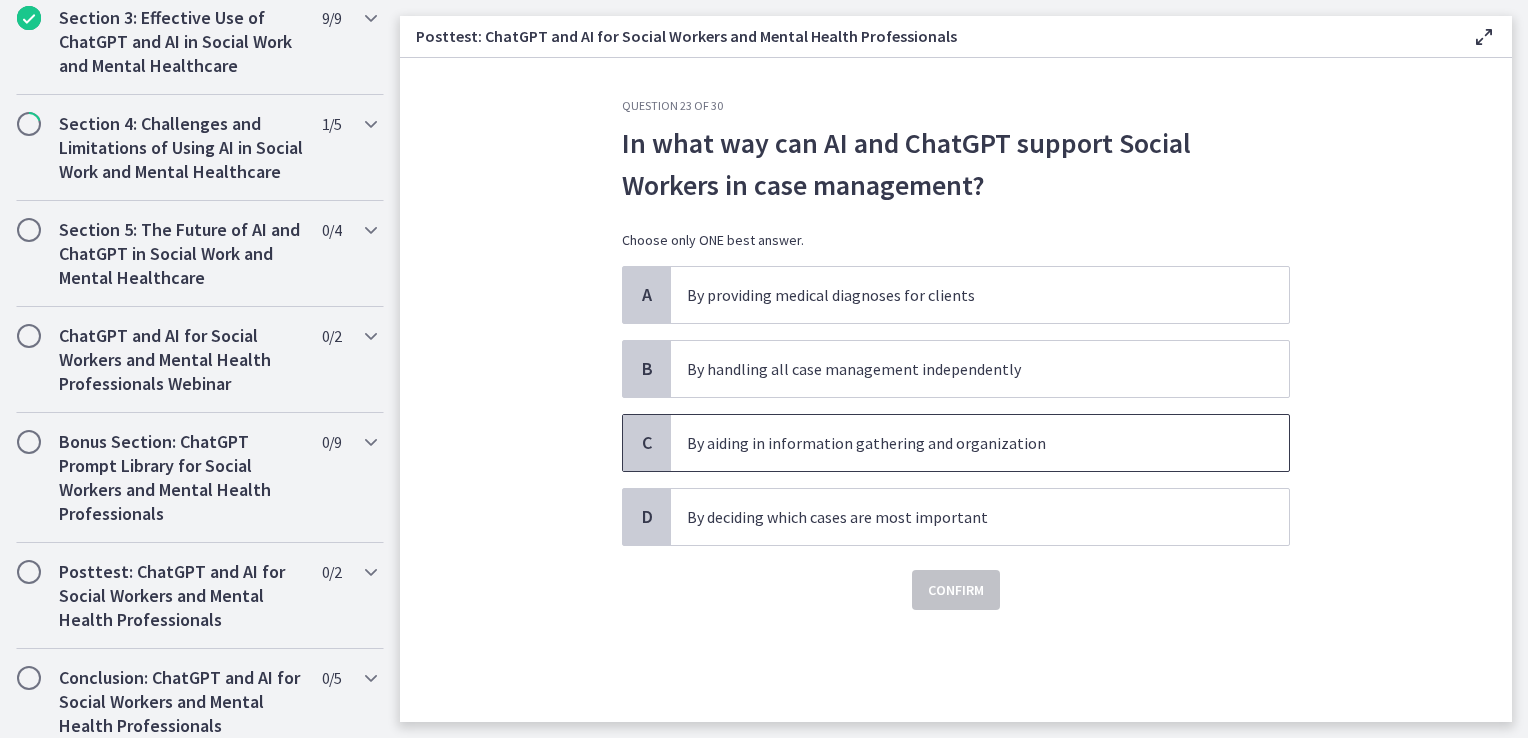 click on "By aiding in information gathering and organization" at bounding box center (960, 443) 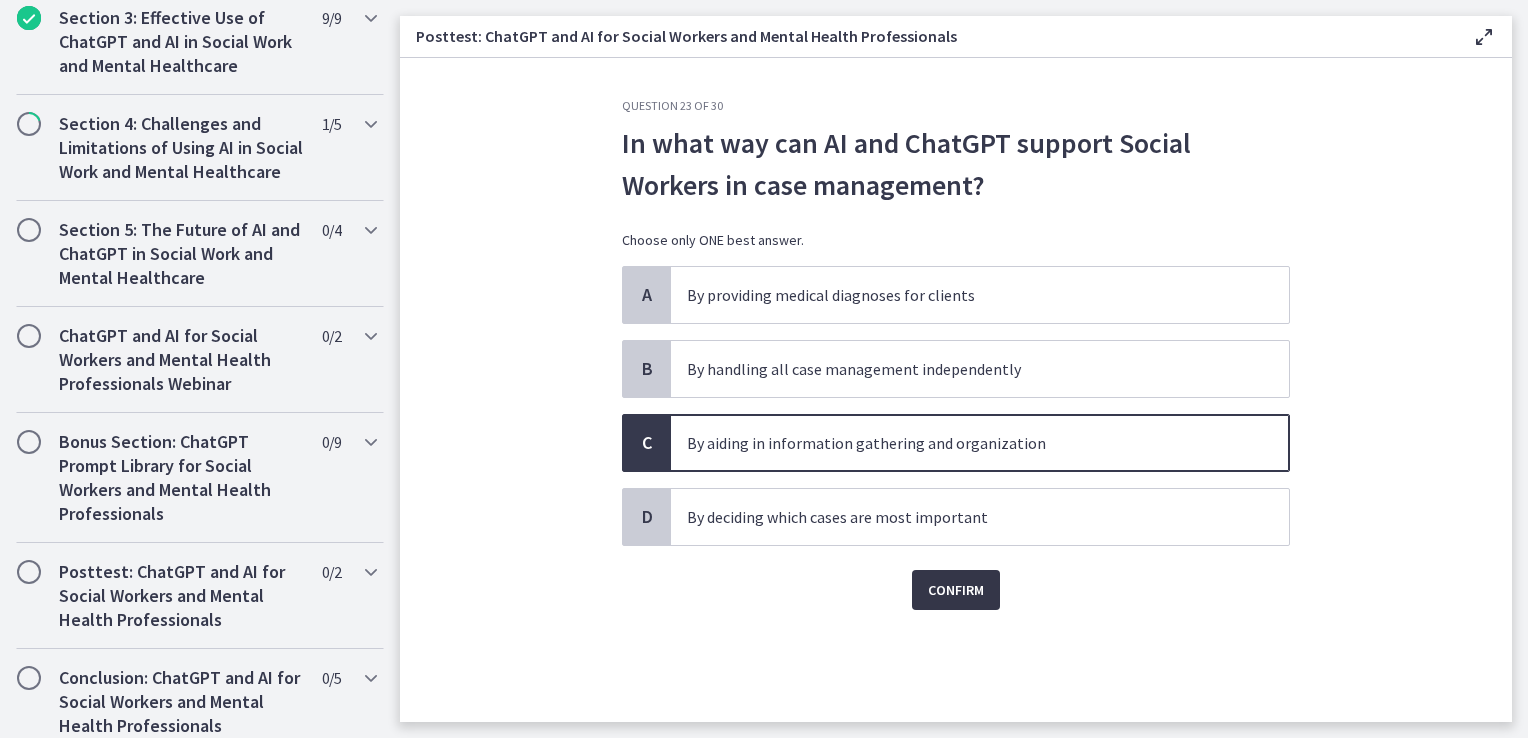 click on "Confirm" at bounding box center [956, 590] 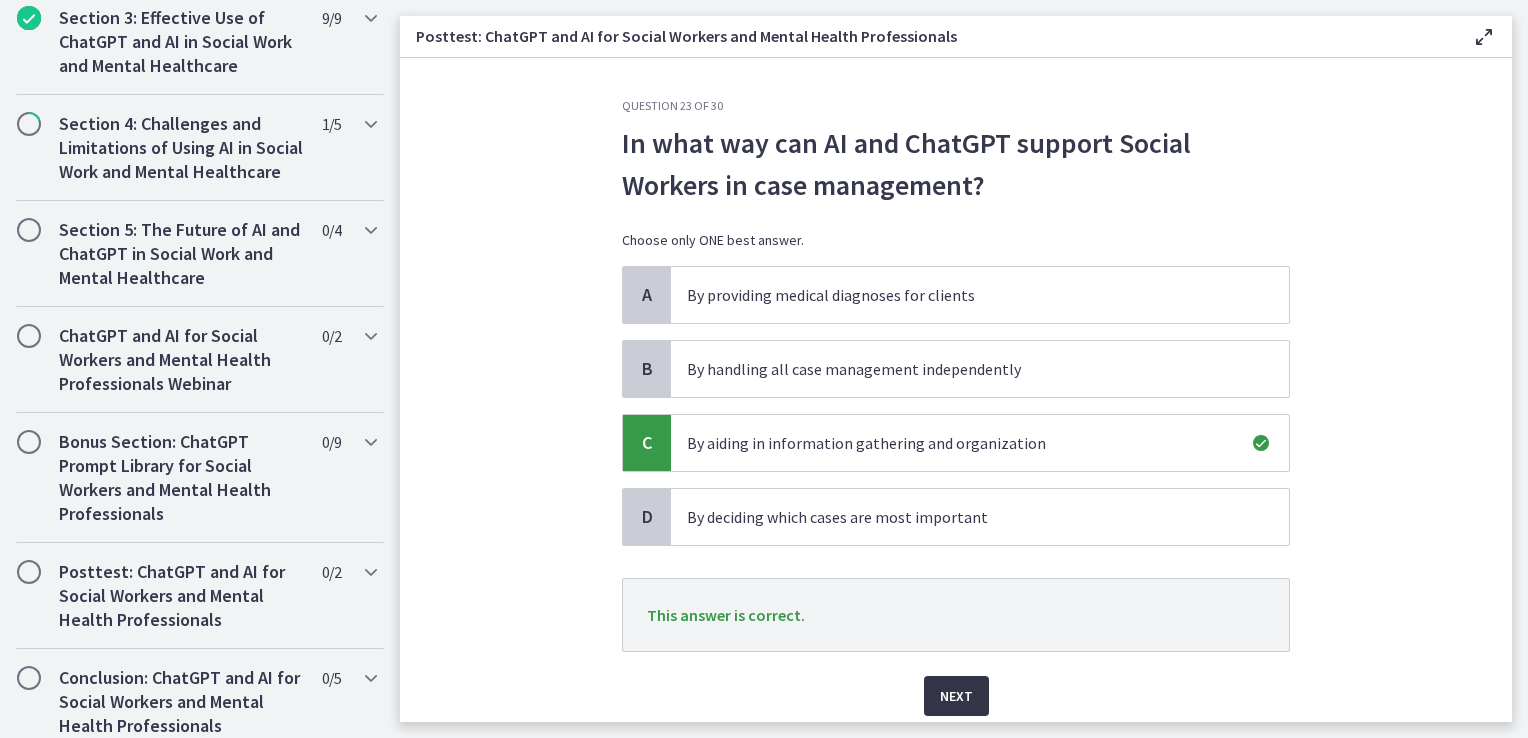 click on "Next" at bounding box center (956, 696) 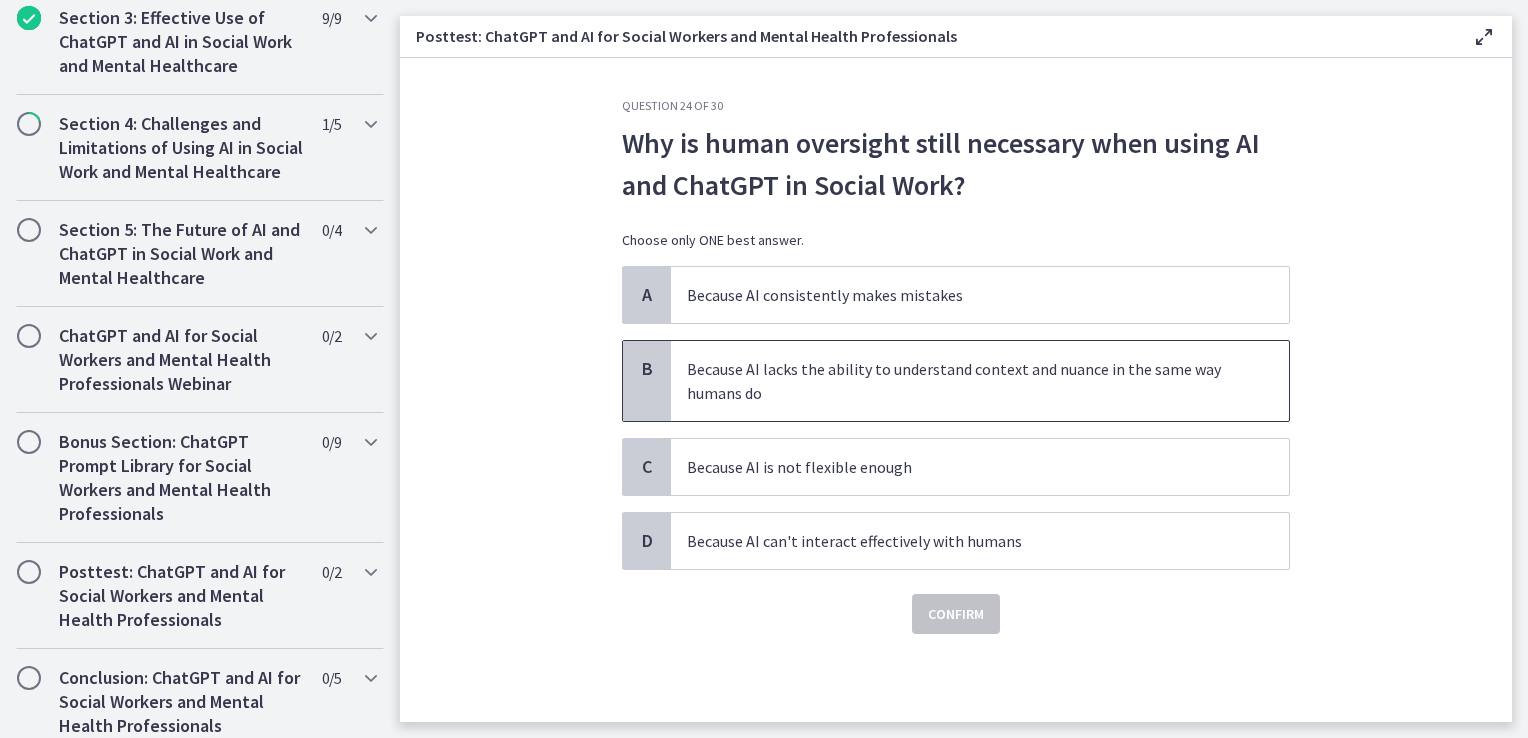click on "Because AI lacks the ability to understand context and nuance in the same way humans do" at bounding box center (960, 381) 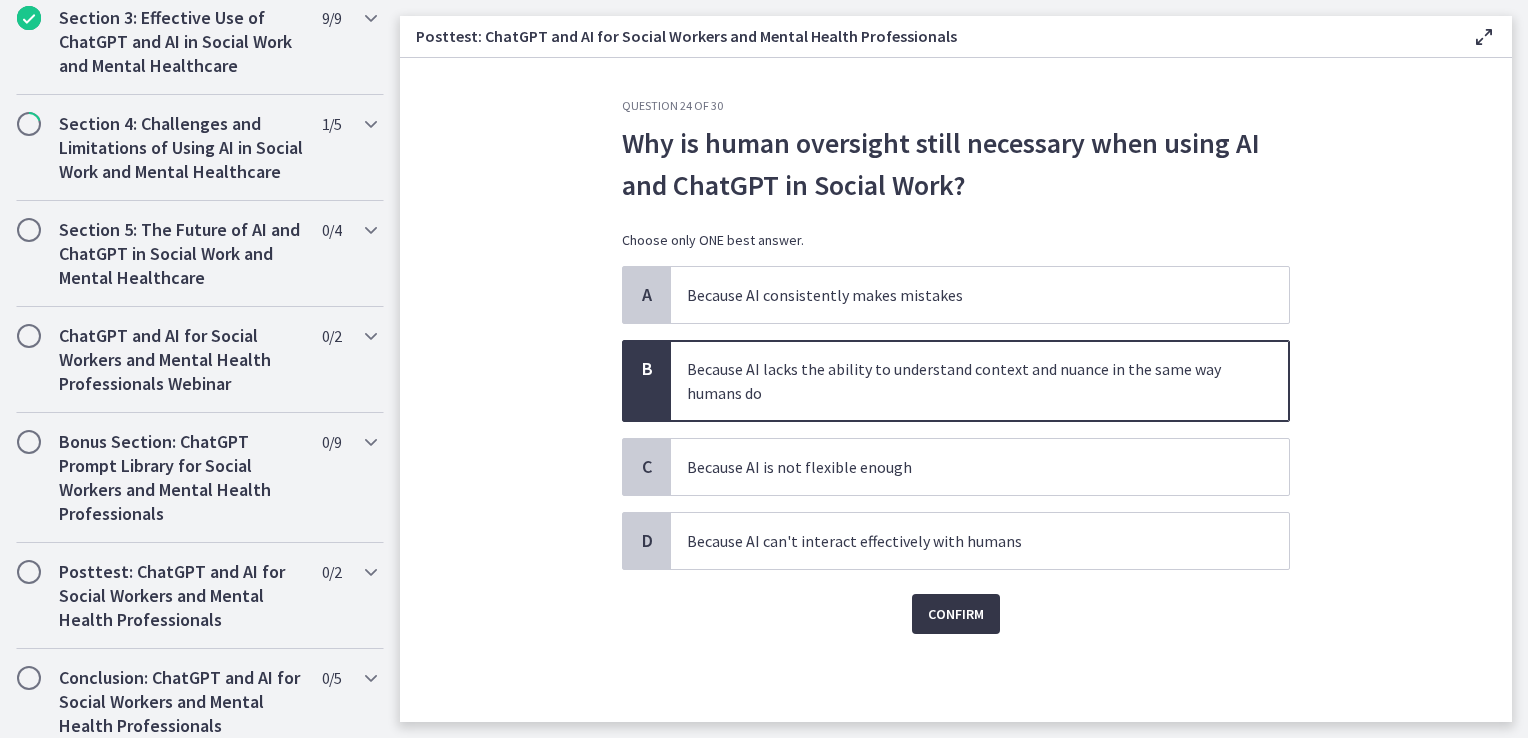 click on "Confirm" at bounding box center [956, 614] 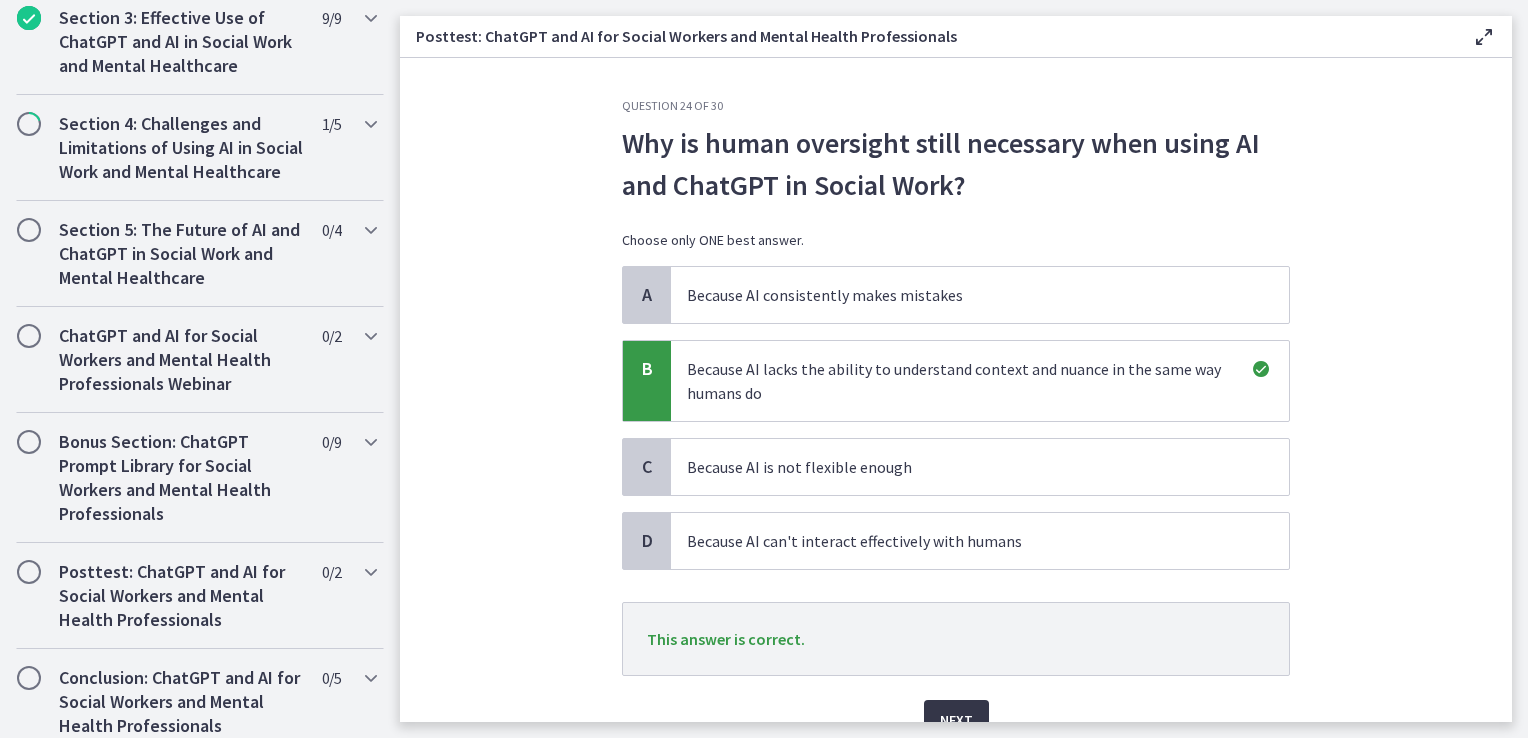 click on "Next" at bounding box center [956, 720] 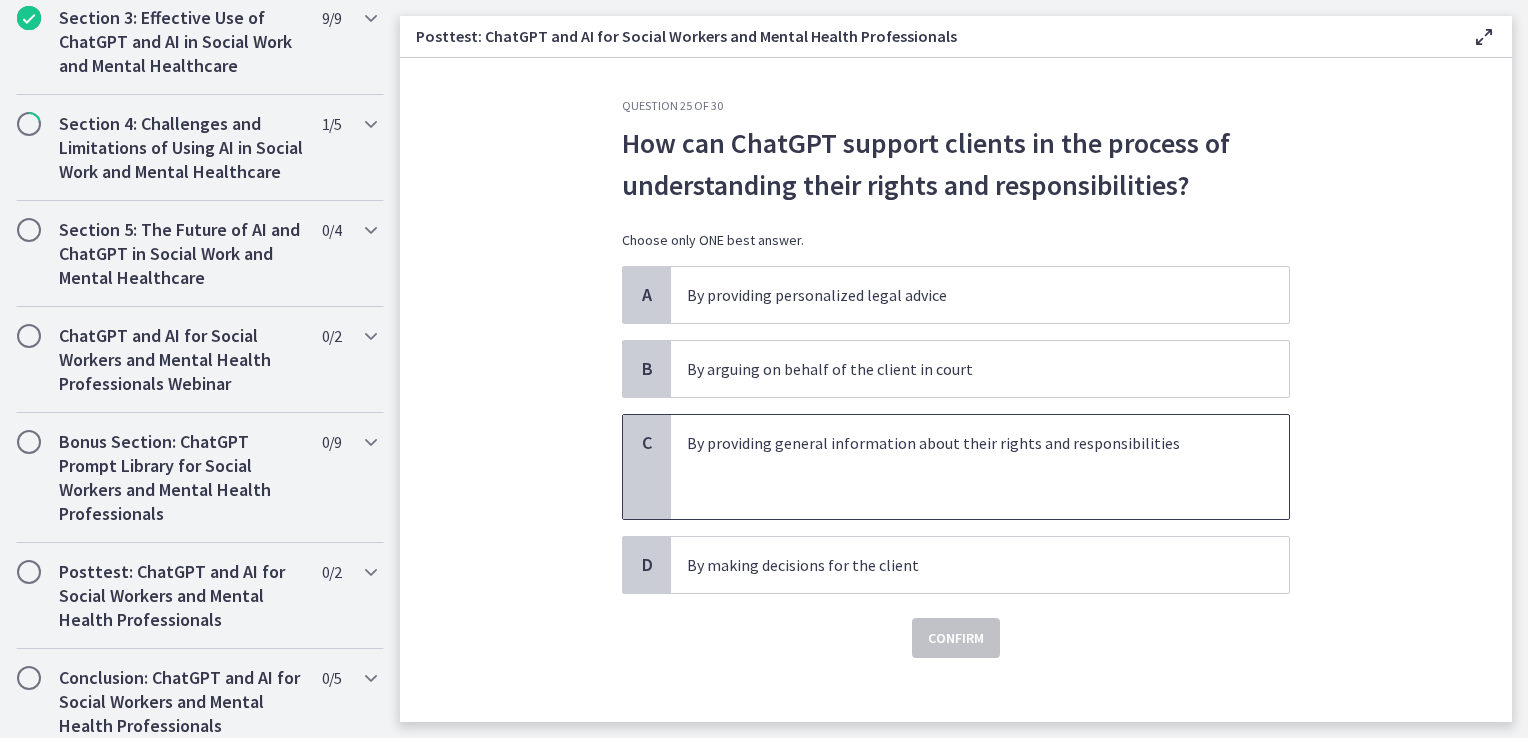 click at bounding box center [960, 491] 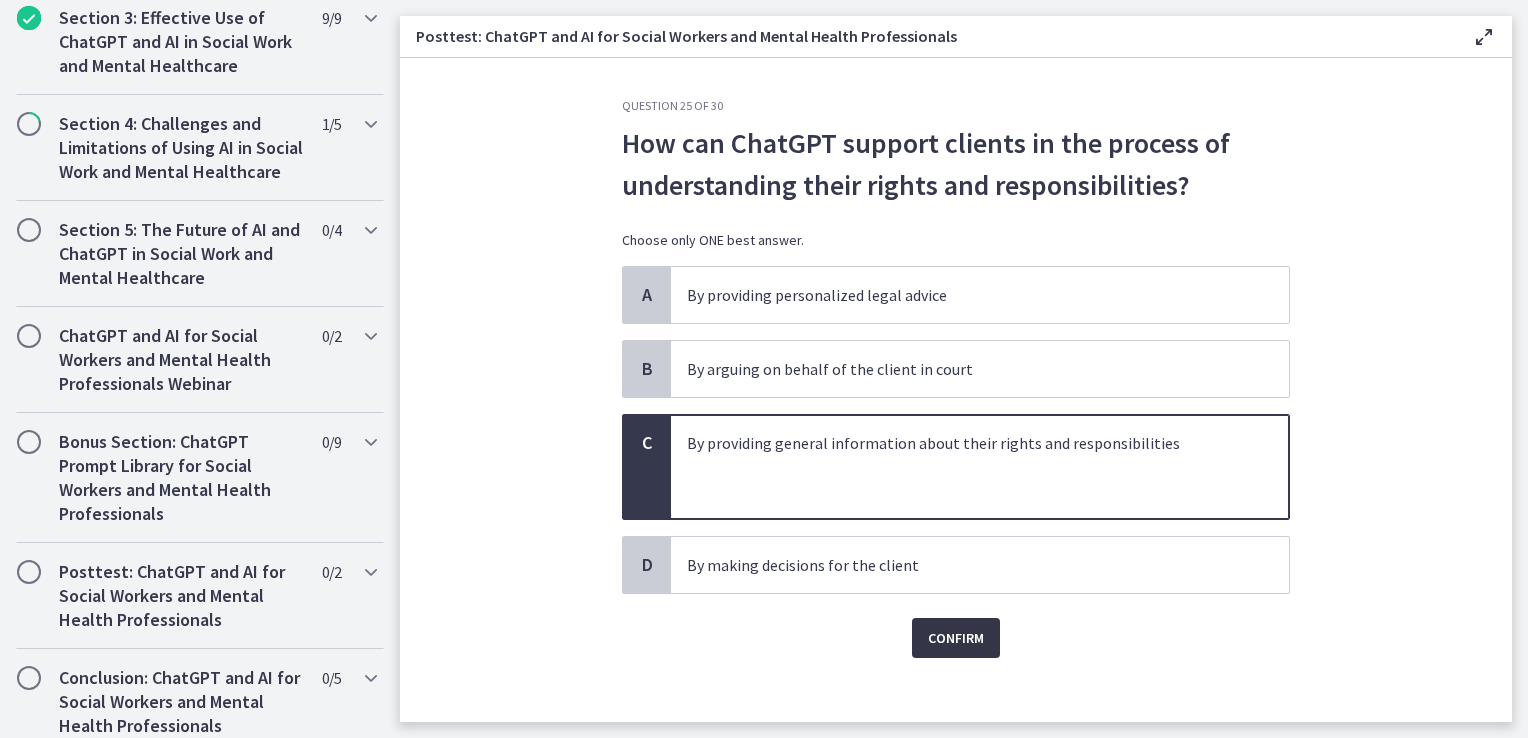 click on "Confirm" at bounding box center (956, 638) 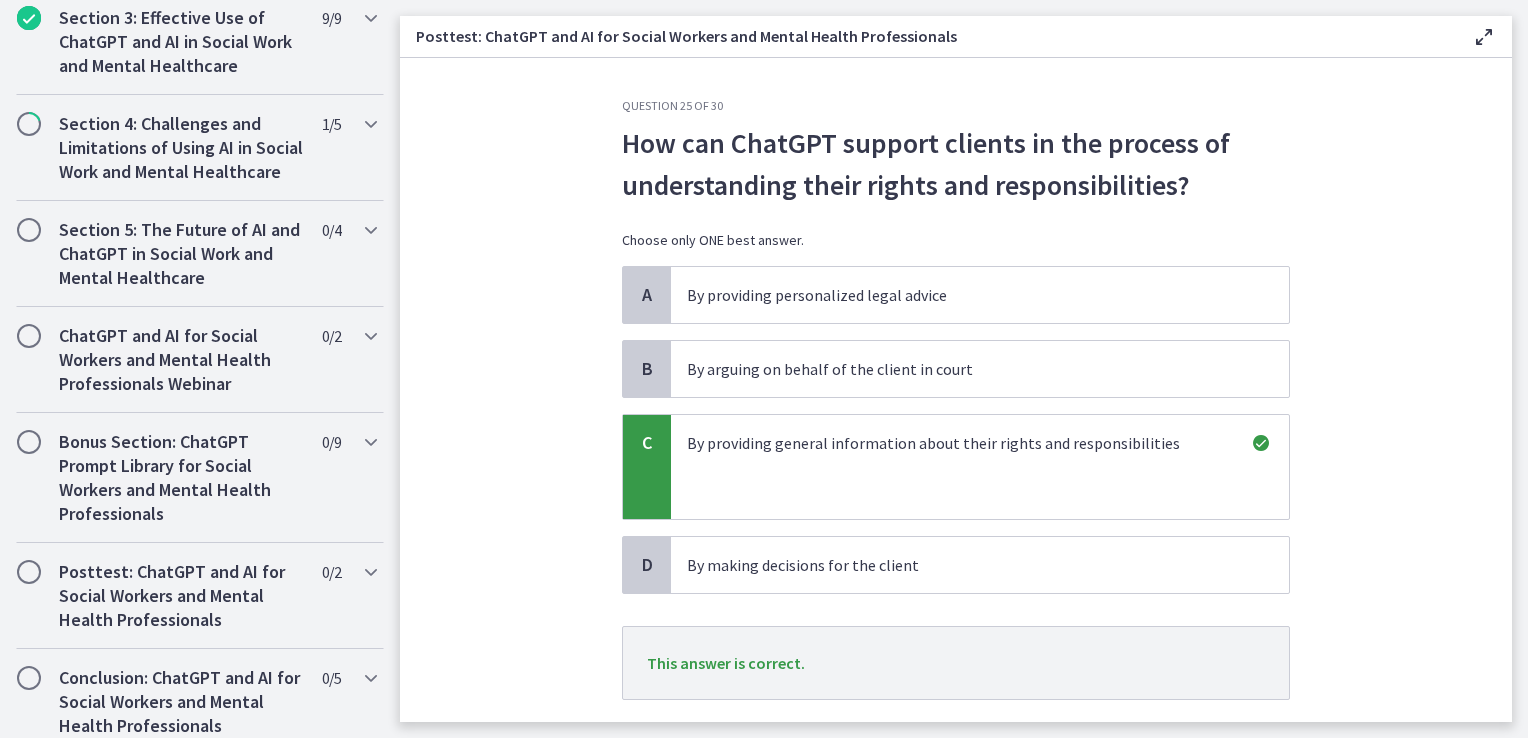scroll, scrollTop: 119, scrollLeft: 0, axis: vertical 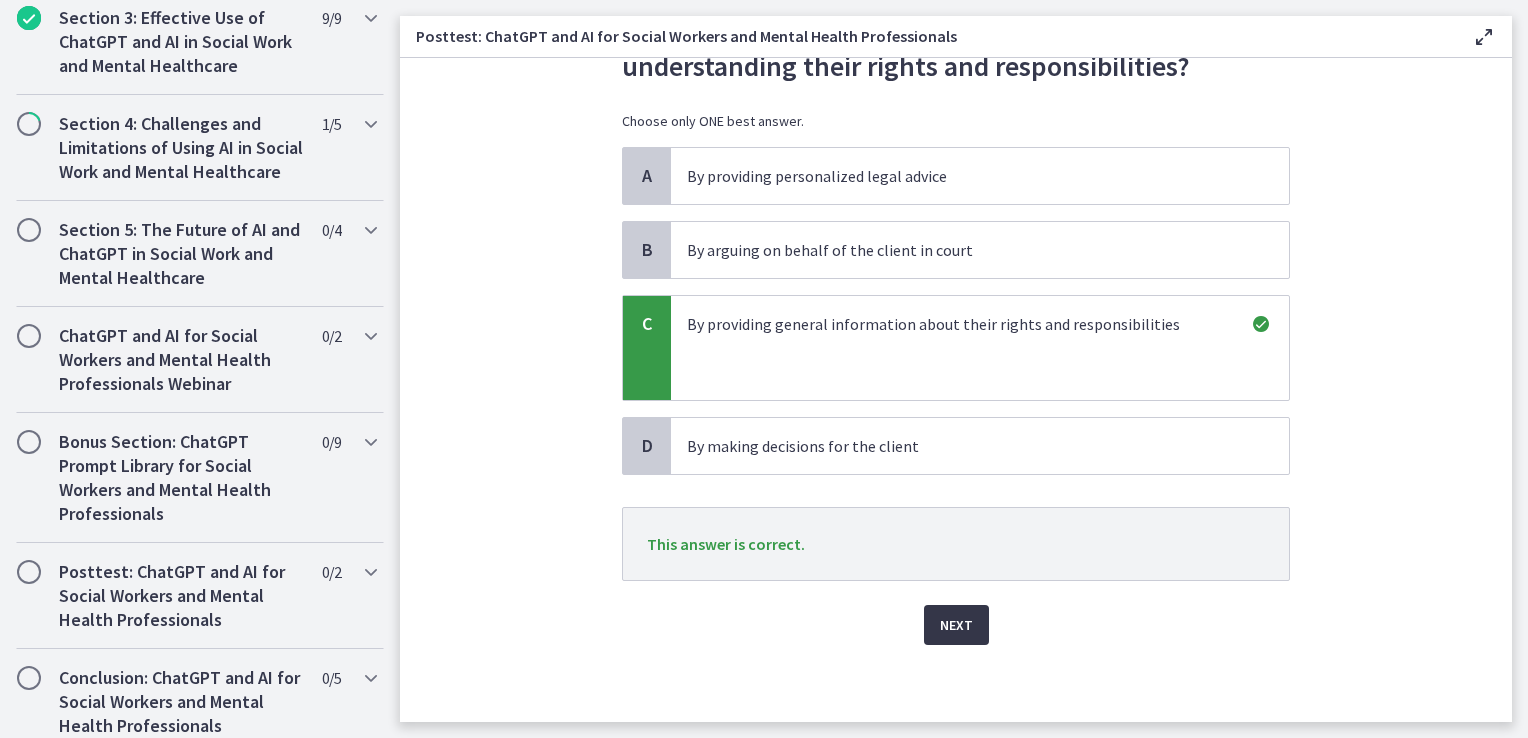 click on "Next" at bounding box center [956, 625] 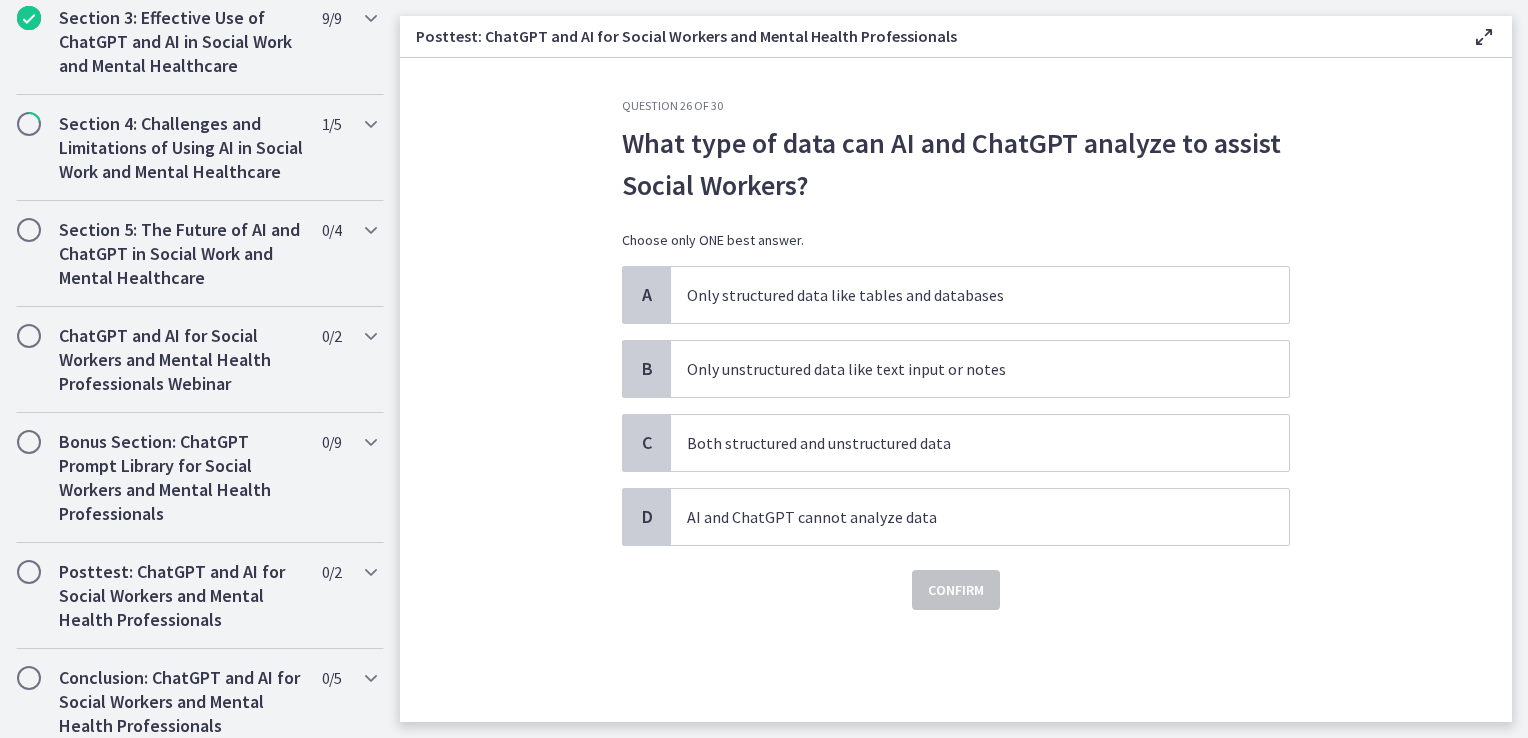 scroll, scrollTop: 0, scrollLeft: 0, axis: both 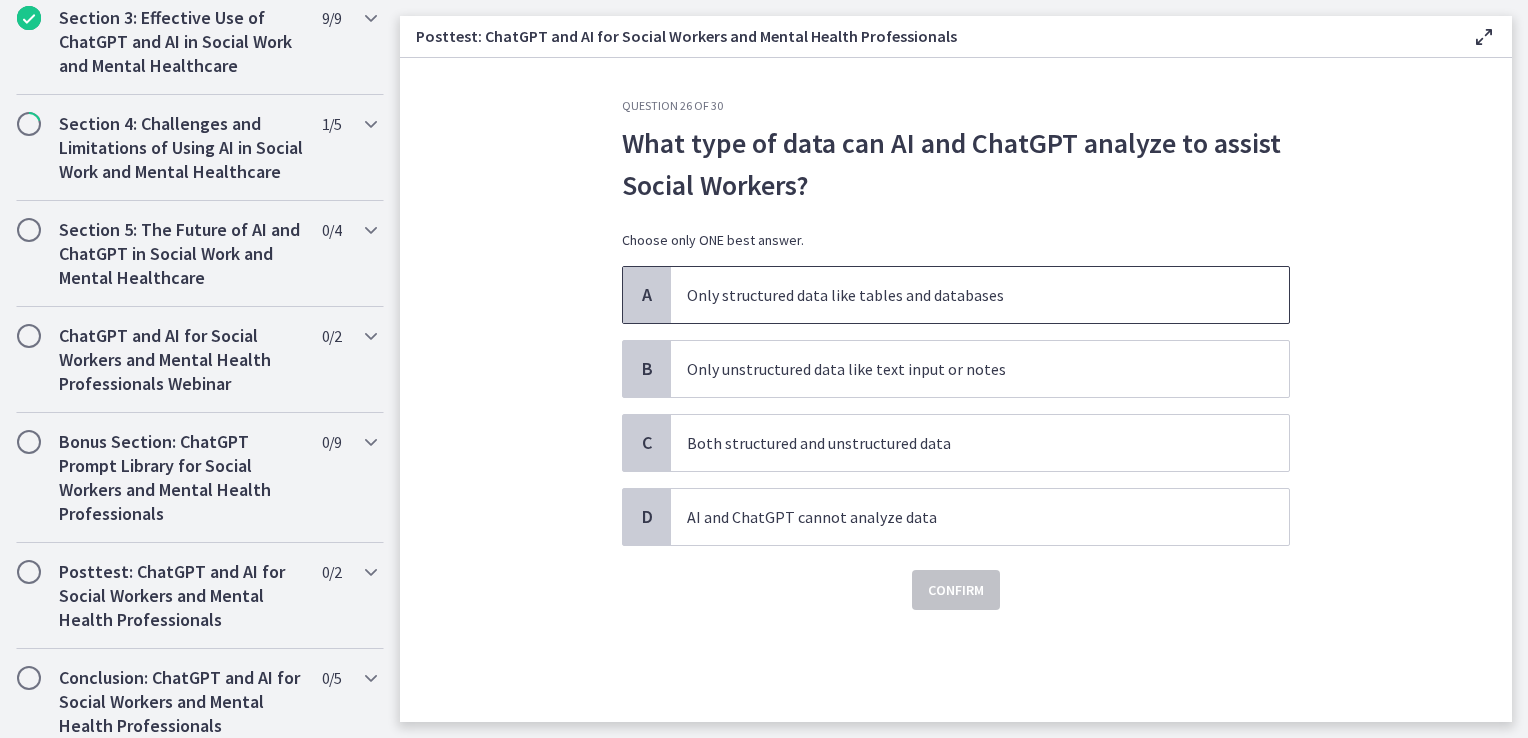click on "Only structured data like tables and databases" at bounding box center [980, 295] 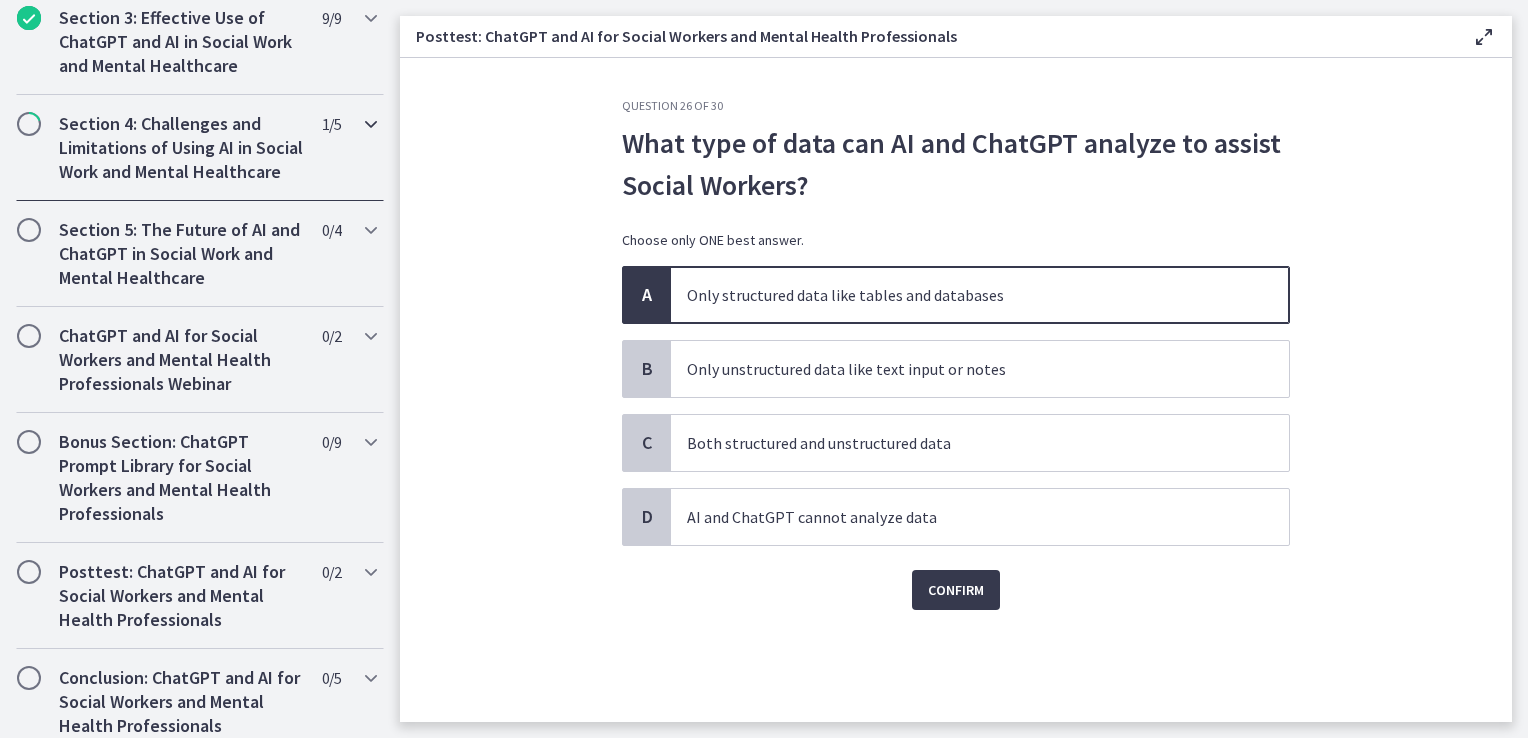 click at bounding box center (371, 124) 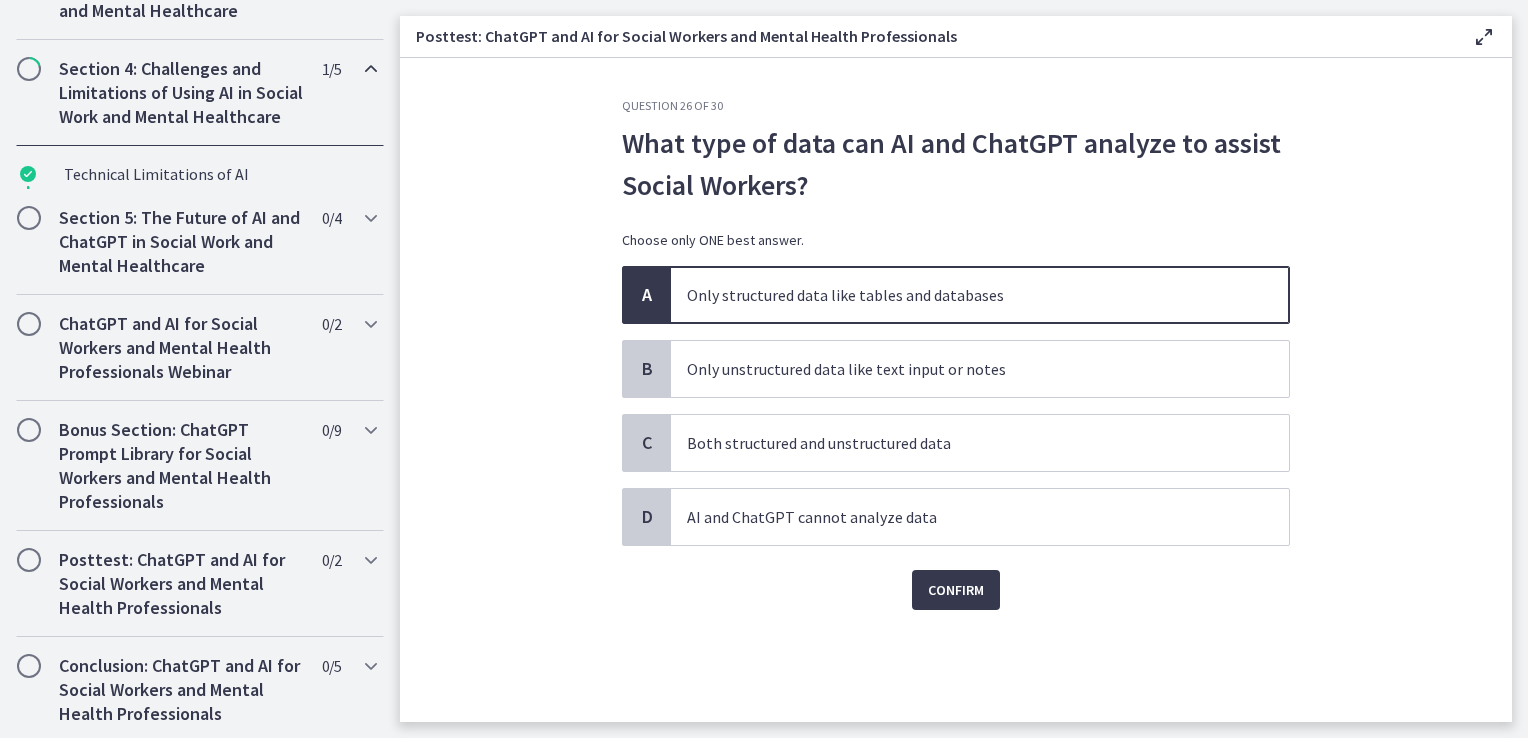 scroll, scrollTop: 703, scrollLeft: 0, axis: vertical 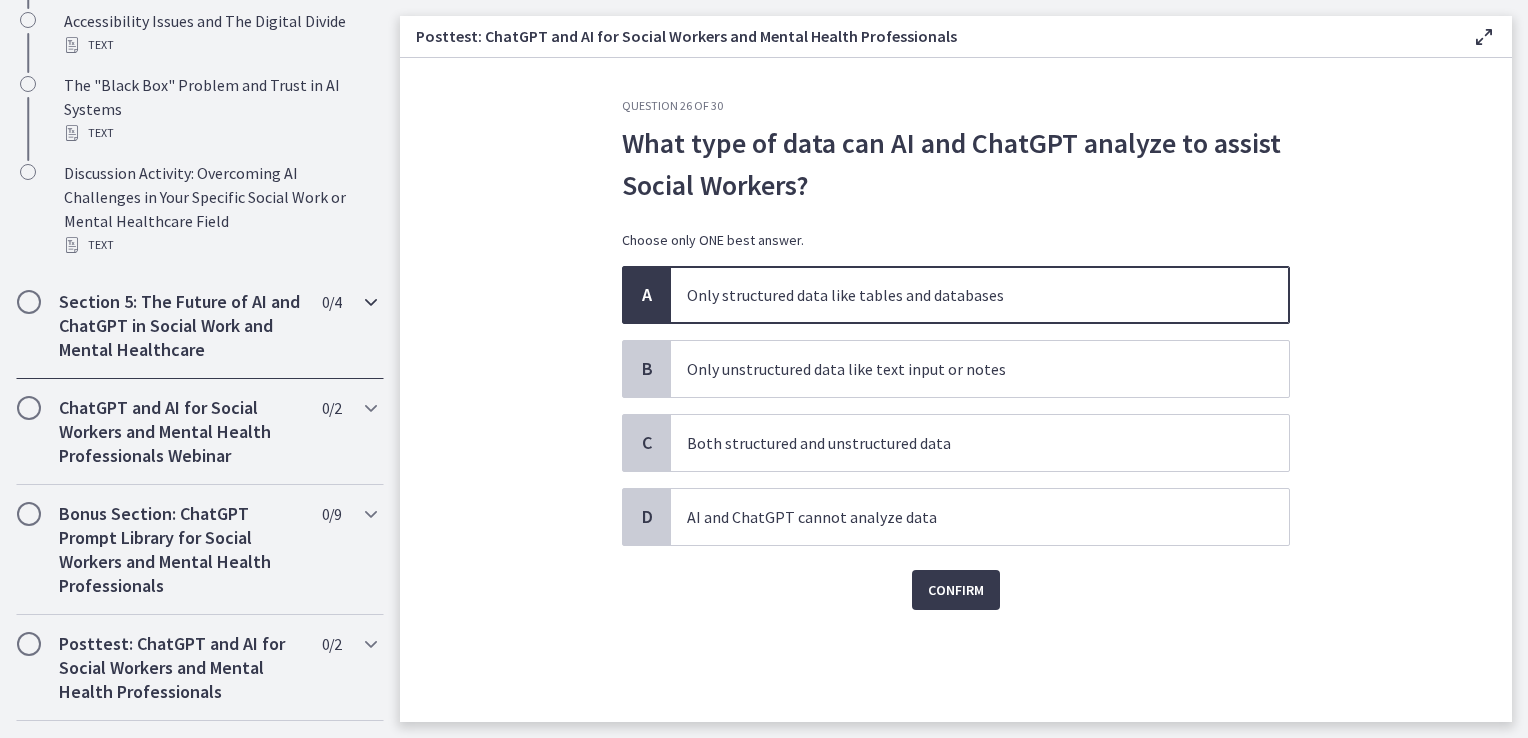 click at bounding box center [371, 302] 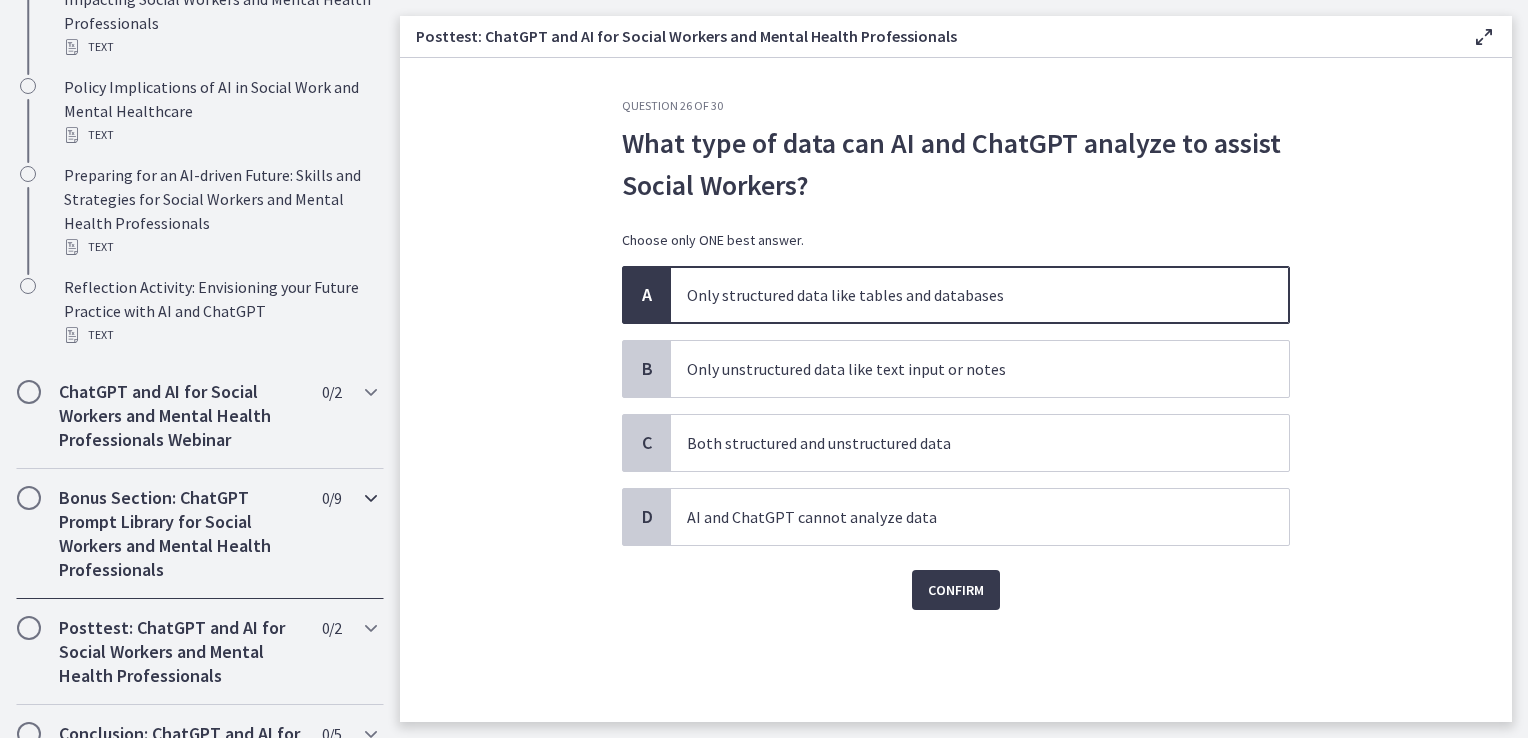 click at bounding box center [371, 498] 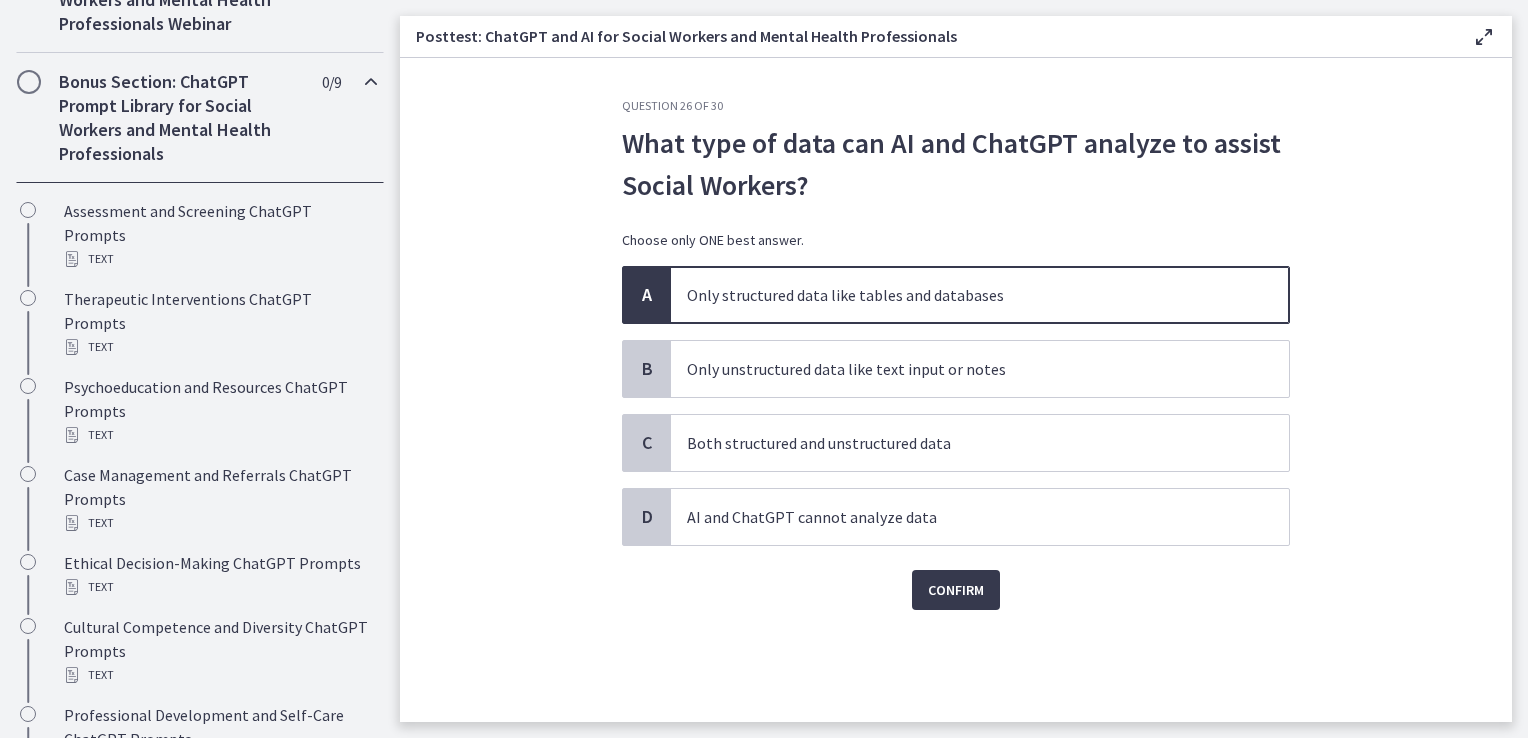 click at bounding box center (371, 82) 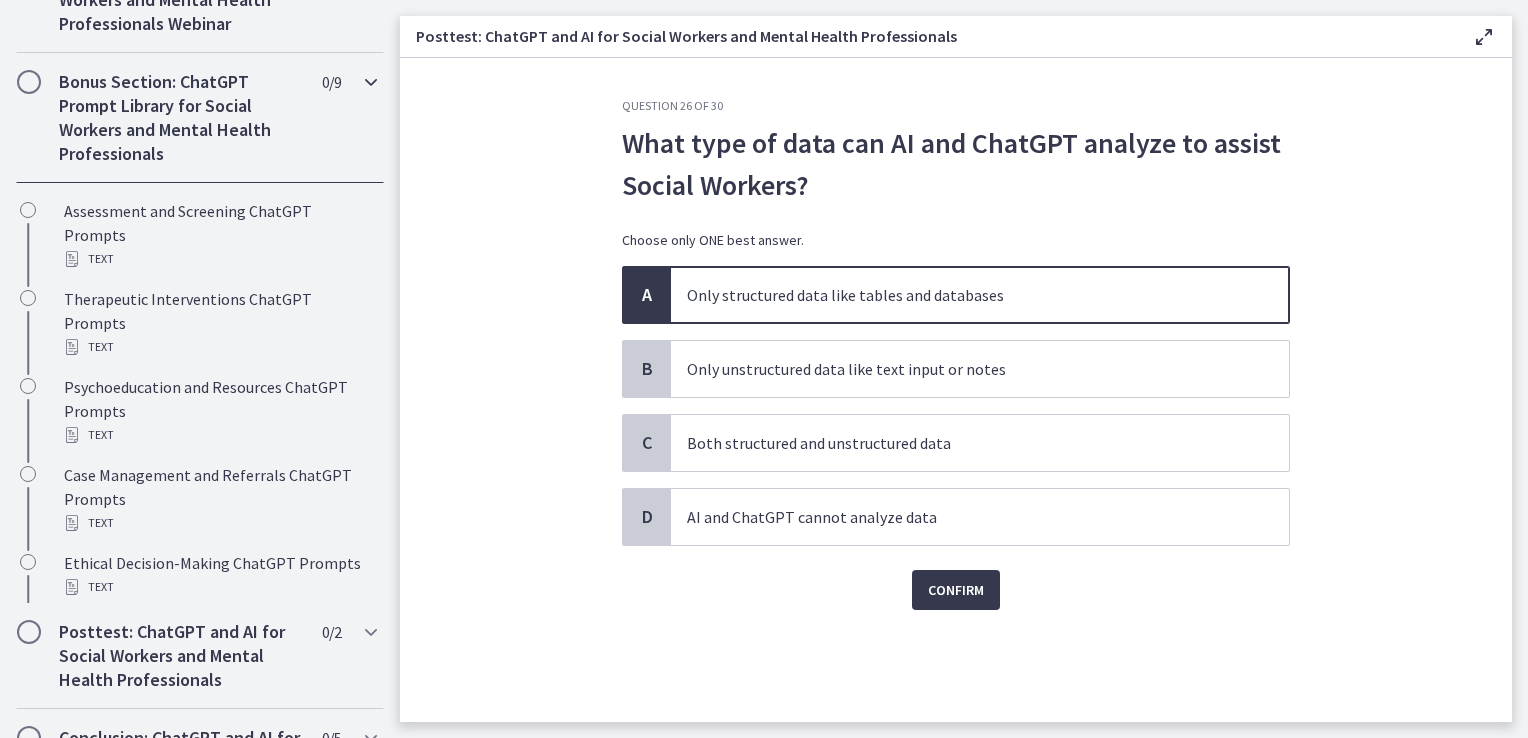 scroll, scrollTop: 798, scrollLeft: 0, axis: vertical 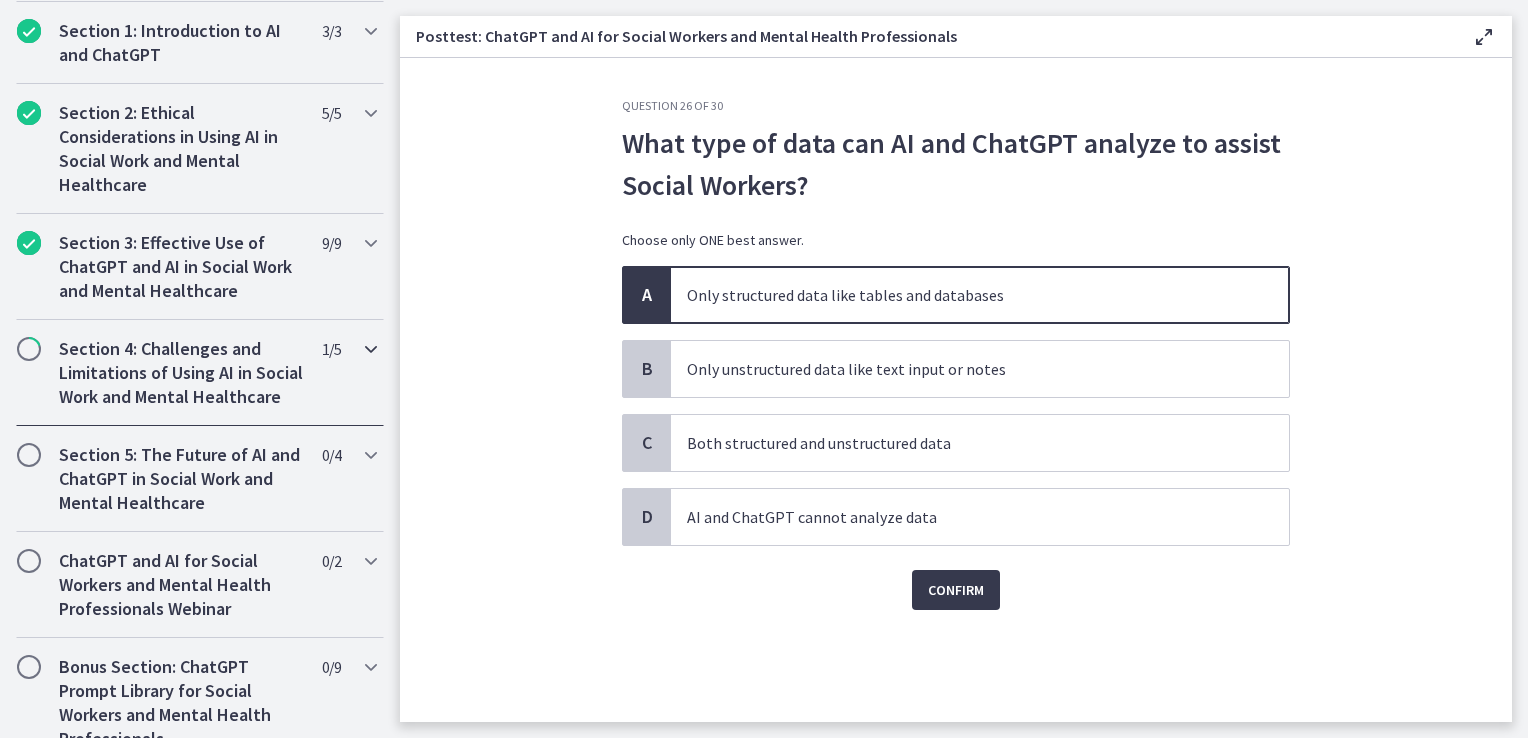 click at bounding box center [371, 349] 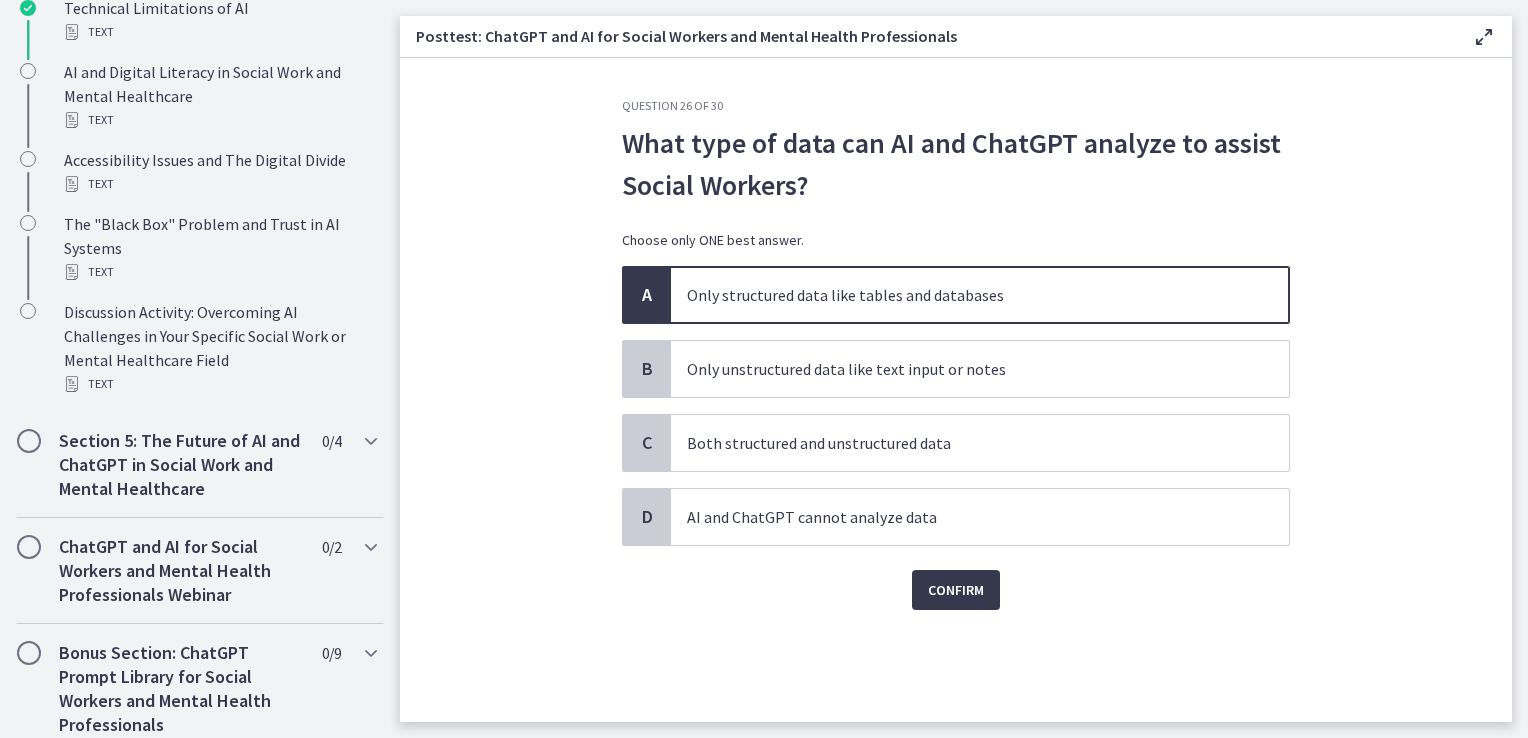scroll, scrollTop: 958, scrollLeft: 0, axis: vertical 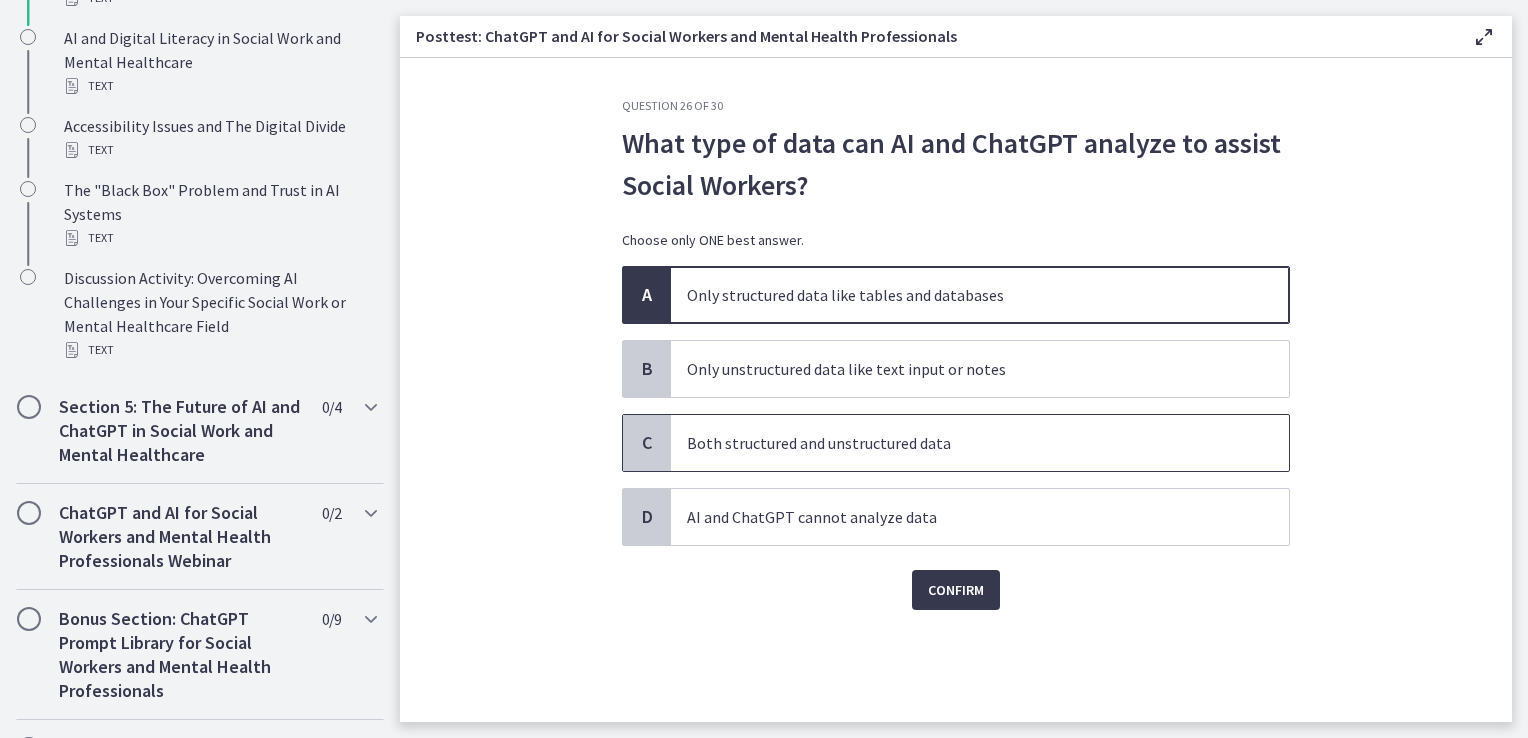click on "Both structured and unstructured data" at bounding box center [960, 443] 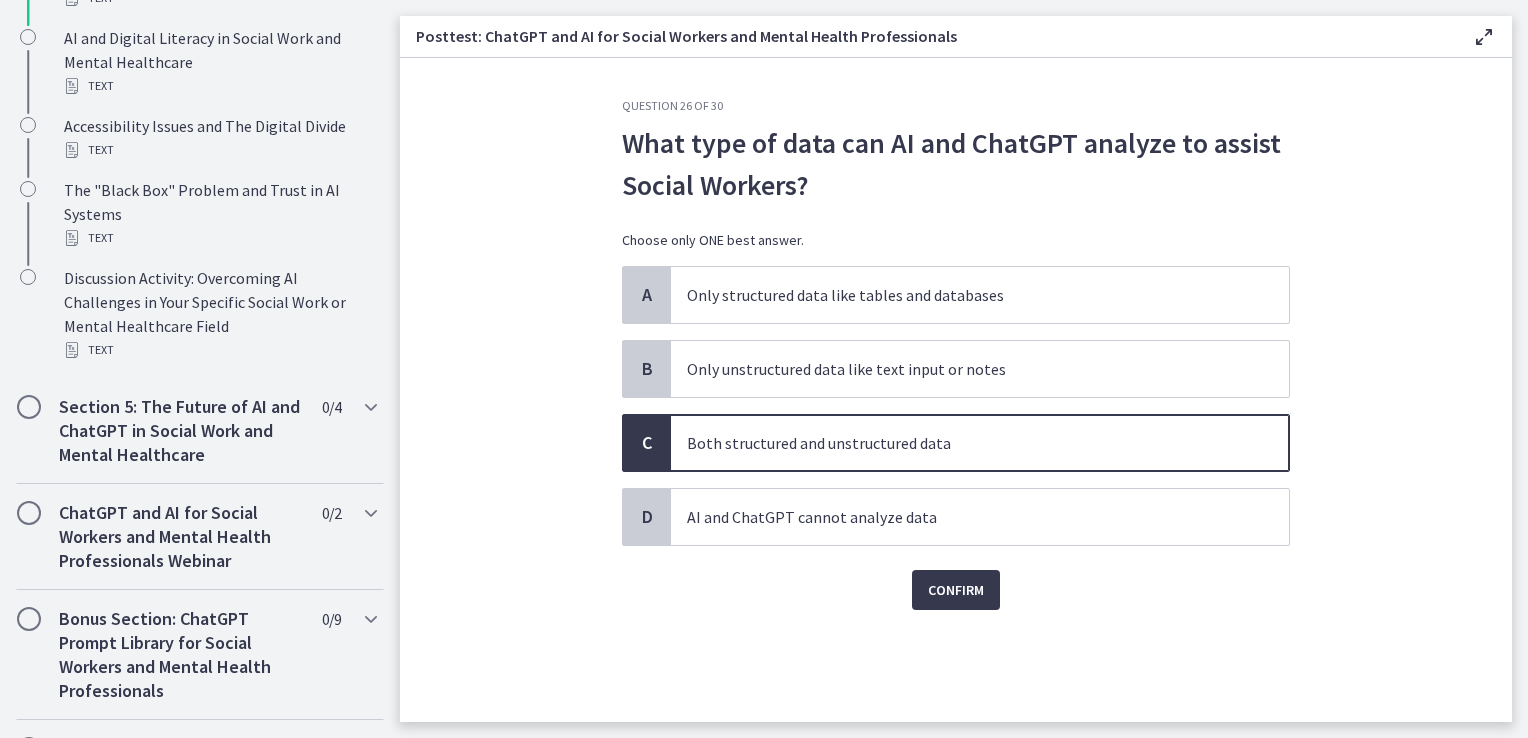 click on "Both structured and unstructured data" at bounding box center (960, 443) 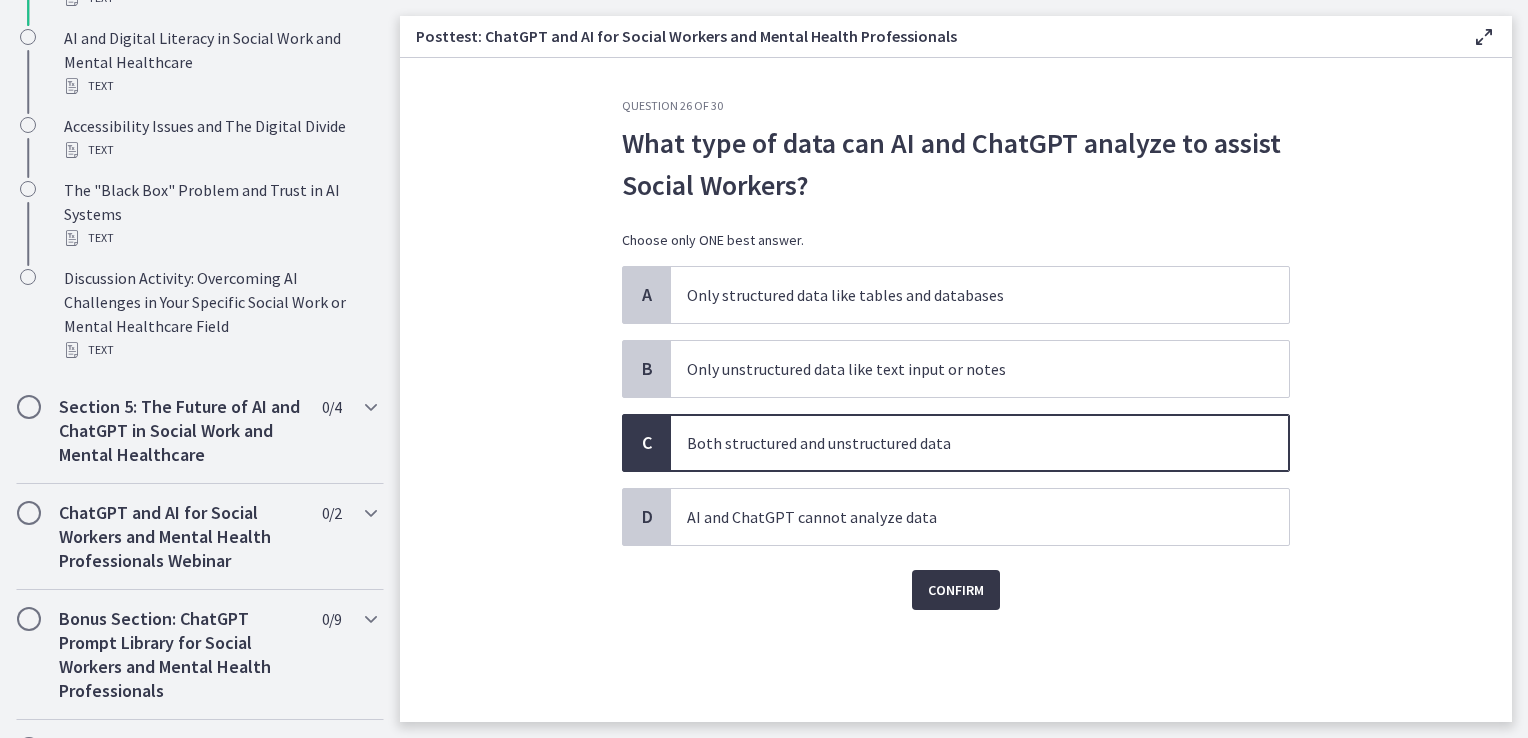 click on "Confirm" at bounding box center [956, 590] 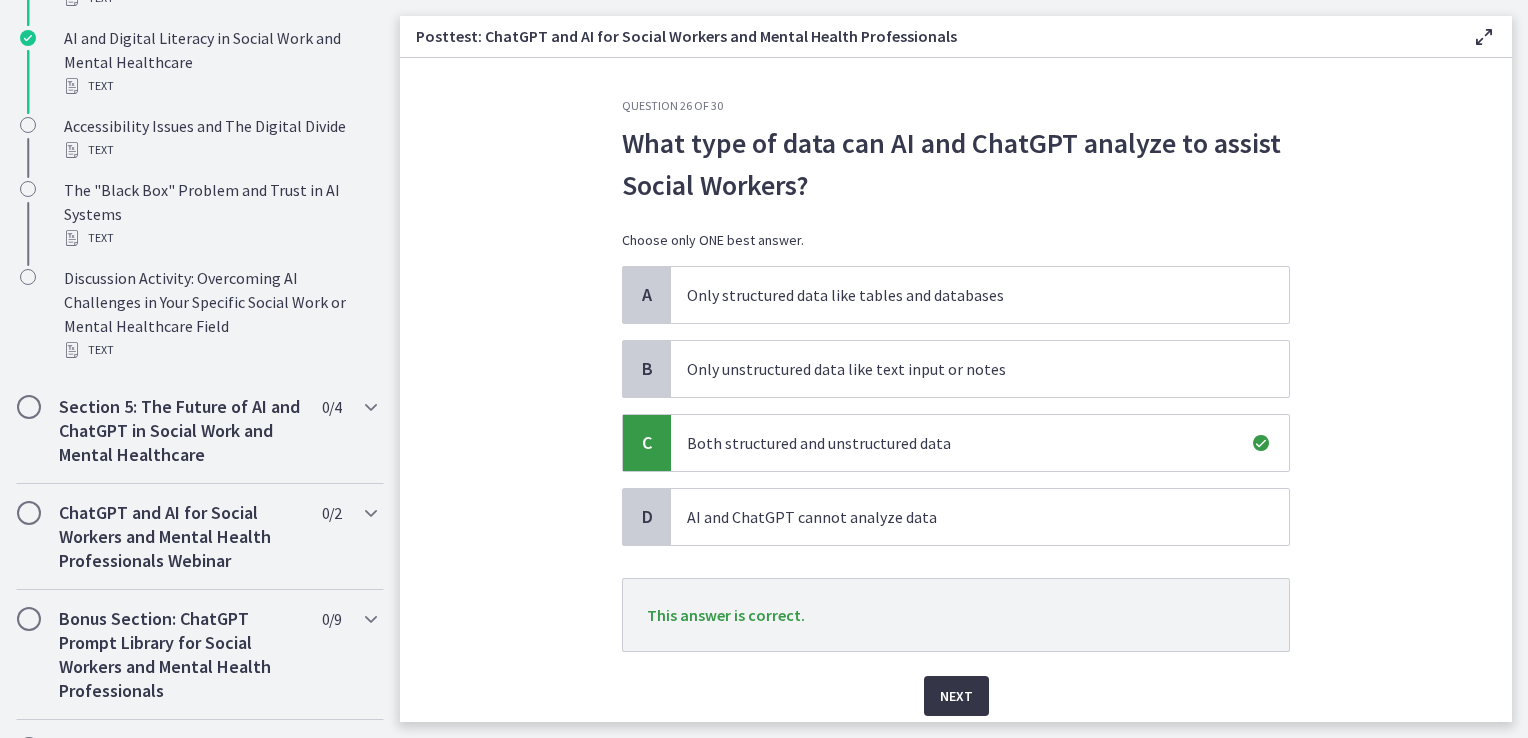 click on "Next" at bounding box center [956, 696] 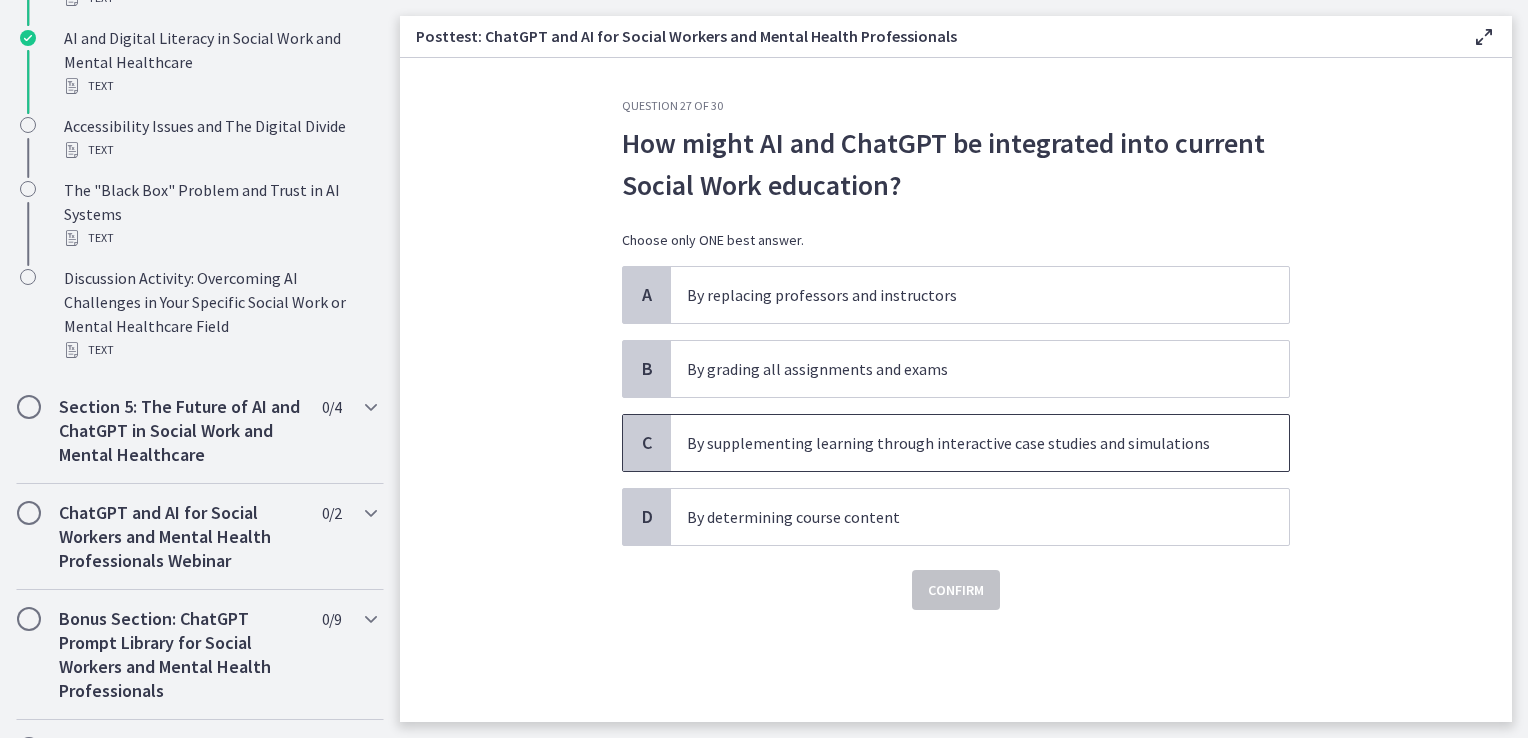 click on "By supplementing learning through interactive case studies and simulations" at bounding box center [960, 443] 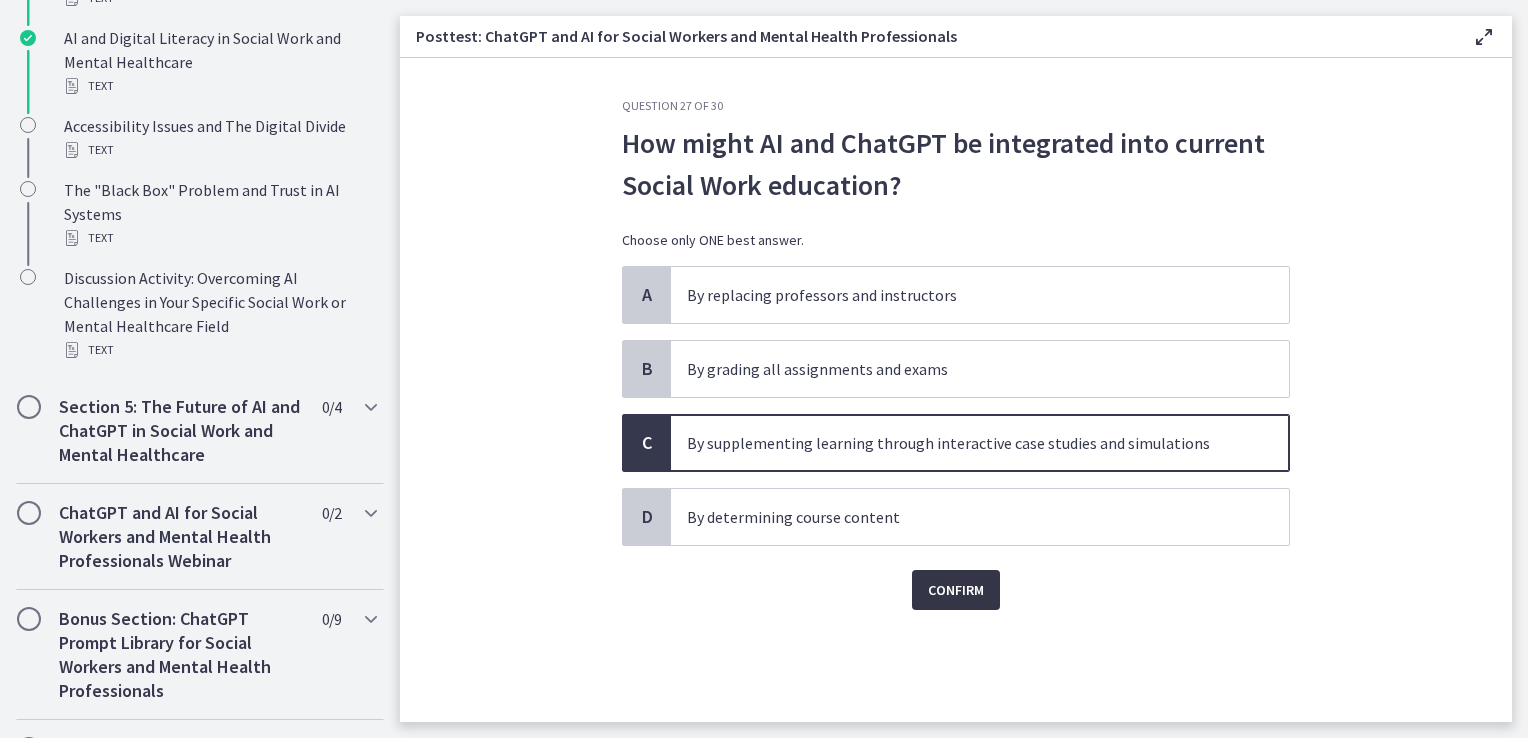 click on "Confirm" at bounding box center [956, 590] 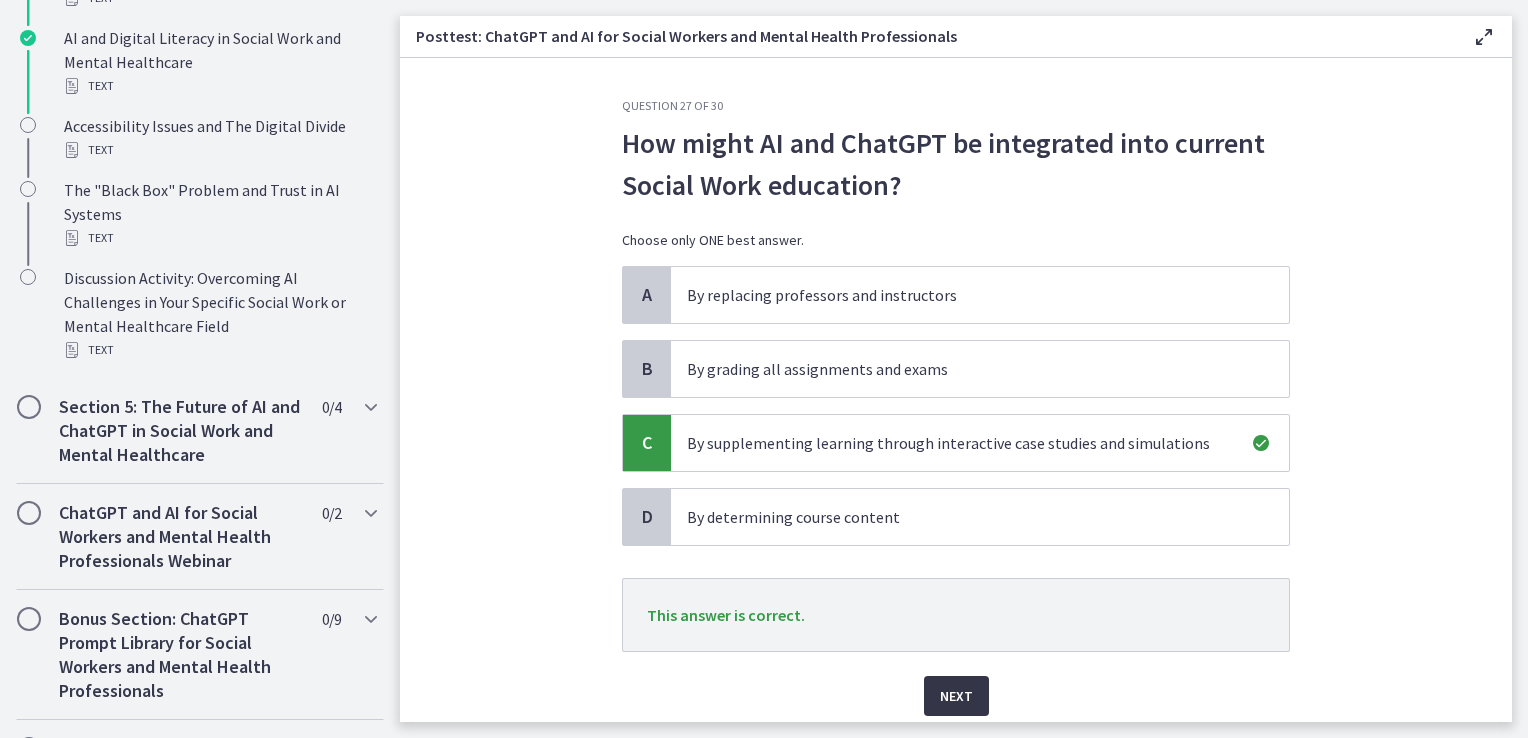 click on "Next" at bounding box center [956, 696] 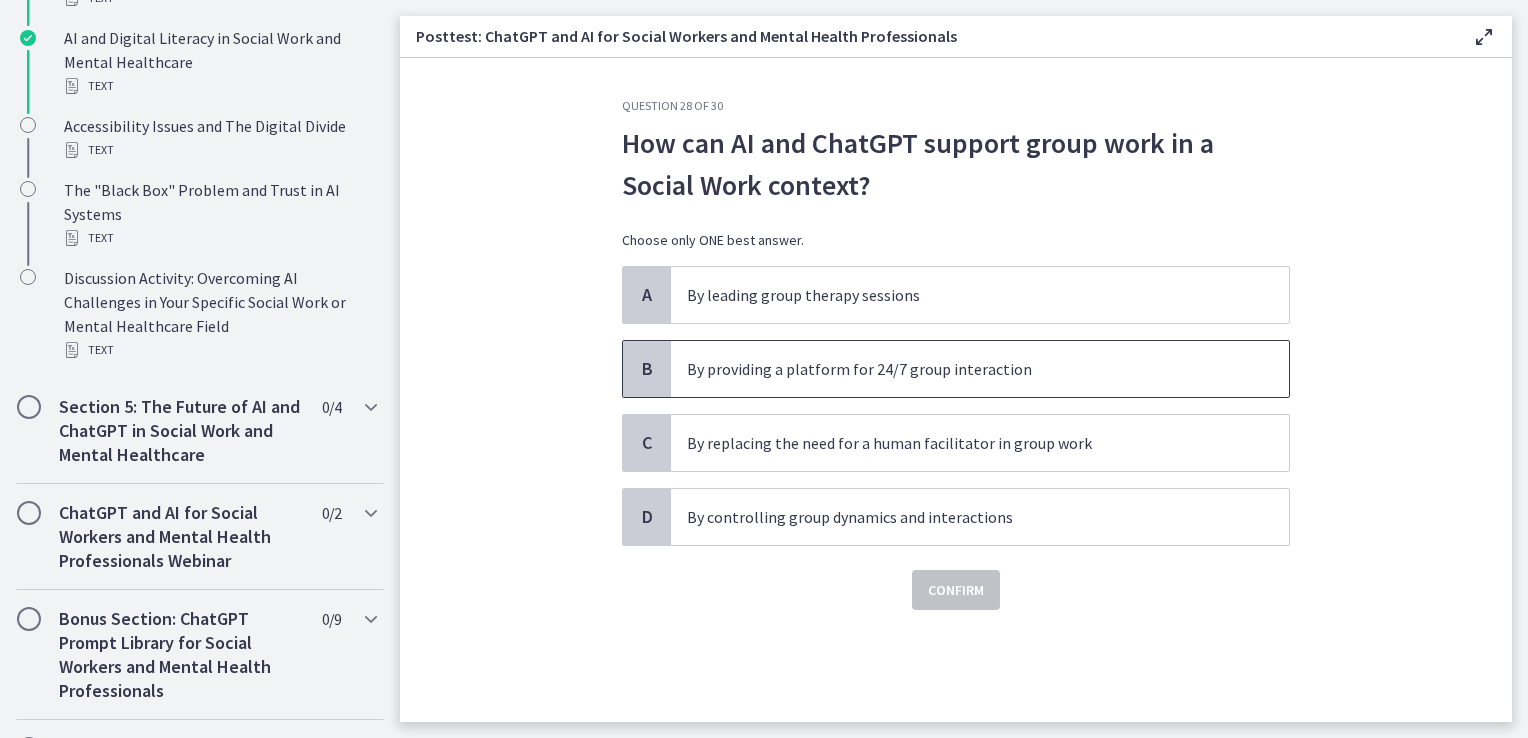 click on "By providing a platform for 24/7 group interaction" at bounding box center [980, 369] 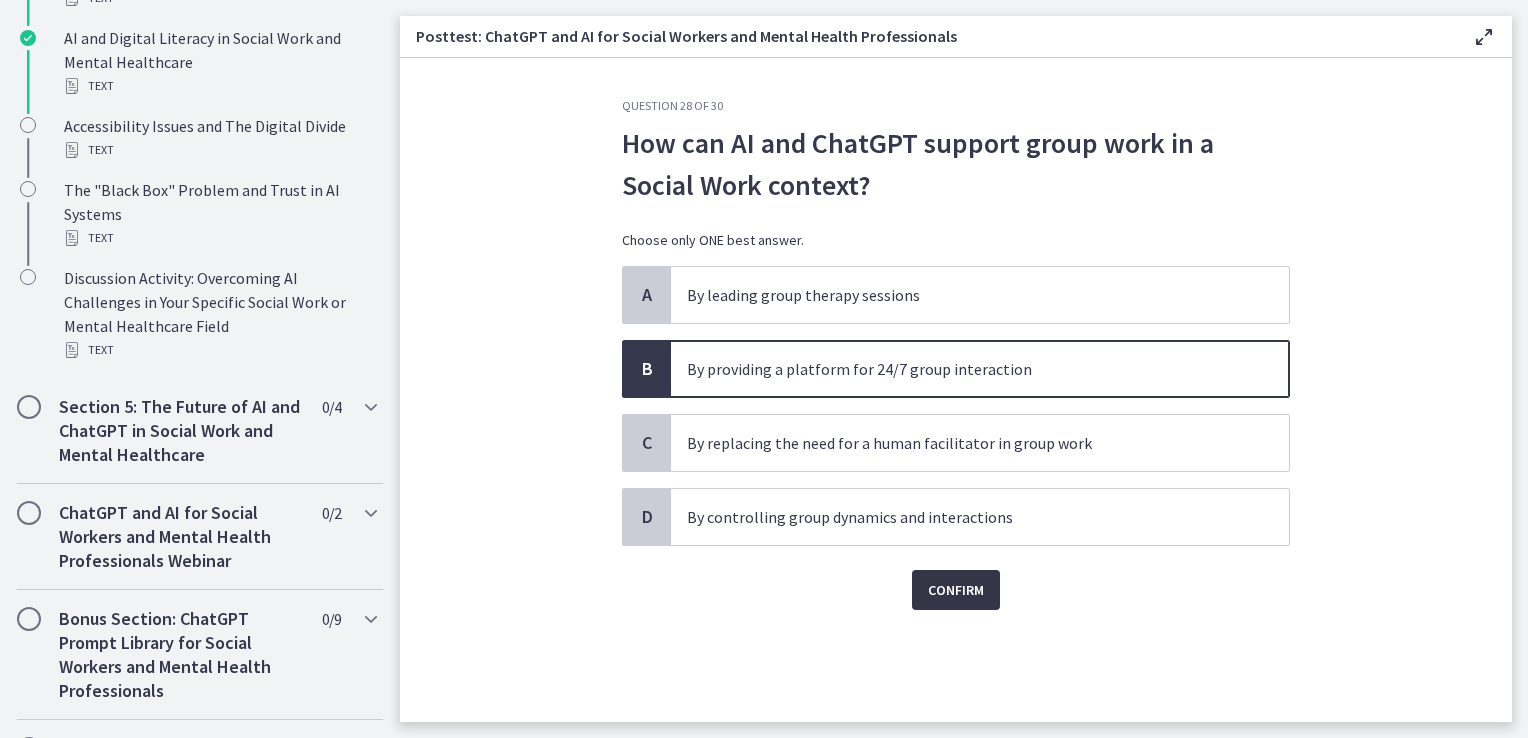 click on "Confirm" at bounding box center [956, 590] 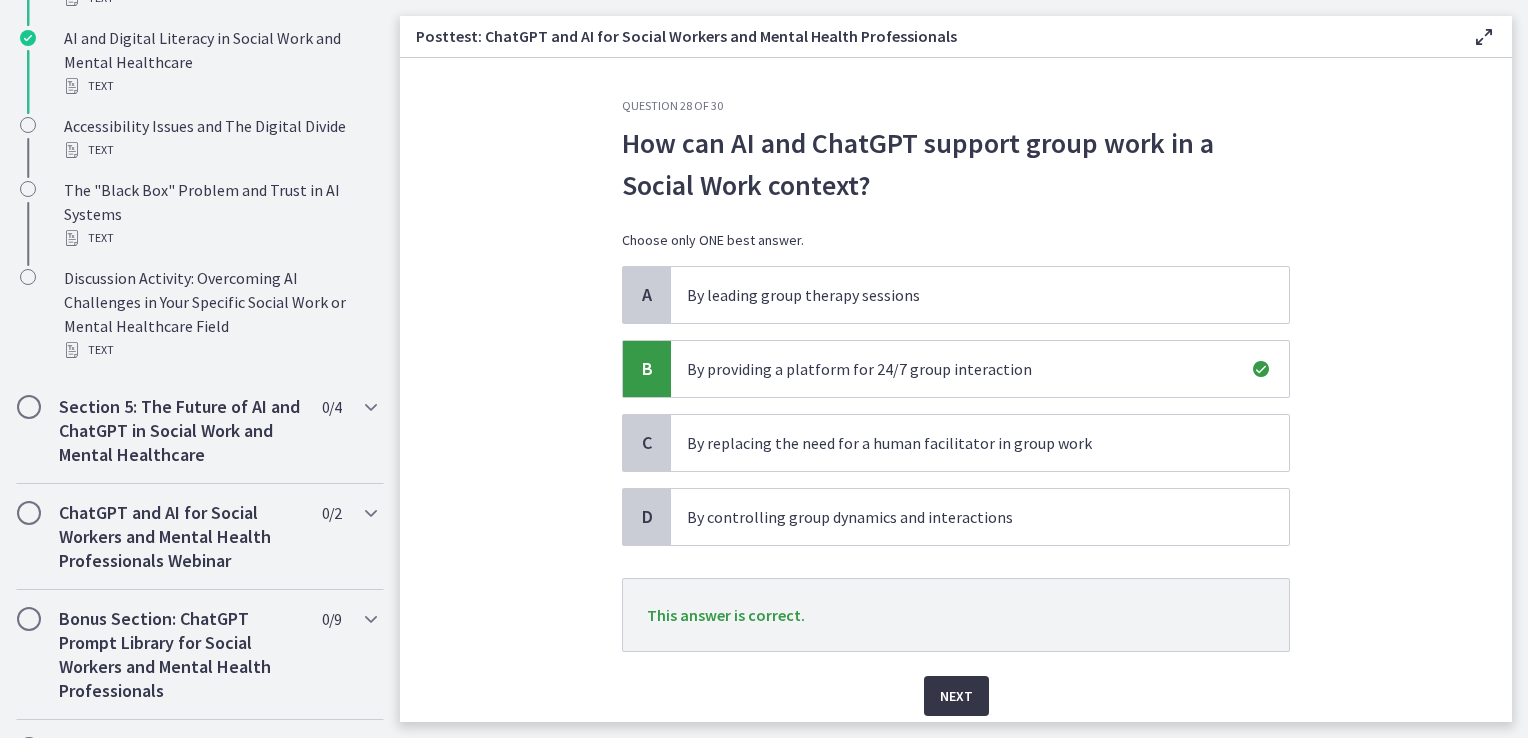 click on "Next" at bounding box center [956, 696] 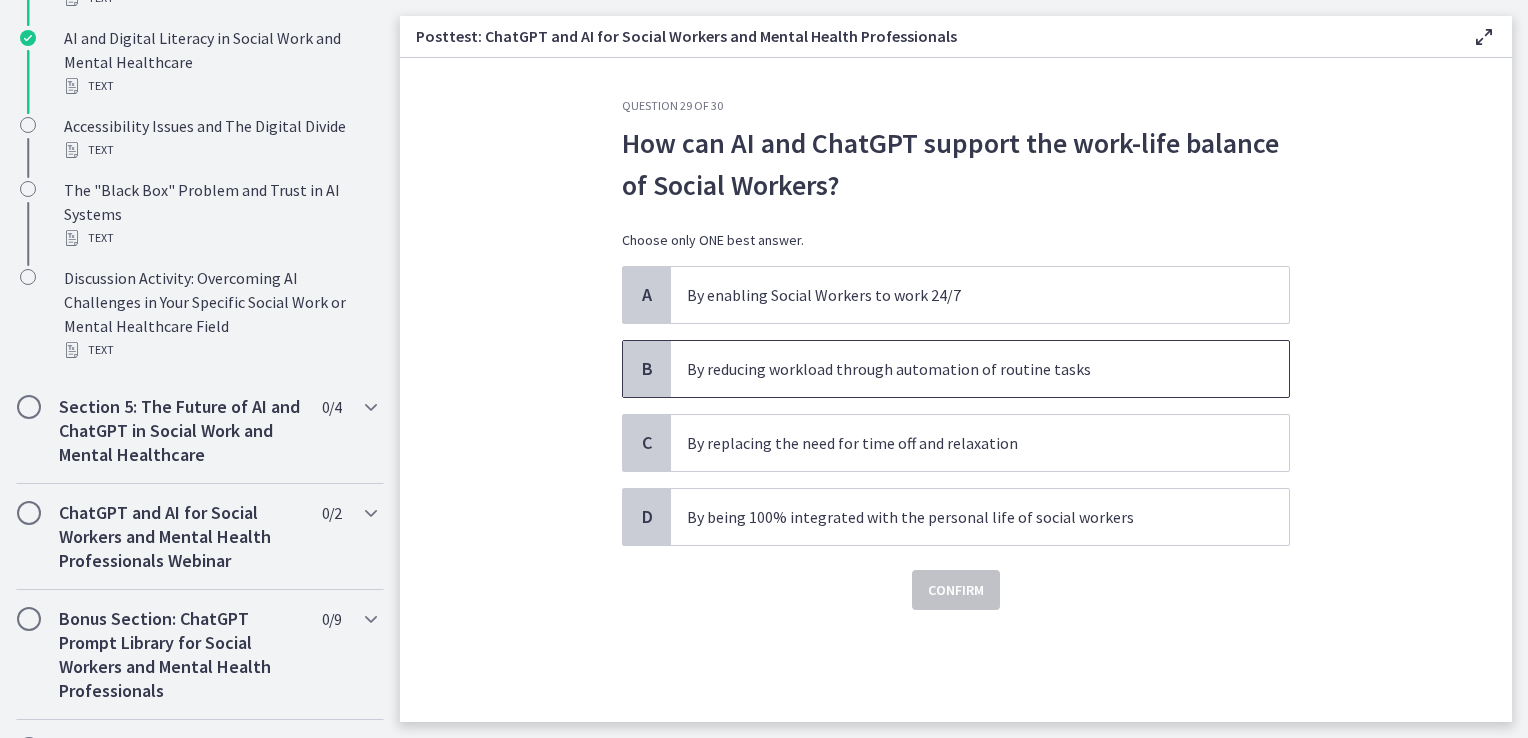 click on "By reducing workload through automation of routine tasks" at bounding box center (980, 369) 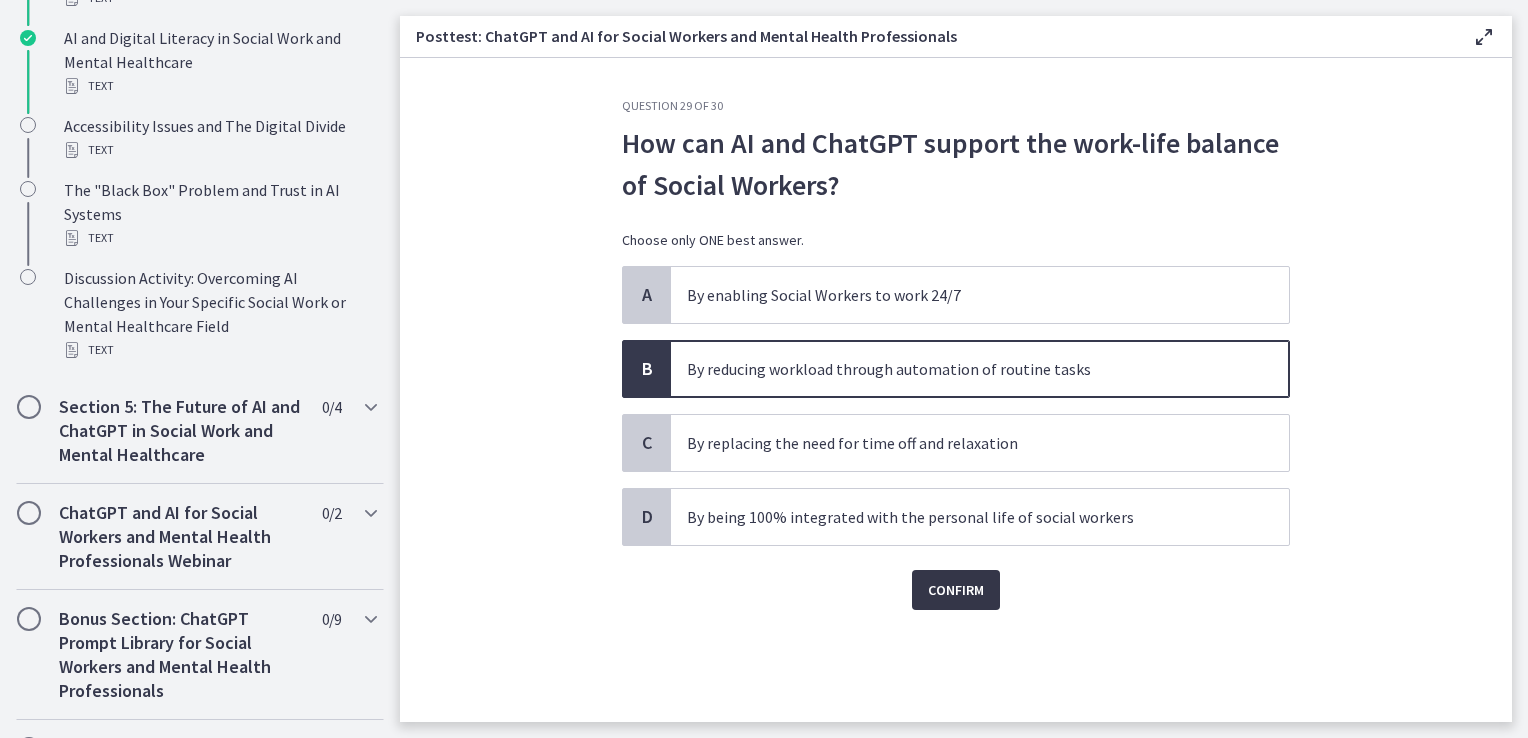 click on "Confirm" at bounding box center [956, 590] 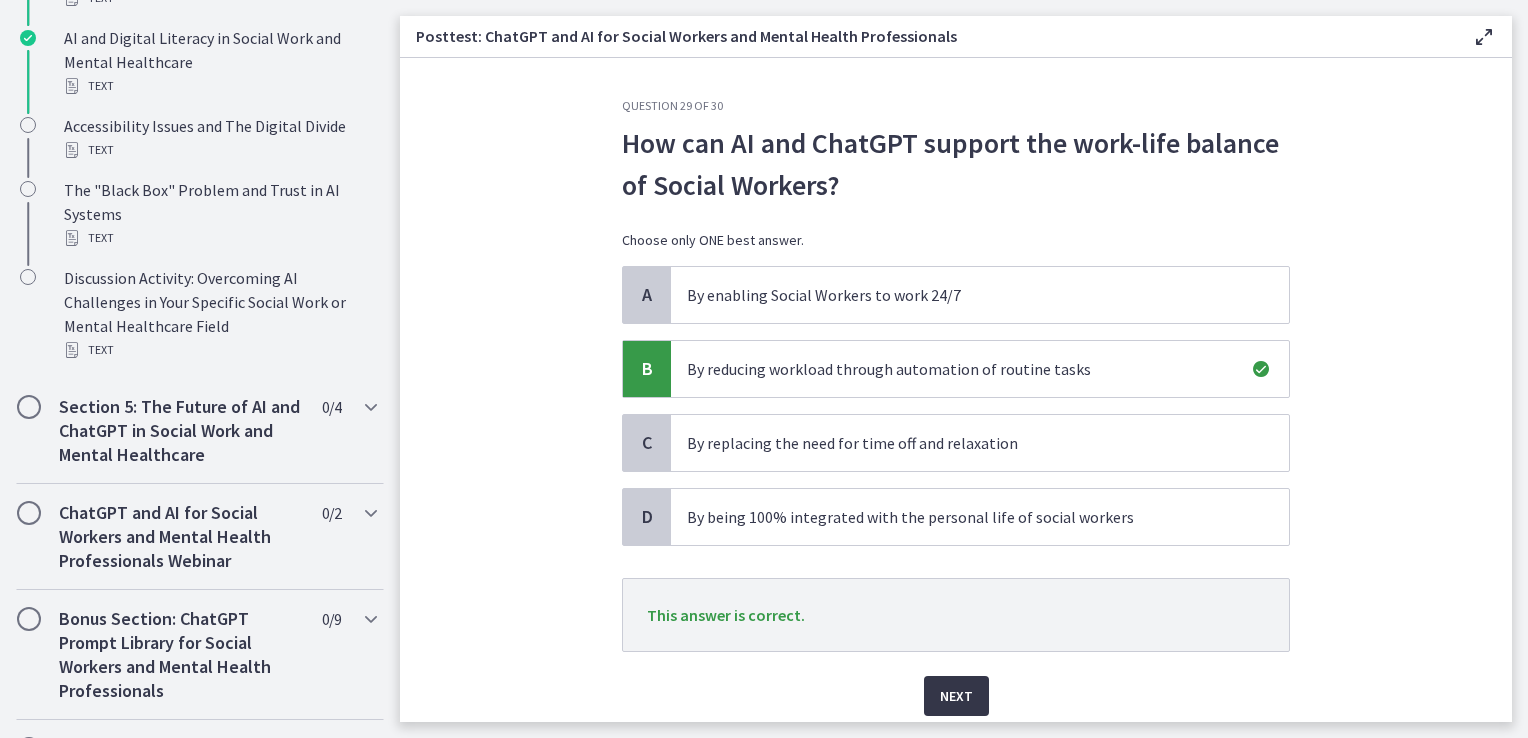 click on "Next" at bounding box center (956, 696) 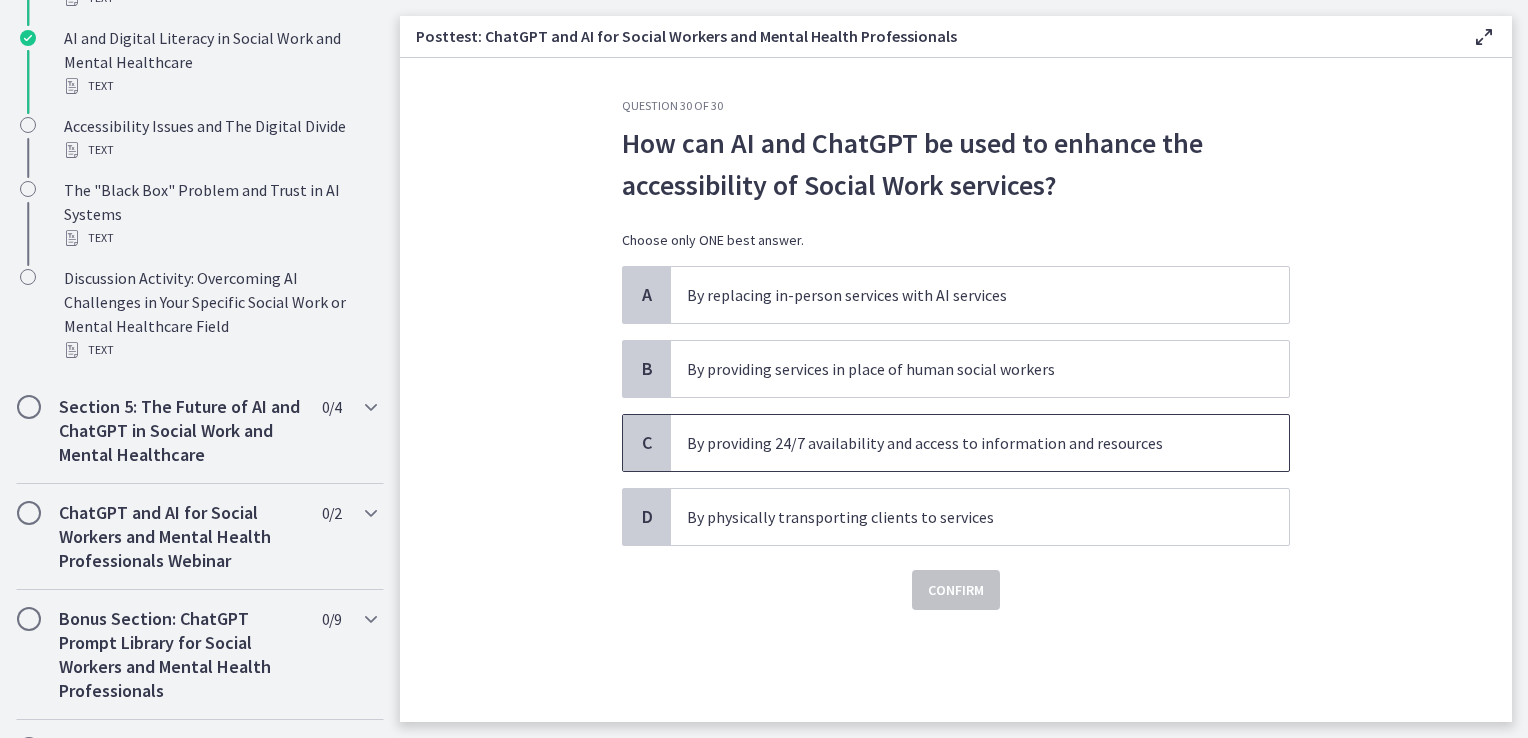 click on "By providing 24/7 availability and access to information and resources" at bounding box center [960, 443] 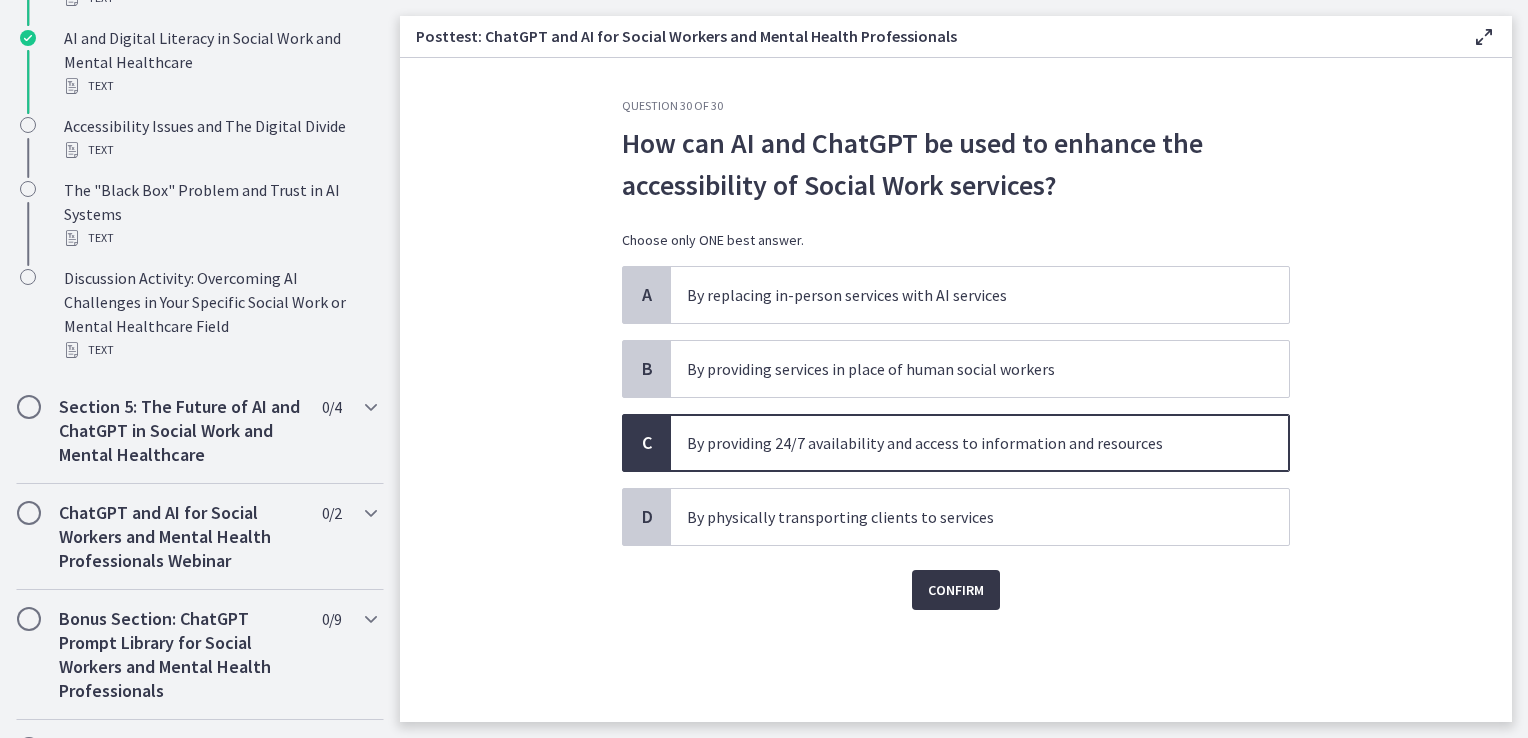 click on "Confirm" at bounding box center [956, 590] 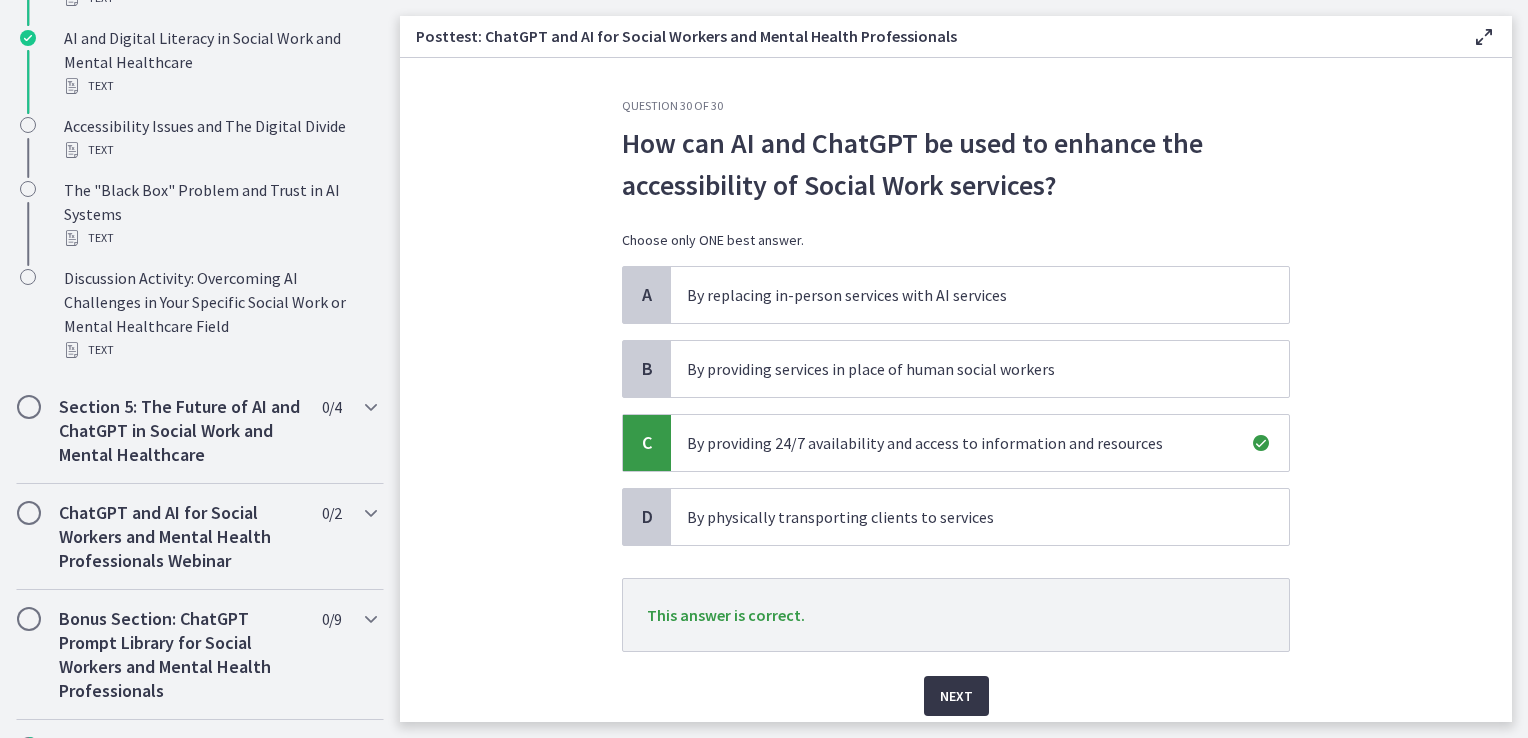 click on "Next" at bounding box center [956, 696] 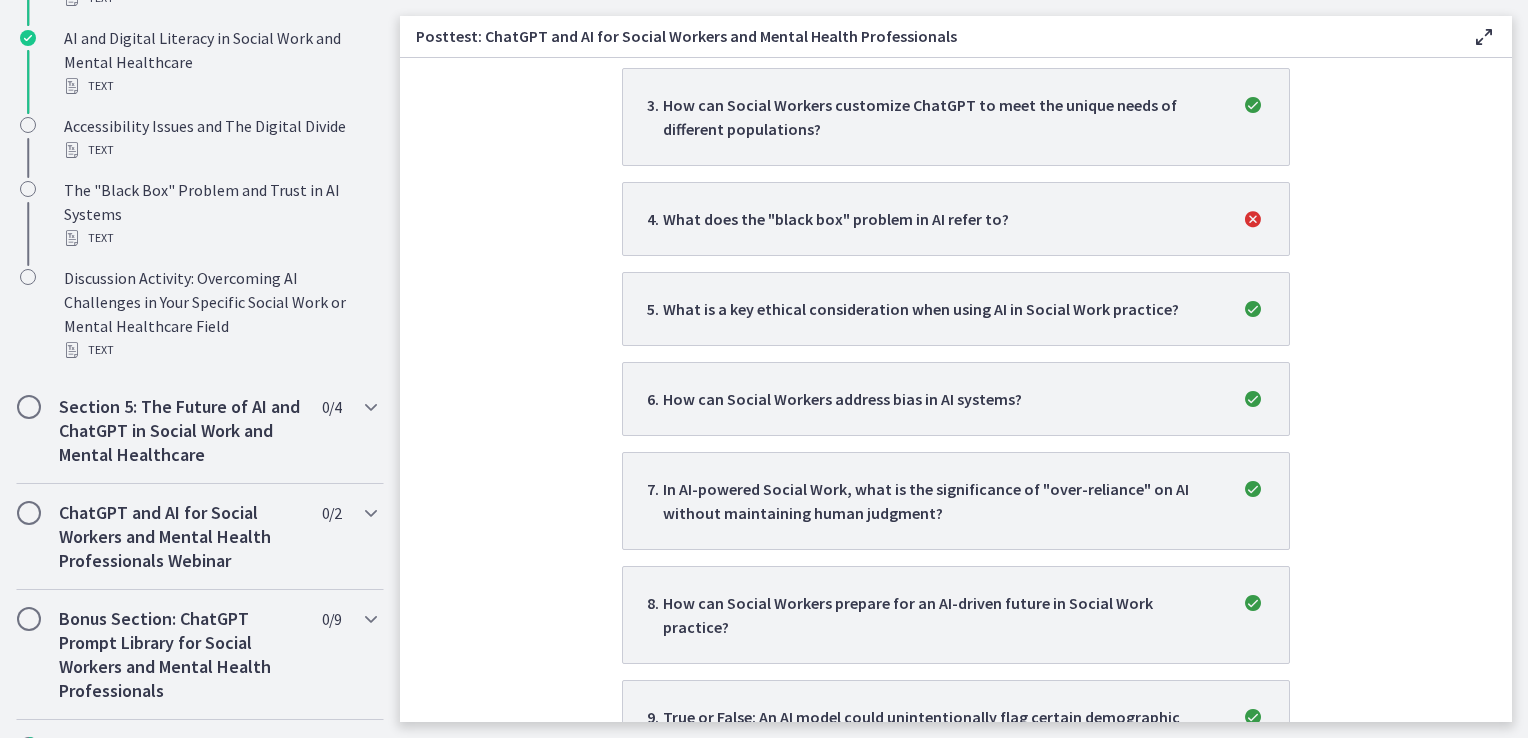 scroll, scrollTop: 719, scrollLeft: 0, axis: vertical 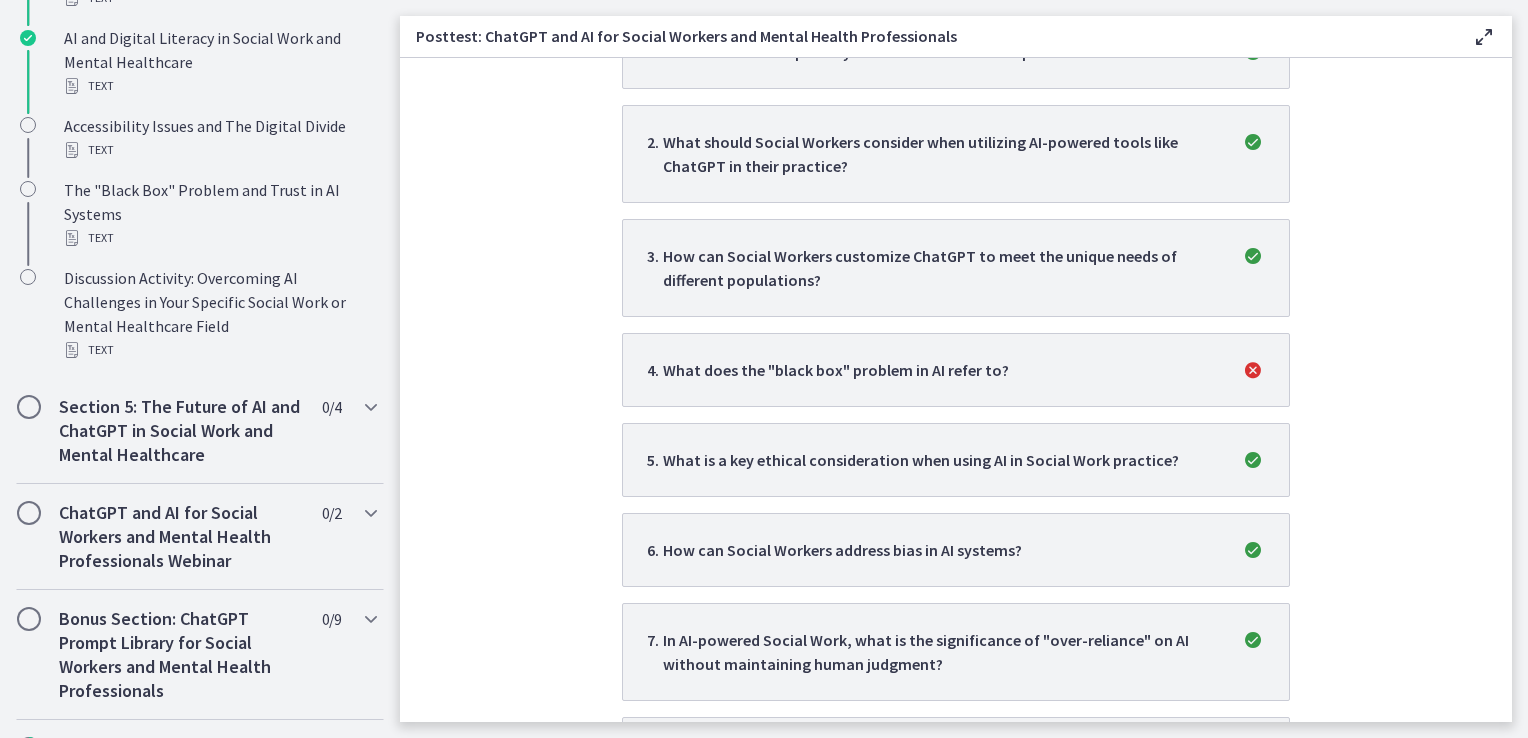 click on "Posttest: ChatGPT and AI for Social Workers and Mental Health Professionals
Enable fullscreen
Good job!
You passed this quiz with a score of
90 %
You need 70% to pass
Retake Quiz
Continue
You answered 27 out of 30 questions correctly
1 .
What is ChatGPT's primary function in Social Work practice?
2 .
3 ." at bounding box center (964, 369) 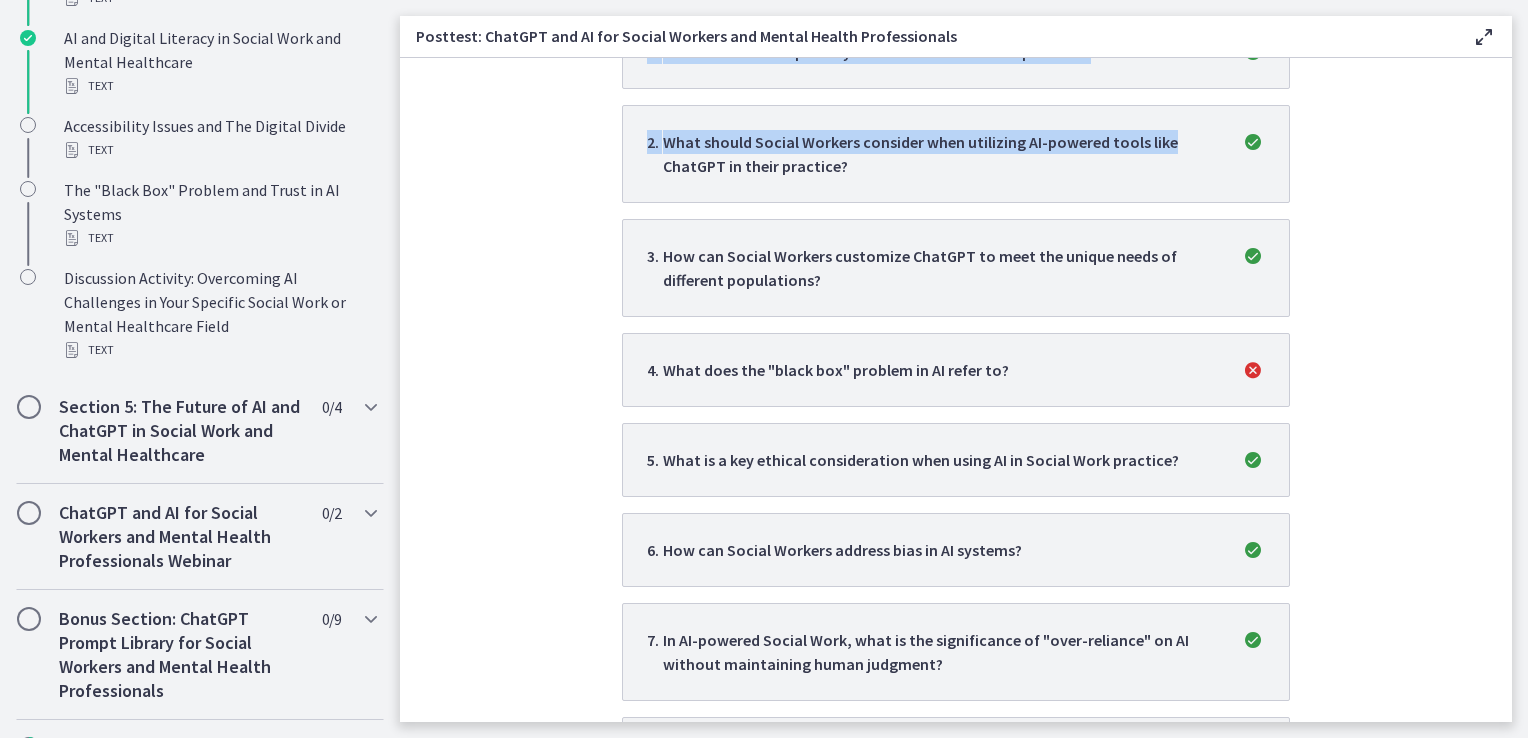 drag, startPoint x: 1512, startPoint y: 94, endPoint x: 1497, endPoint y: 101, distance: 16.552946 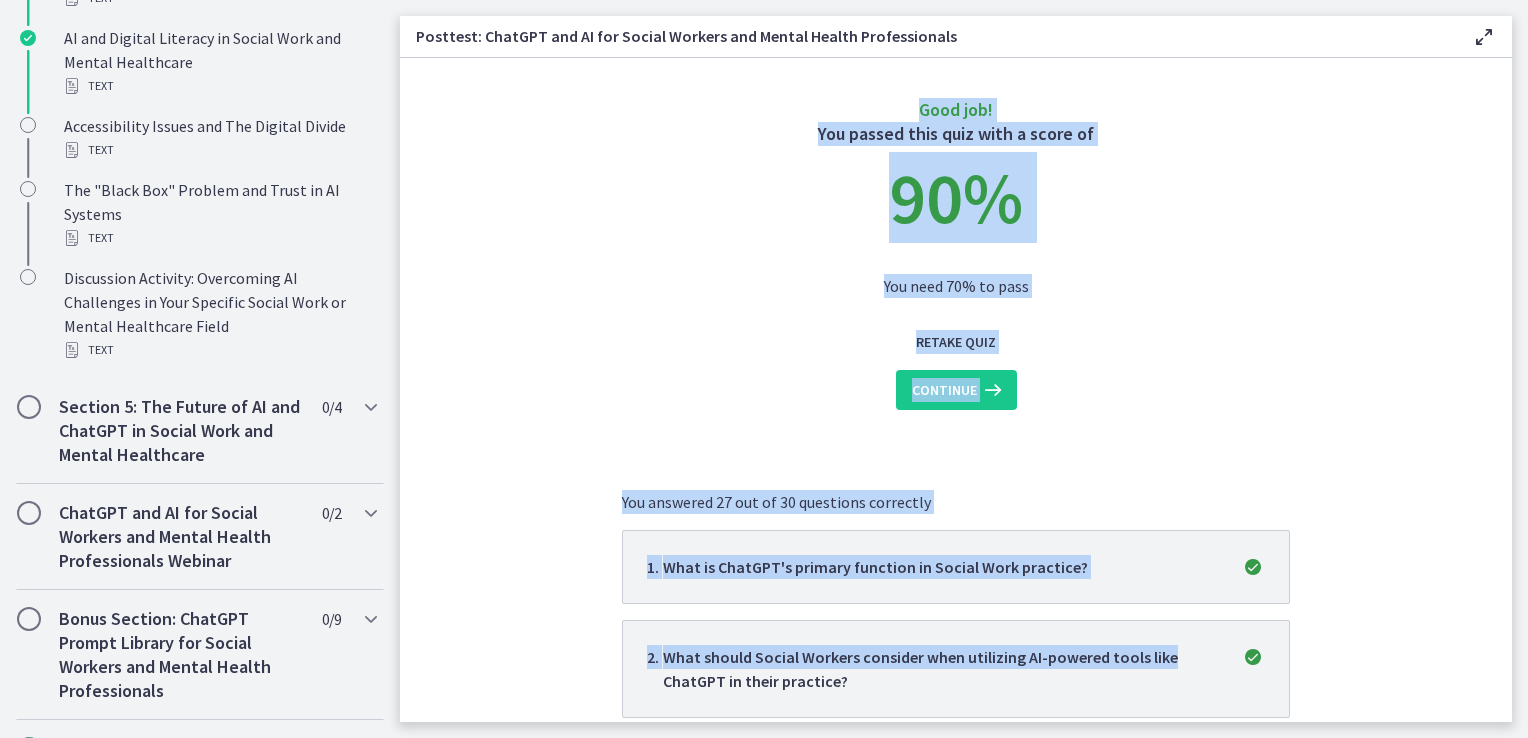click on "Good job!
You passed this quiz with a score of
90 %
You need 70% to pass
Retake Quiz
Continue
You answered 27 out of 30 questions correctly
1 .
What is ChatGPT's primary function in Social Work practice?
2 .
What should Social Workers consider when utilizing AI-powered tools like ChatGPT in their practice?
3 .
How can Social Workers customize ChatGPT to meet the unique needs of different populations?
4" at bounding box center (956, 390) 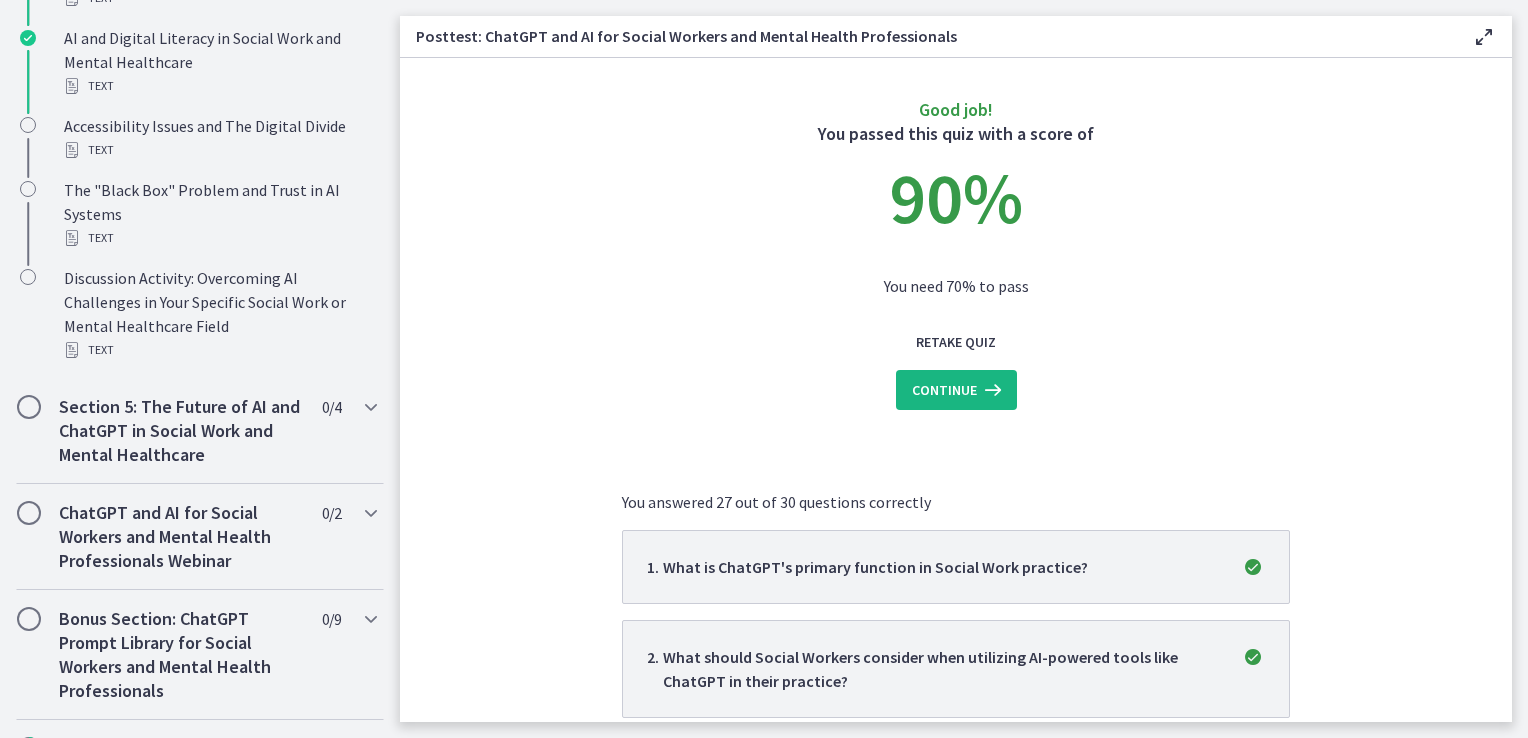 click on "Continue" at bounding box center (944, 390) 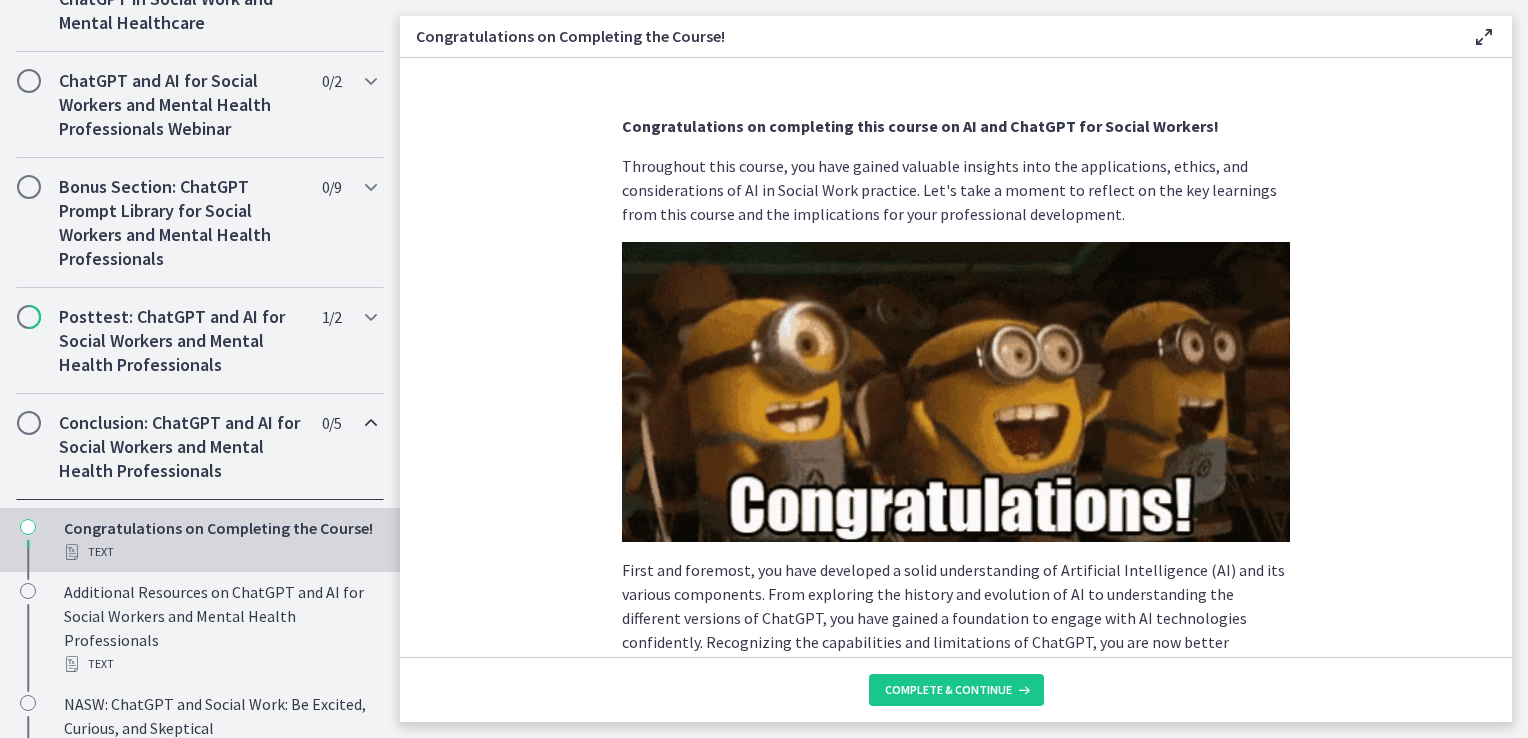 scroll, scrollTop: 957, scrollLeft: 0, axis: vertical 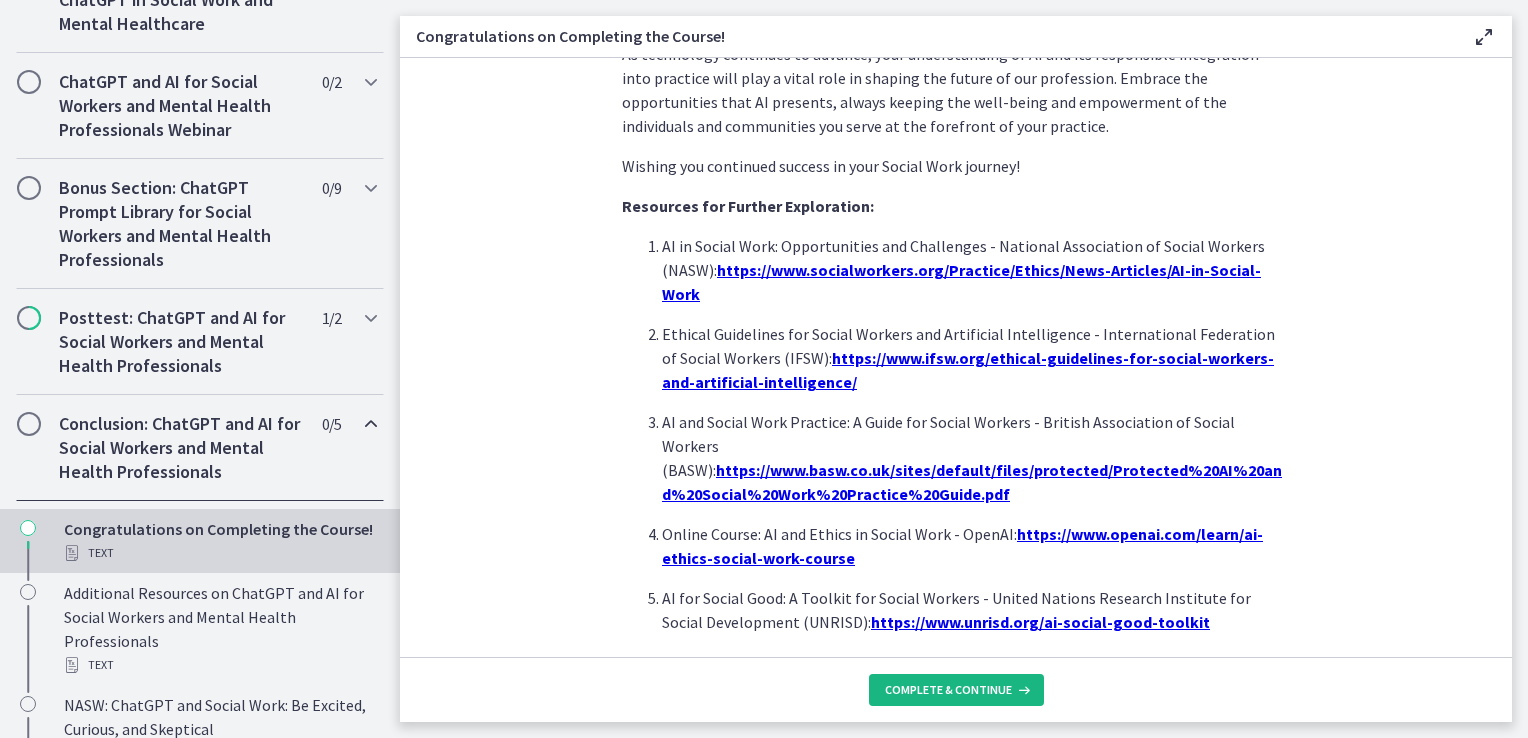 click on "Complete & continue" at bounding box center (948, 690) 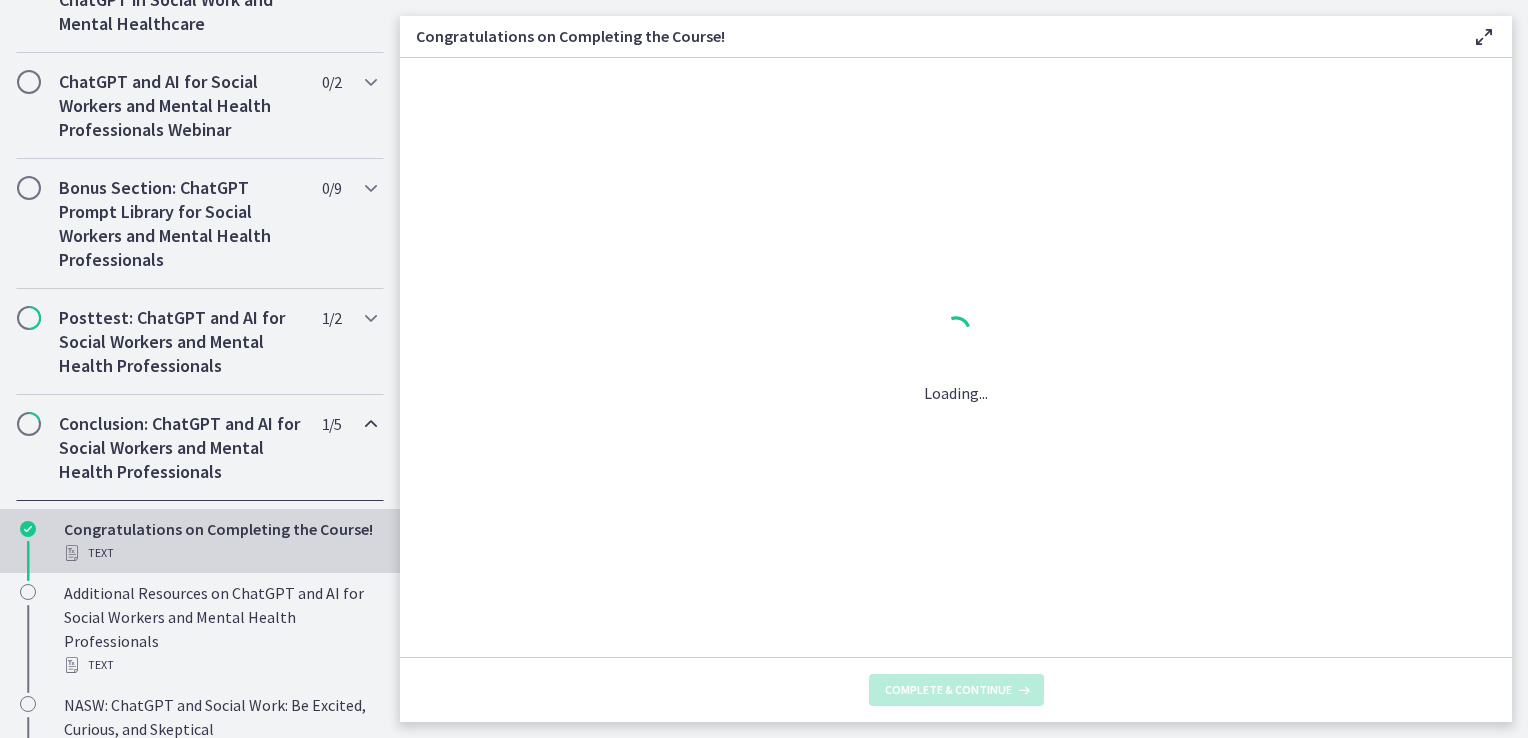 scroll, scrollTop: 0, scrollLeft: 0, axis: both 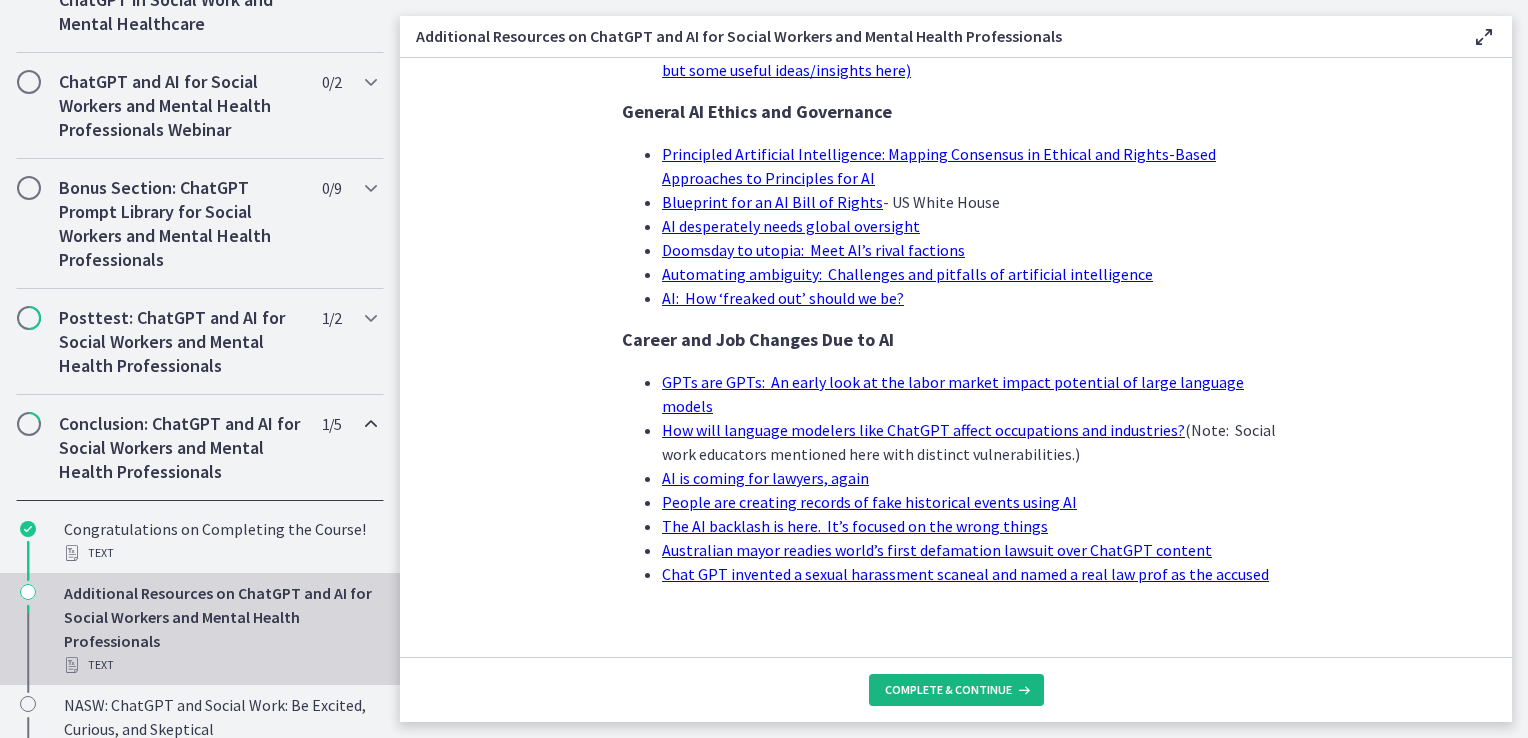 click at bounding box center [1022, 690] 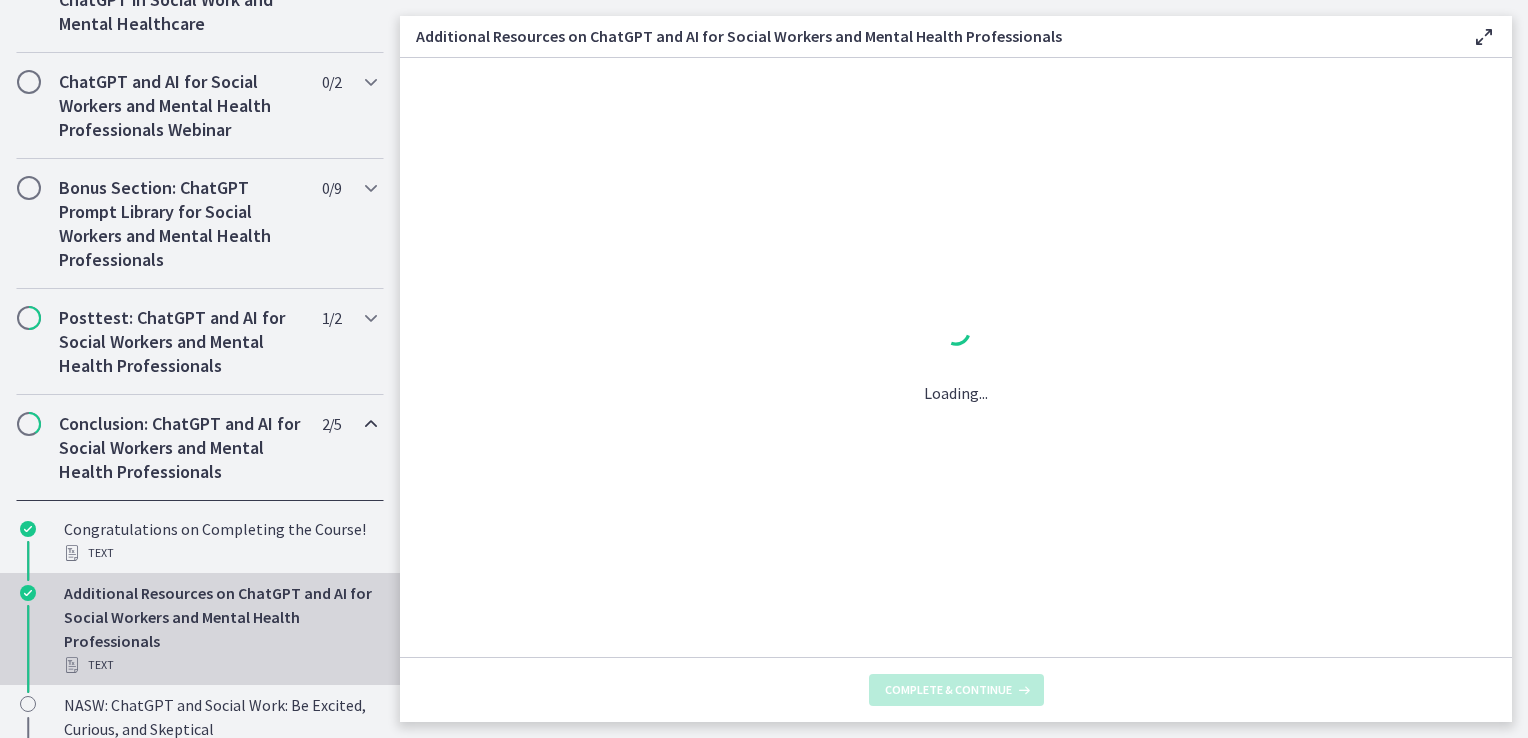 scroll, scrollTop: 0, scrollLeft: 0, axis: both 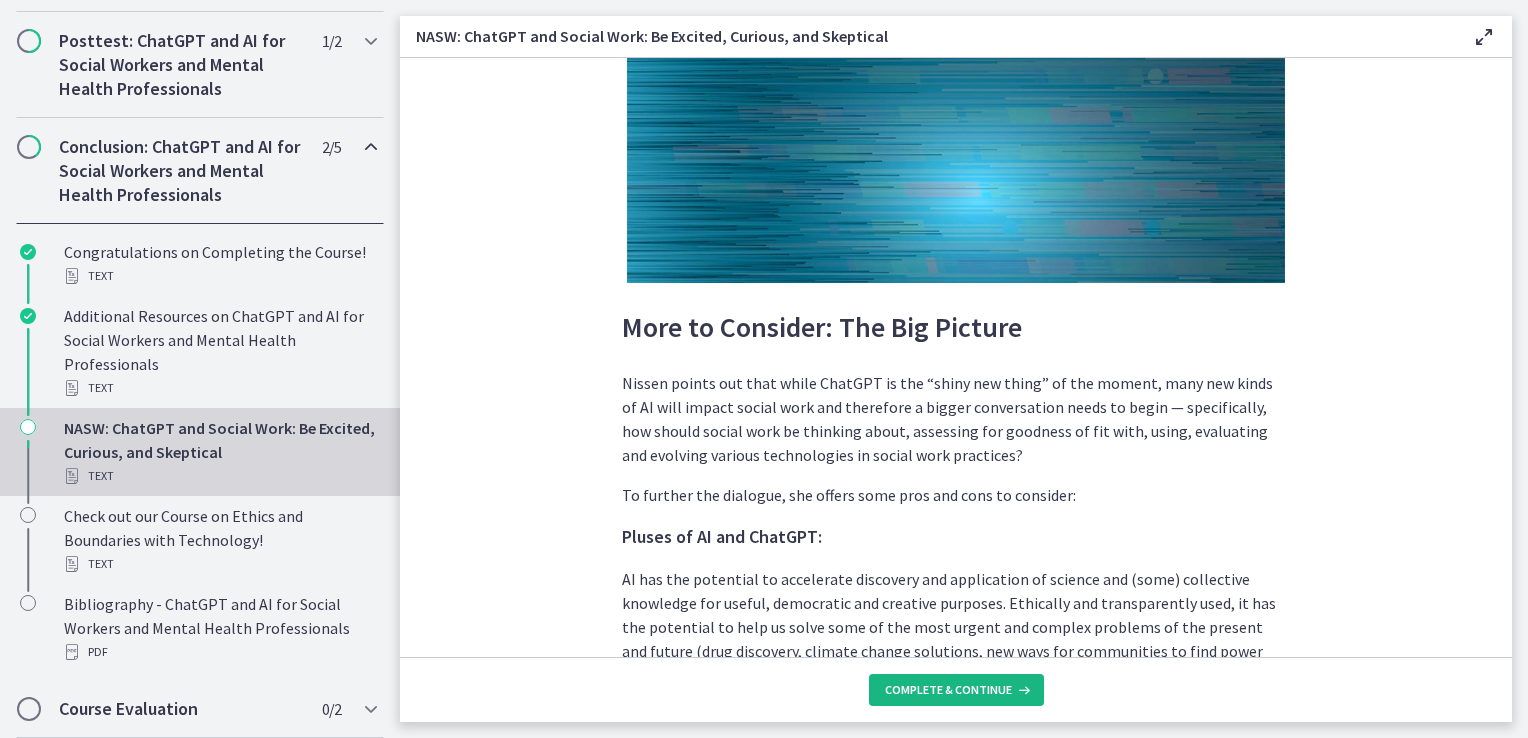 click on "Complete & continue" at bounding box center [956, 690] 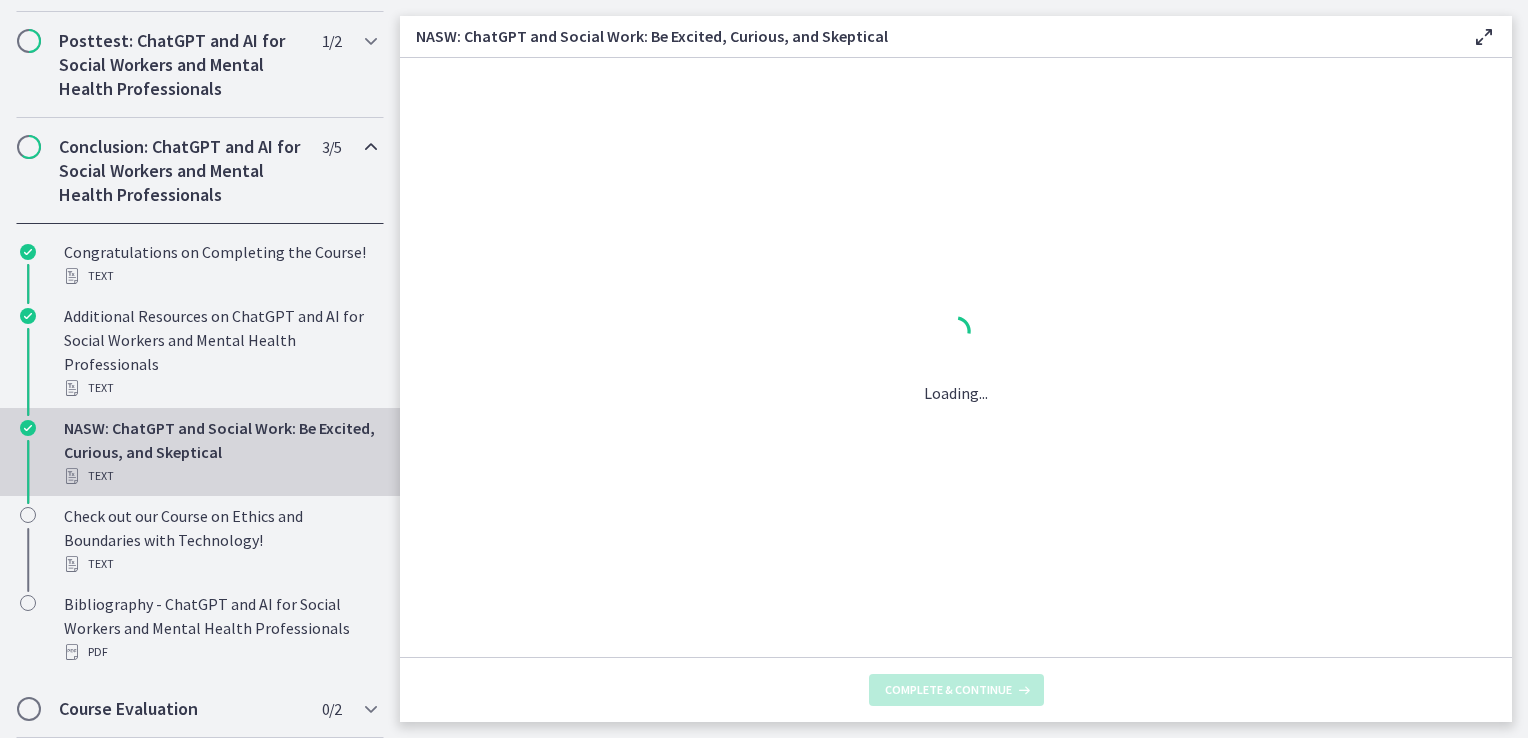 scroll, scrollTop: 0, scrollLeft: 0, axis: both 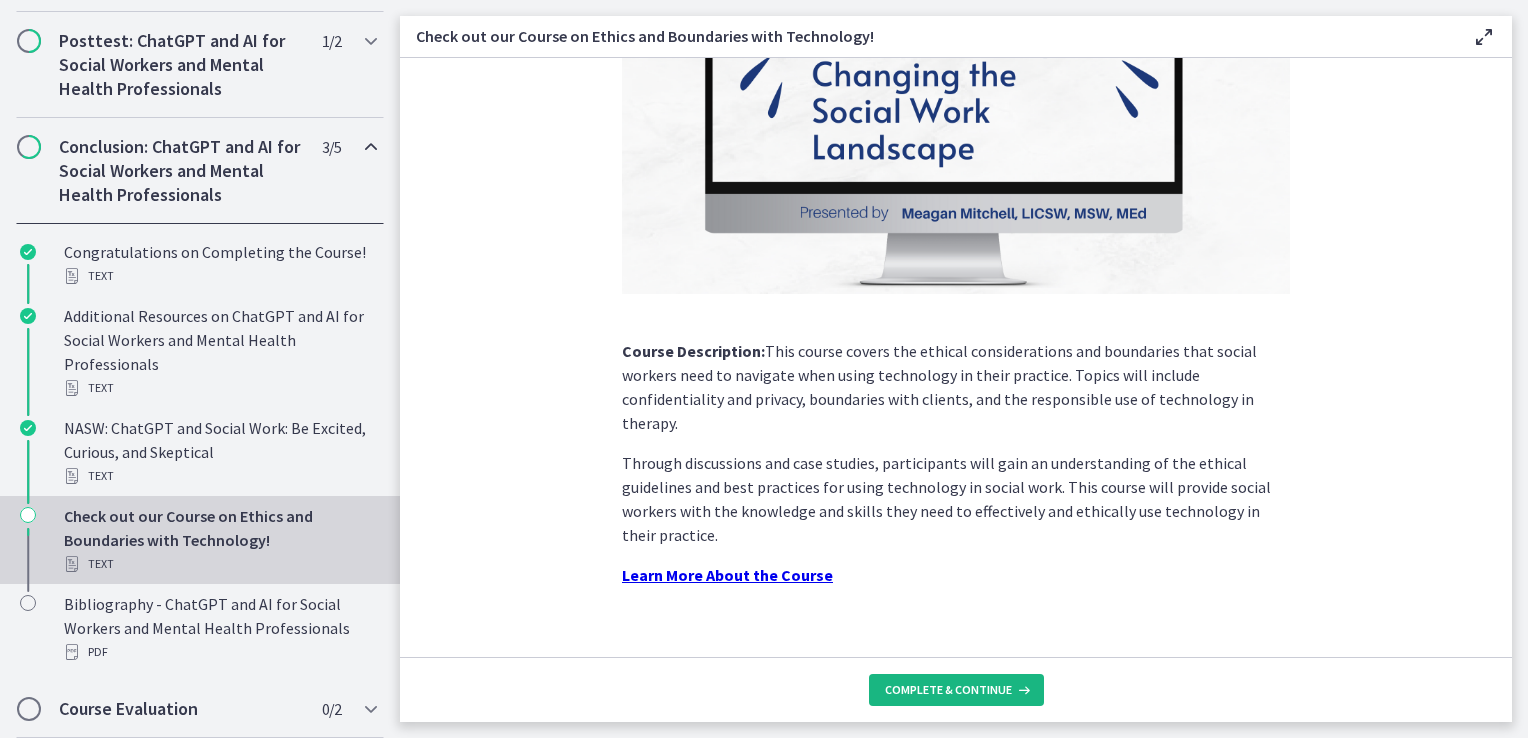 click on "Complete & continue" at bounding box center (948, 690) 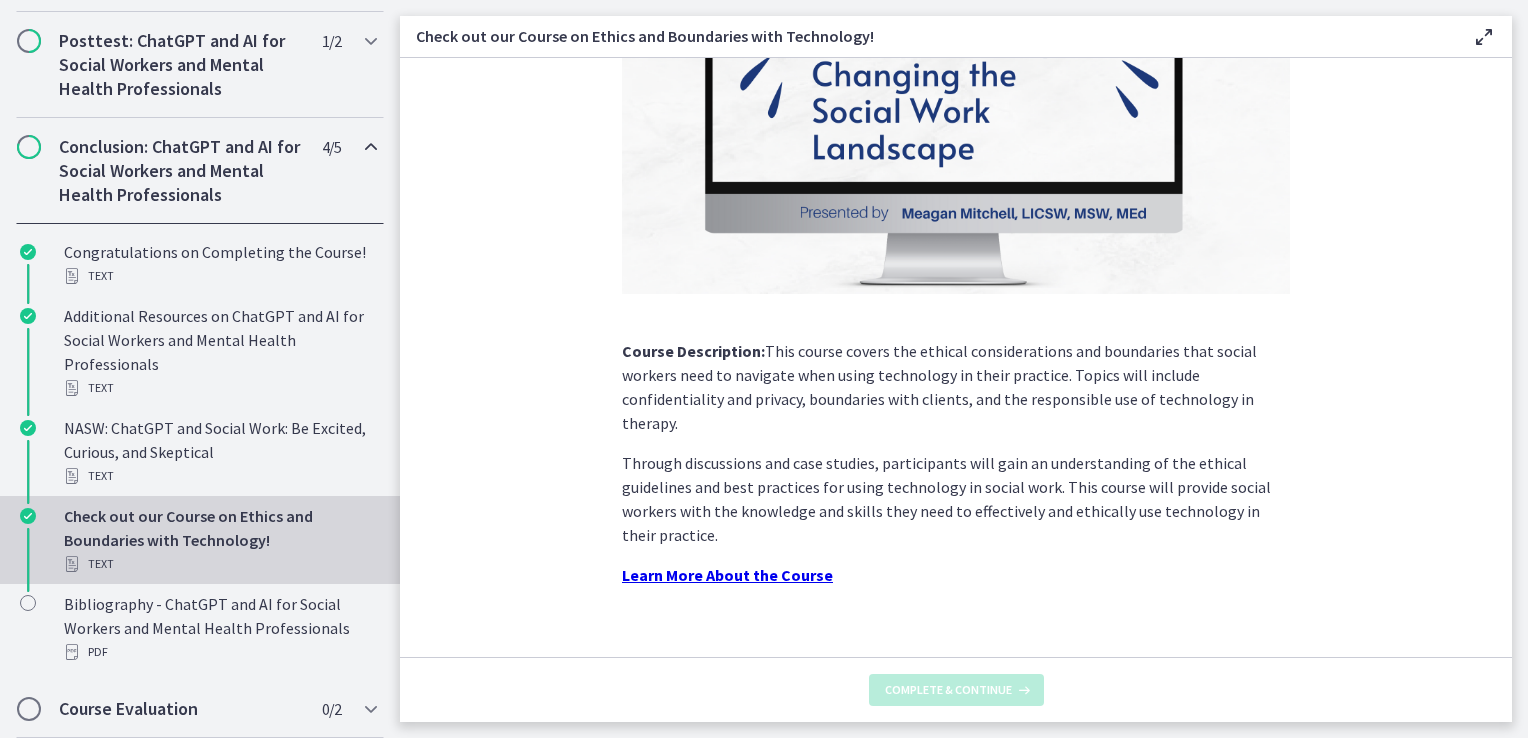 scroll, scrollTop: 0, scrollLeft: 0, axis: both 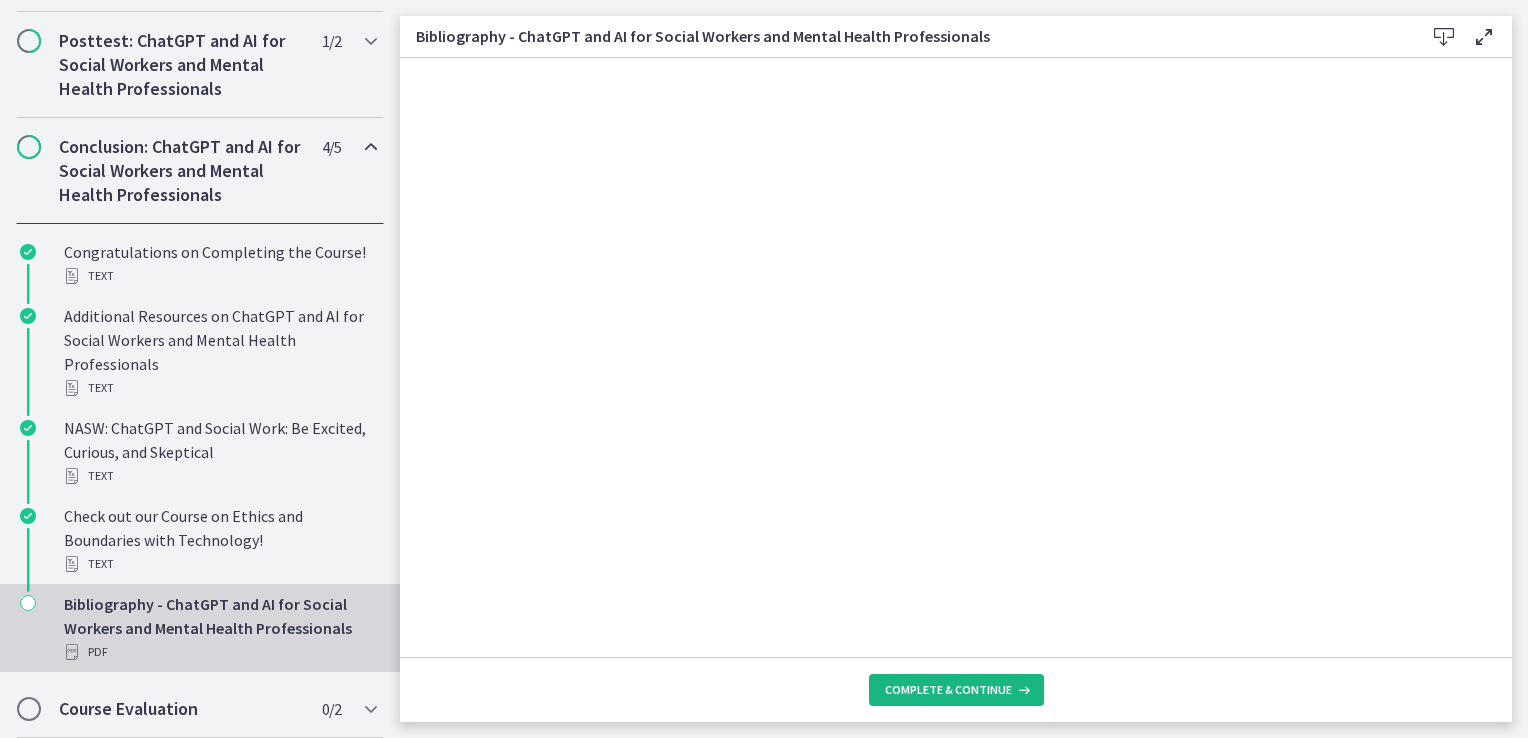 click on "Complete & continue" at bounding box center (948, 690) 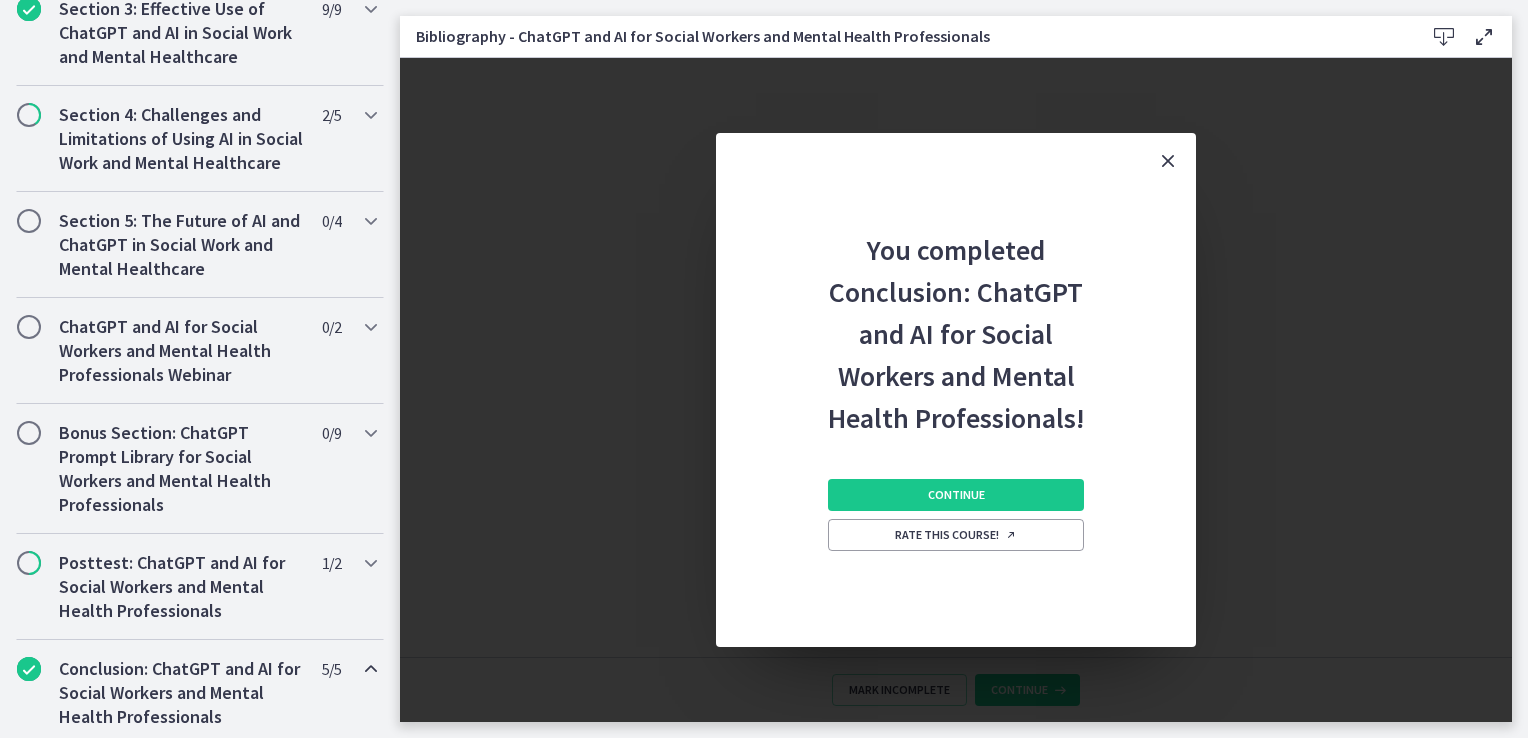 scroll, scrollTop: 694, scrollLeft: 0, axis: vertical 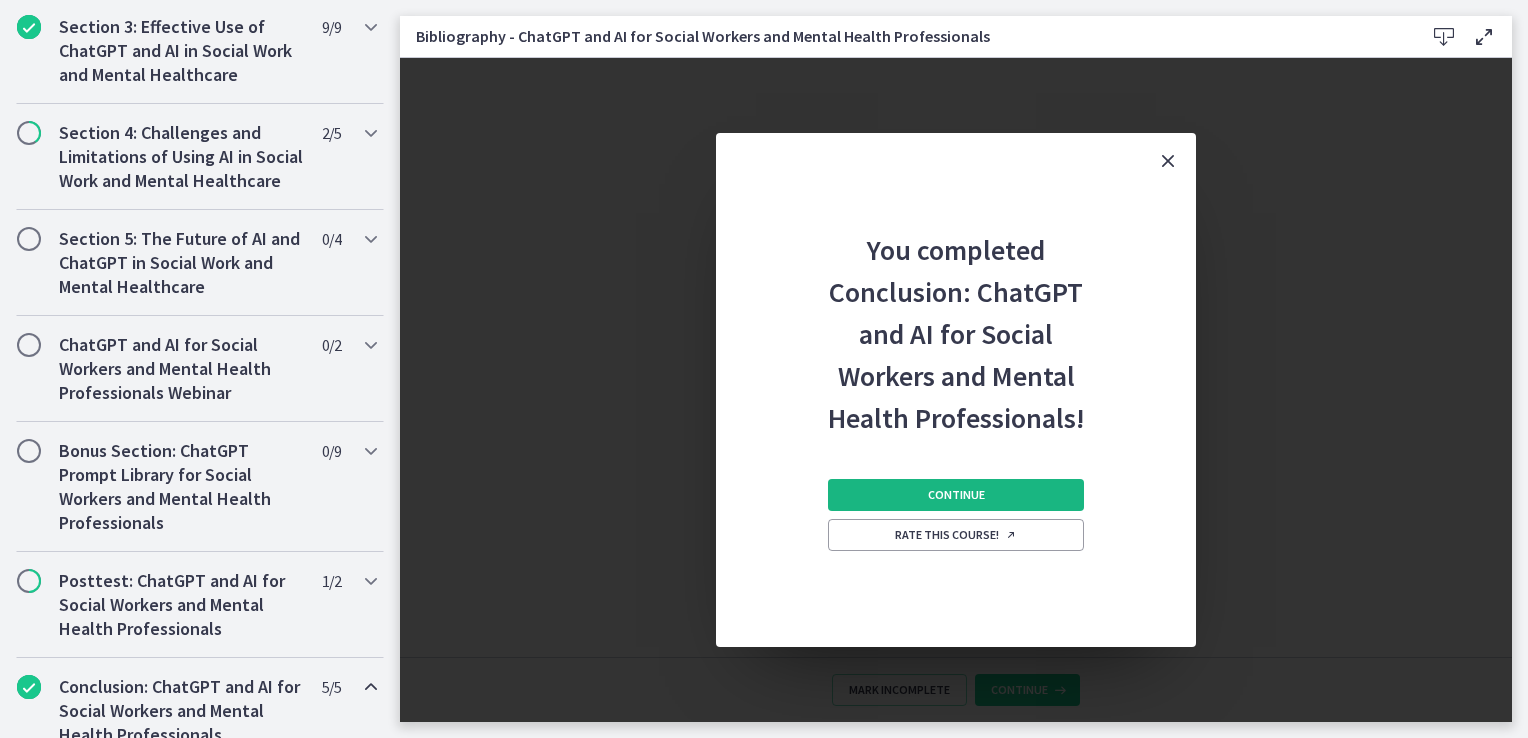 click on "Continue" at bounding box center (956, 495) 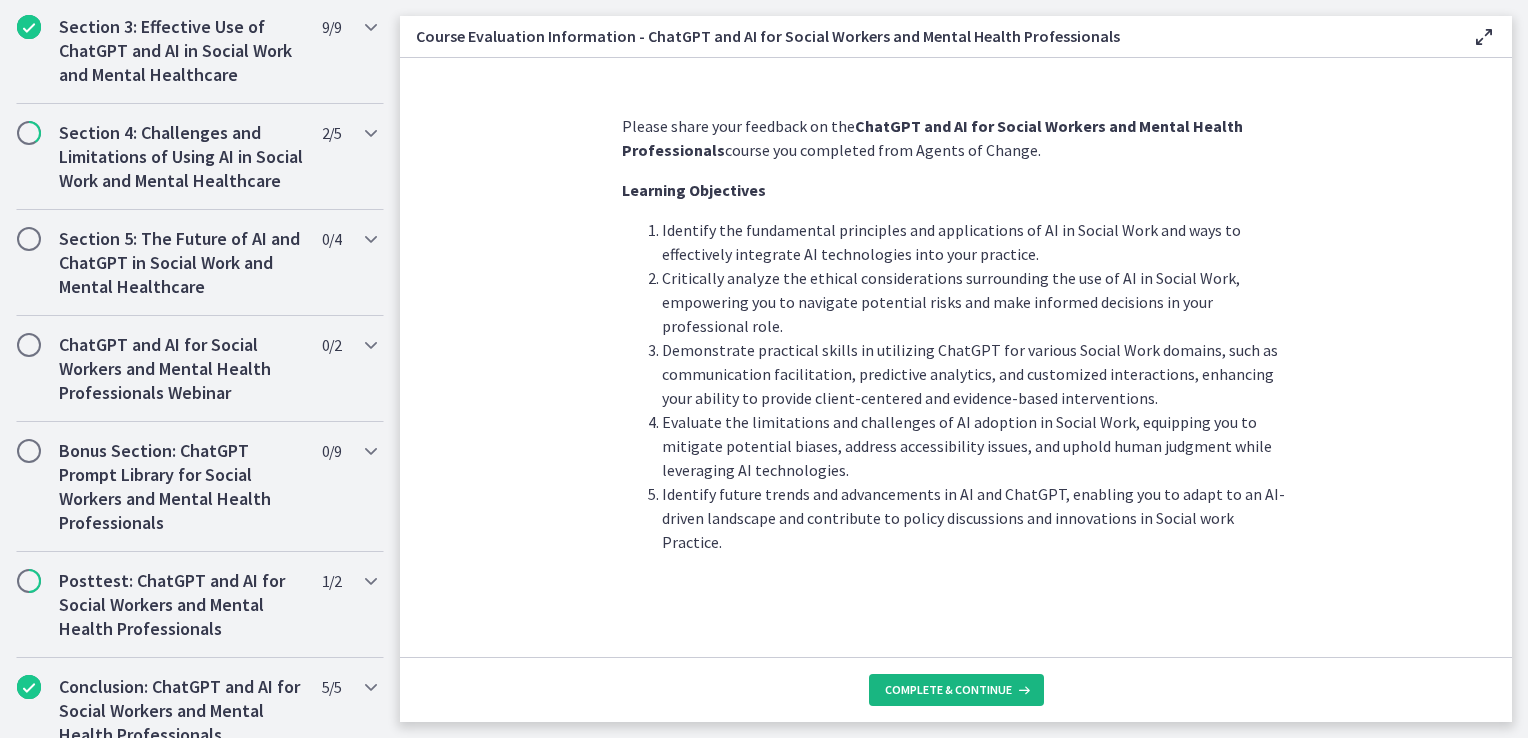 click on "Complete & continue" at bounding box center (948, 690) 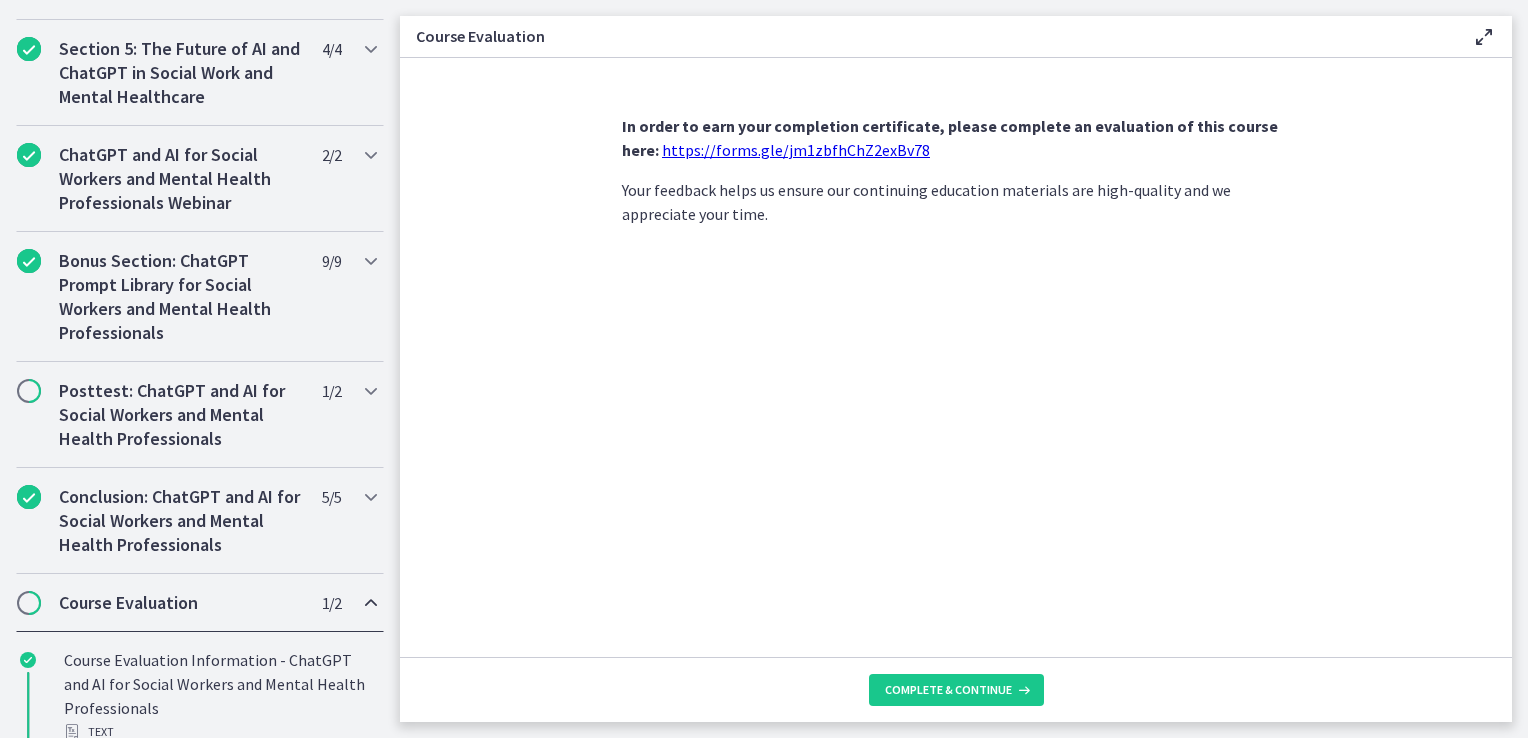 scroll, scrollTop: 990, scrollLeft: 0, axis: vertical 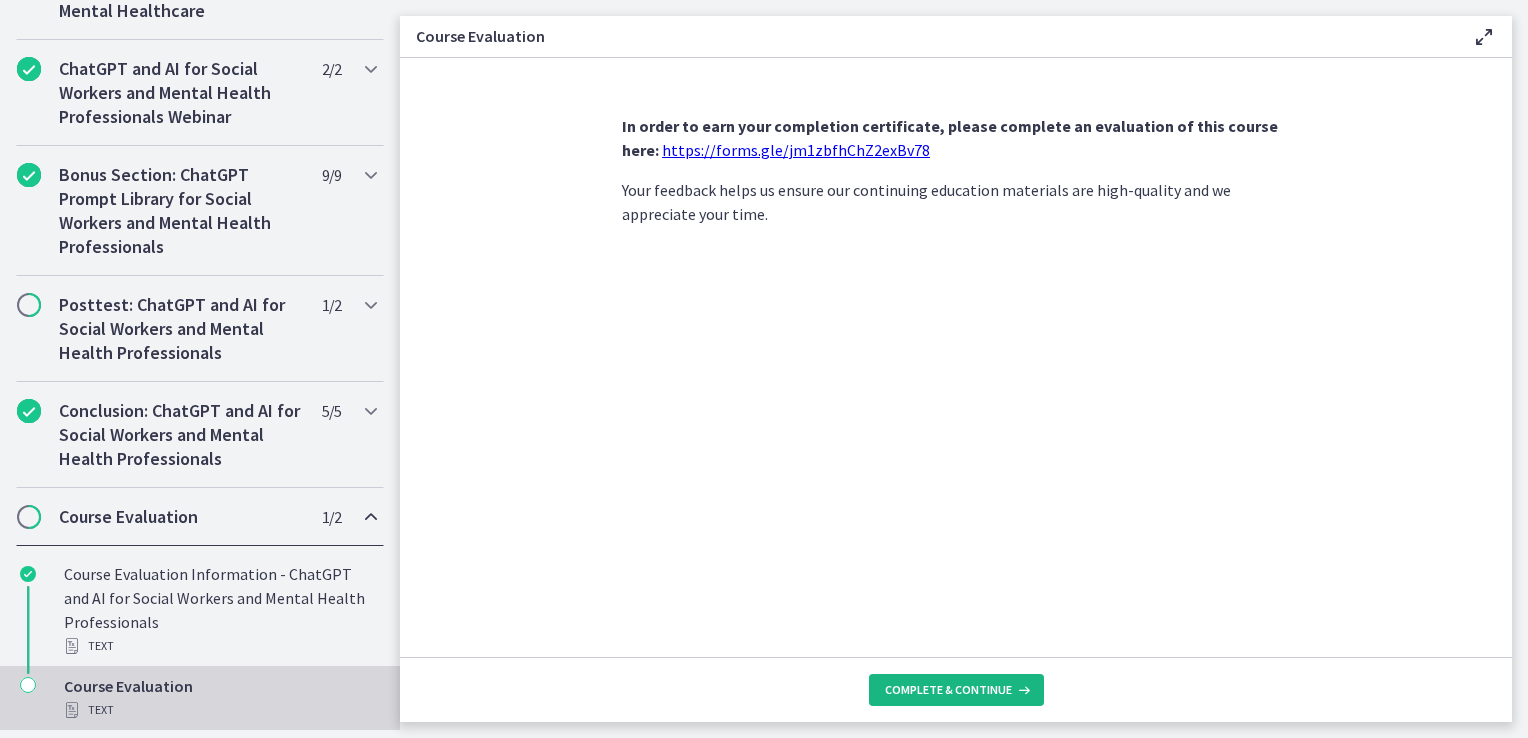 click on "Complete & continue" at bounding box center (956, 690) 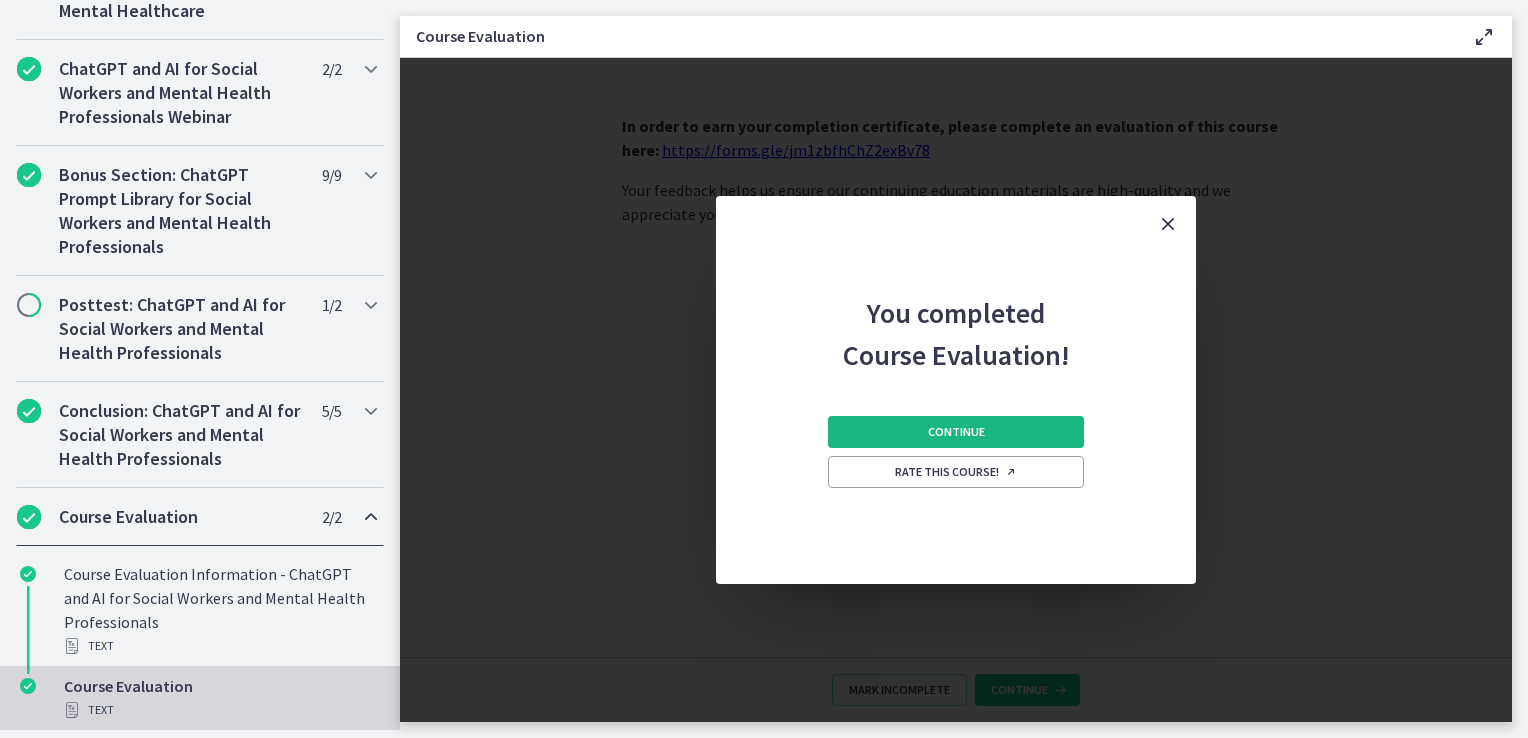 click on "Continue" at bounding box center [956, 432] 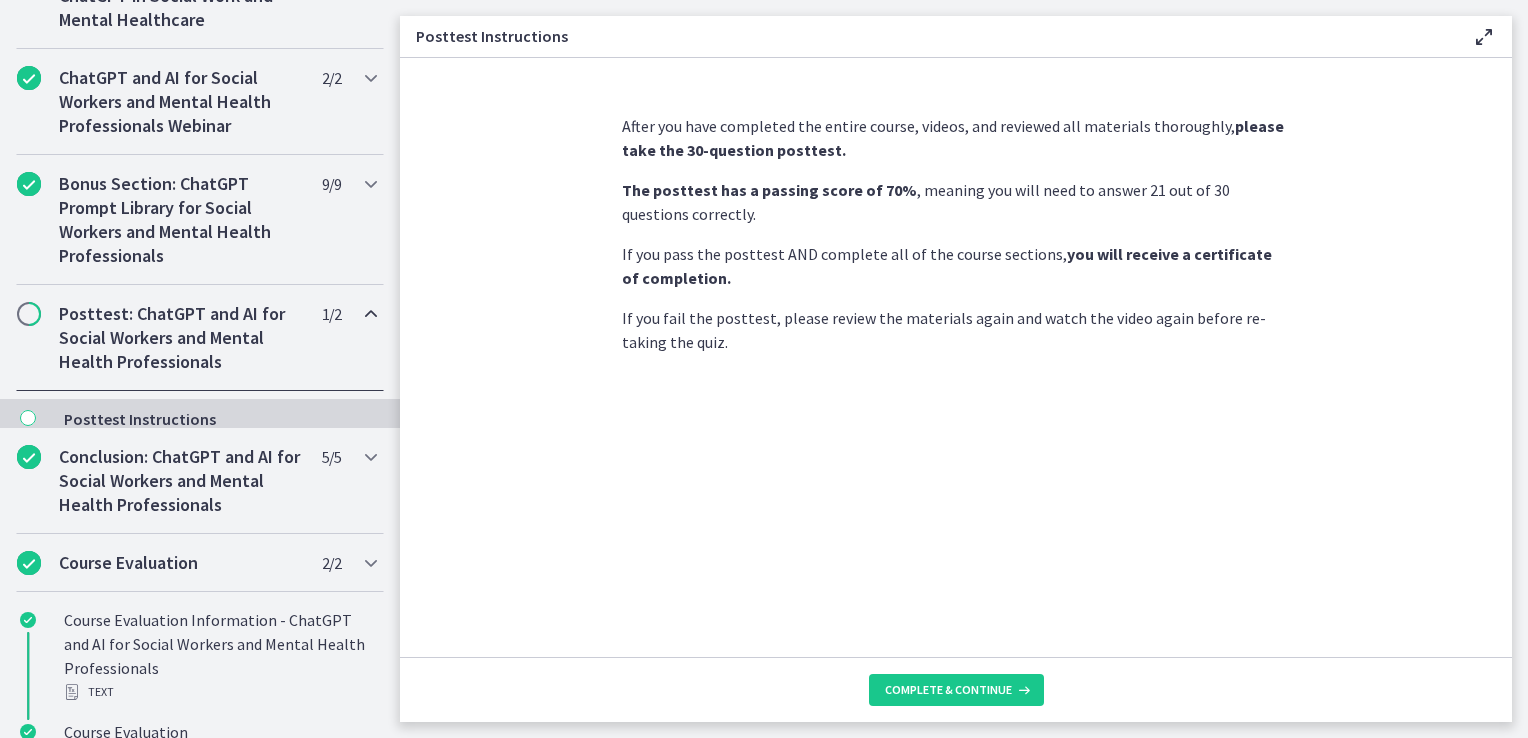 scroll, scrollTop: 966, scrollLeft: 0, axis: vertical 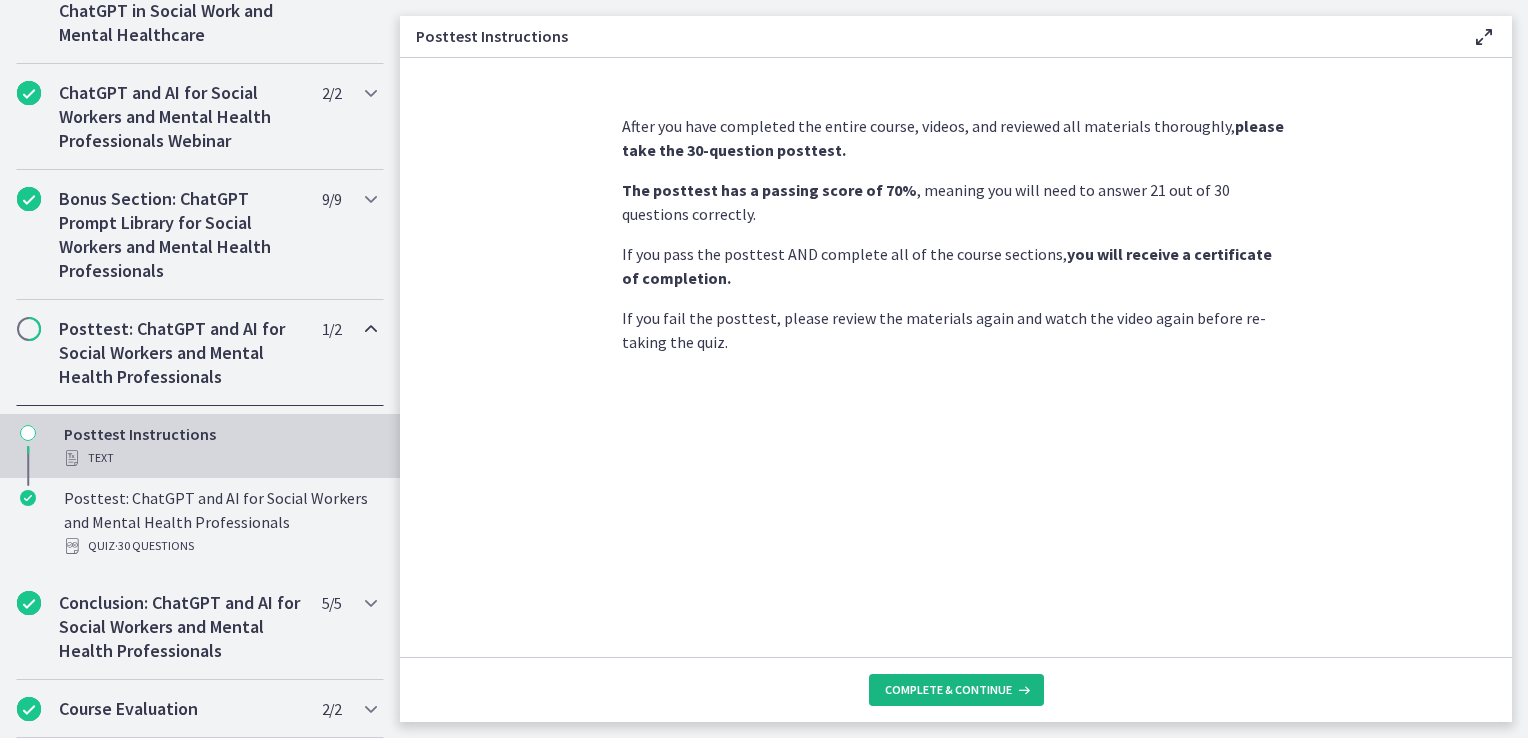 click on "Complete & continue" at bounding box center (948, 690) 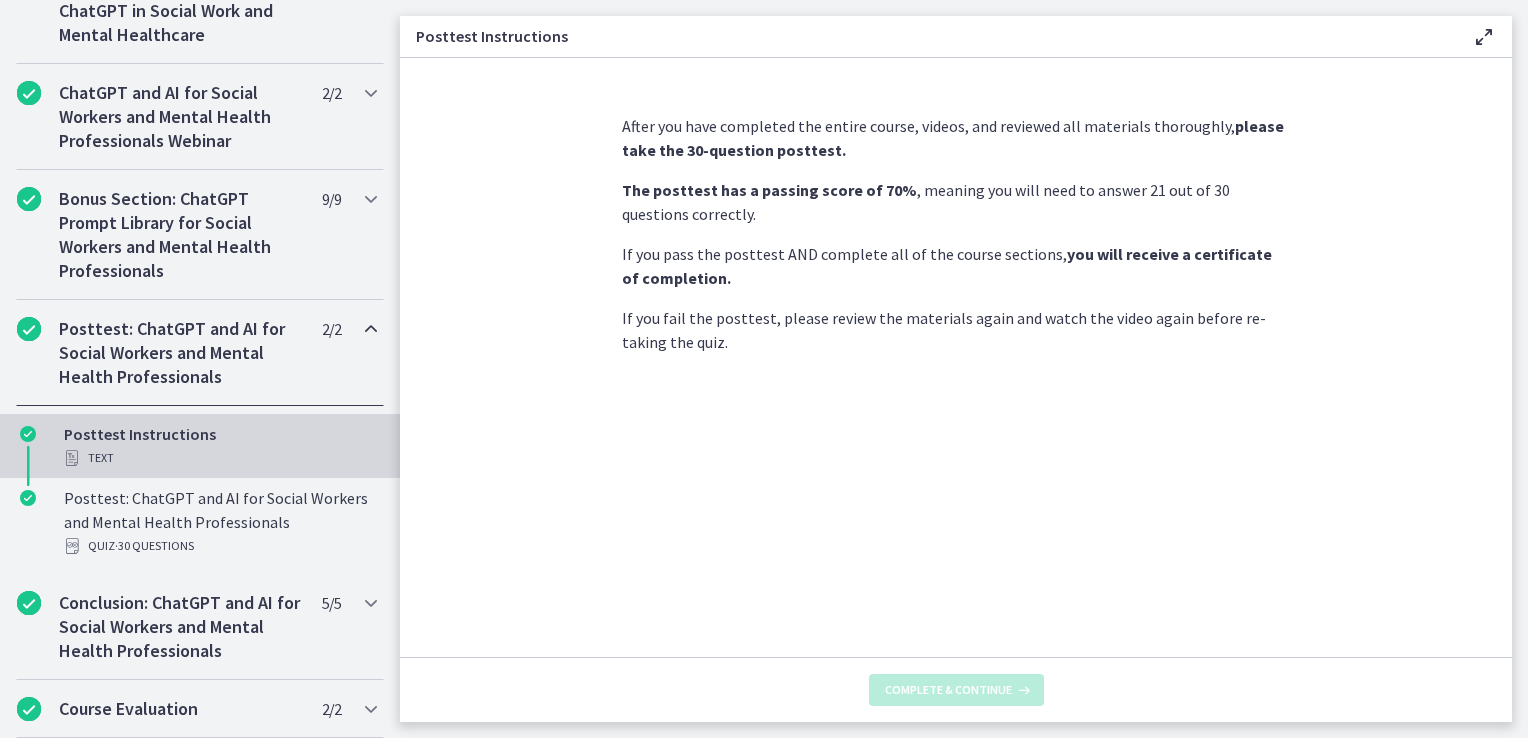 scroll, scrollTop: 1074, scrollLeft: 0, axis: vertical 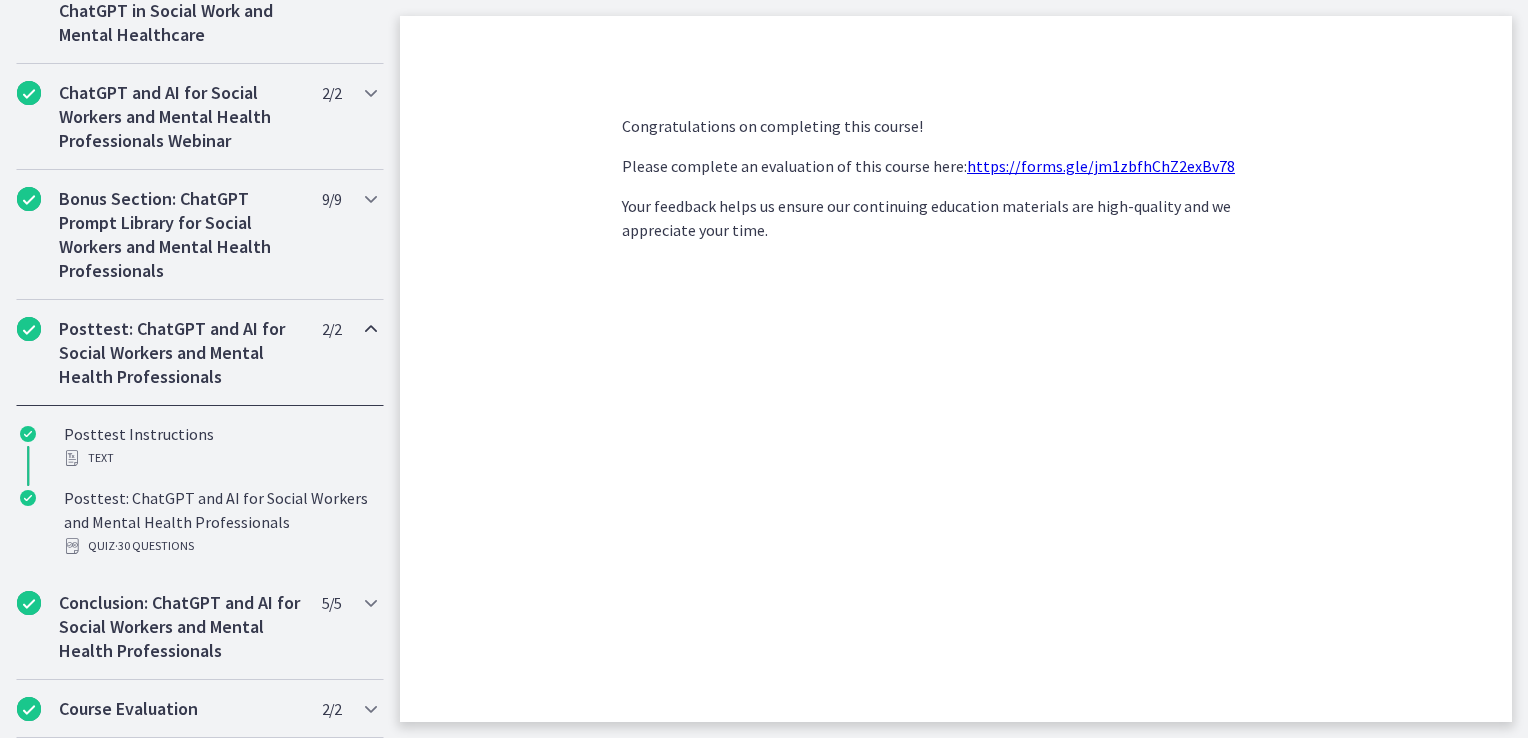 drag, startPoint x: 408, startPoint y: 505, endPoint x: 405, endPoint y: 598, distance: 93.04838 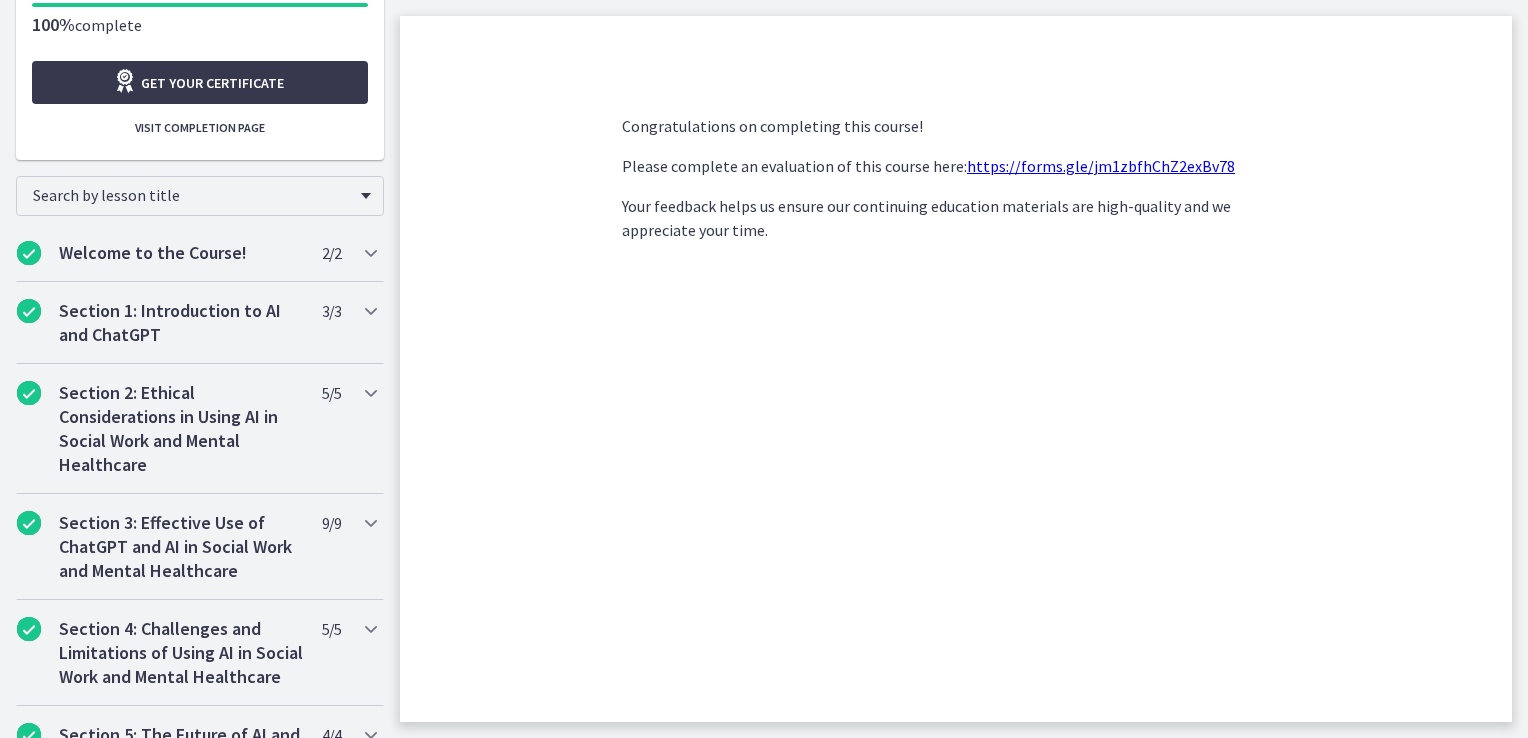 scroll, scrollTop: 0, scrollLeft: 0, axis: both 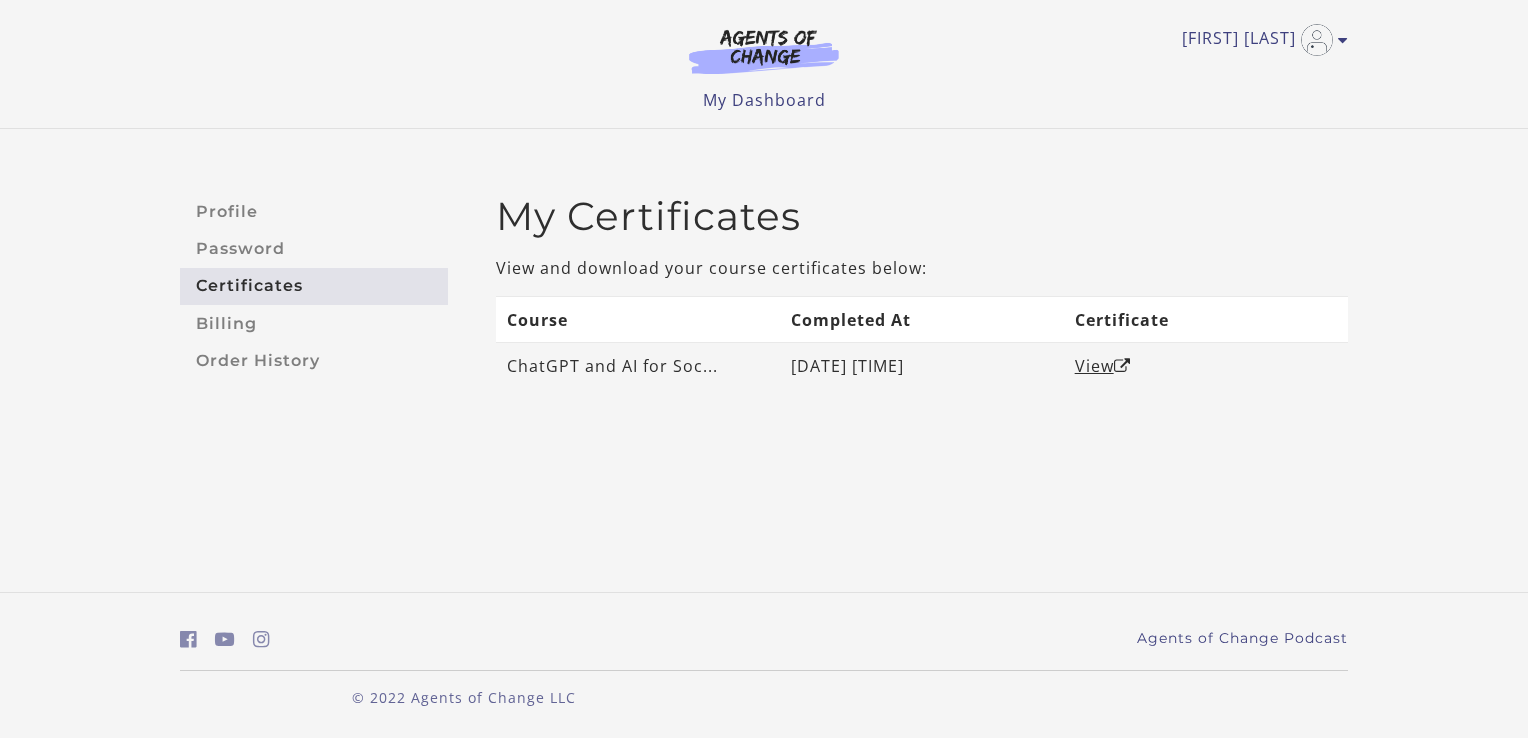 click on "View" at bounding box center (1206, 366) 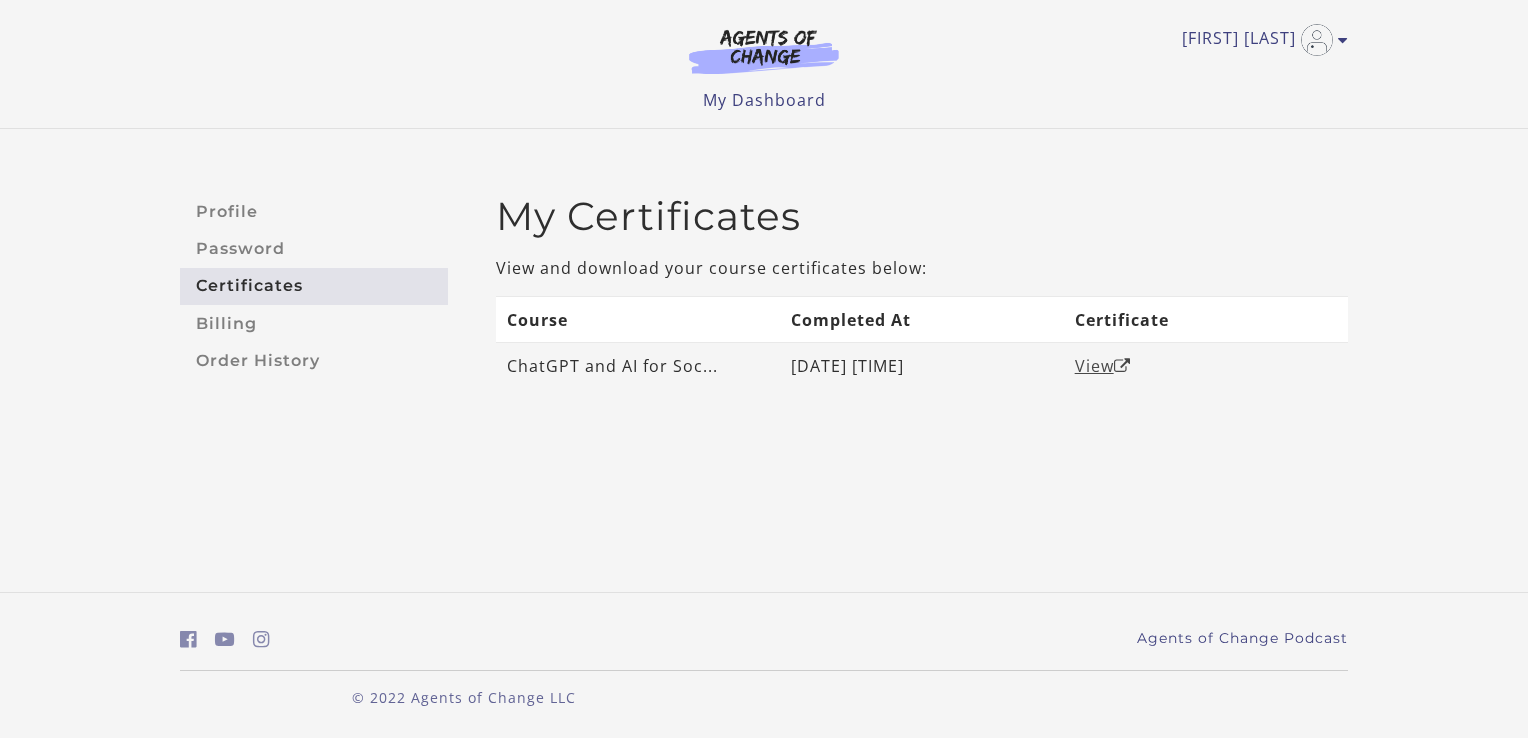 click on "View" at bounding box center [1103, 366] 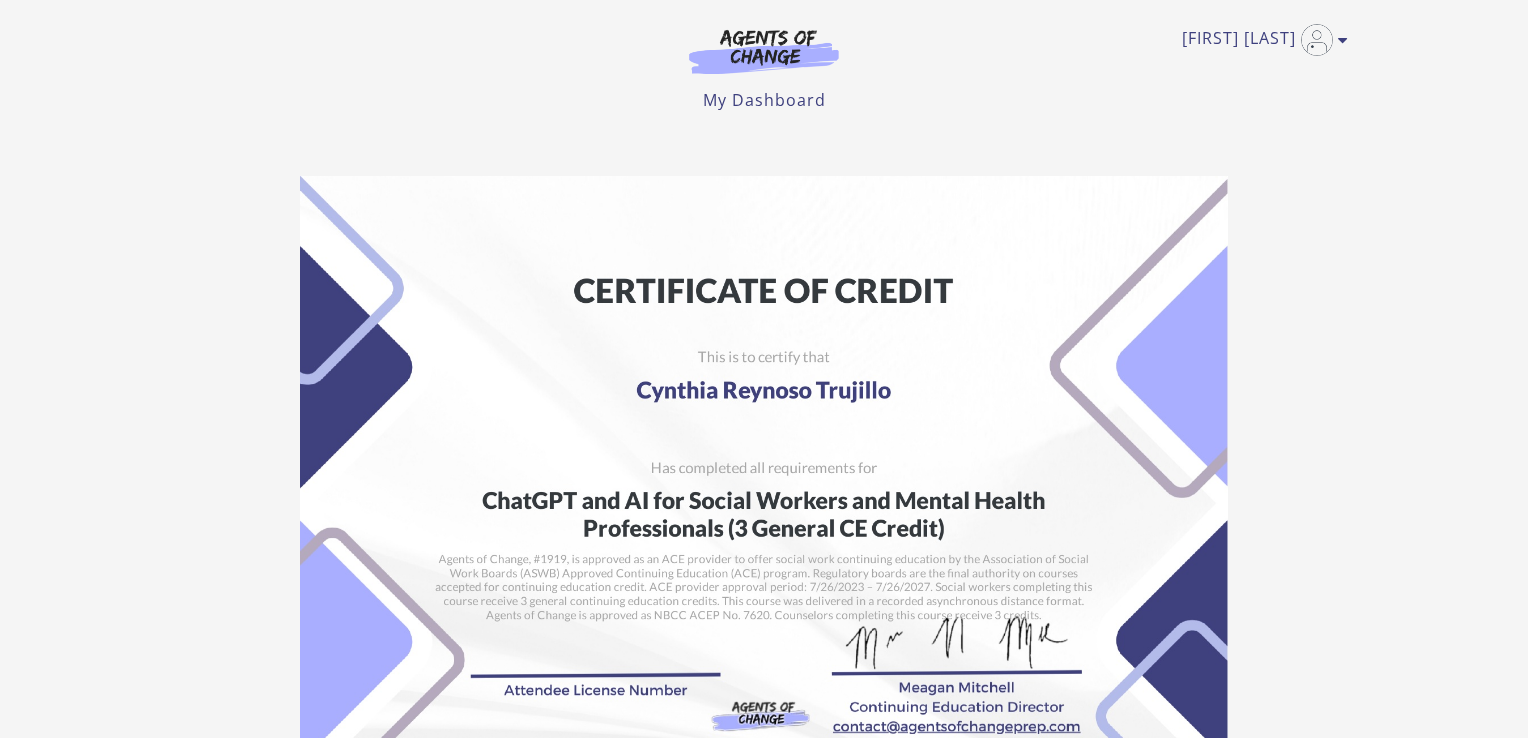 scroll, scrollTop: 0, scrollLeft: 0, axis: both 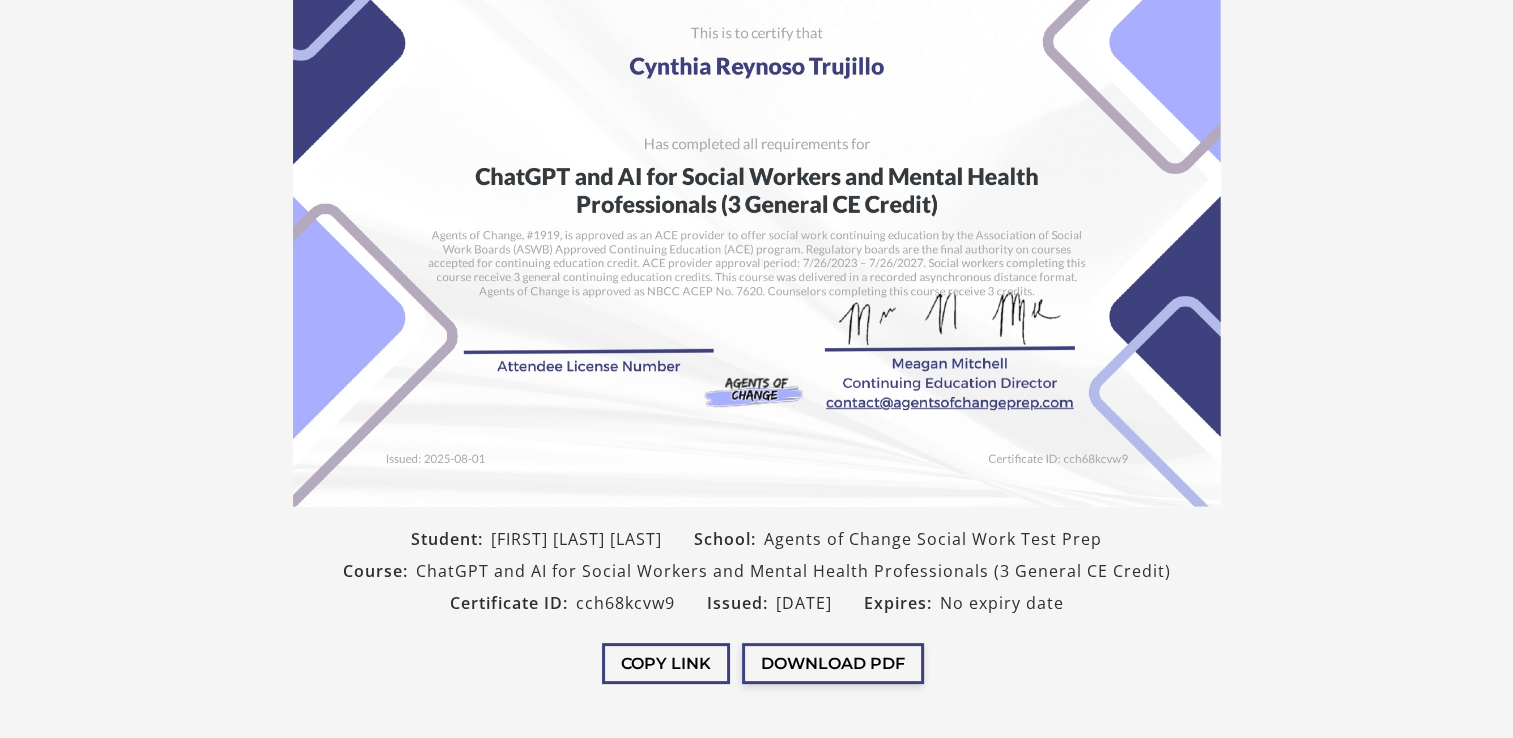 click on "Download PDF" at bounding box center (833, 663) 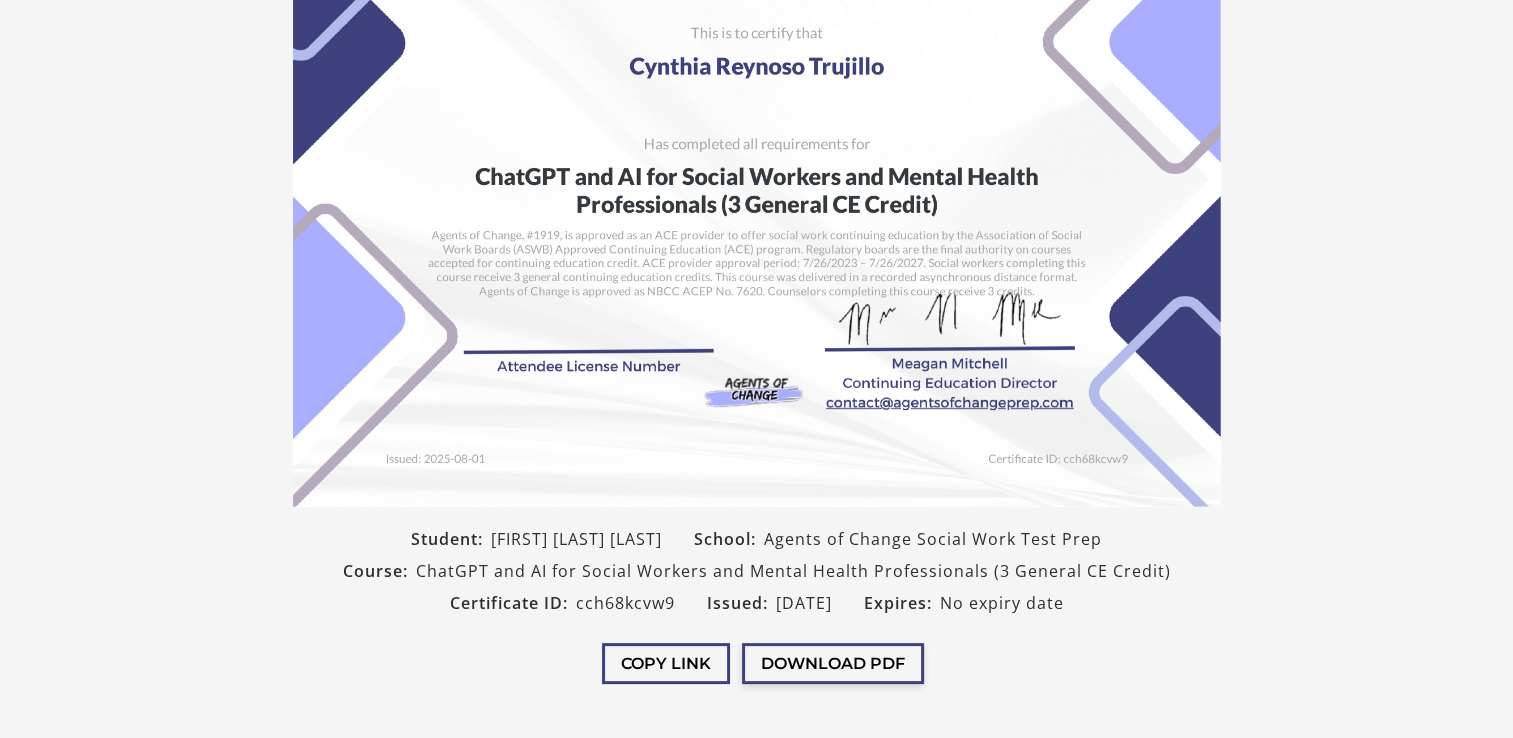 click on "Download PDF" at bounding box center (833, 663) 